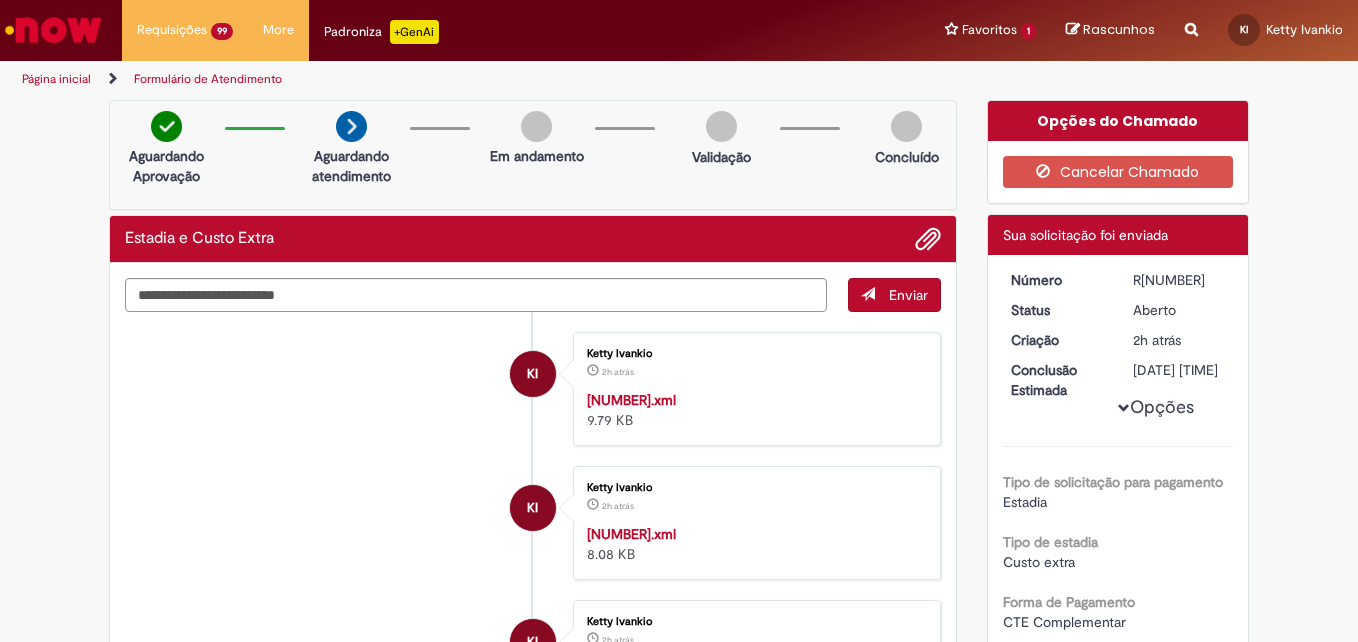 scroll, scrollTop: 0, scrollLeft: 0, axis: both 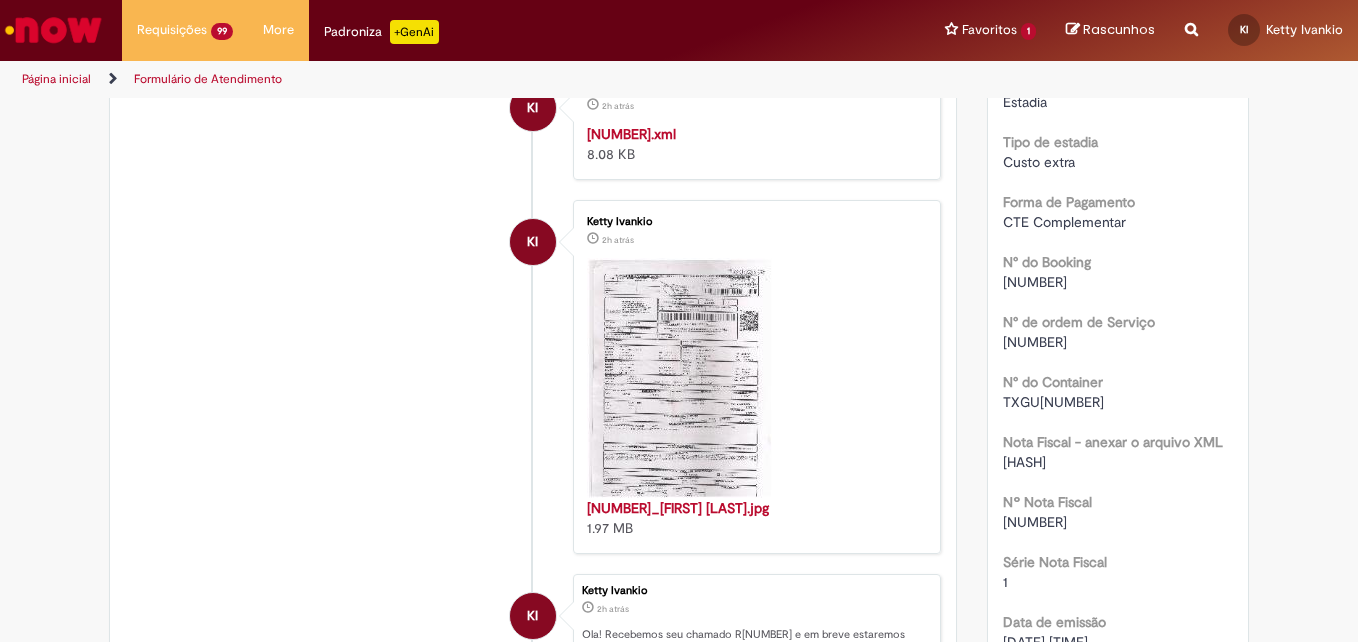 click on "[NUMBER]" at bounding box center (1035, 522) 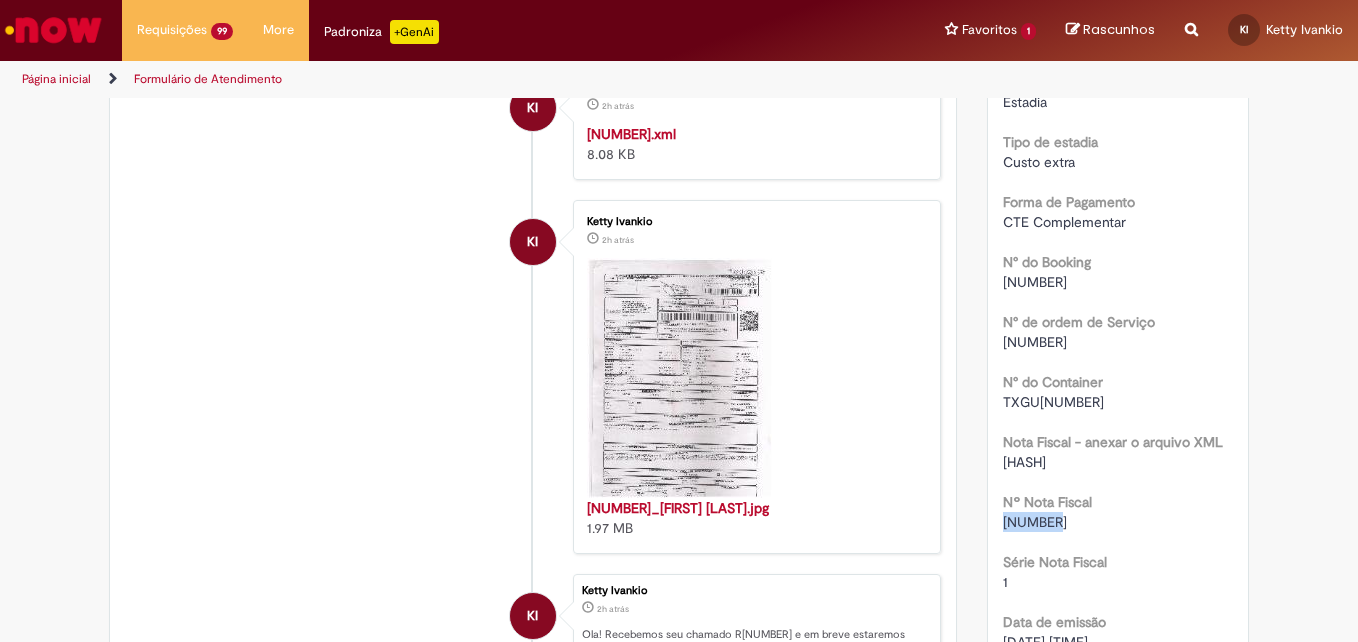 click on "[NUMBER]" at bounding box center [1035, 522] 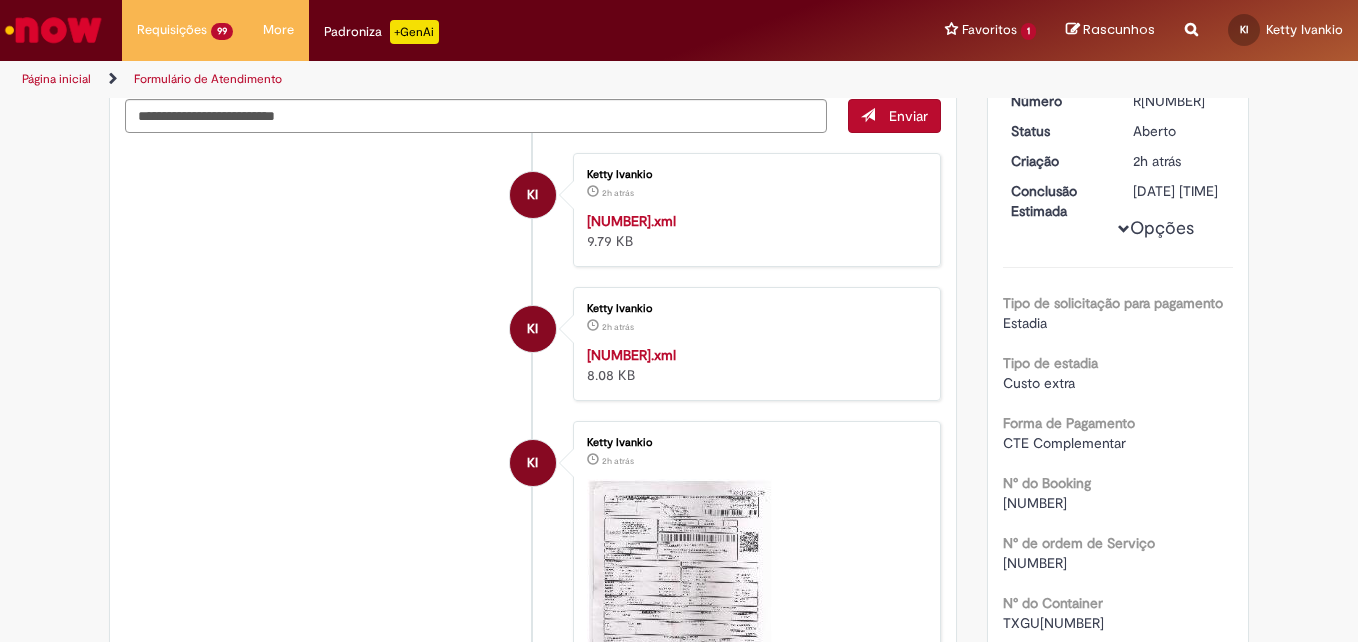 scroll, scrollTop: 0, scrollLeft: 0, axis: both 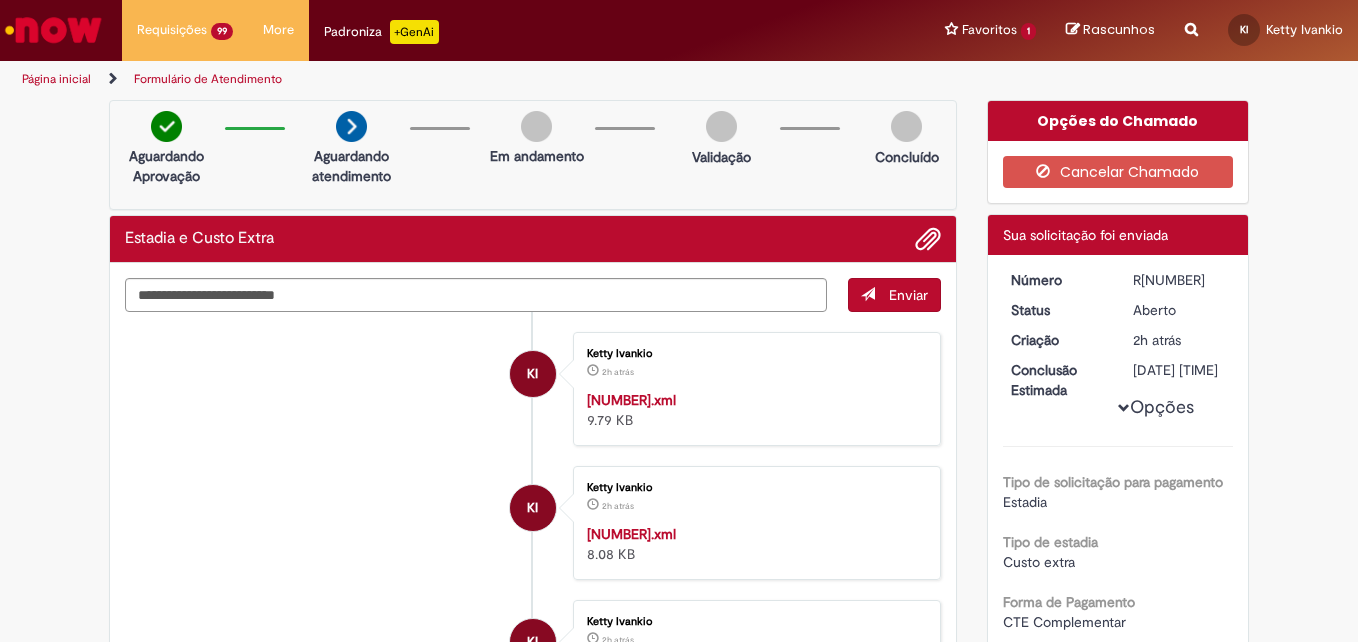 click on "R13350396" at bounding box center (1179, 280) 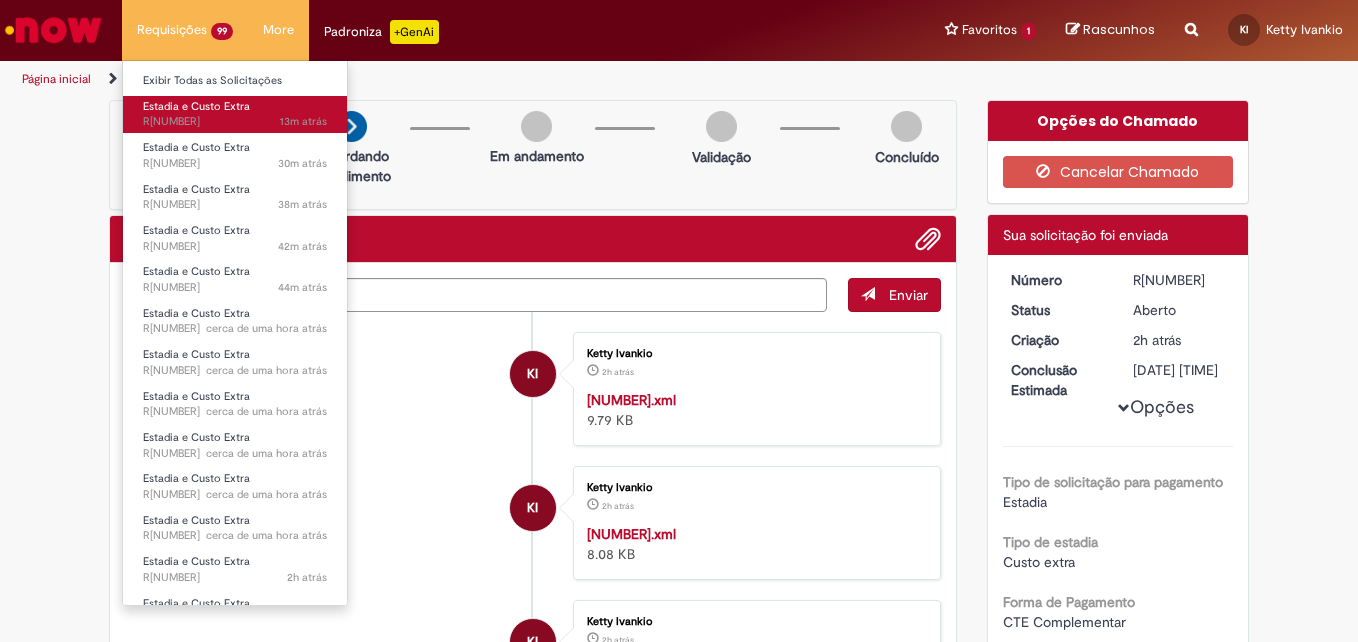 click on "13m atrás 13 minutos atrás  R13350757" at bounding box center (235, 122) 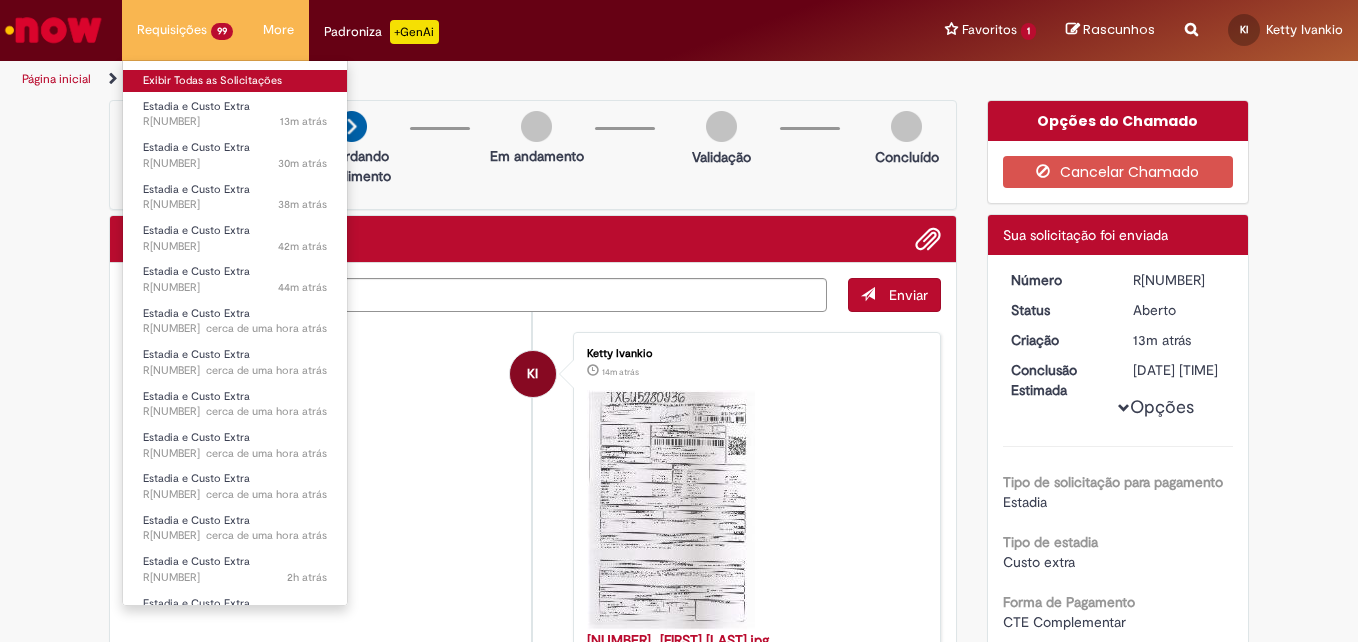 click on "Exibir Todas as Solicitações" at bounding box center [235, 81] 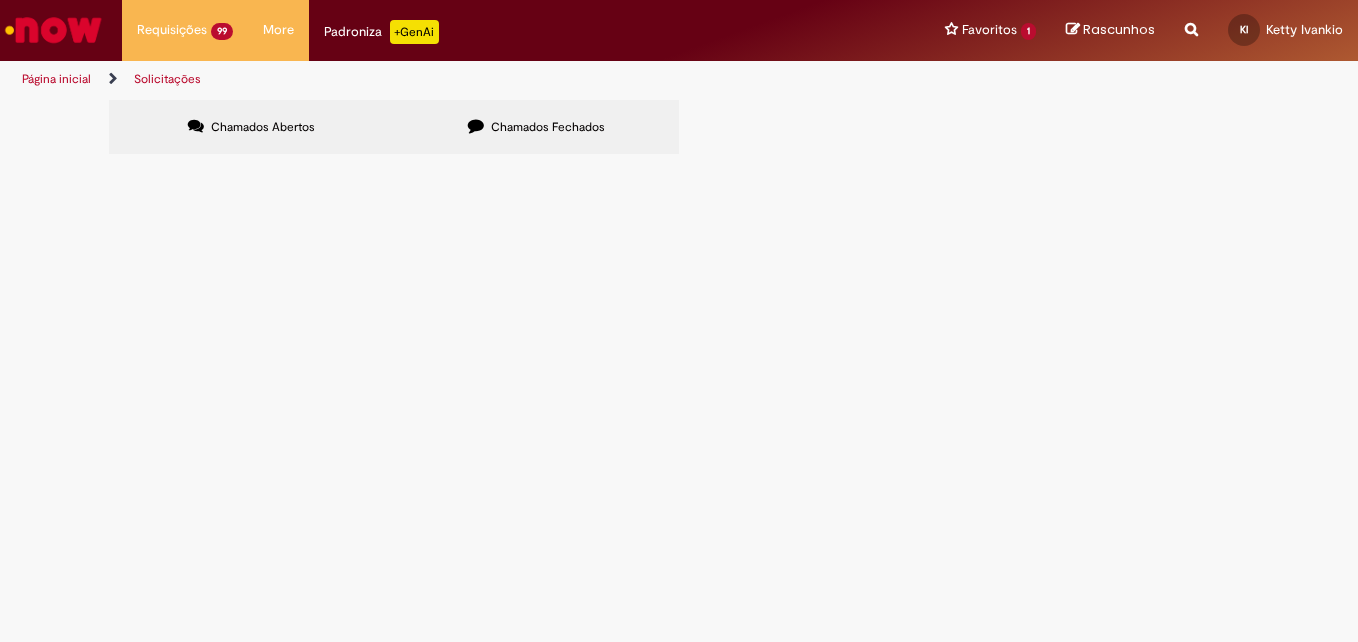 scroll, scrollTop: 0, scrollLeft: 0, axis: both 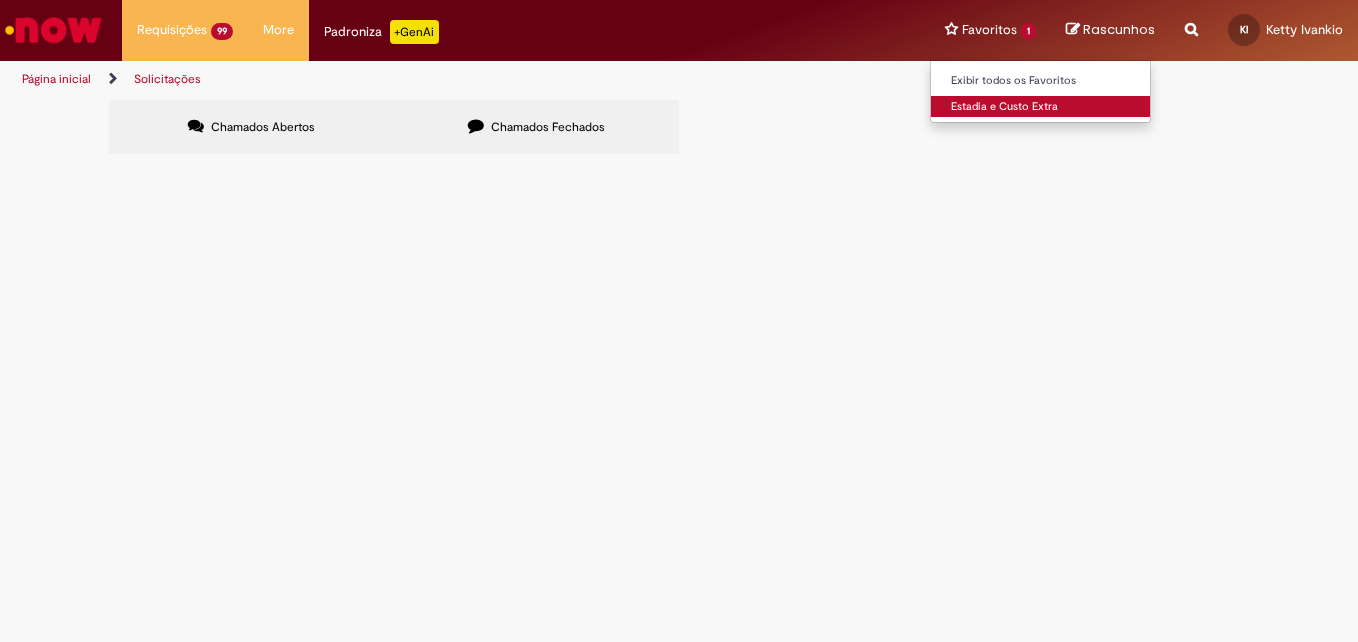 click on "Estadia e Custo Extra" at bounding box center (1041, 107) 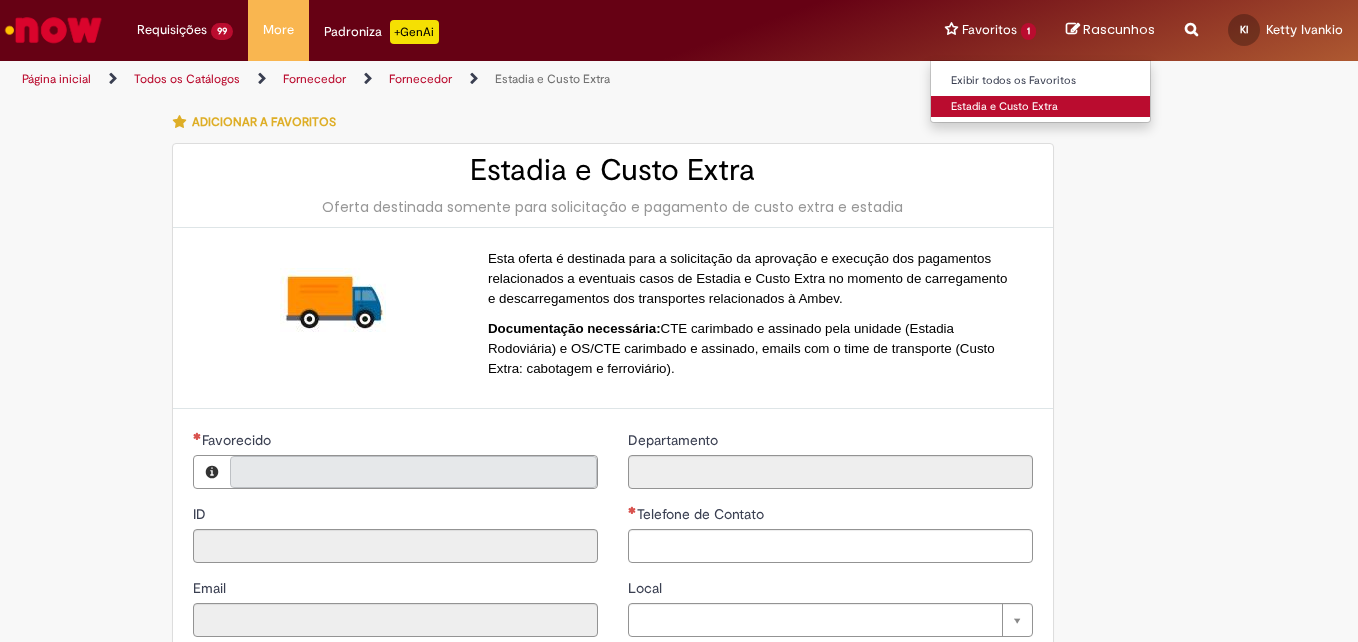 type on "**********" 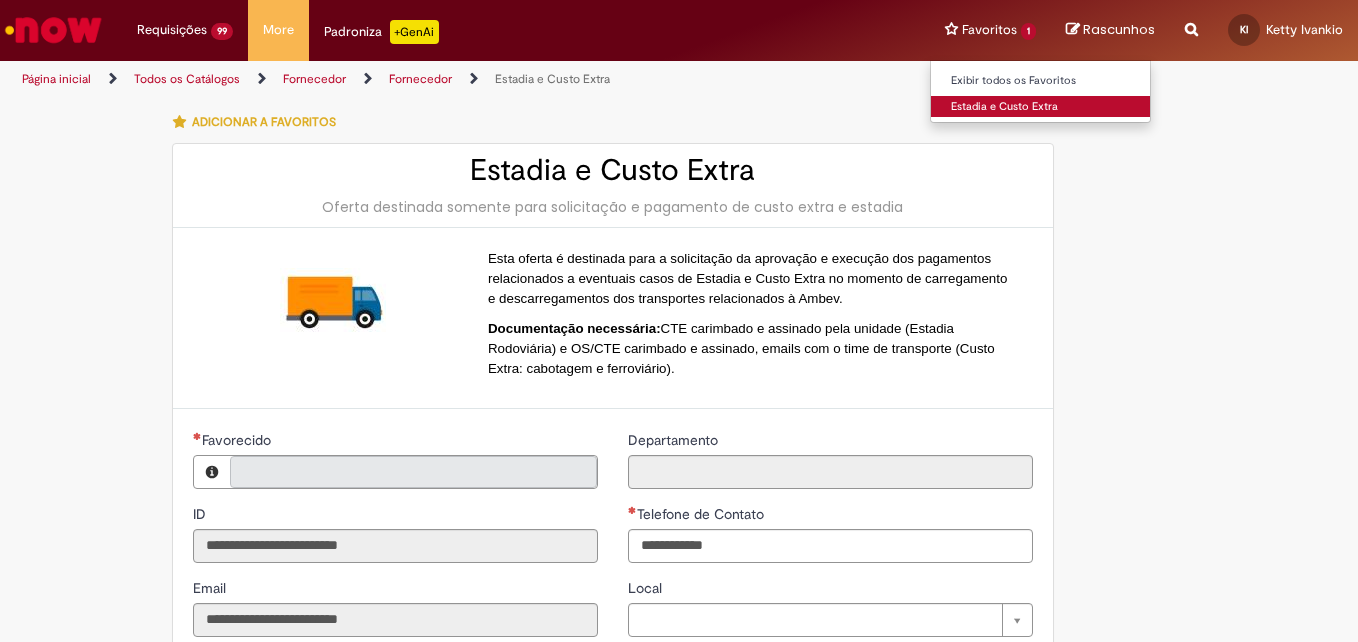 type on "**********" 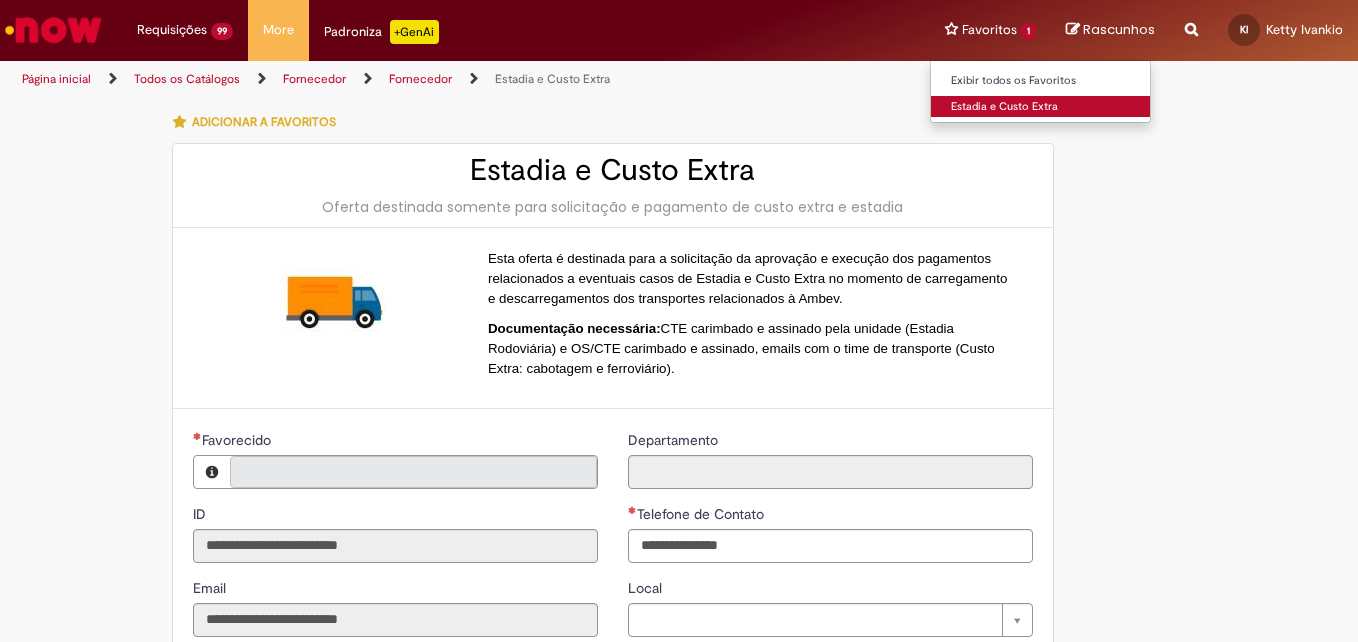 type on "**********" 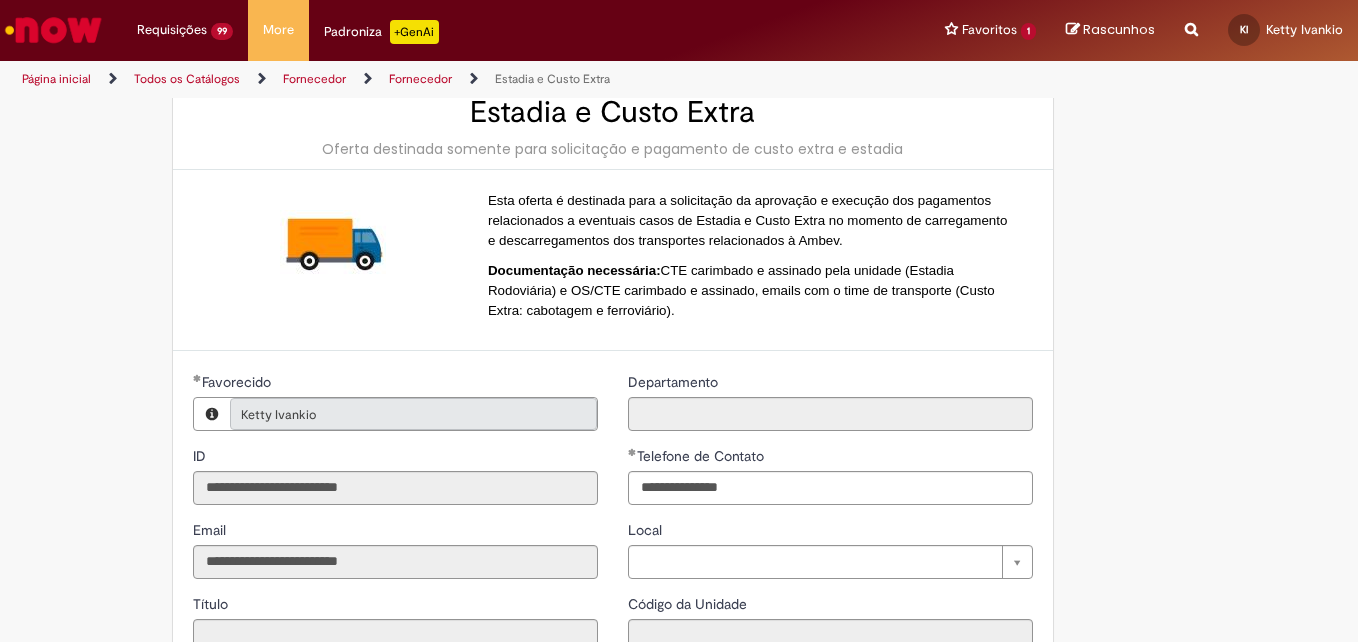 scroll, scrollTop: 200, scrollLeft: 0, axis: vertical 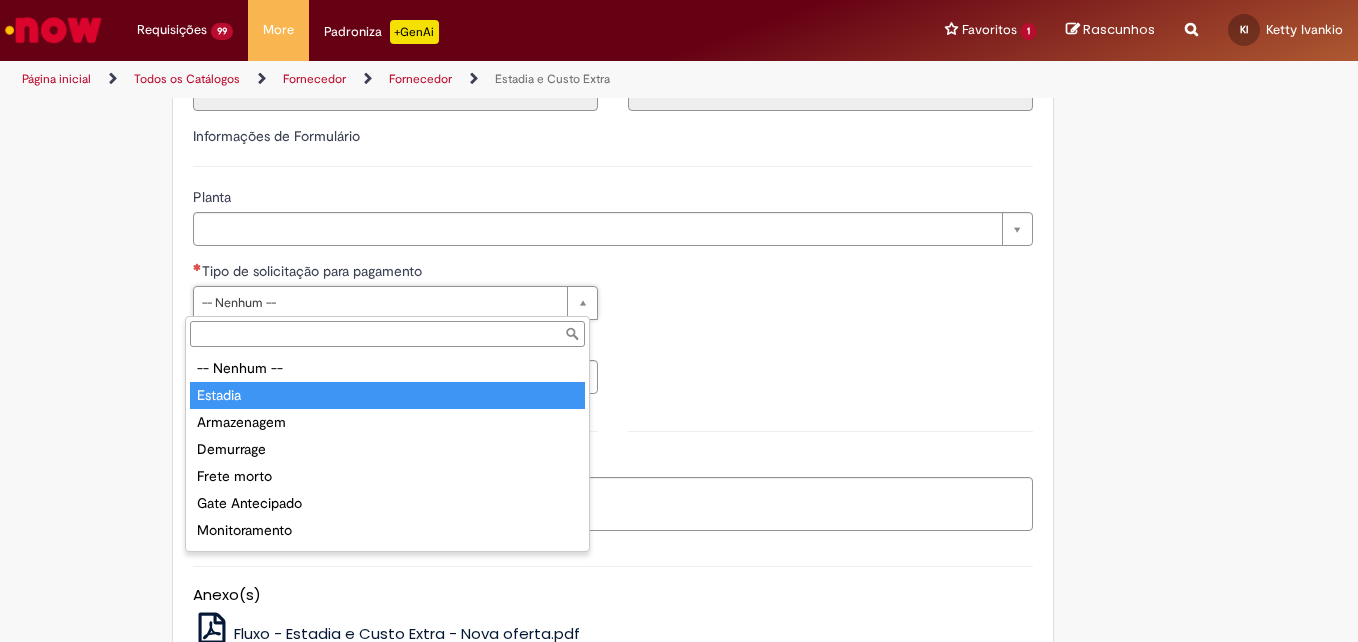 type on "*******" 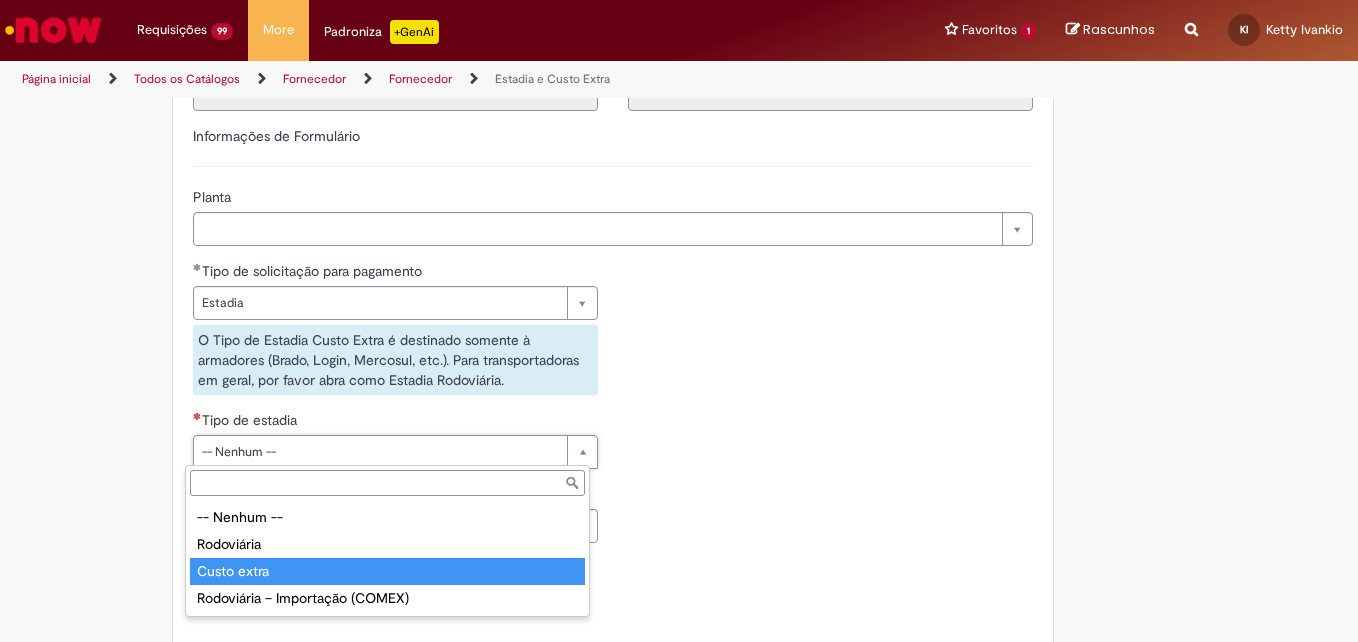 drag, startPoint x: 211, startPoint y: 564, endPoint x: 247, endPoint y: 527, distance: 51.62364 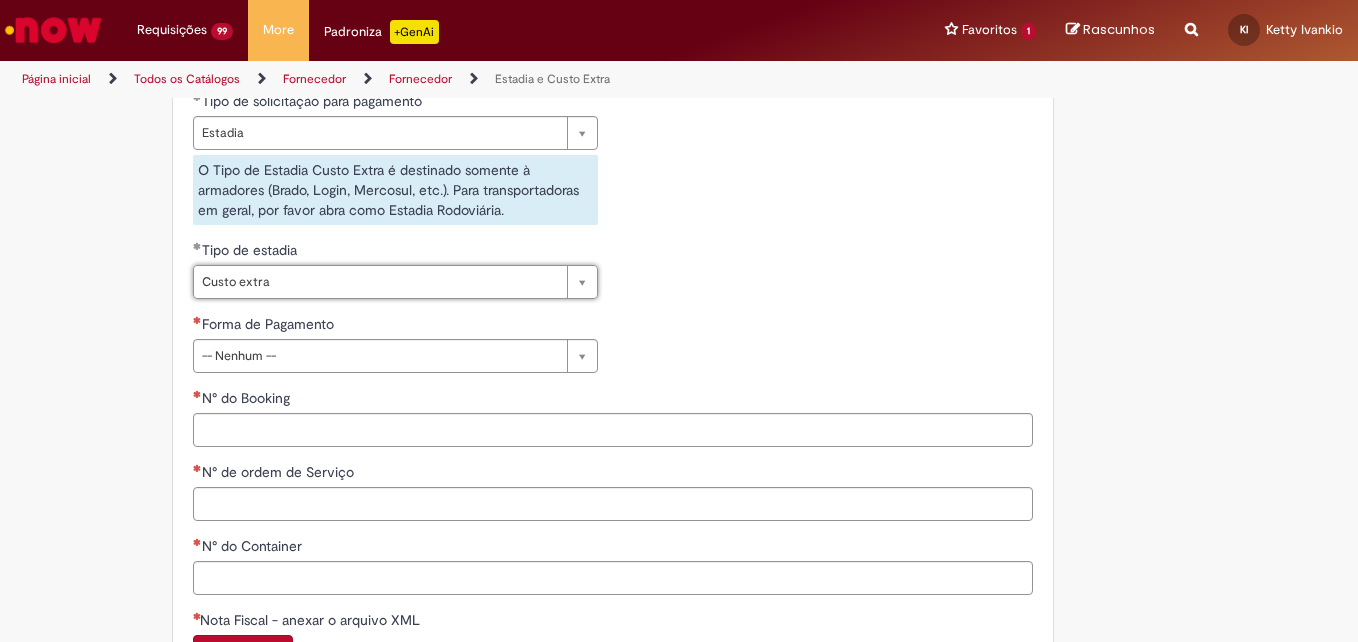 scroll, scrollTop: 800, scrollLeft: 0, axis: vertical 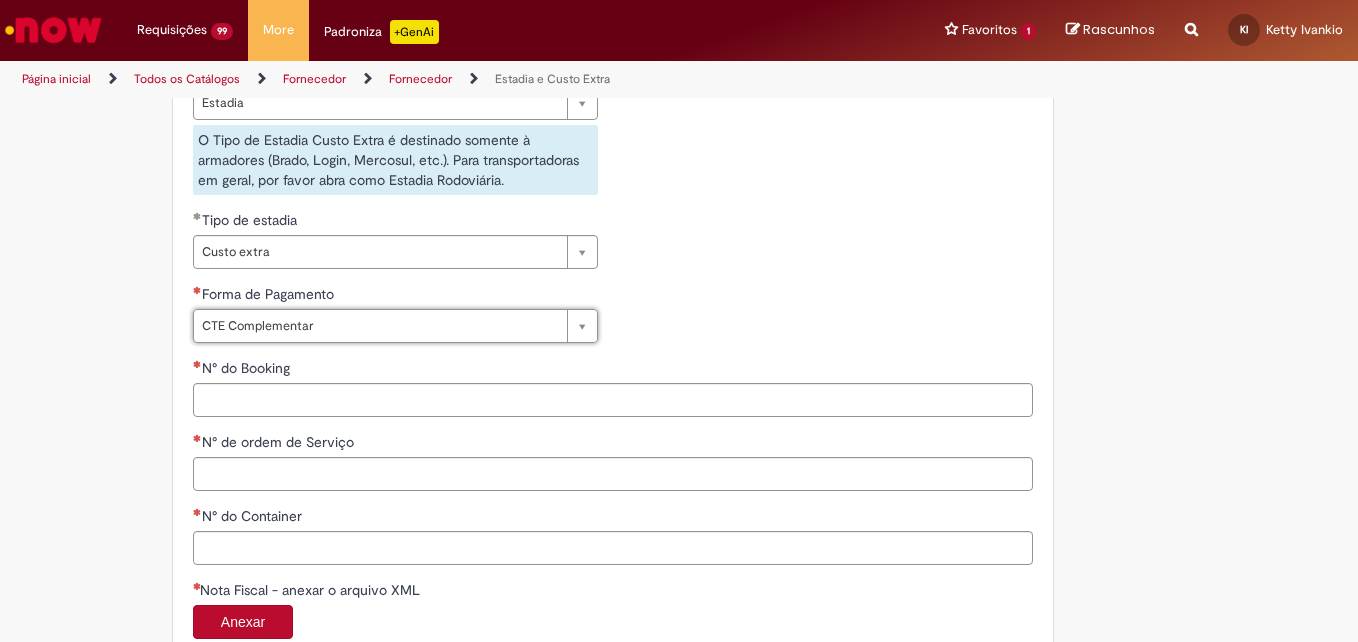 type on "**********" 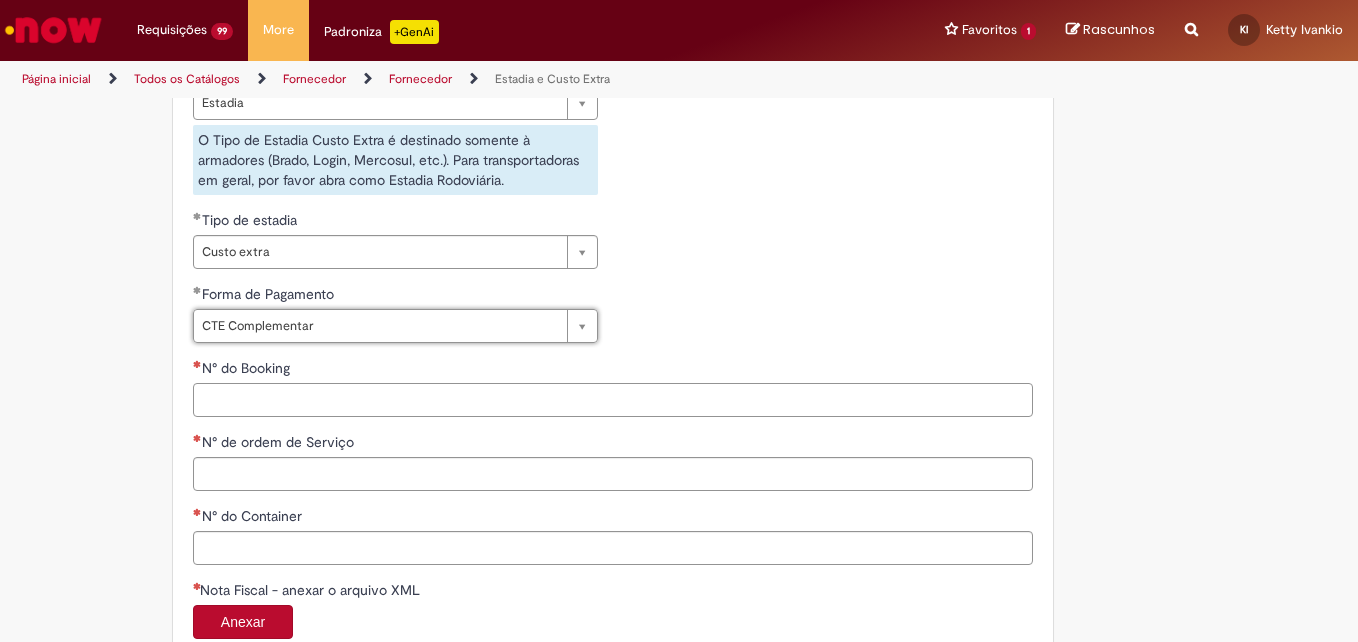 click on "N° do Booking" at bounding box center (613, 400) 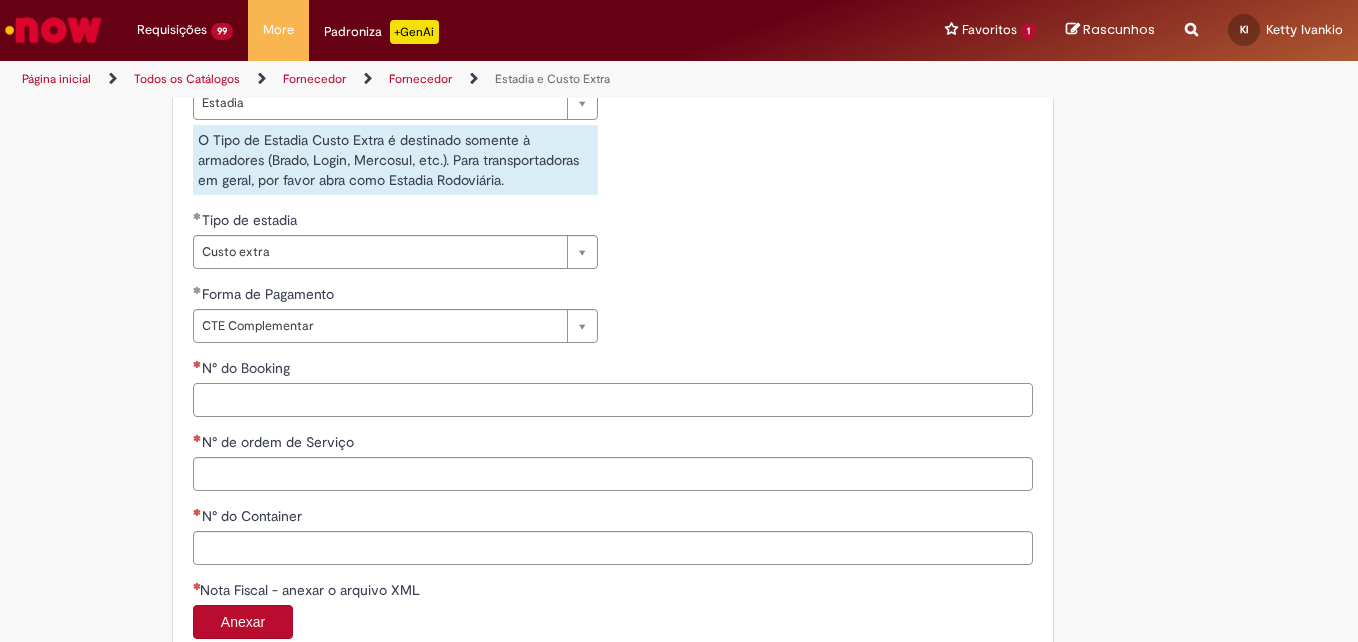 paste on "**********" 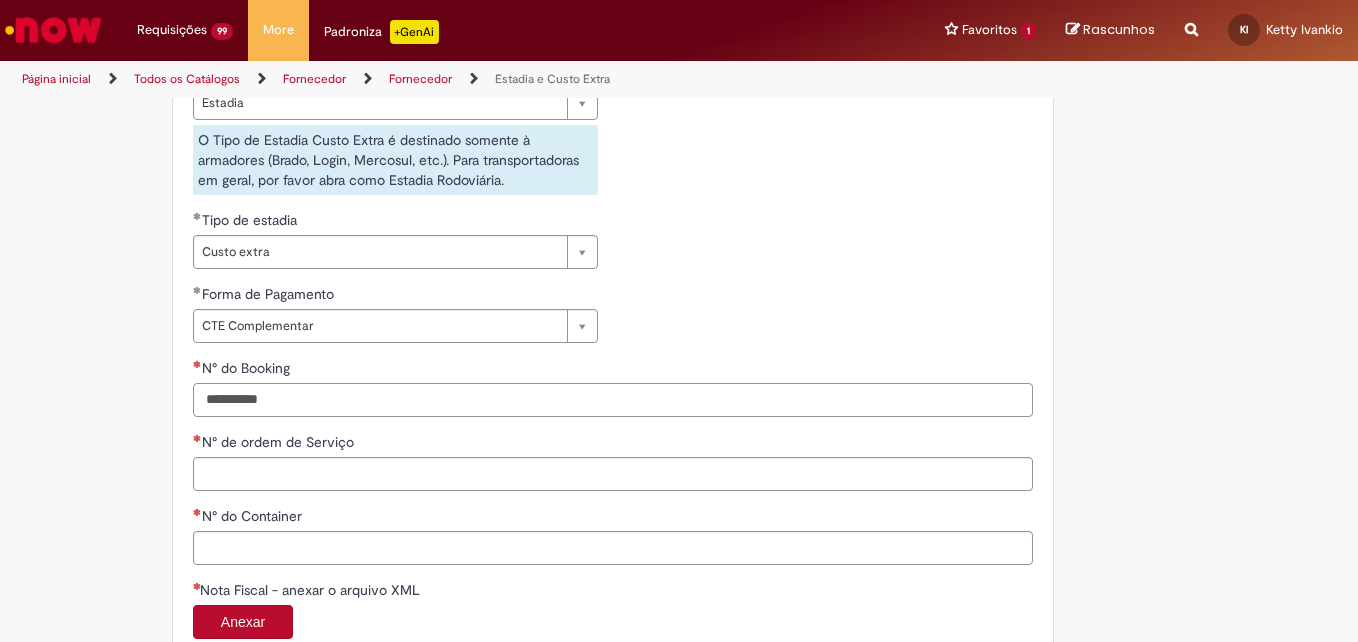 type on "**********" 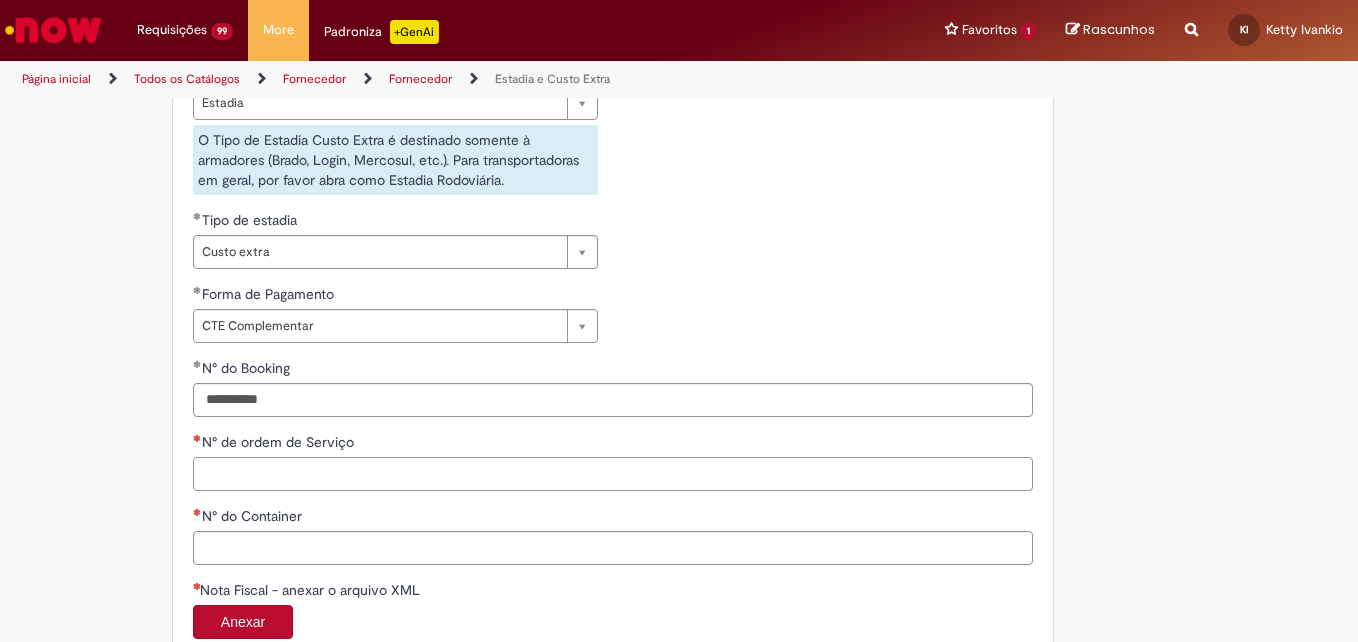 click on "N° de ordem de Serviço" at bounding box center (613, 474) 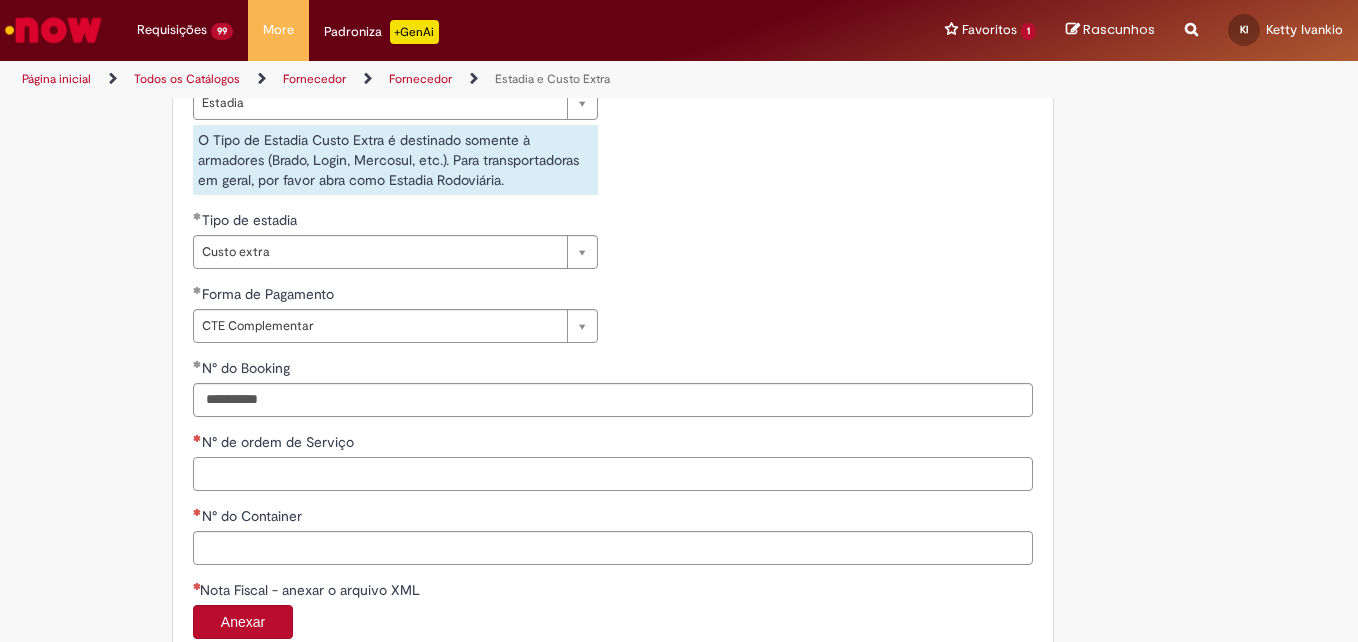 paste on "*******" 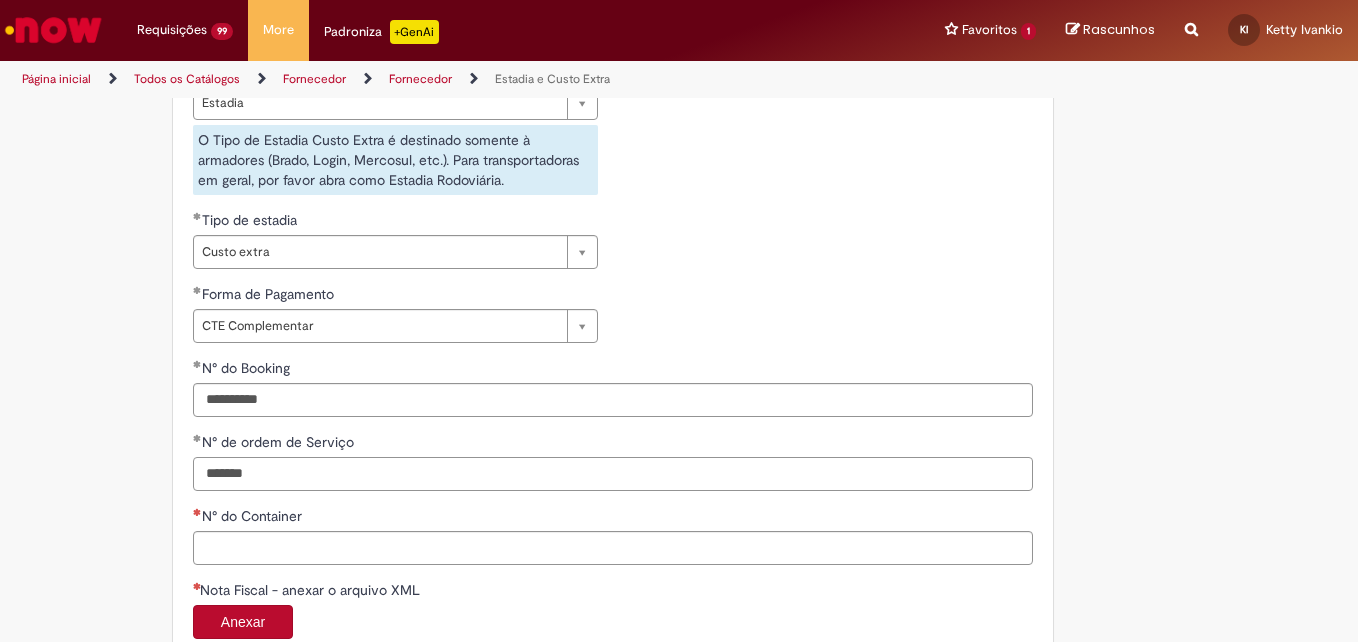 type on "*******" 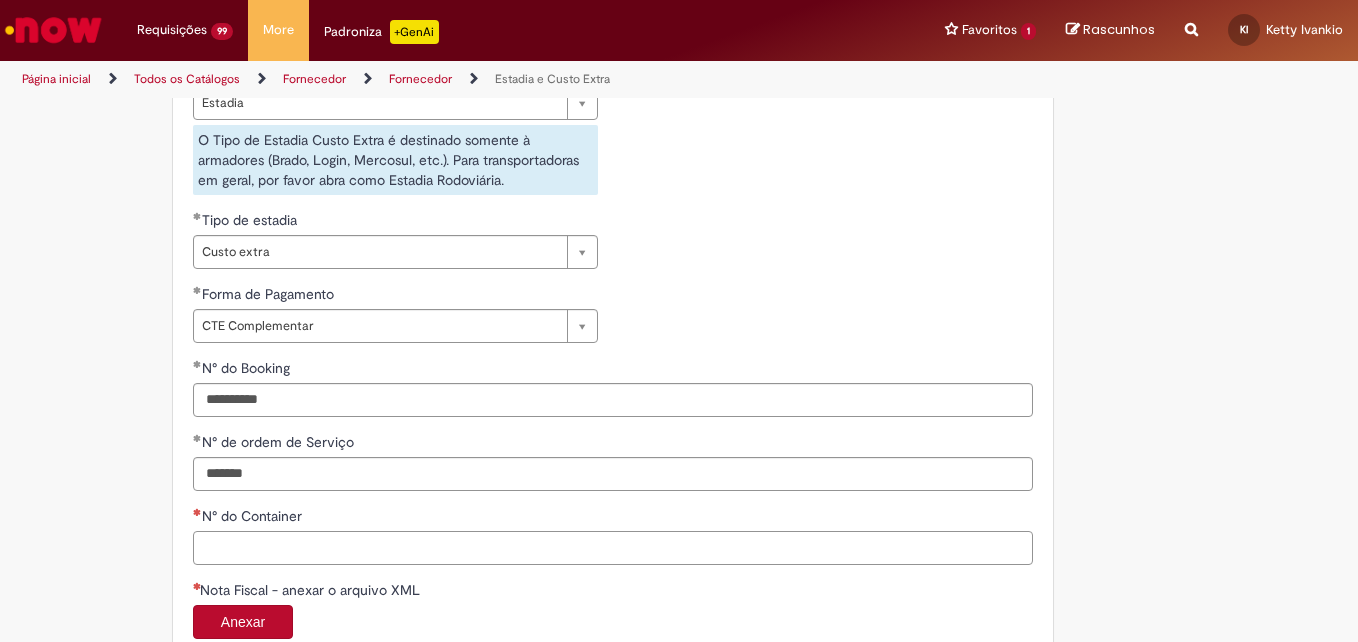 click on "N° do Container" at bounding box center [613, 548] 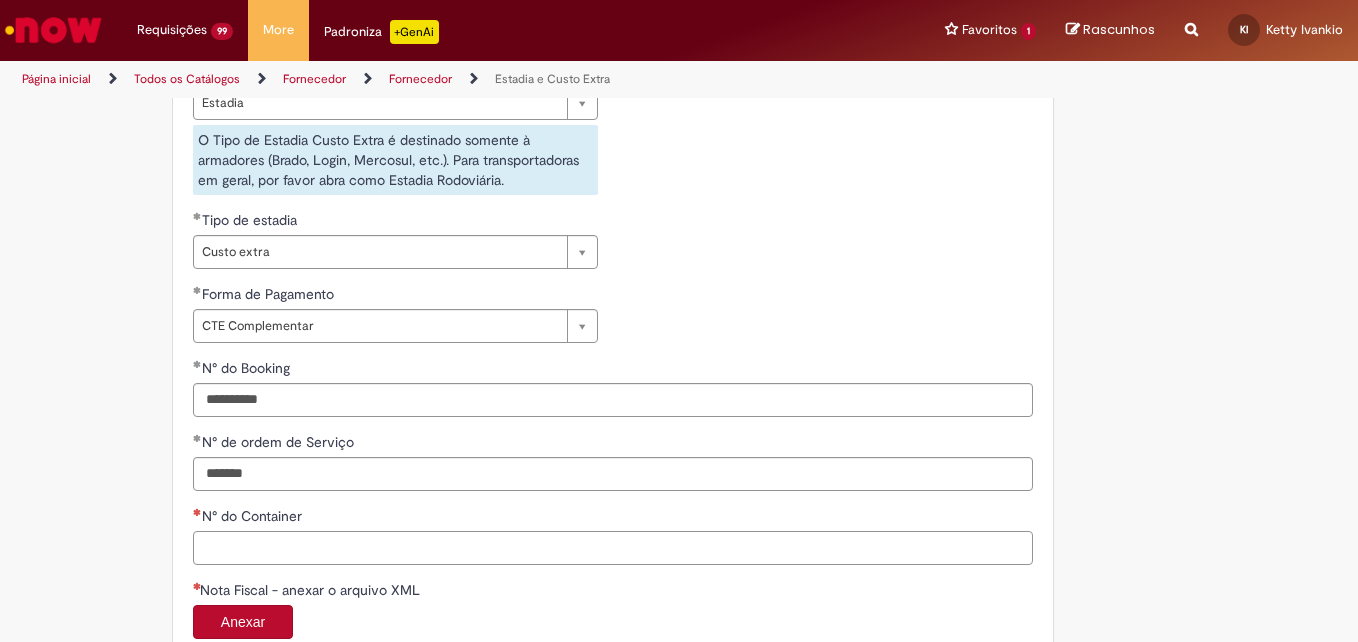 paste on "**********" 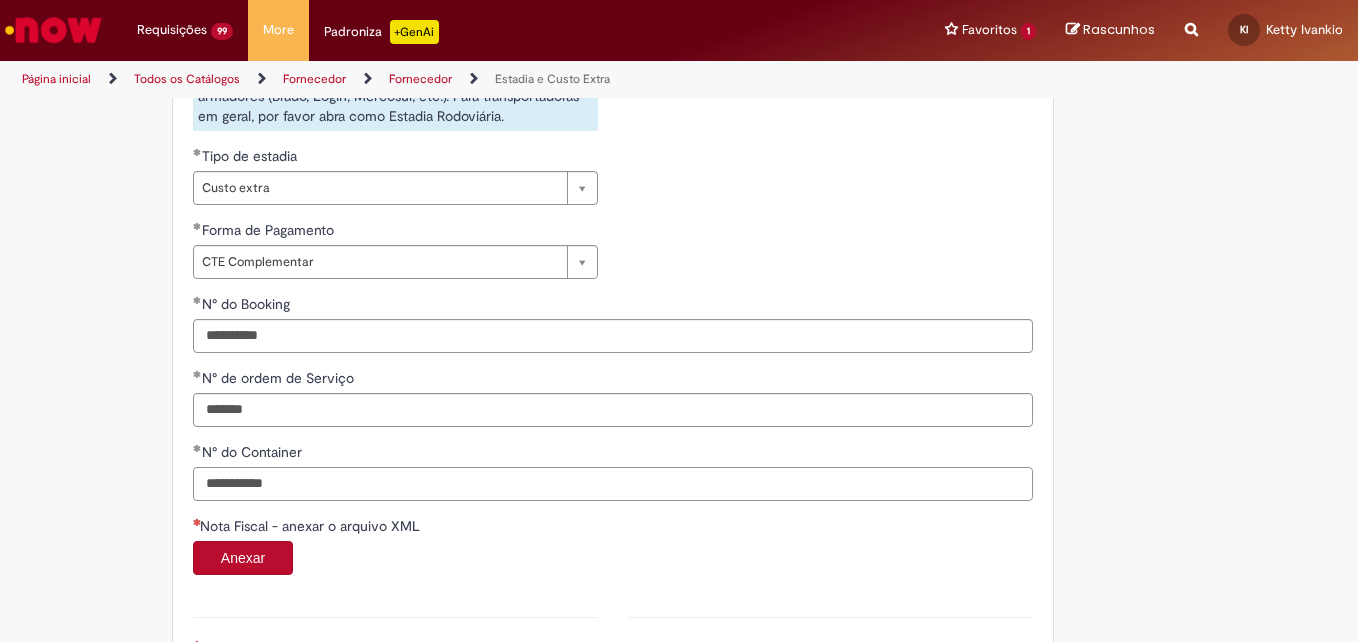 scroll, scrollTop: 1000, scrollLeft: 0, axis: vertical 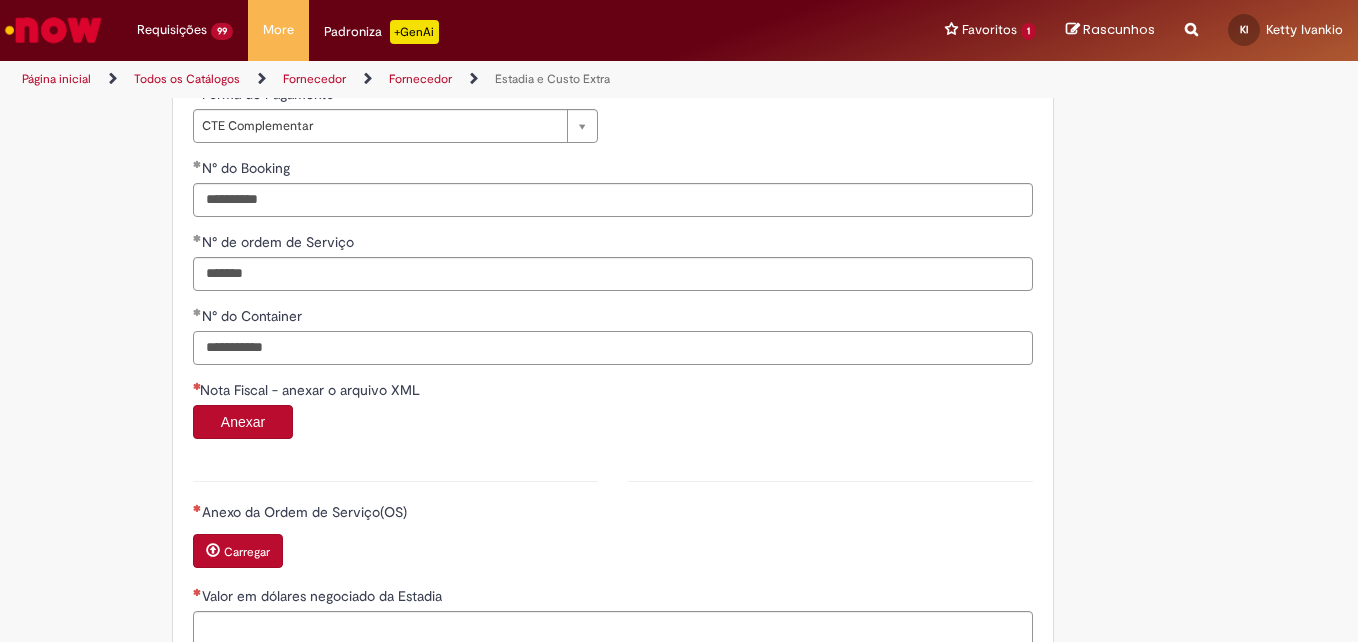 type on "**********" 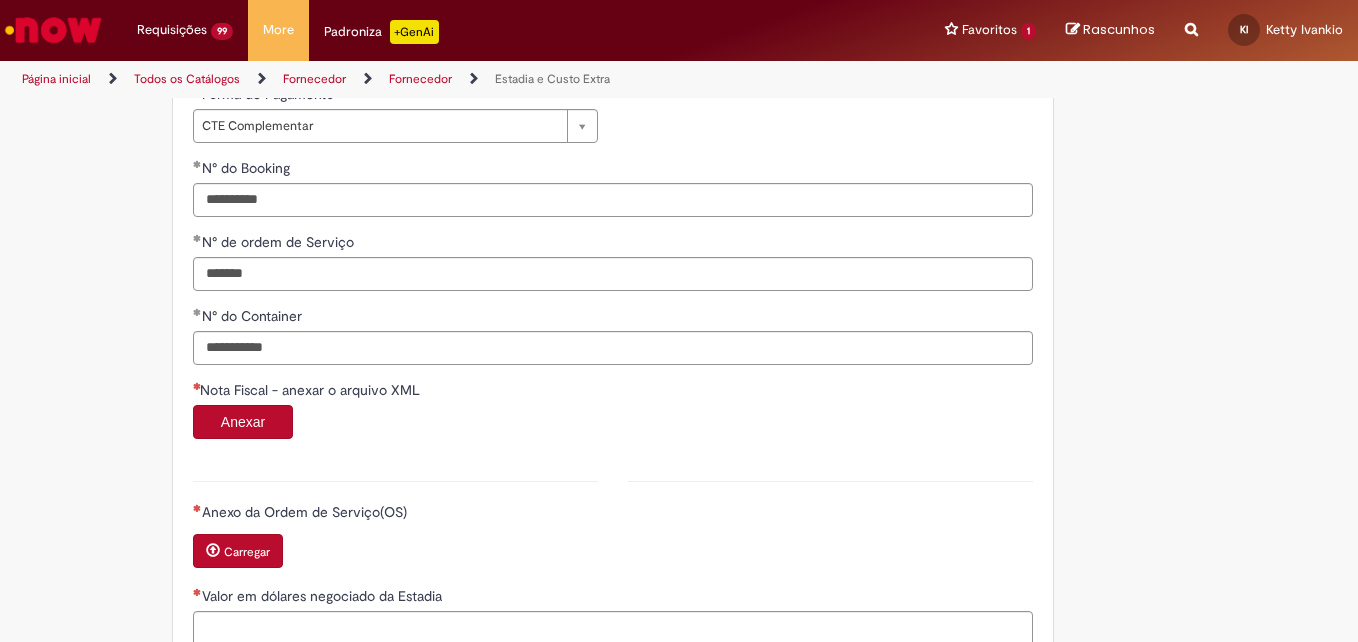 click on "Reportar problema
Artigos
Não encontrou base de conhecimento
Catálogo
Não foram encontradas ofertas
Comunidade
Nenhum resultado encontrado na comunidade" at bounding box center (1191, 30) 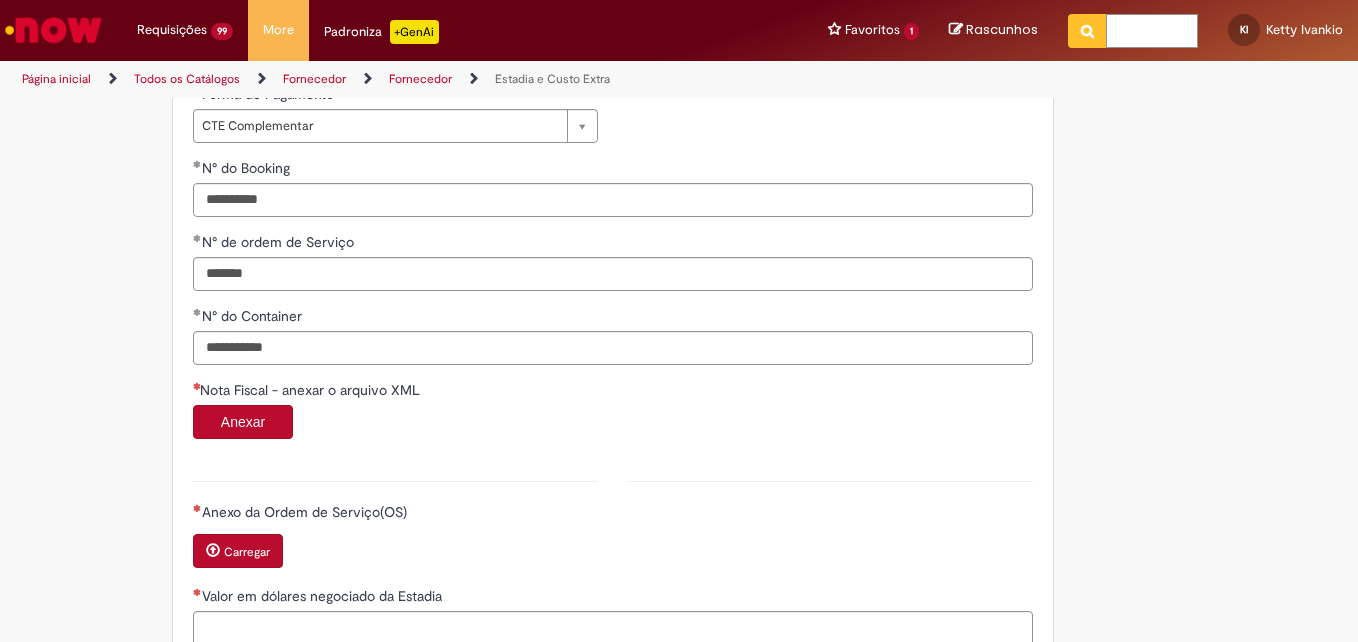 paste on "*******" 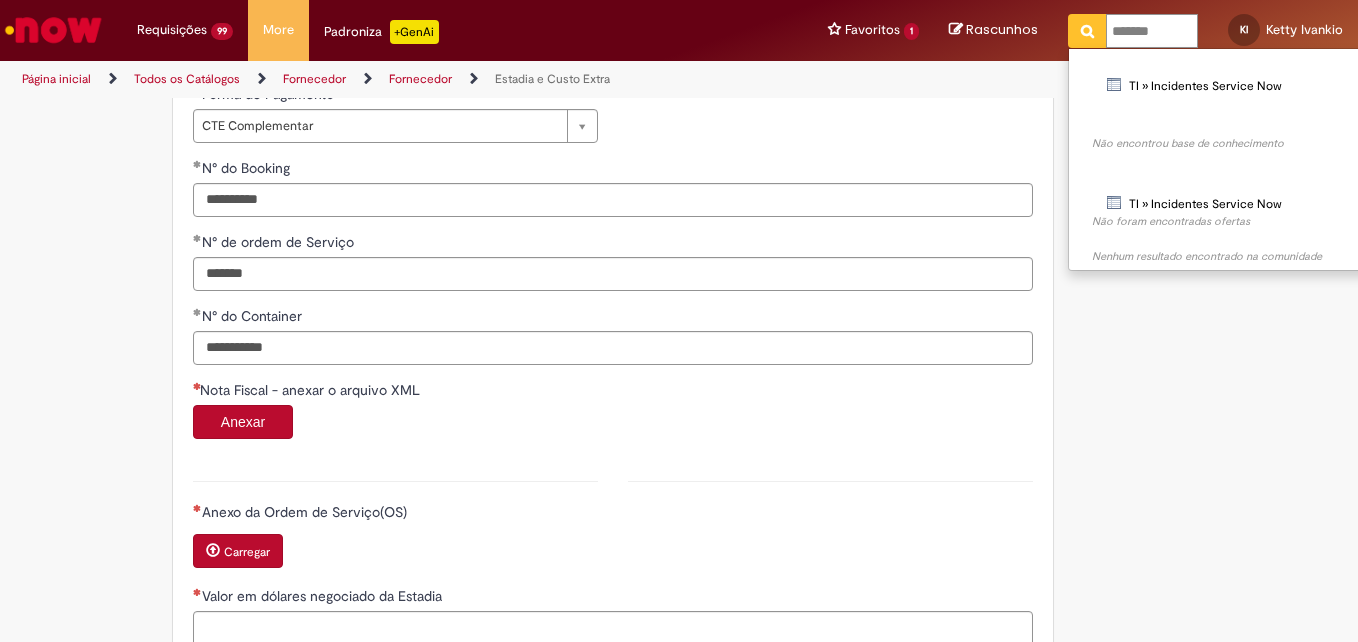 click at bounding box center [1087, 31] 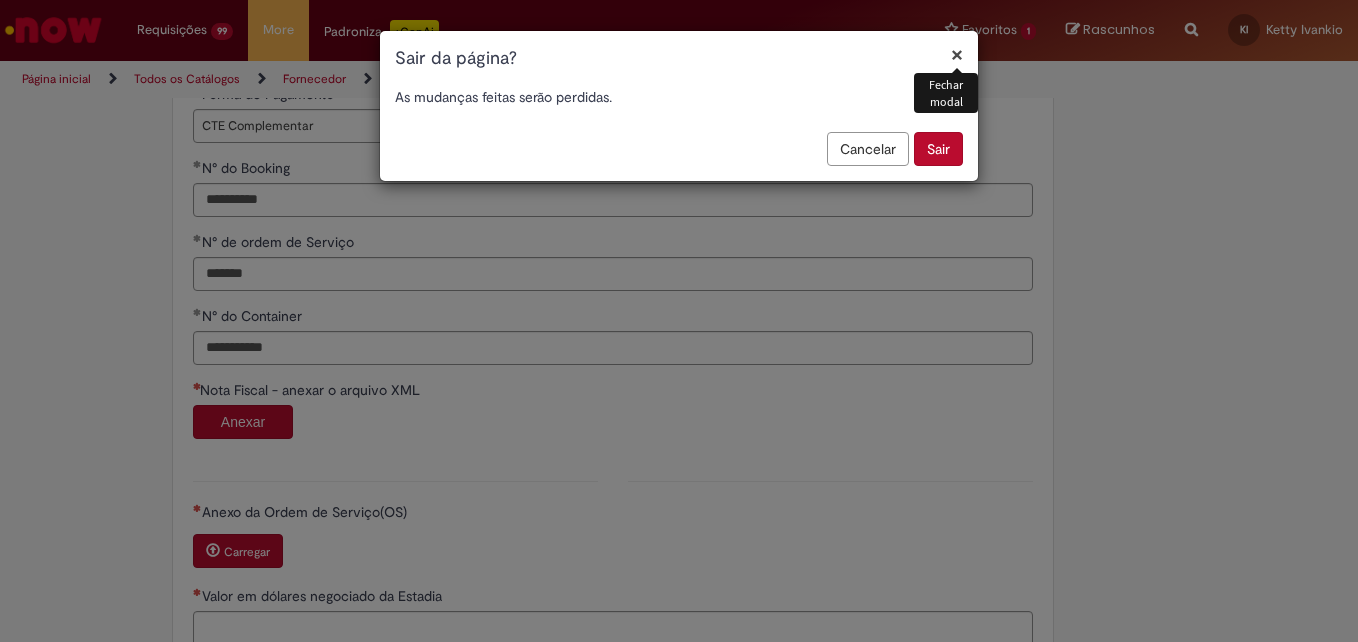 click on "Sair" at bounding box center (938, 149) 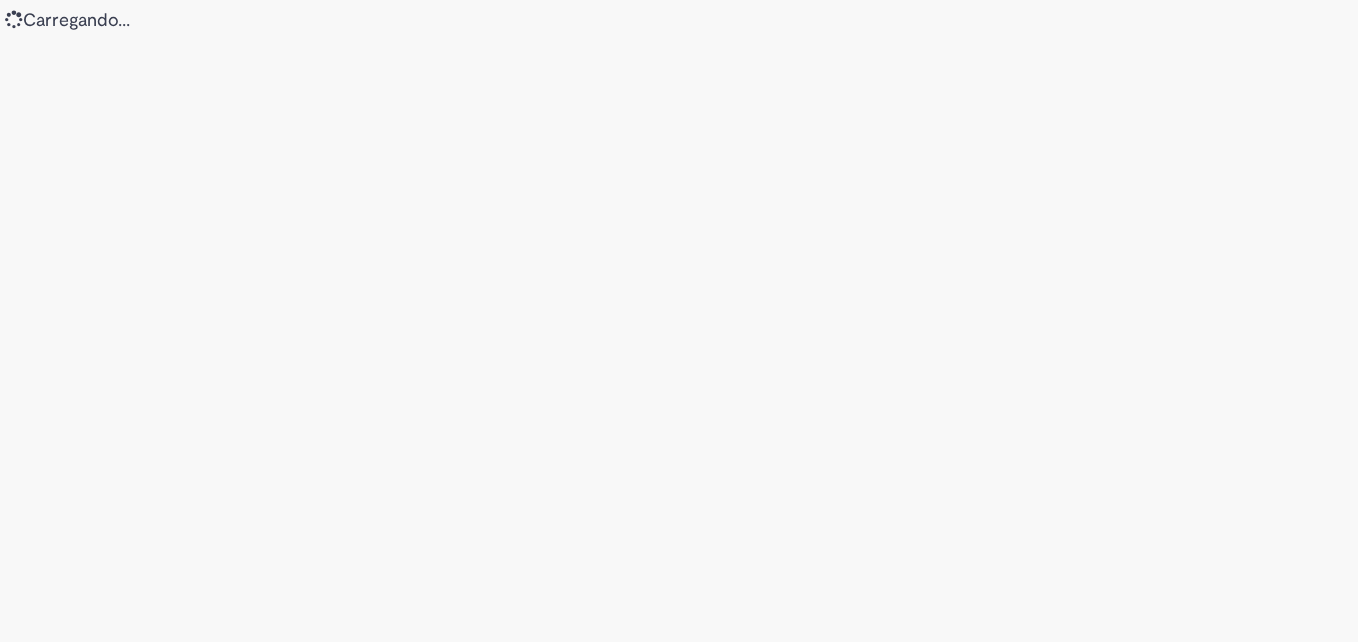scroll, scrollTop: 0, scrollLeft: 0, axis: both 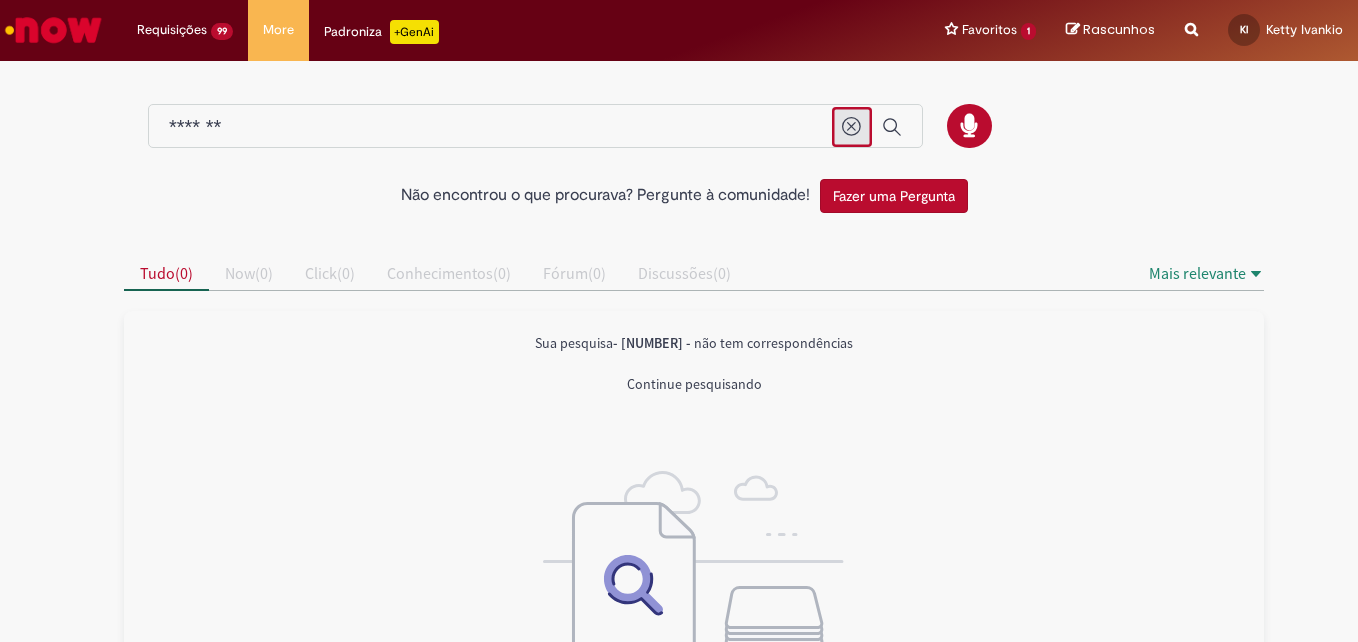 click 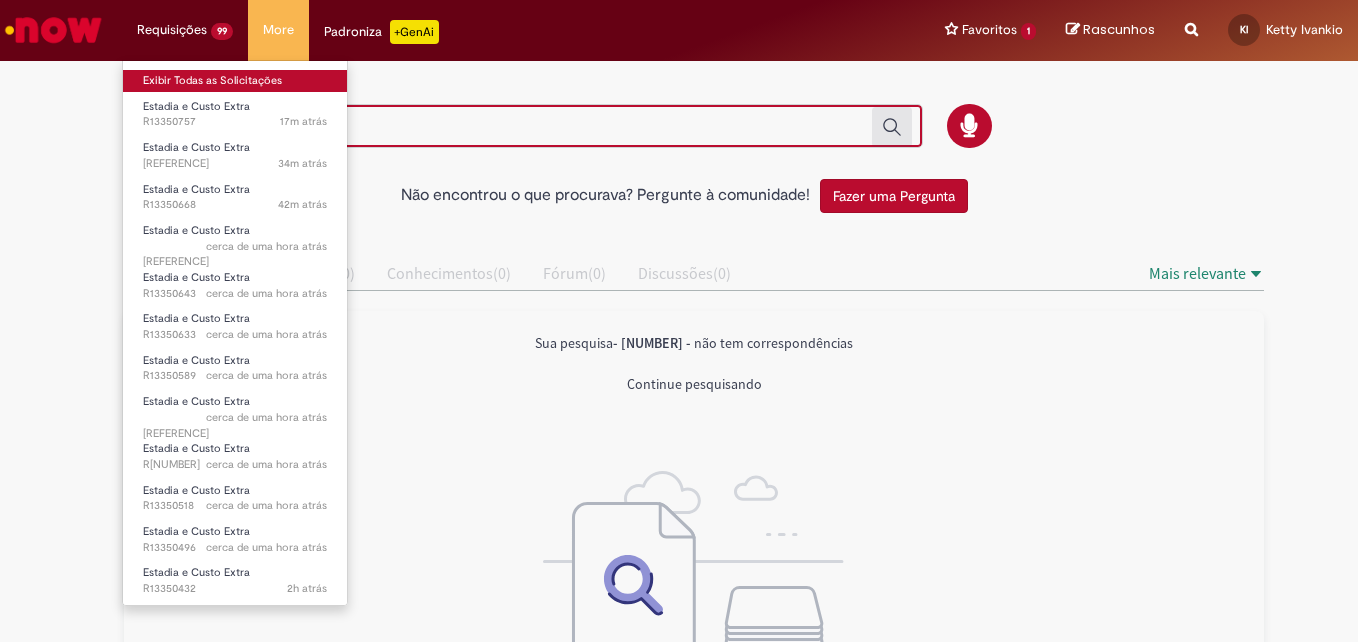 click on "Exibir Todas as Solicitações" at bounding box center (235, 81) 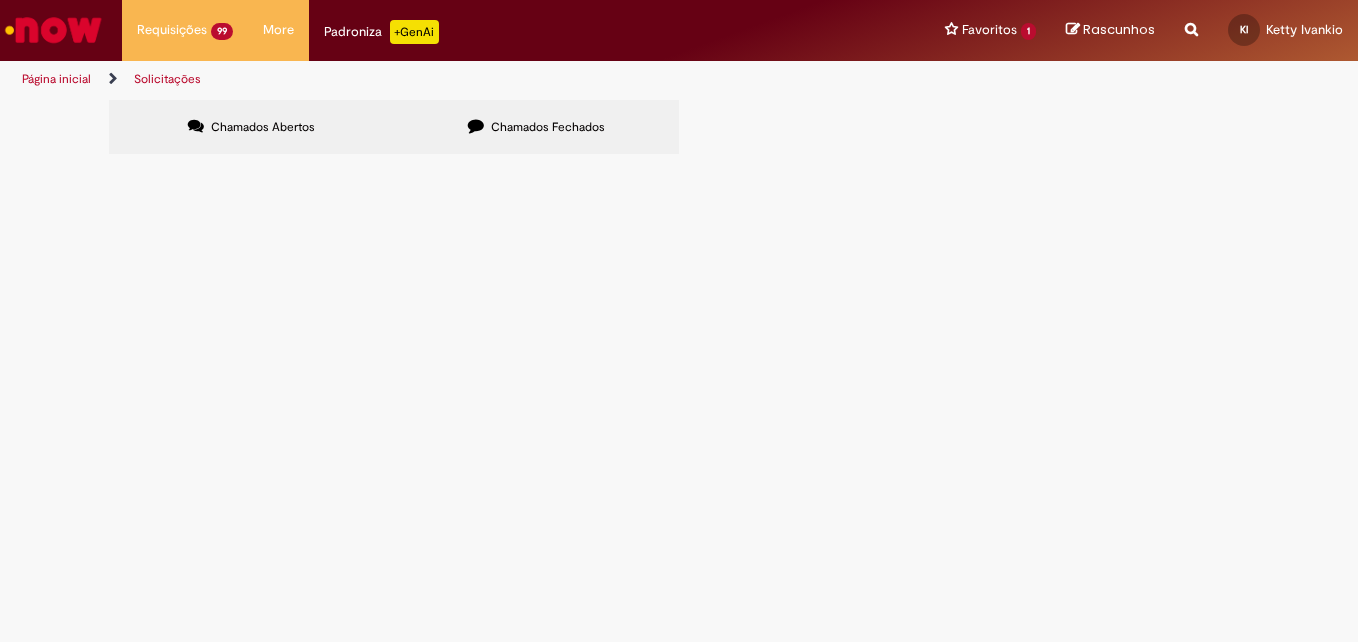 click on "R13350757" at bounding box center (0, 0) 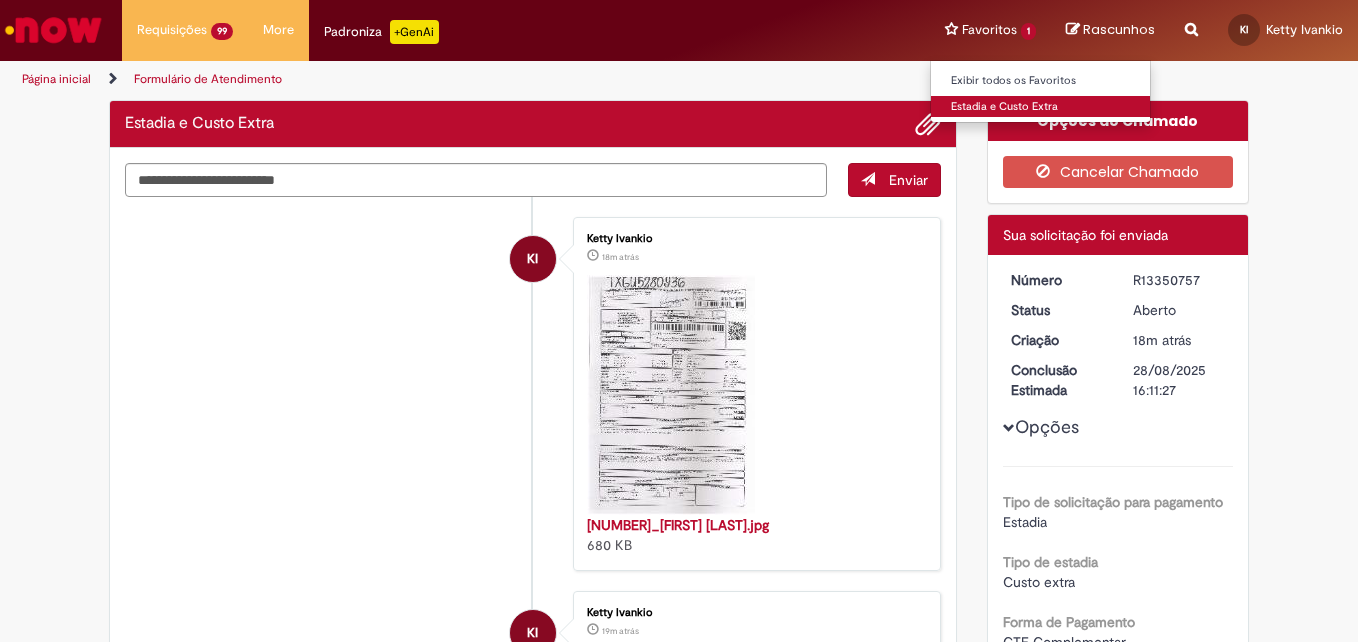 click on "Estadia e Custo Extra" at bounding box center (1041, 107) 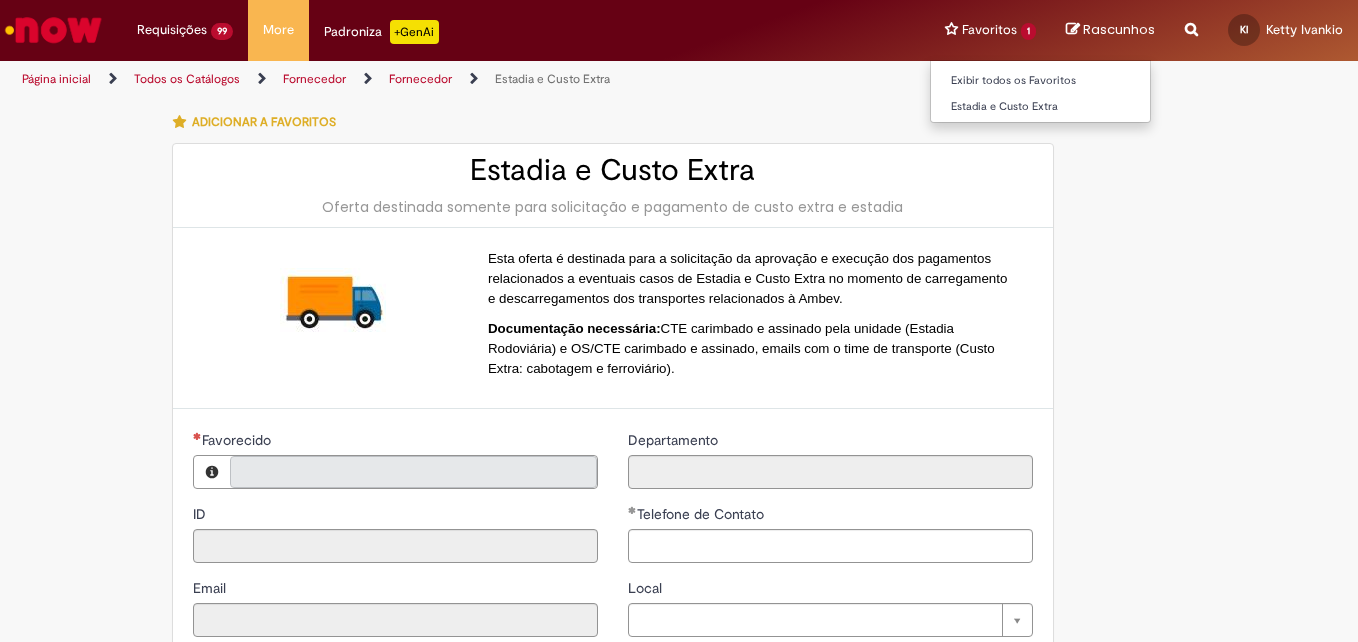 type on "**********" 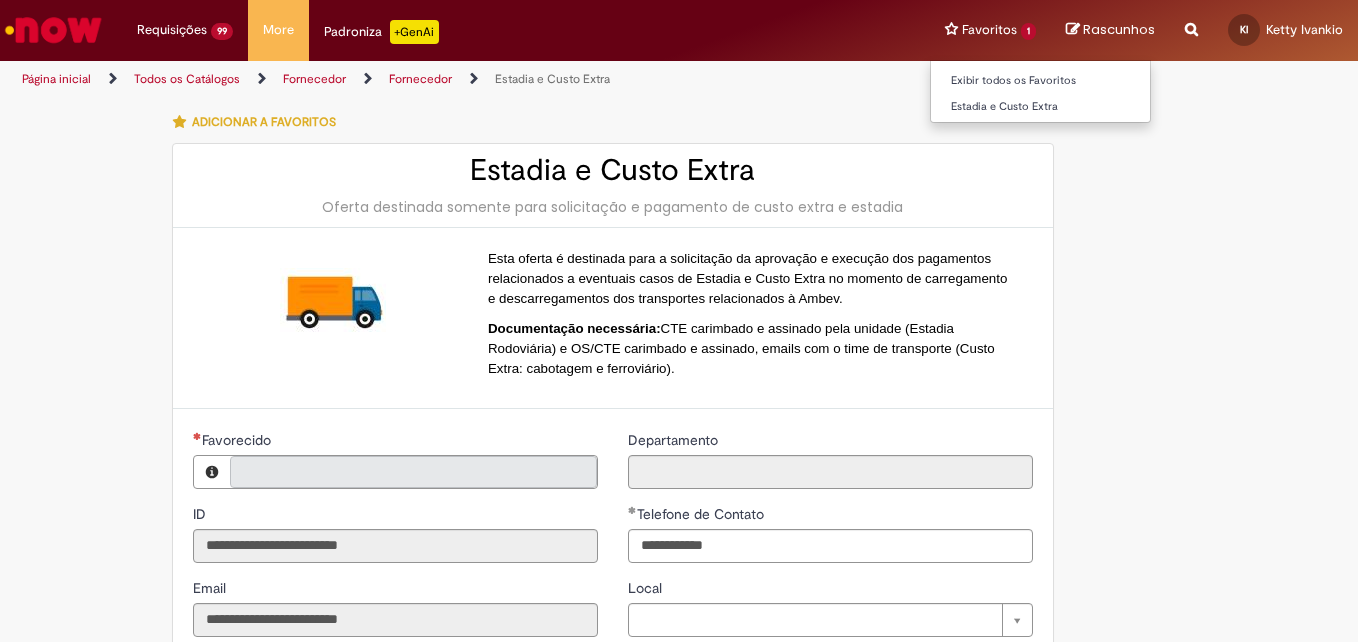 type on "**********" 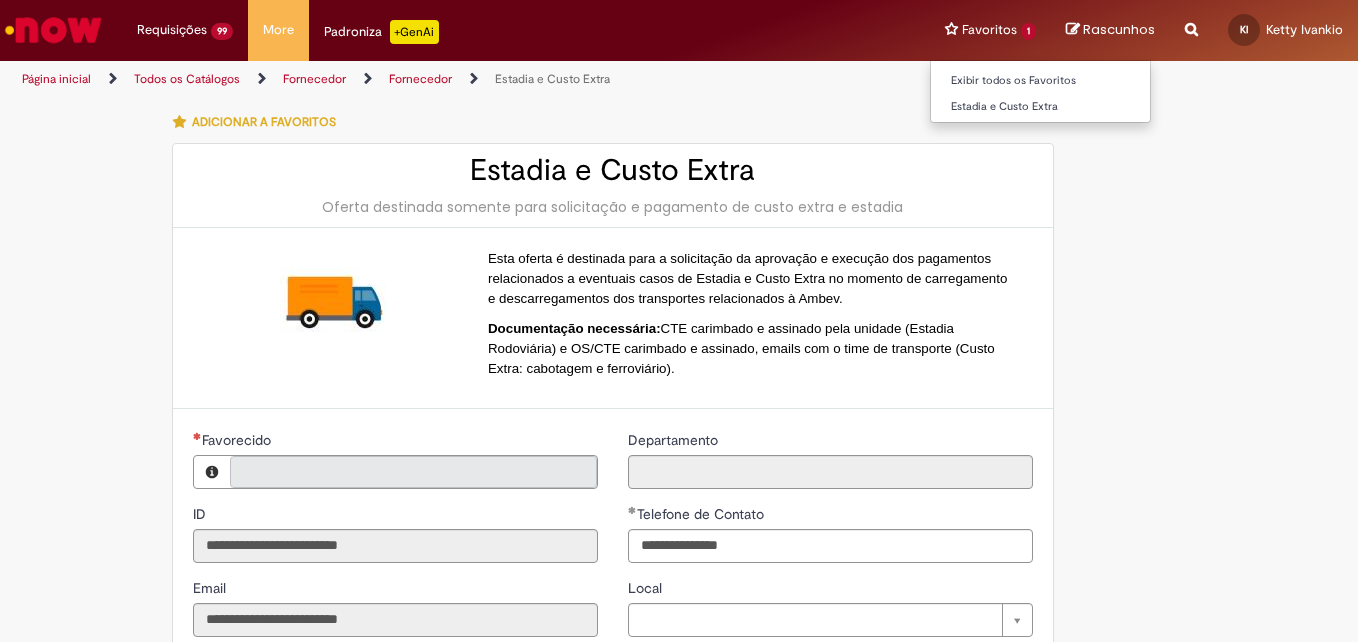 type on "**********" 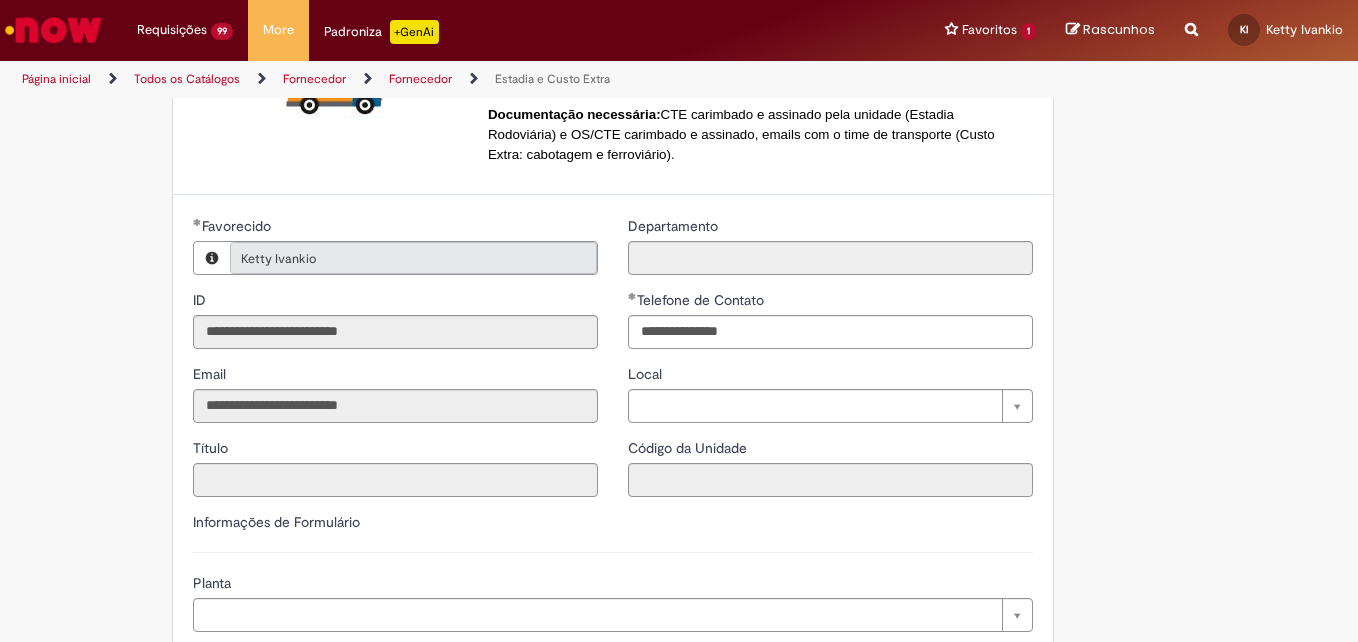 scroll, scrollTop: 500, scrollLeft: 0, axis: vertical 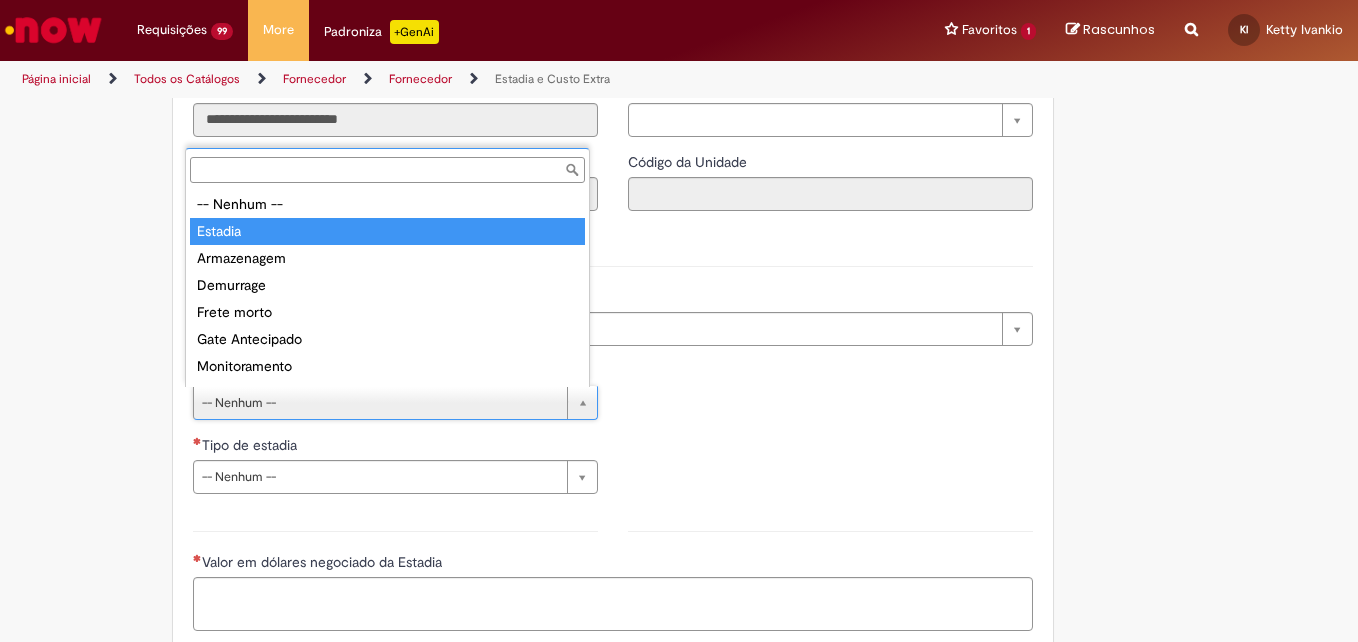 type on "*******" 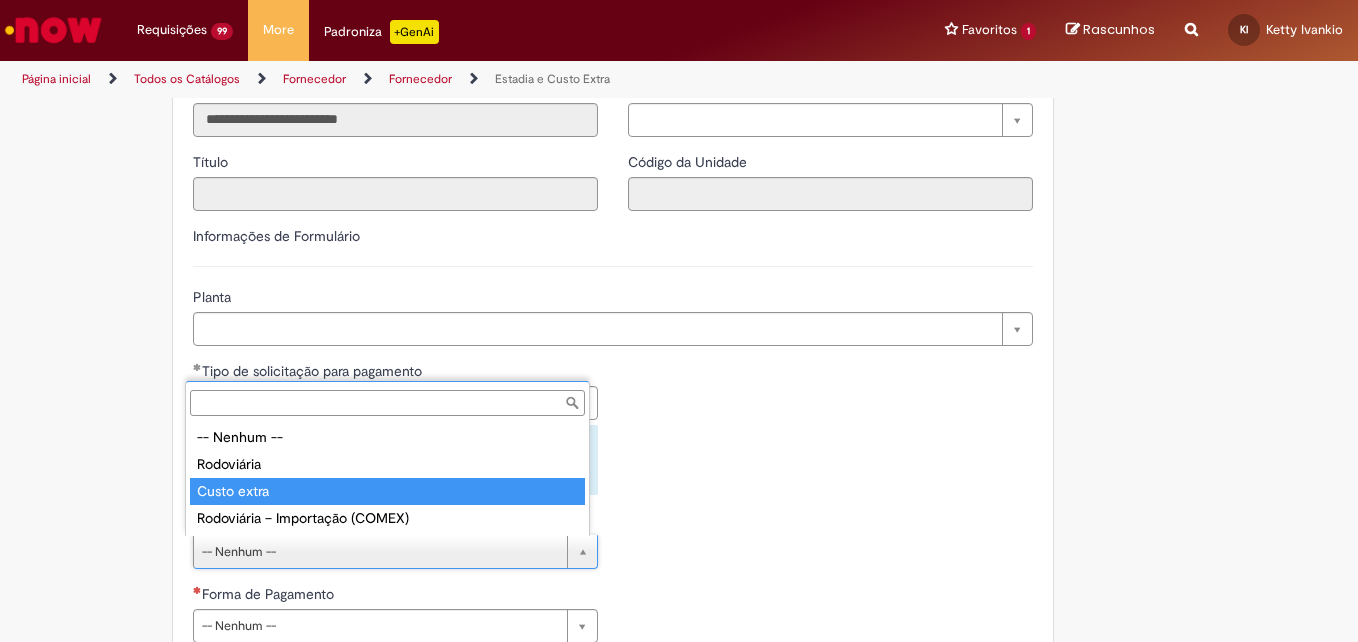 type on "**********" 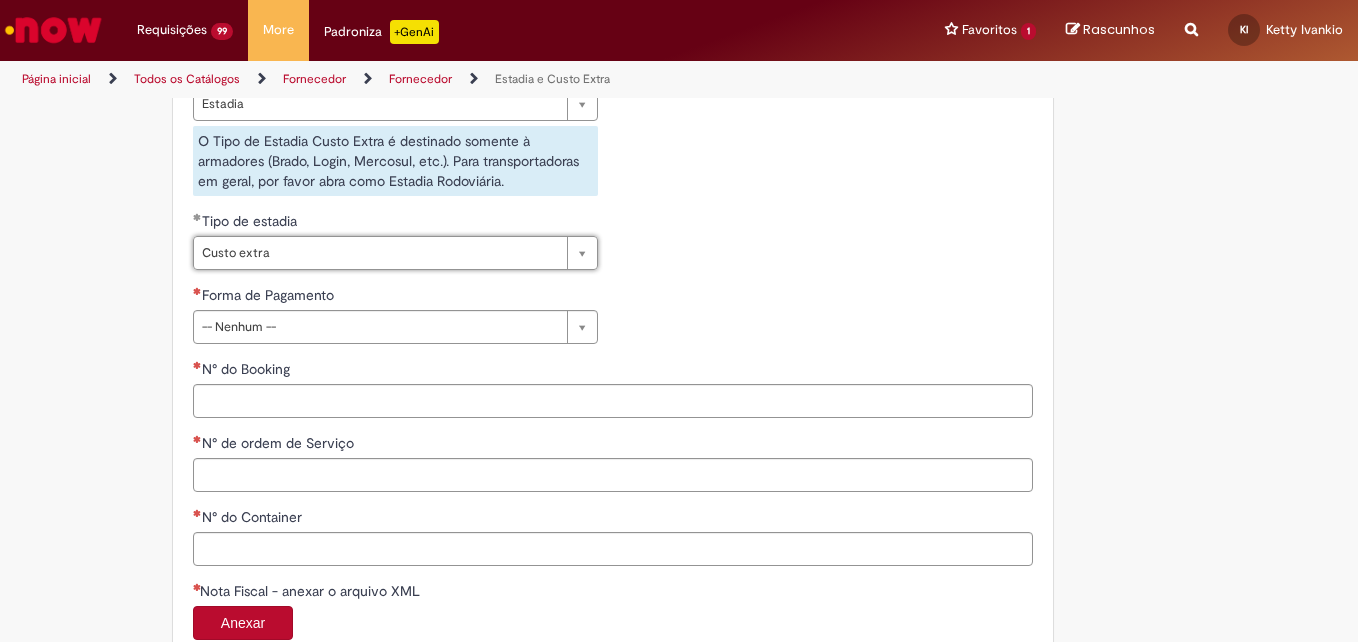 scroll, scrollTop: 800, scrollLeft: 0, axis: vertical 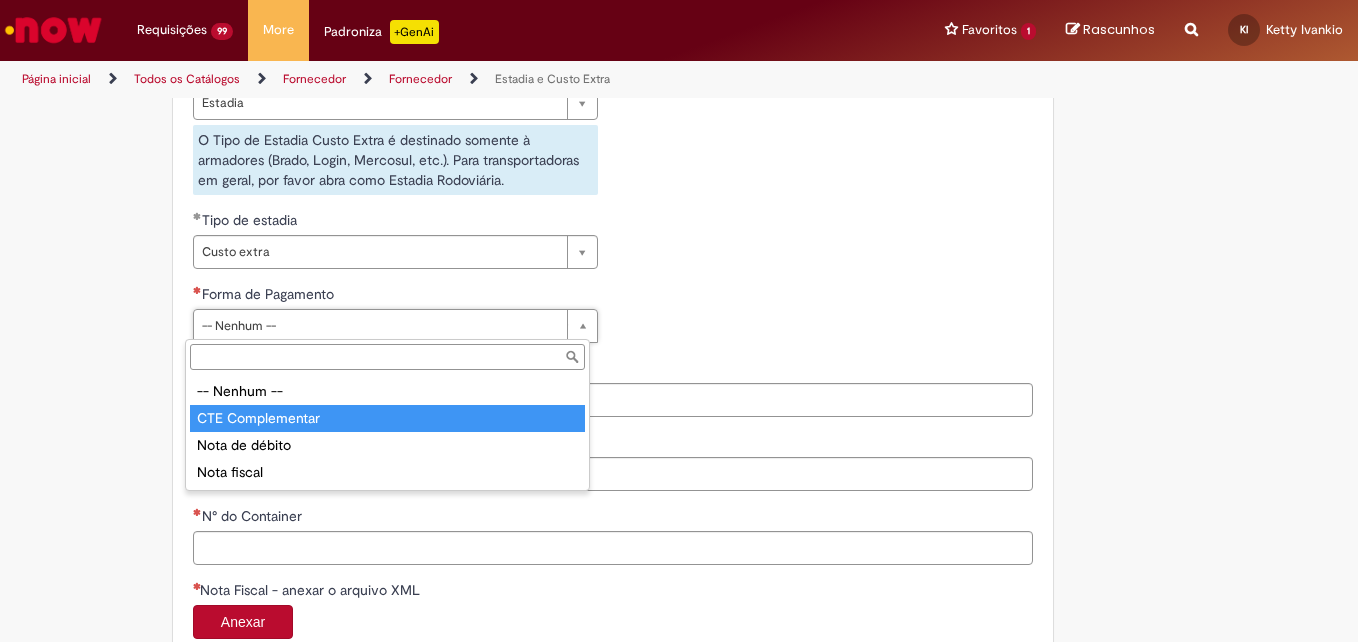 type on "**********" 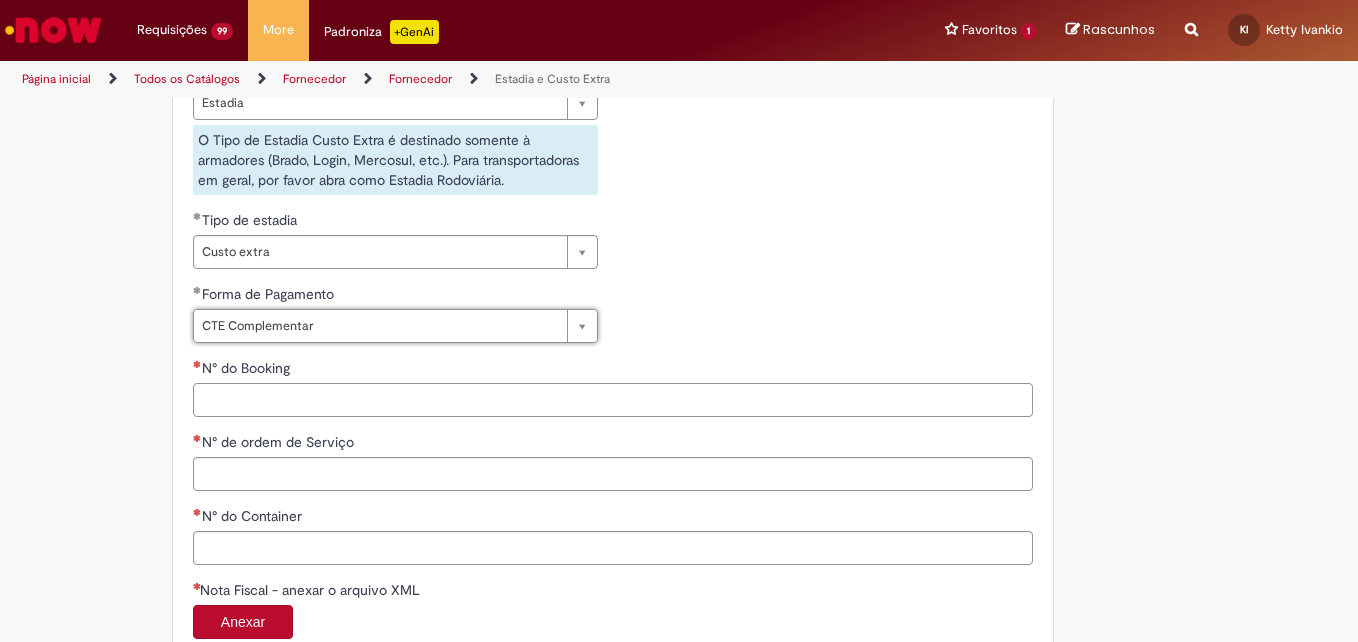 click on "N° do Booking" at bounding box center (613, 400) 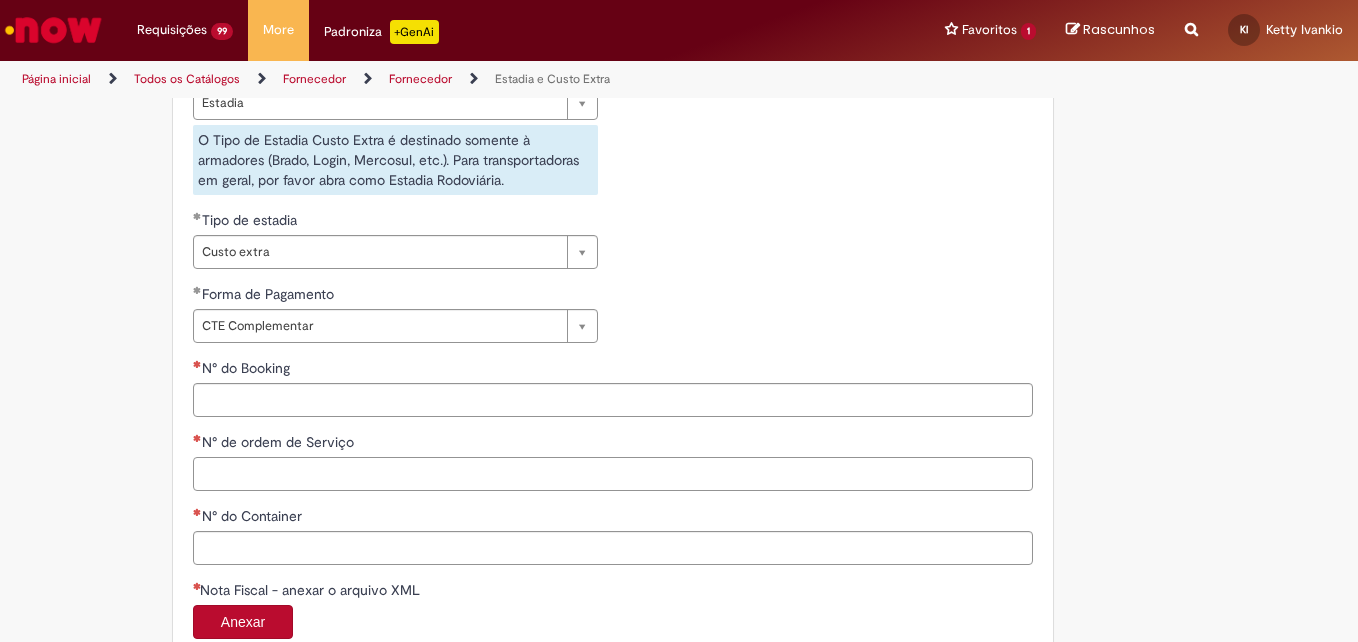 paste on "**********" 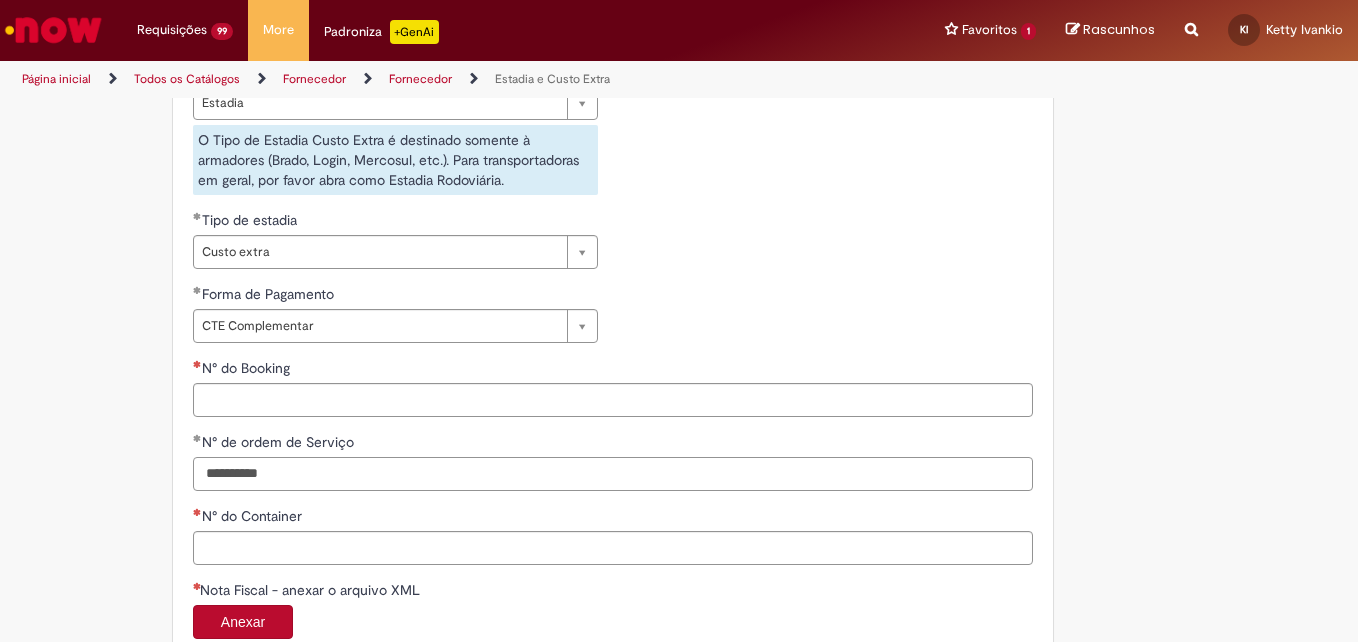 type on "**********" 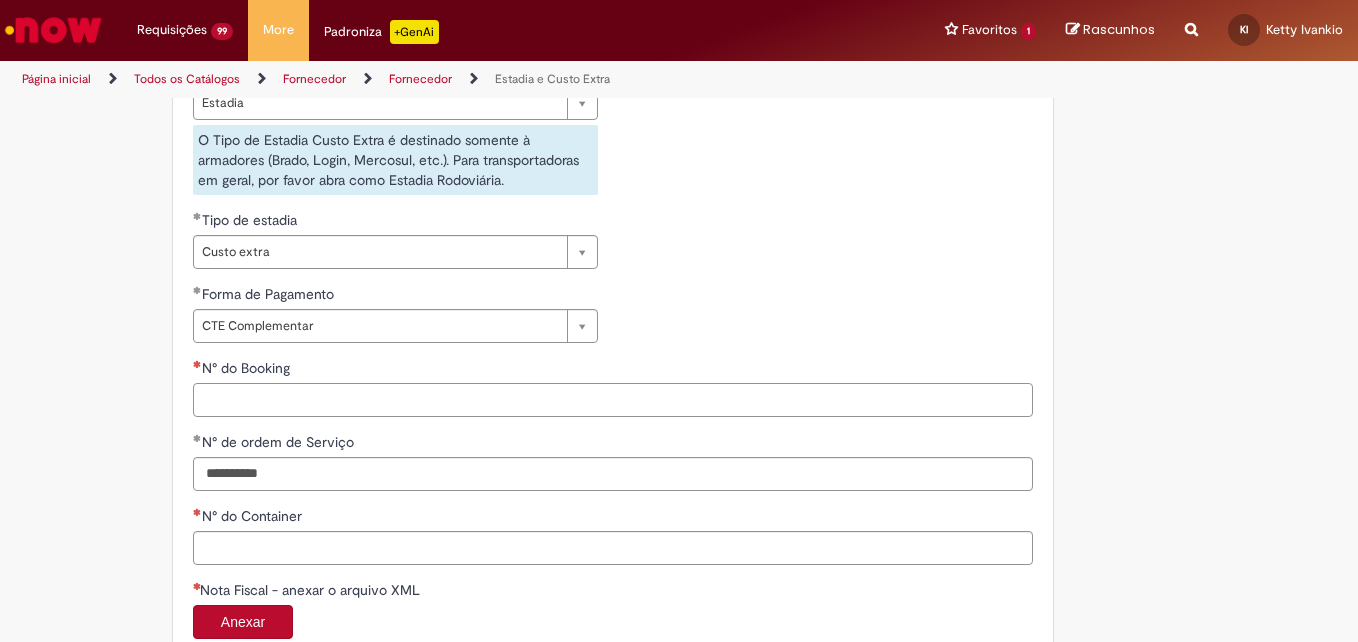 click on "N° do Booking" at bounding box center [613, 400] 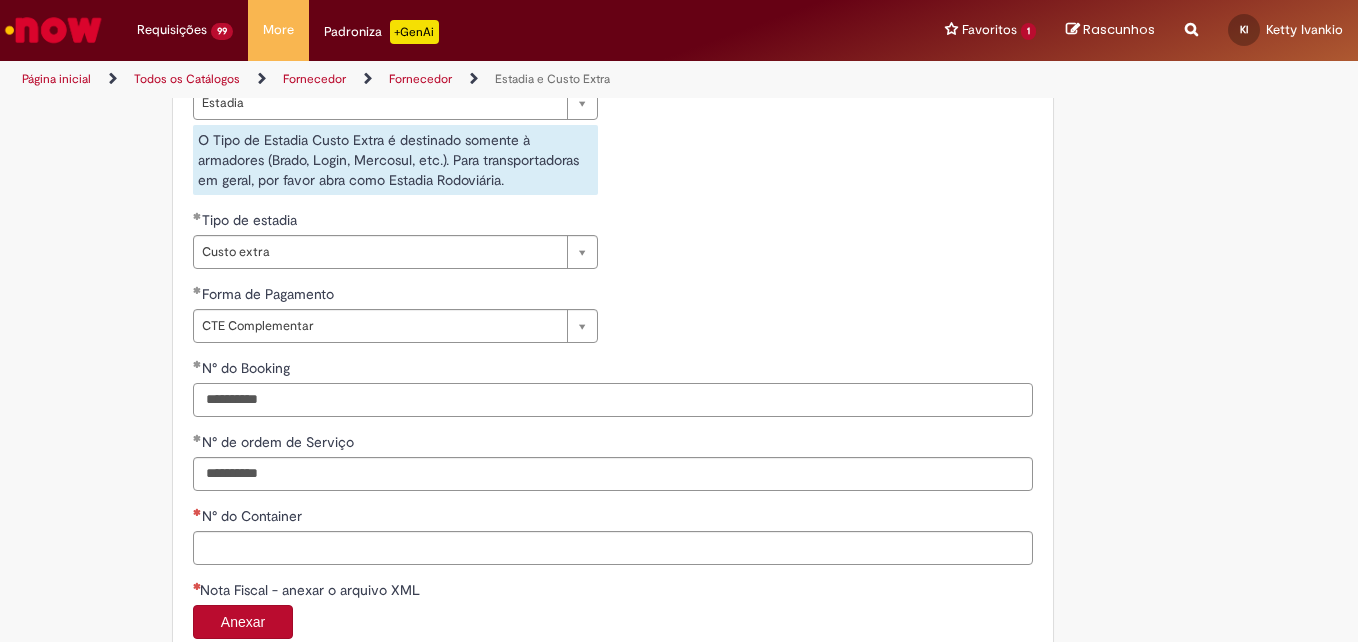 type on "**********" 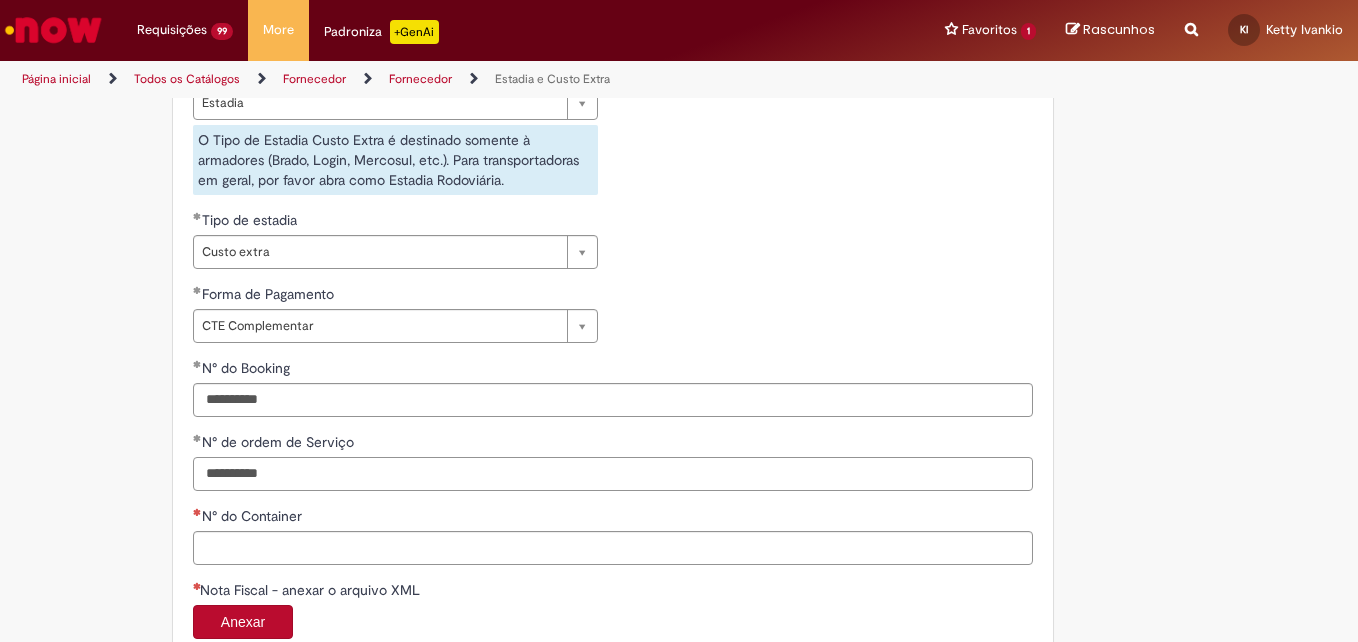 drag, startPoint x: 94, startPoint y: 473, endPoint x: 0, endPoint y: 451, distance: 96.540146 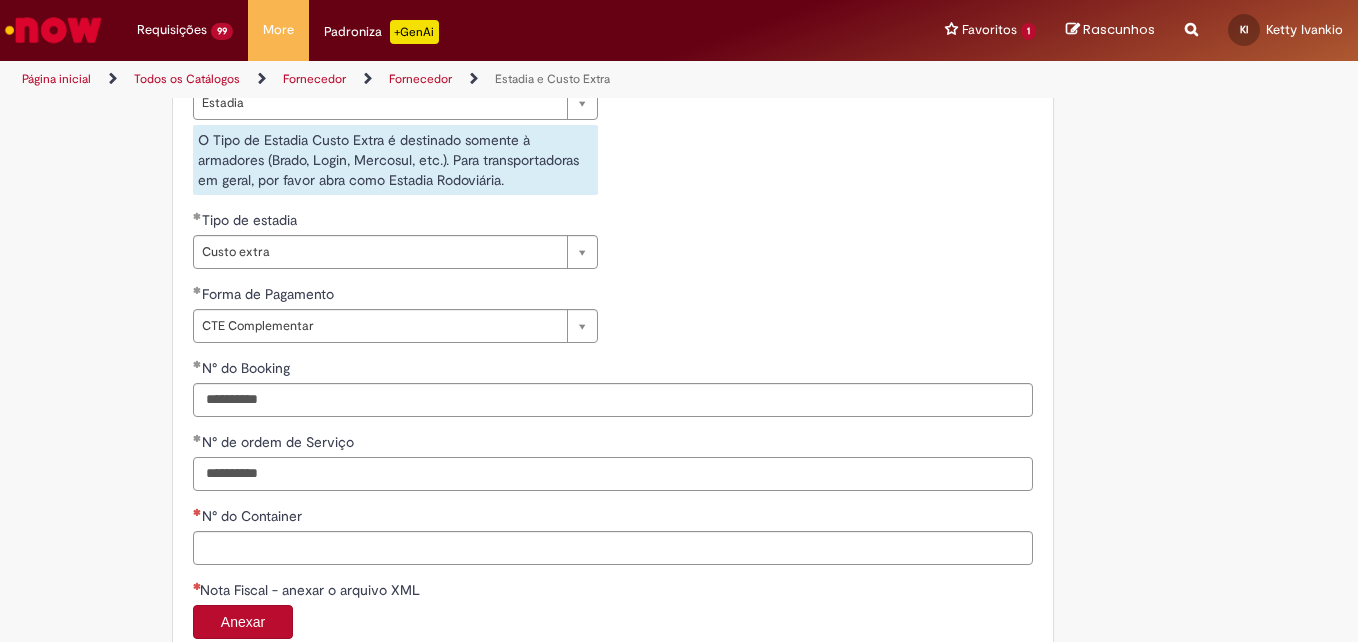 paste 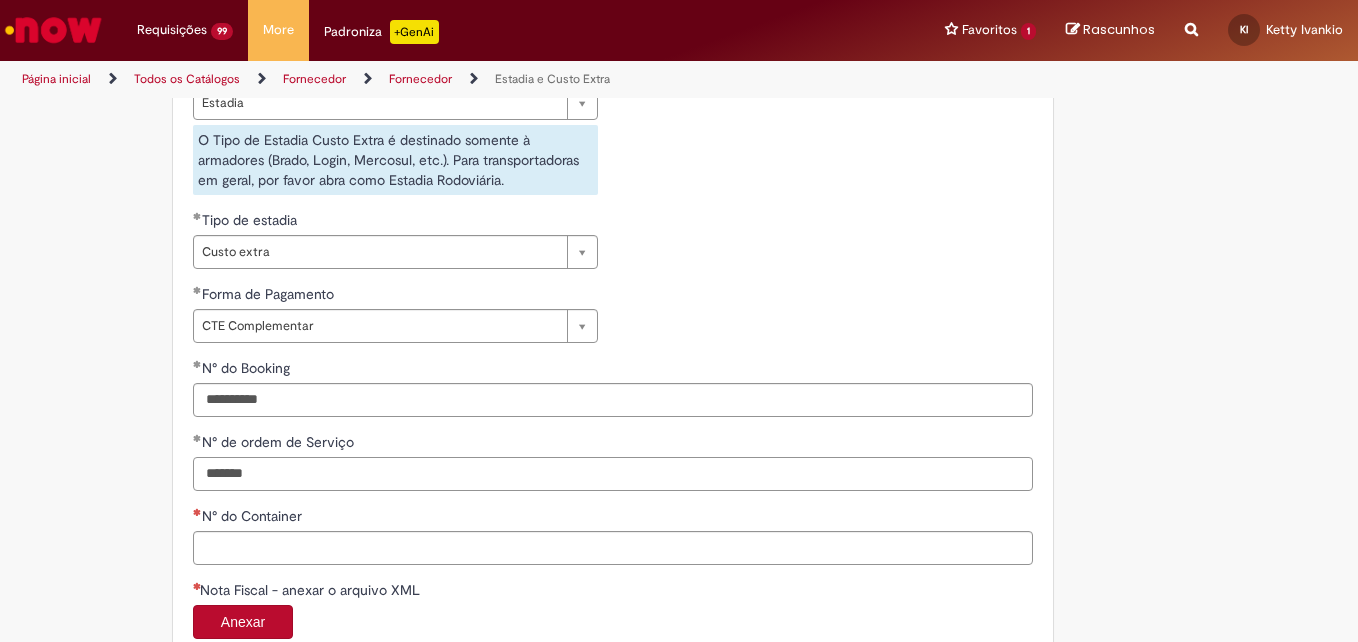 type on "*******" 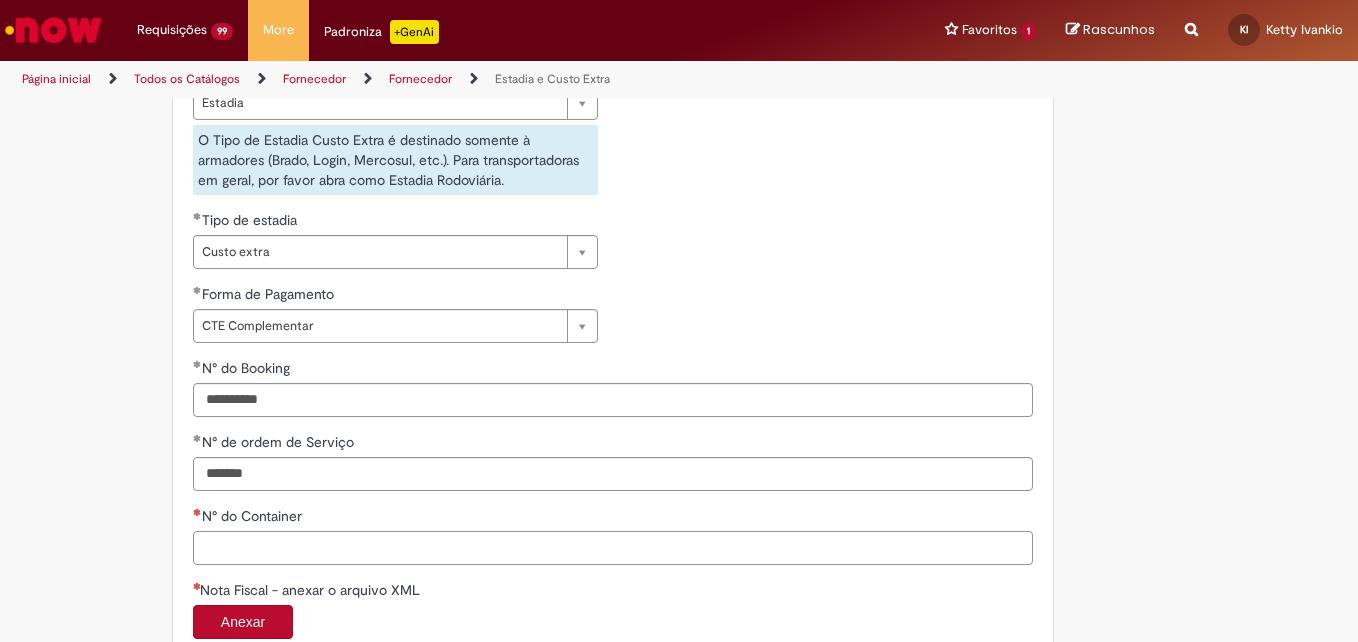 click on "N° do Container" at bounding box center (613, 548) 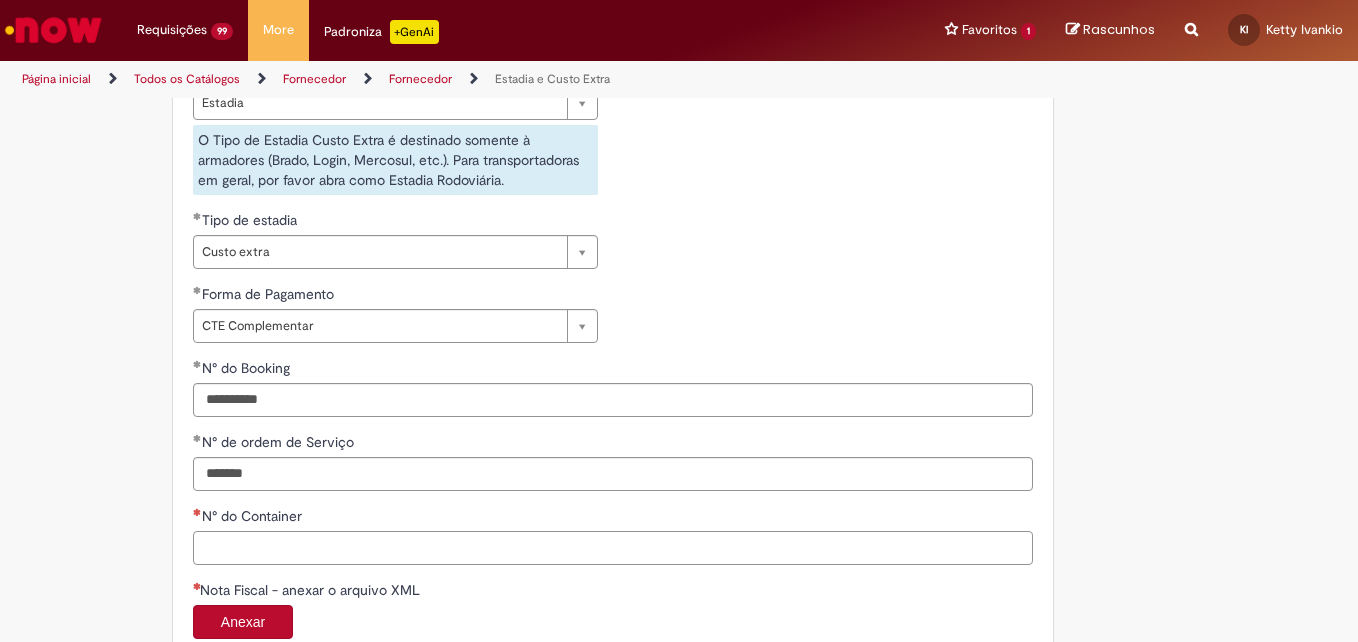 paste on "**********" 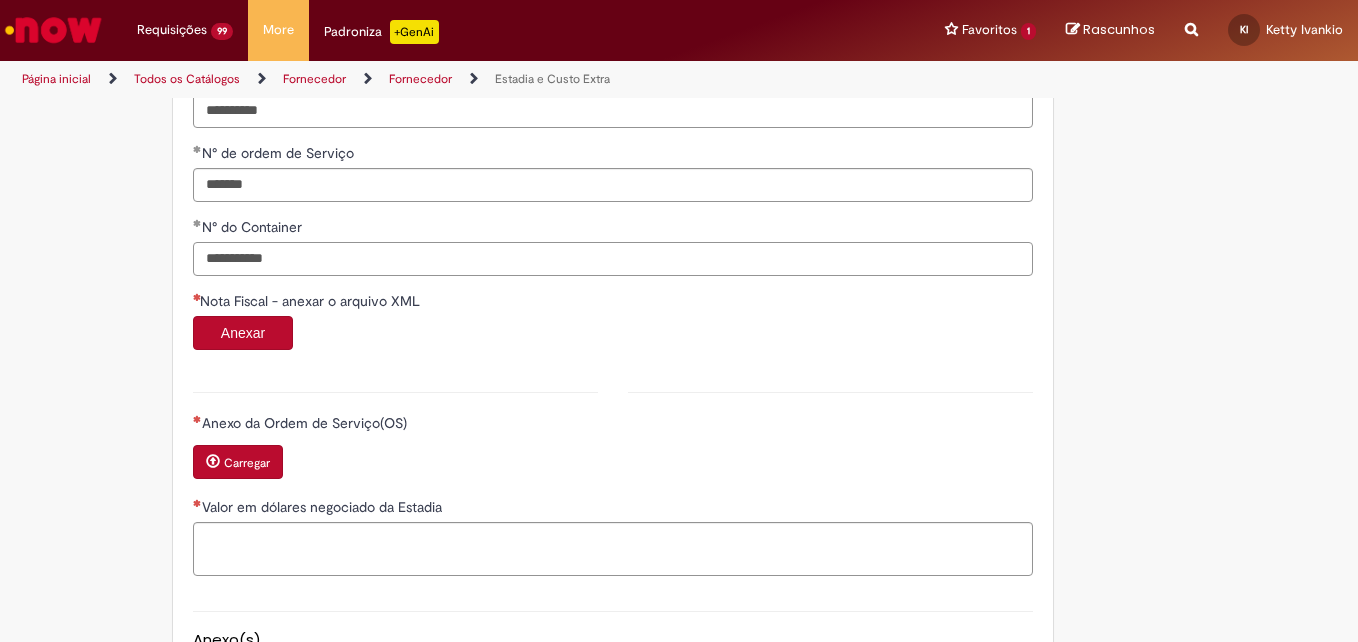 type on "**********" 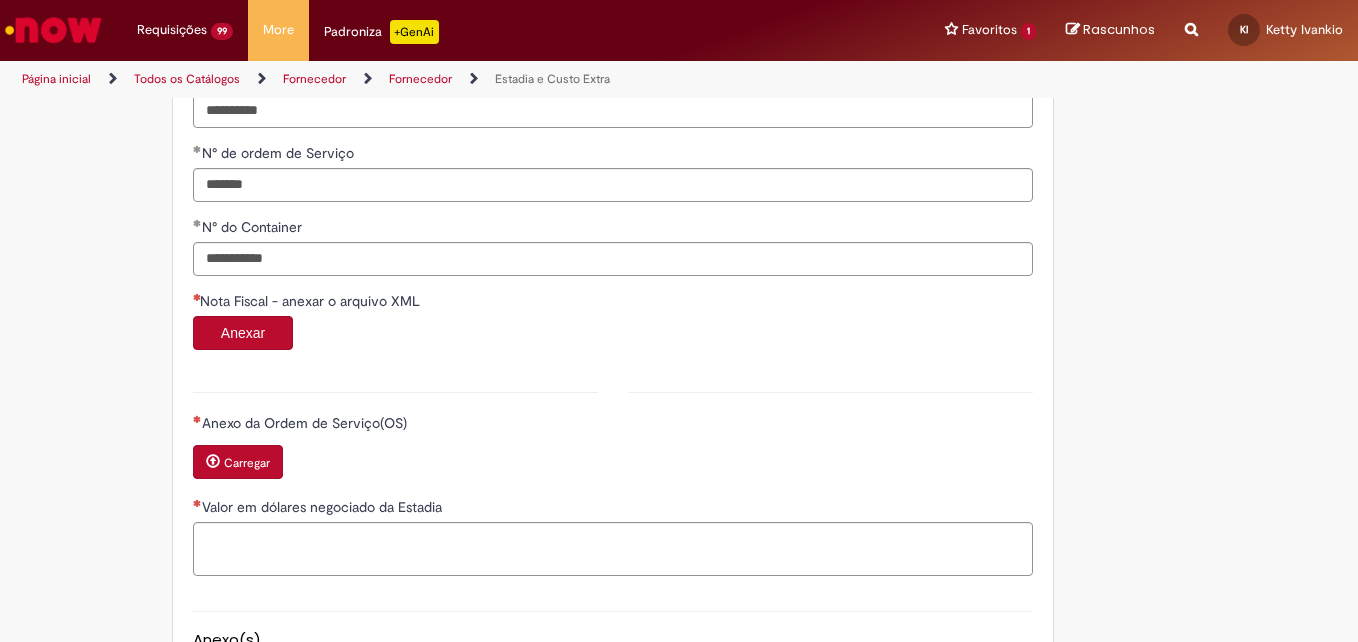 scroll, scrollTop: 1100, scrollLeft: 0, axis: vertical 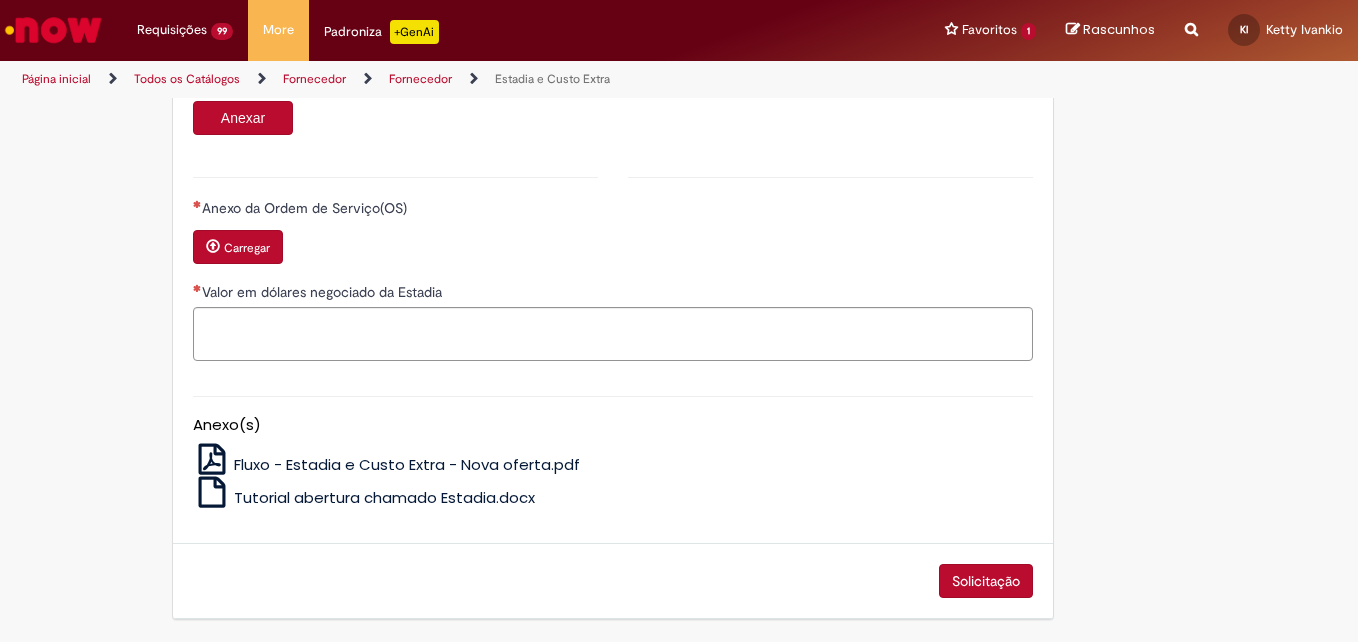 click on "Carregar" at bounding box center [238, 247] 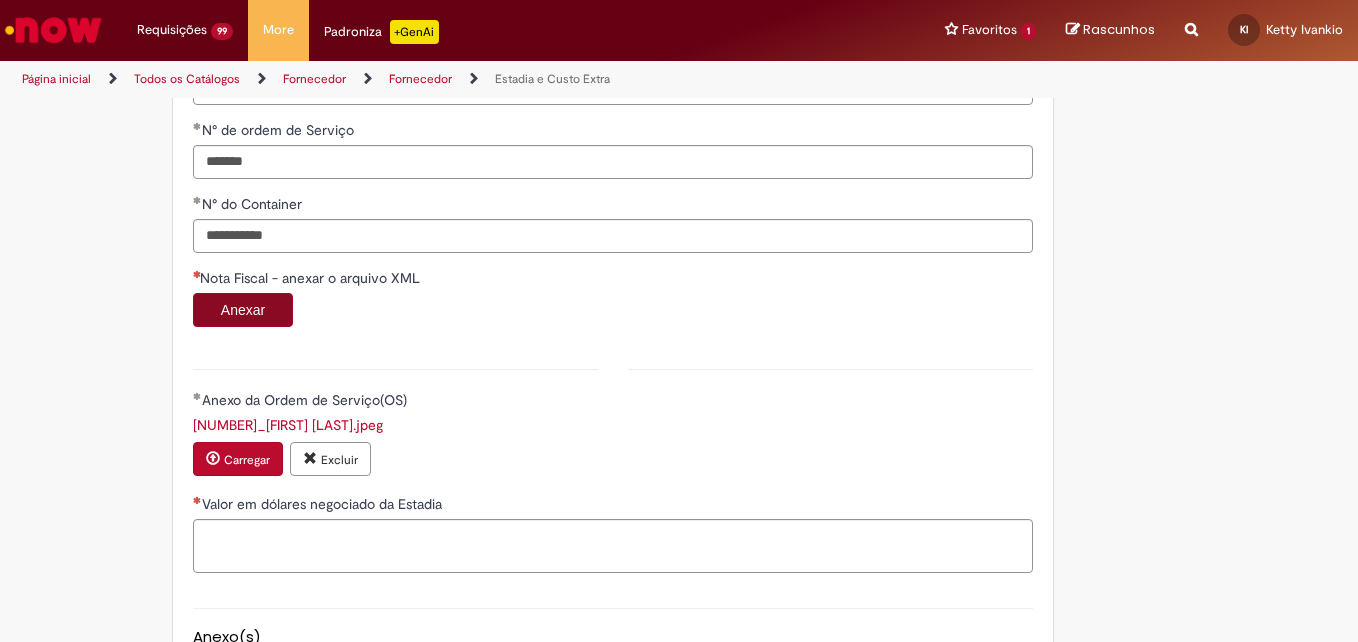 scroll, scrollTop: 1104, scrollLeft: 0, axis: vertical 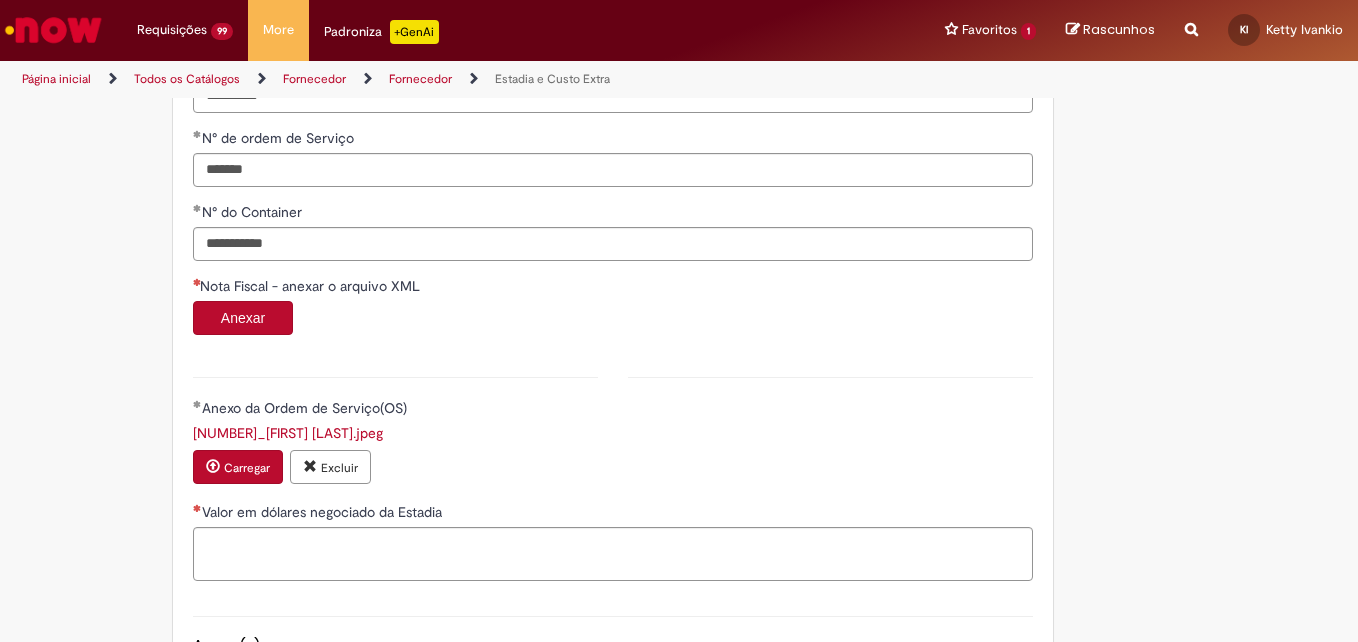 click on "Anexar" at bounding box center [243, 318] 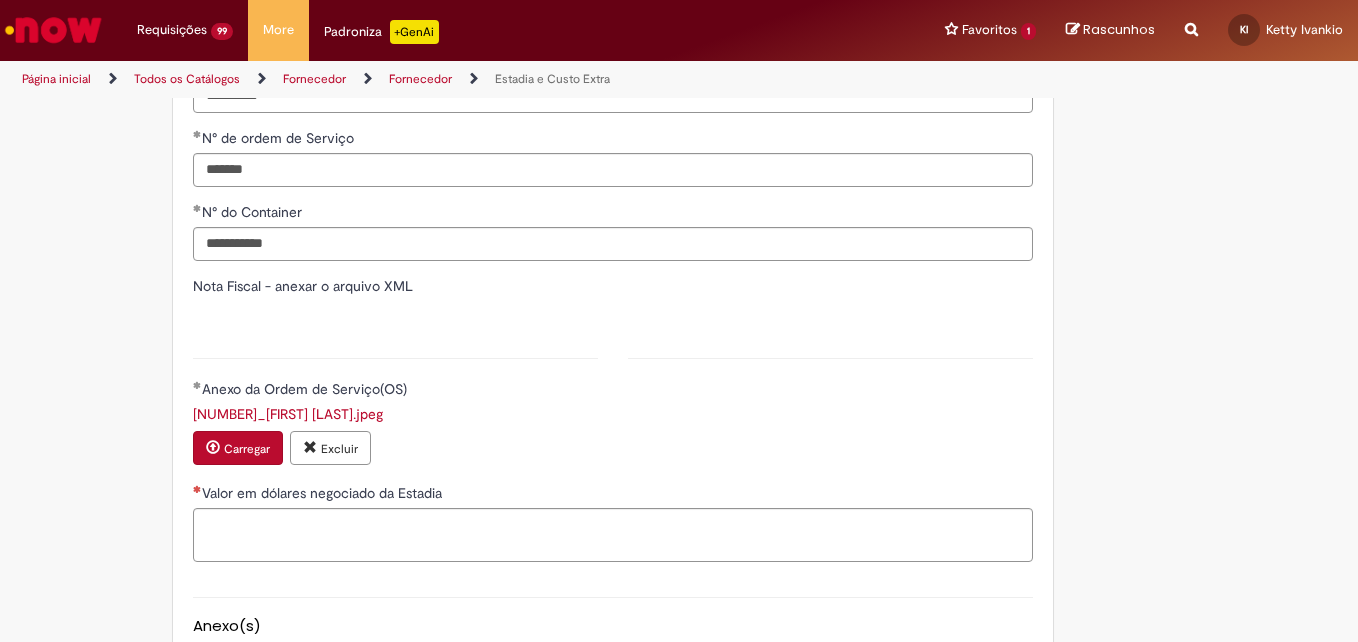 type on "*******" 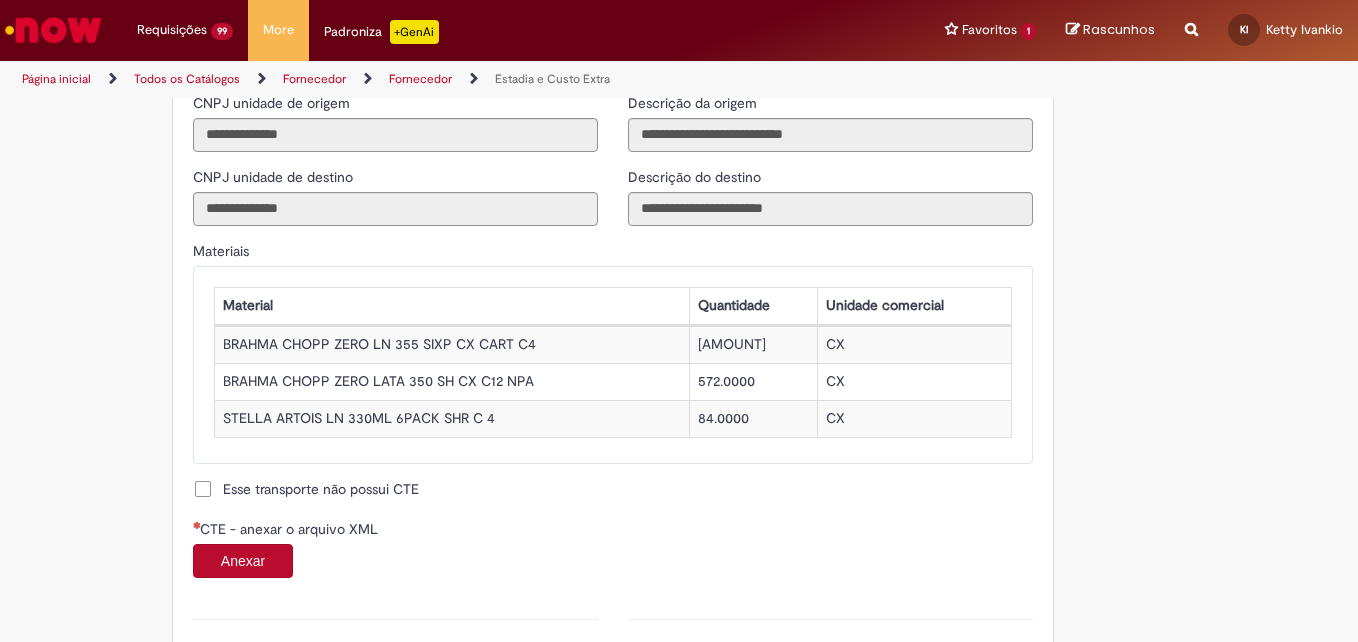 scroll, scrollTop: 1704, scrollLeft: 0, axis: vertical 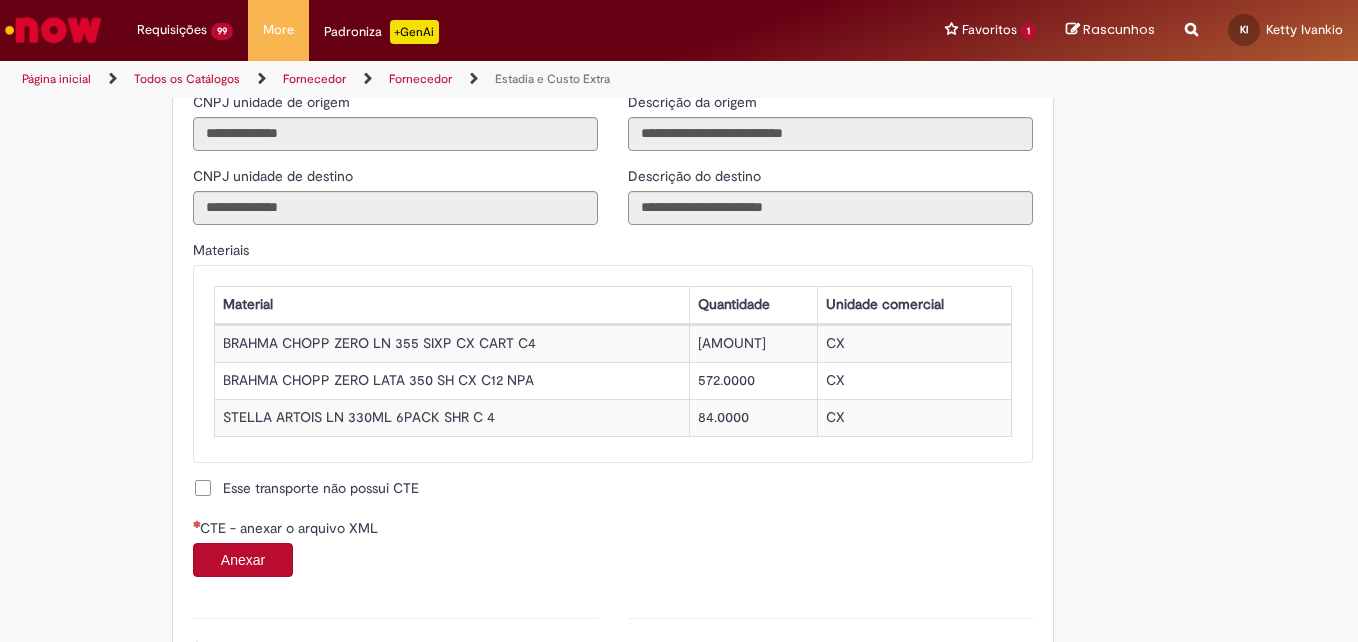 click on "Anexar" at bounding box center [243, 560] 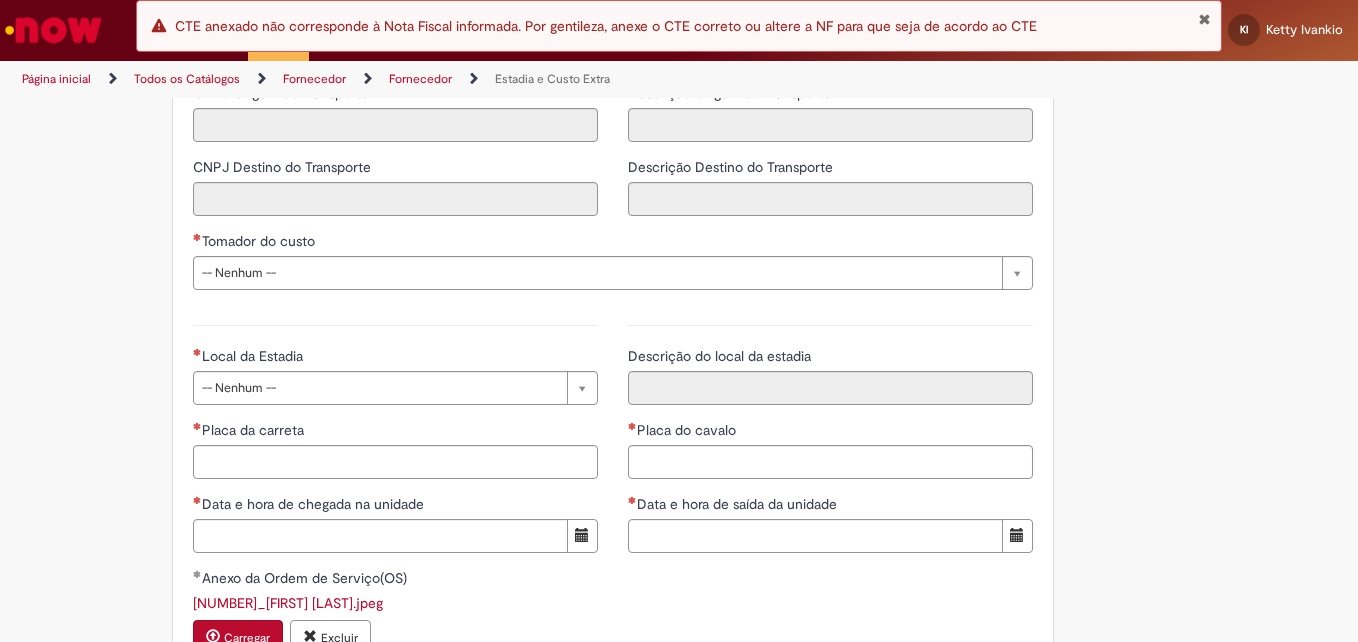 scroll, scrollTop: 2704, scrollLeft: 0, axis: vertical 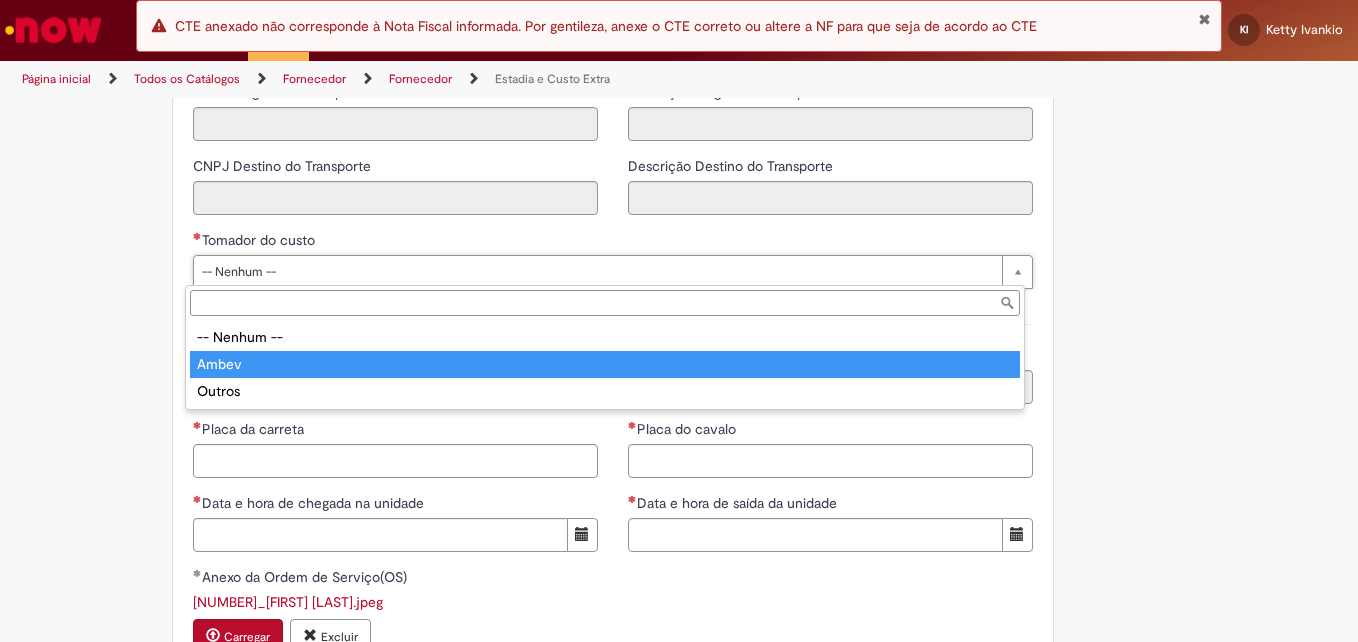 type on "*****" 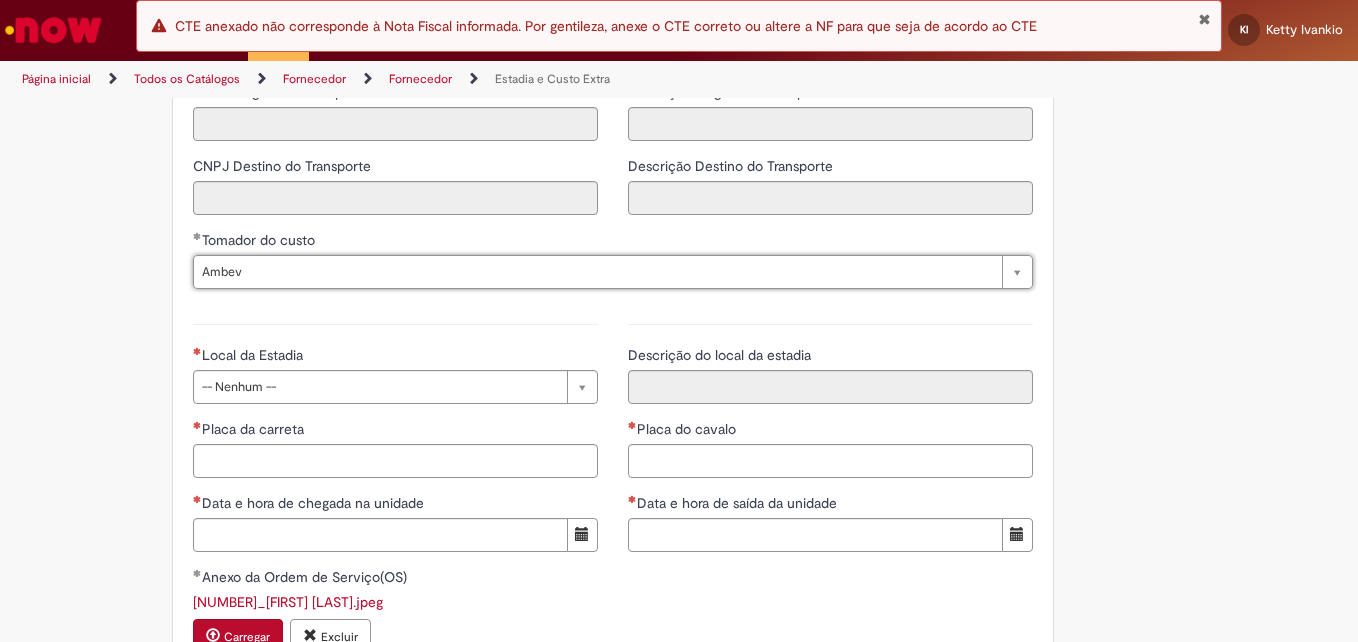 drag, startPoint x: 241, startPoint y: 398, endPoint x: 251, endPoint y: 386, distance: 15.6205 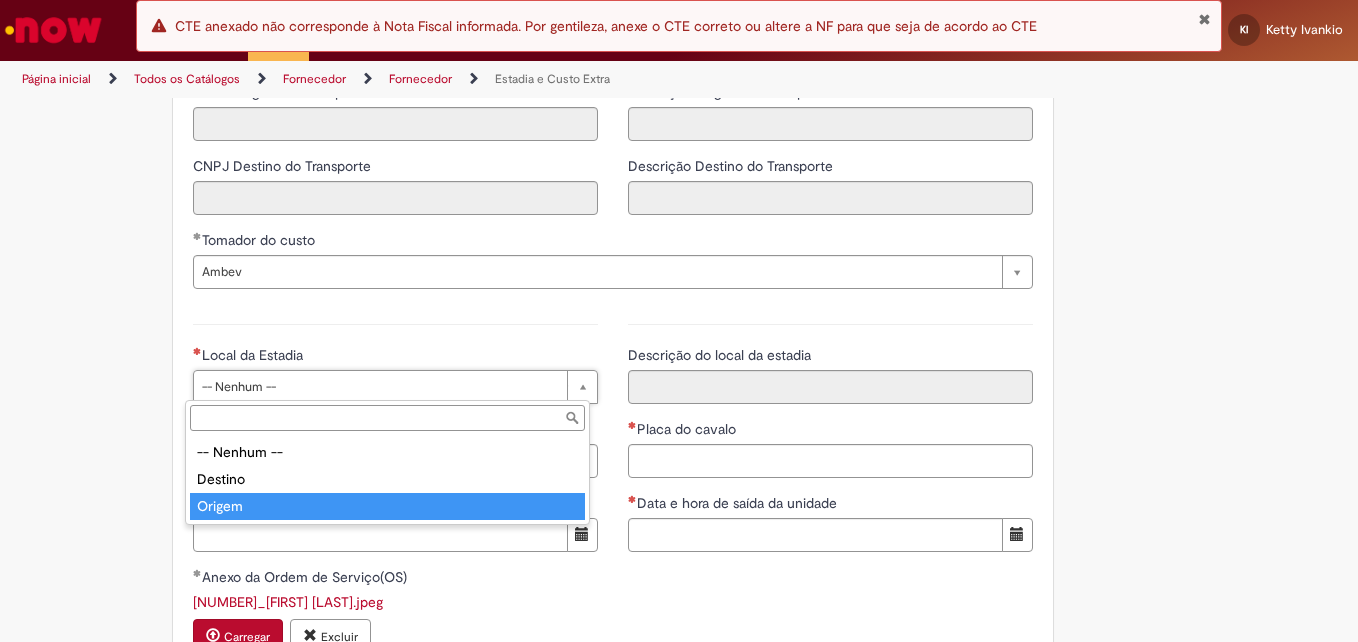 drag, startPoint x: 204, startPoint y: 494, endPoint x: 213, endPoint y: 479, distance: 17.492855 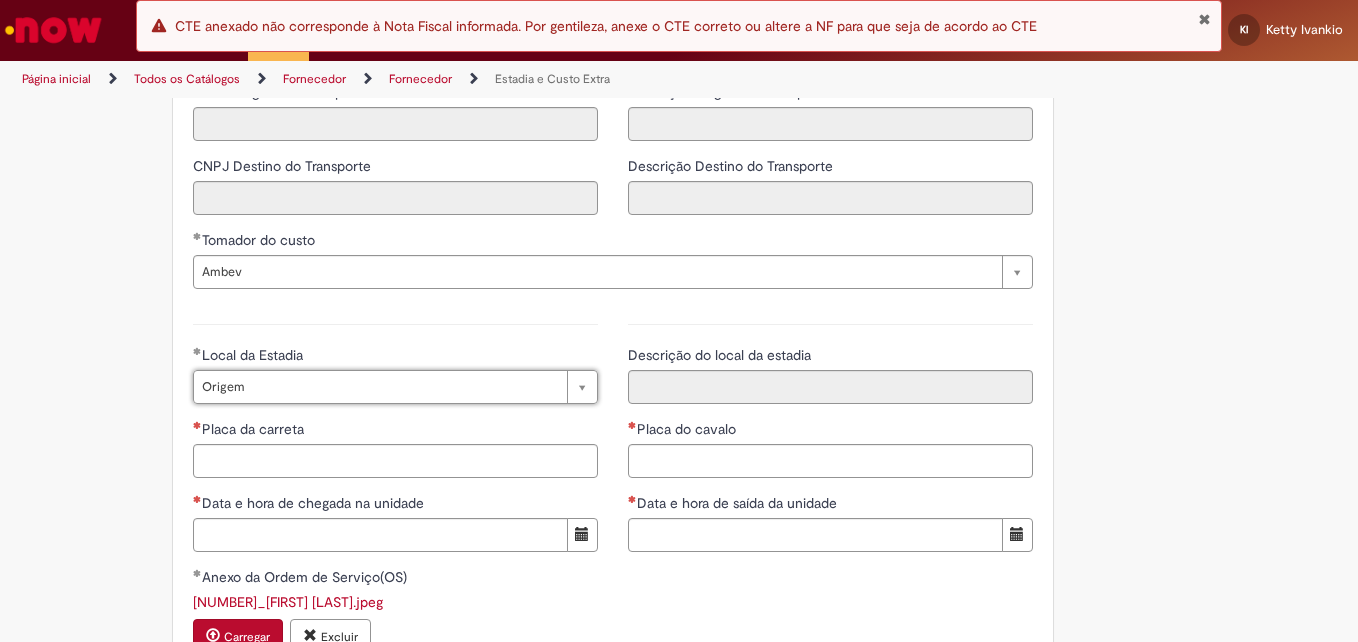type on "******" 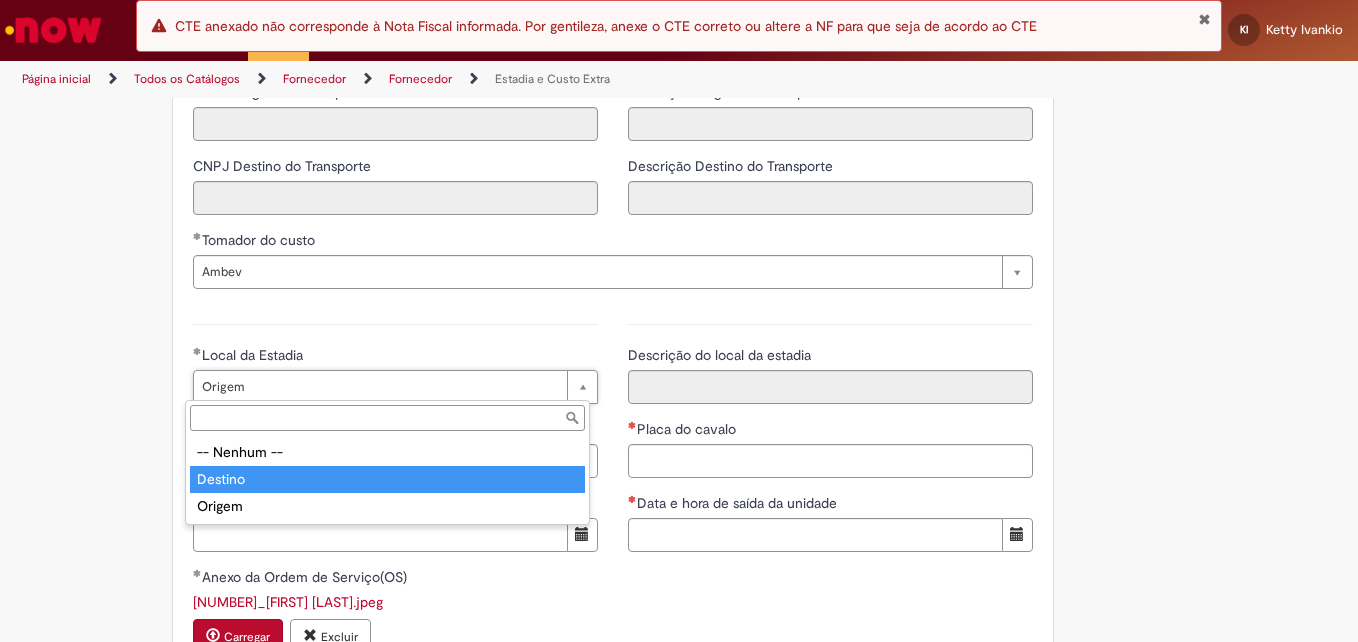 drag, startPoint x: 224, startPoint y: 482, endPoint x: 308, endPoint y: 446, distance: 91.389275 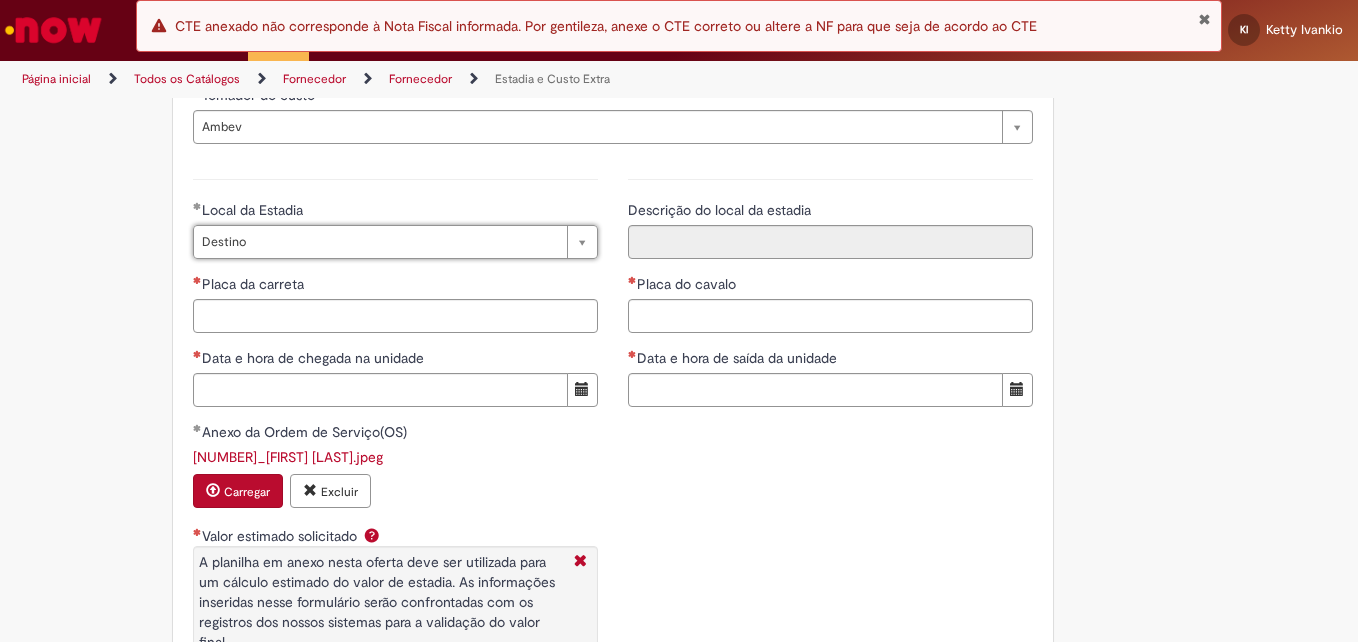 scroll, scrollTop: 2904, scrollLeft: 0, axis: vertical 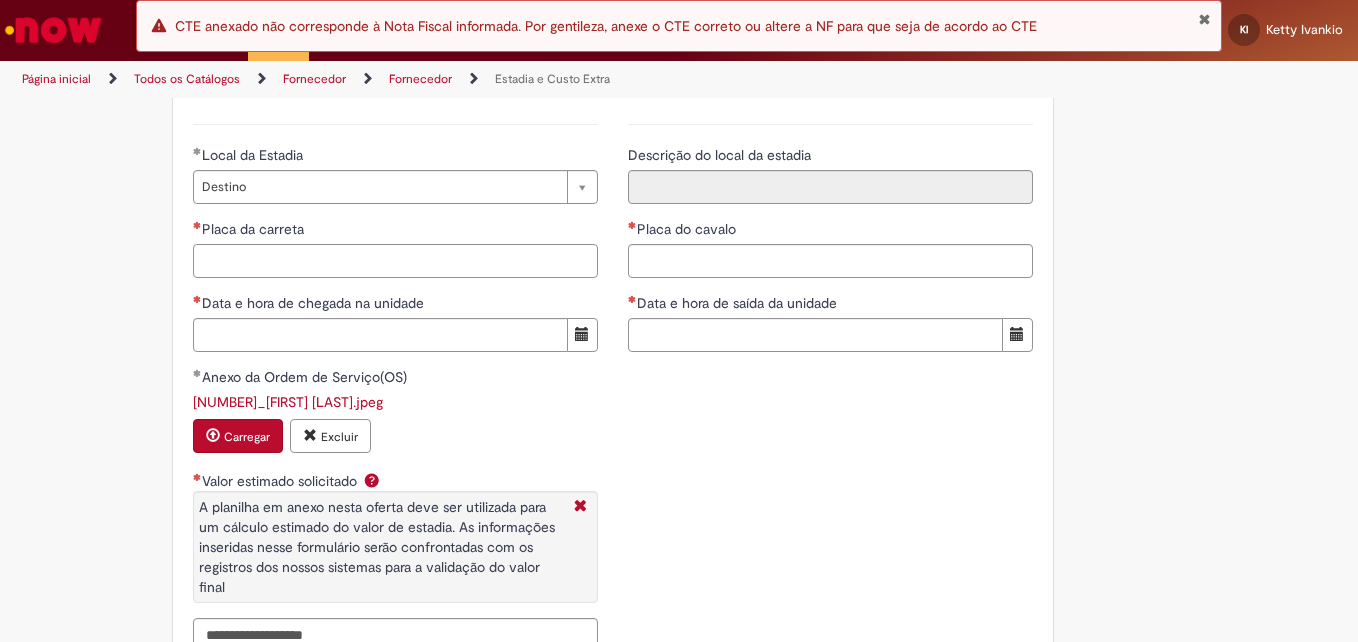 click on "Placa da carreta" at bounding box center [395, 261] 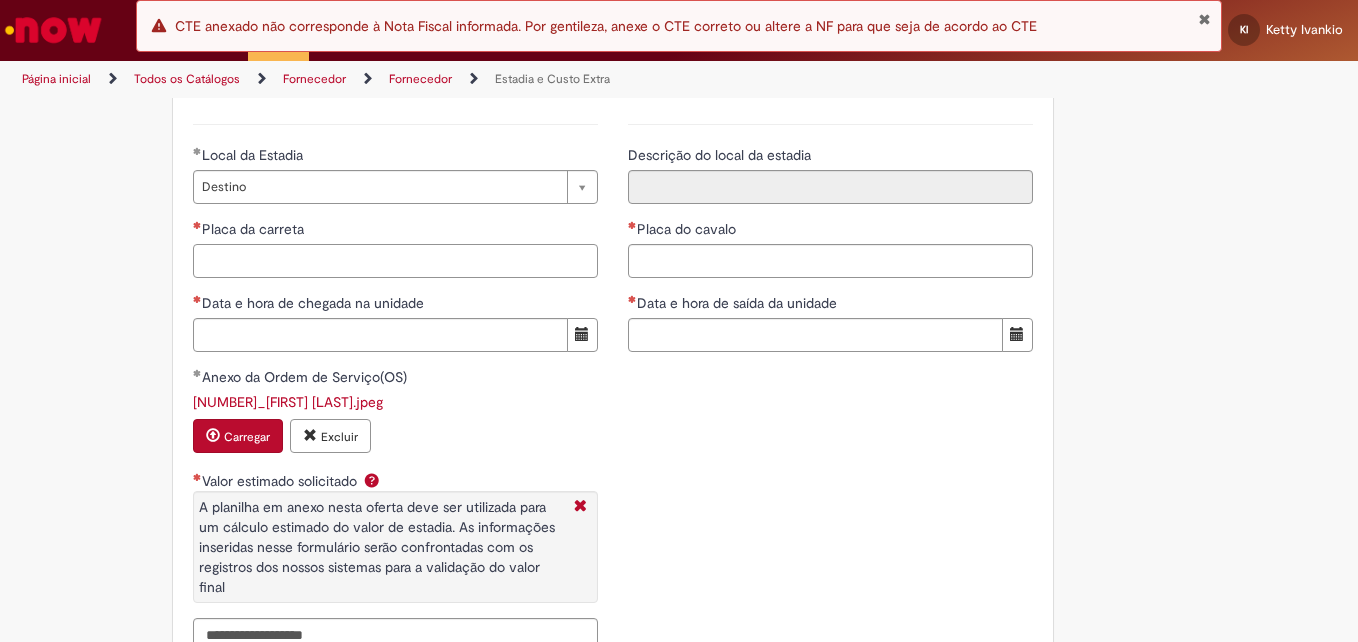 paste on "*******" 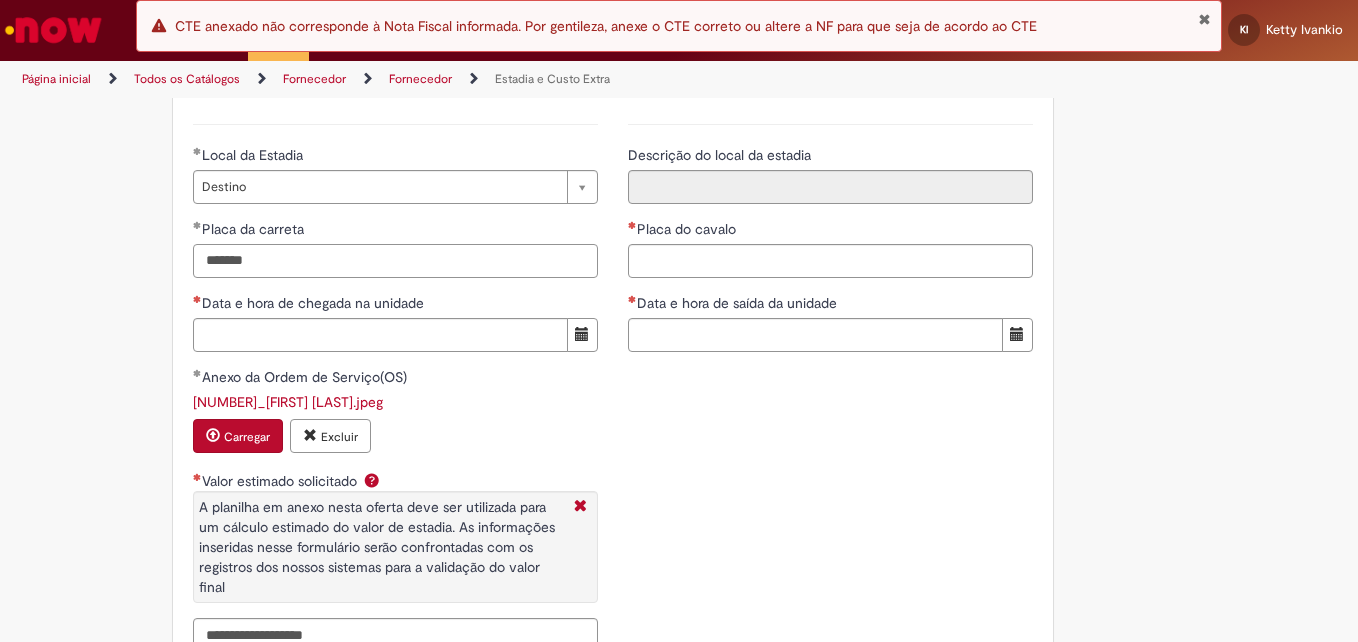 type on "*******" 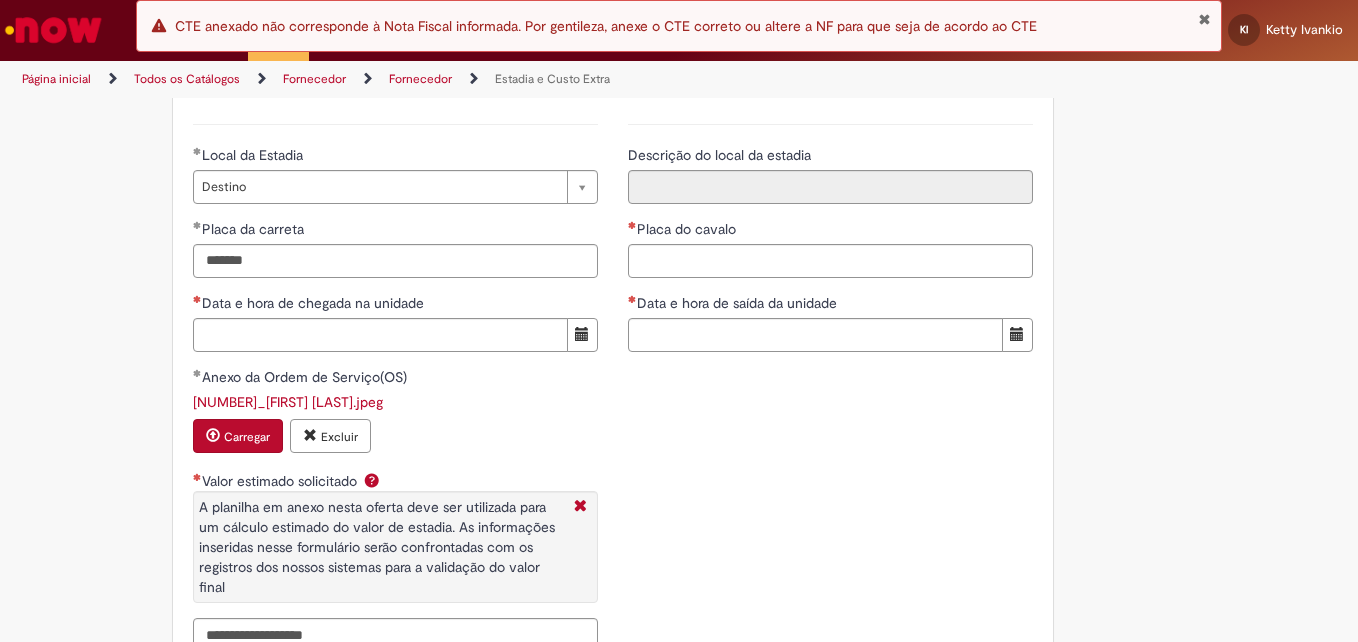 drag, startPoint x: 778, startPoint y: 282, endPoint x: 782, endPoint y: 264, distance: 18.439089 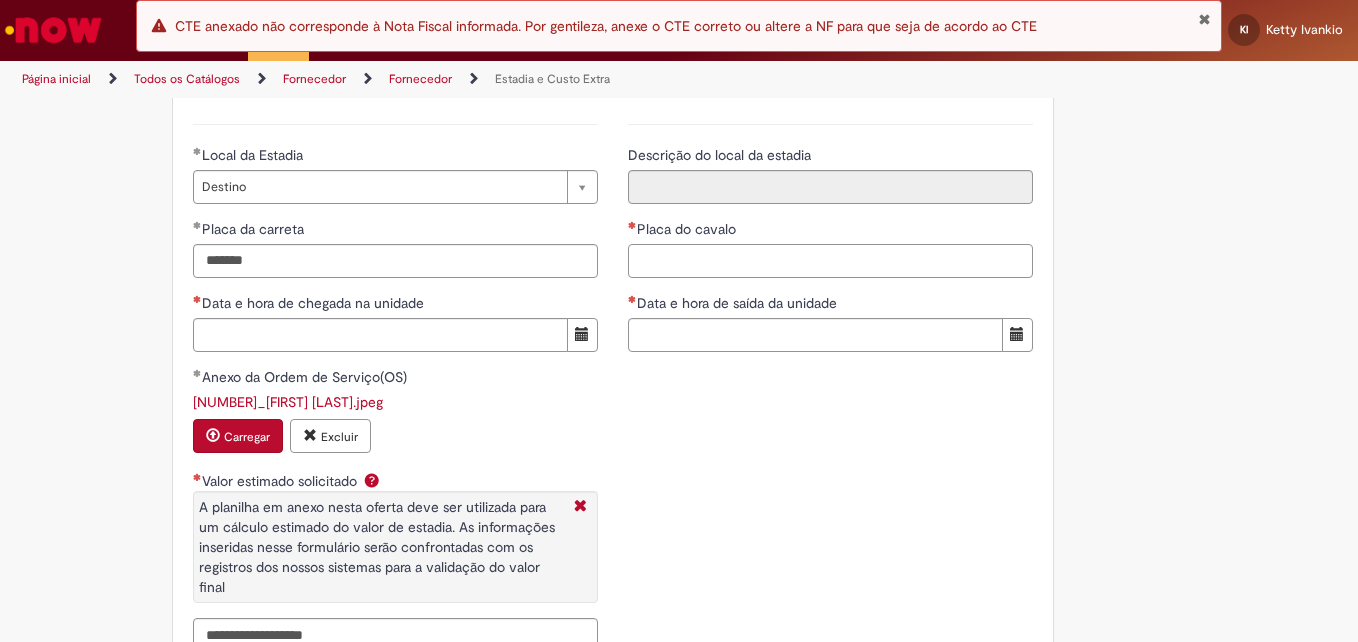 click on "Placa do cavalo" at bounding box center [830, 261] 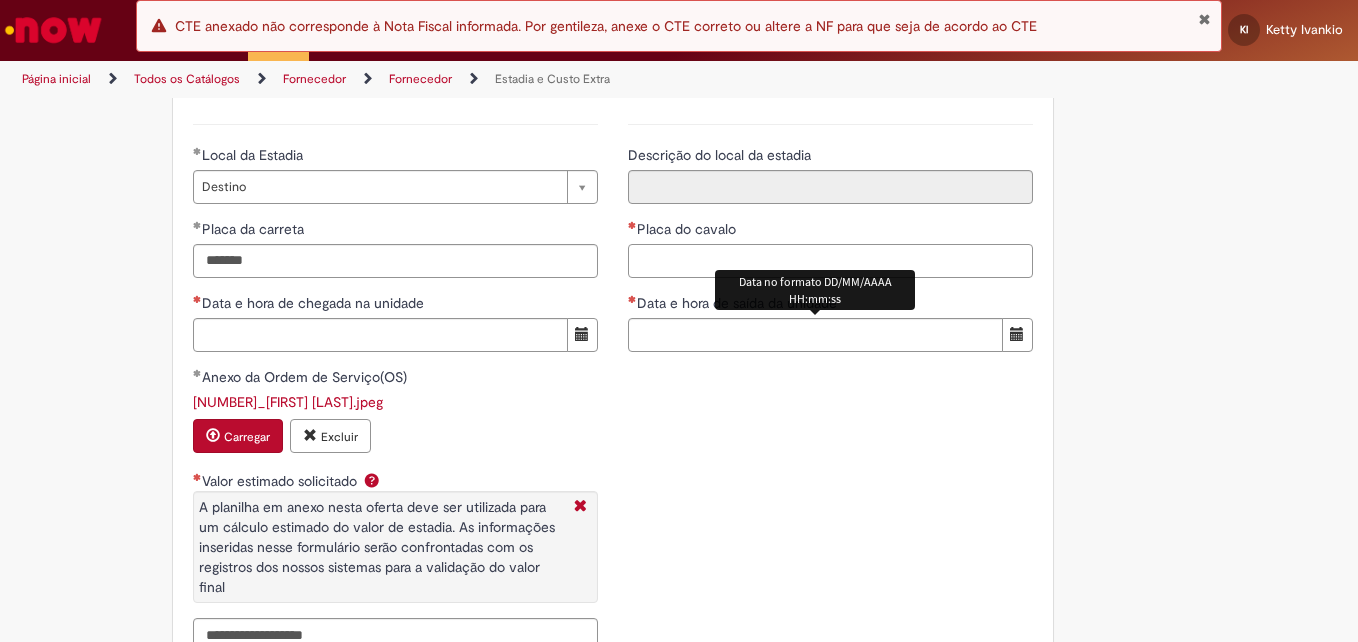 paste on "*******" 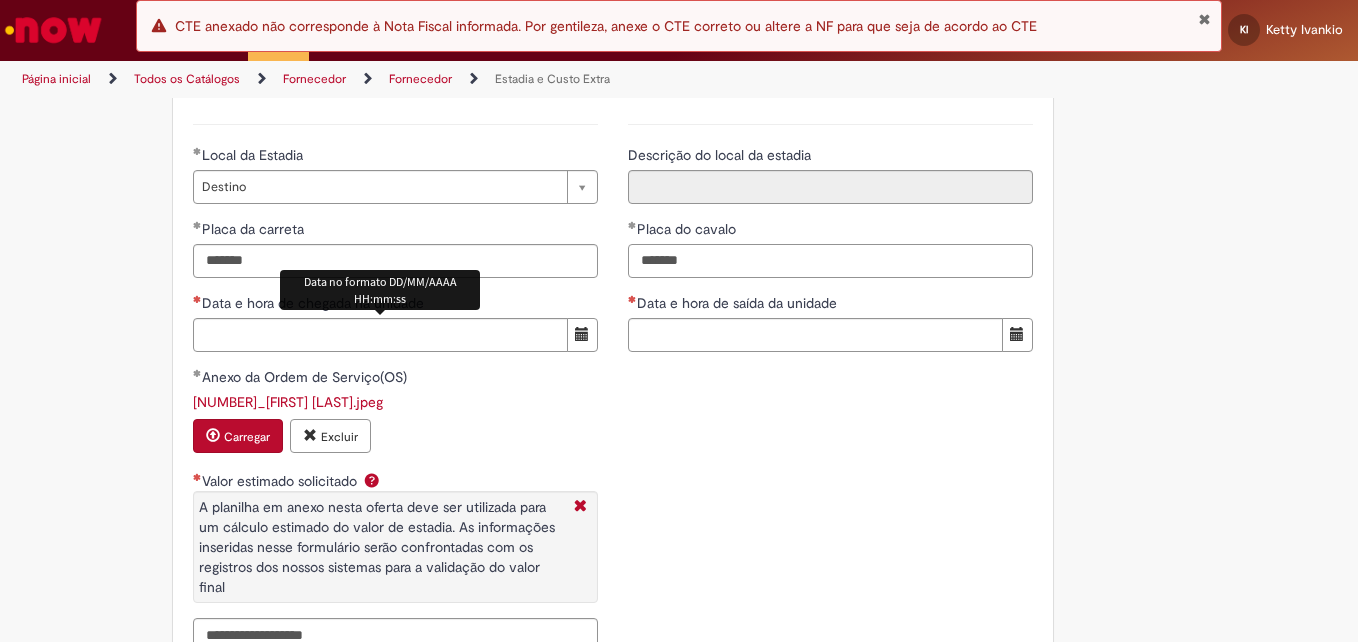 type on "*******" 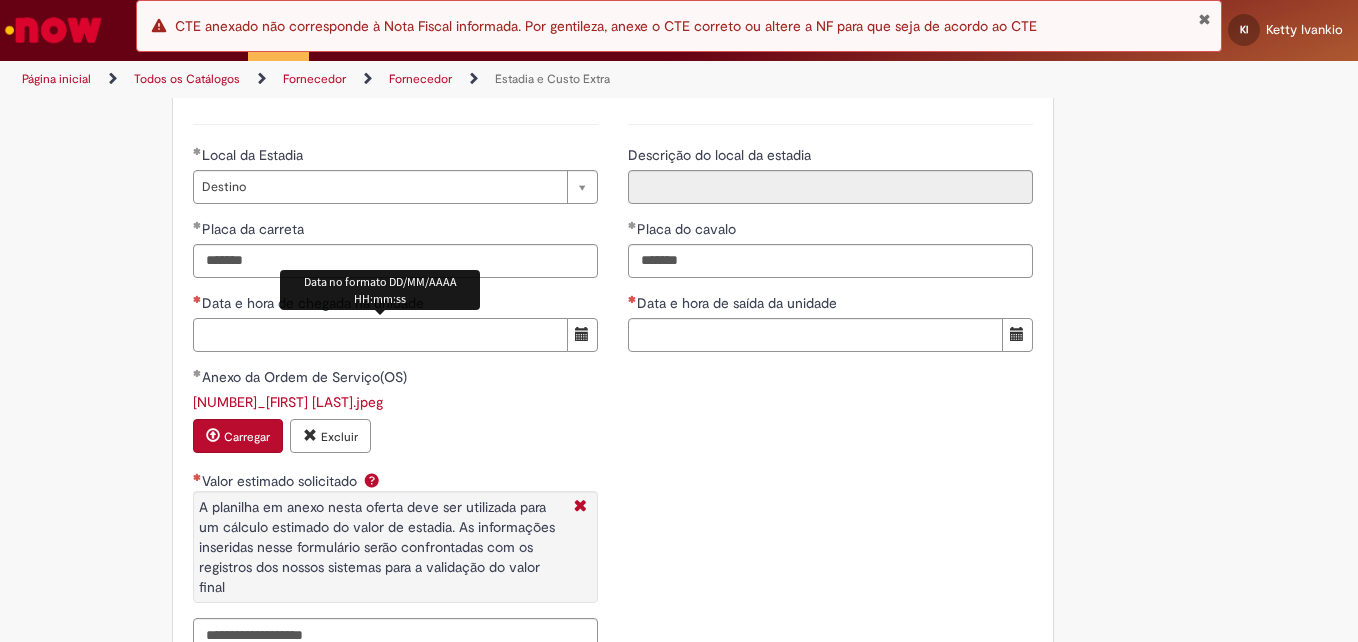 click on "Data e hora de chegada na unidade" at bounding box center (380, 335) 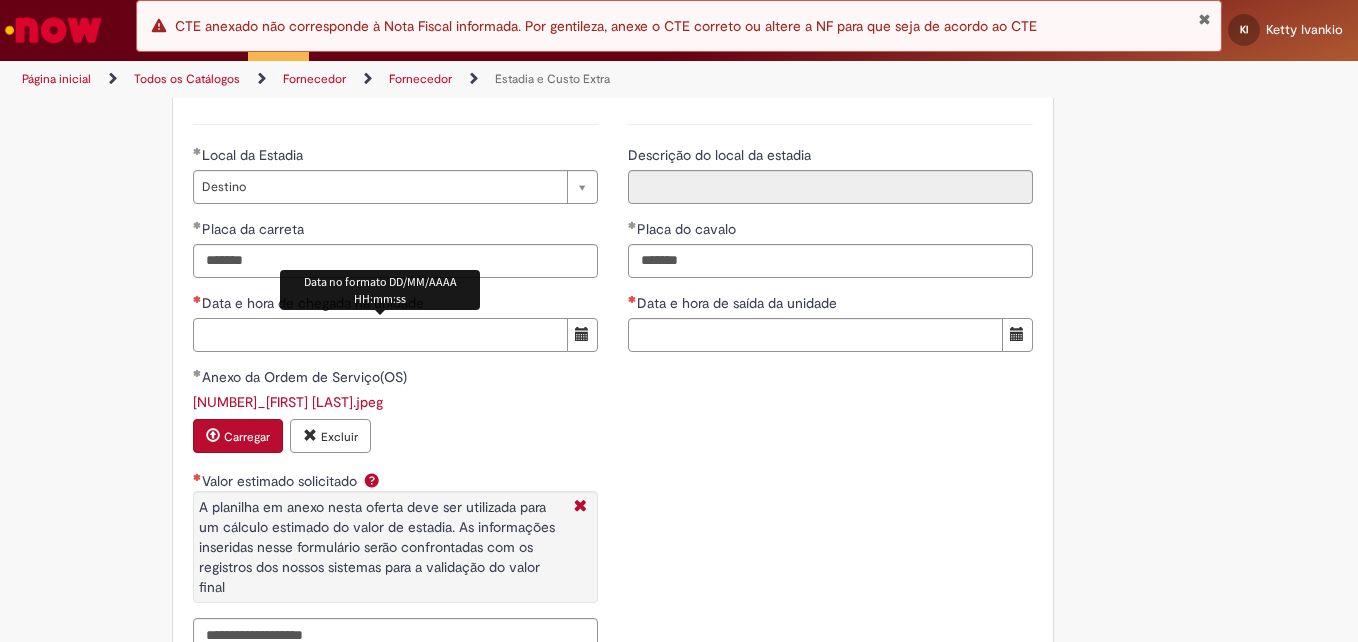 paste on "**********" 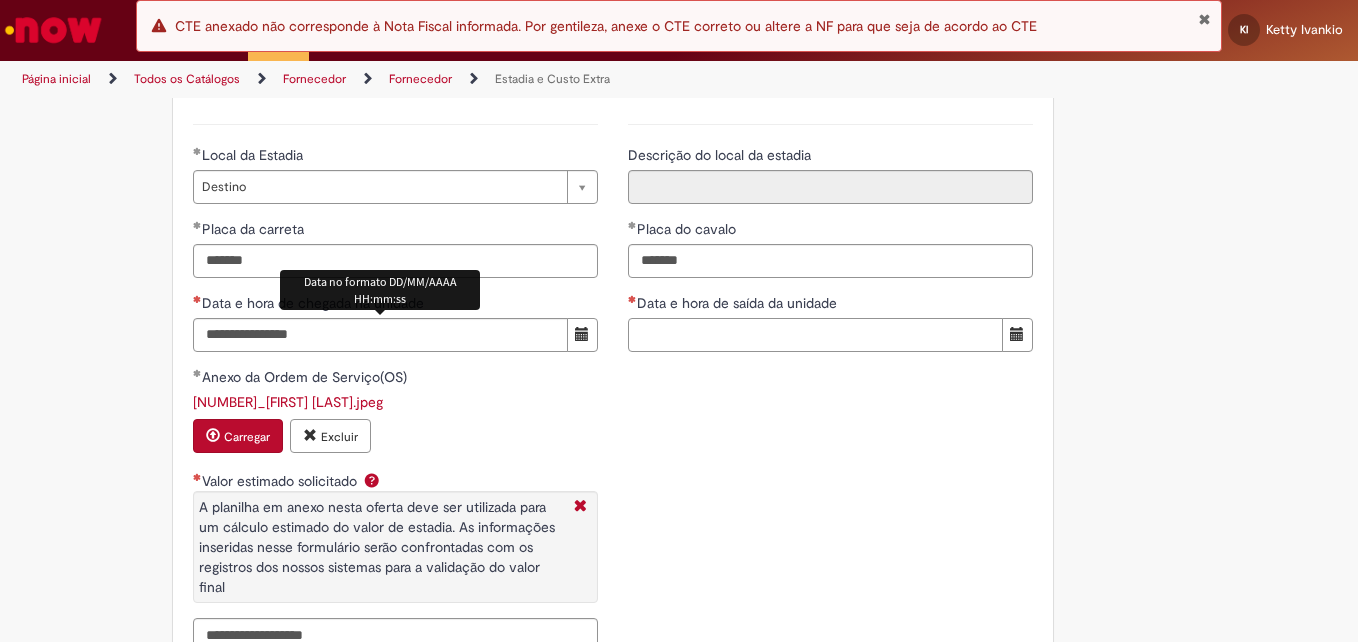 click on "Data e hora de saída da unidade" at bounding box center (815, 335) 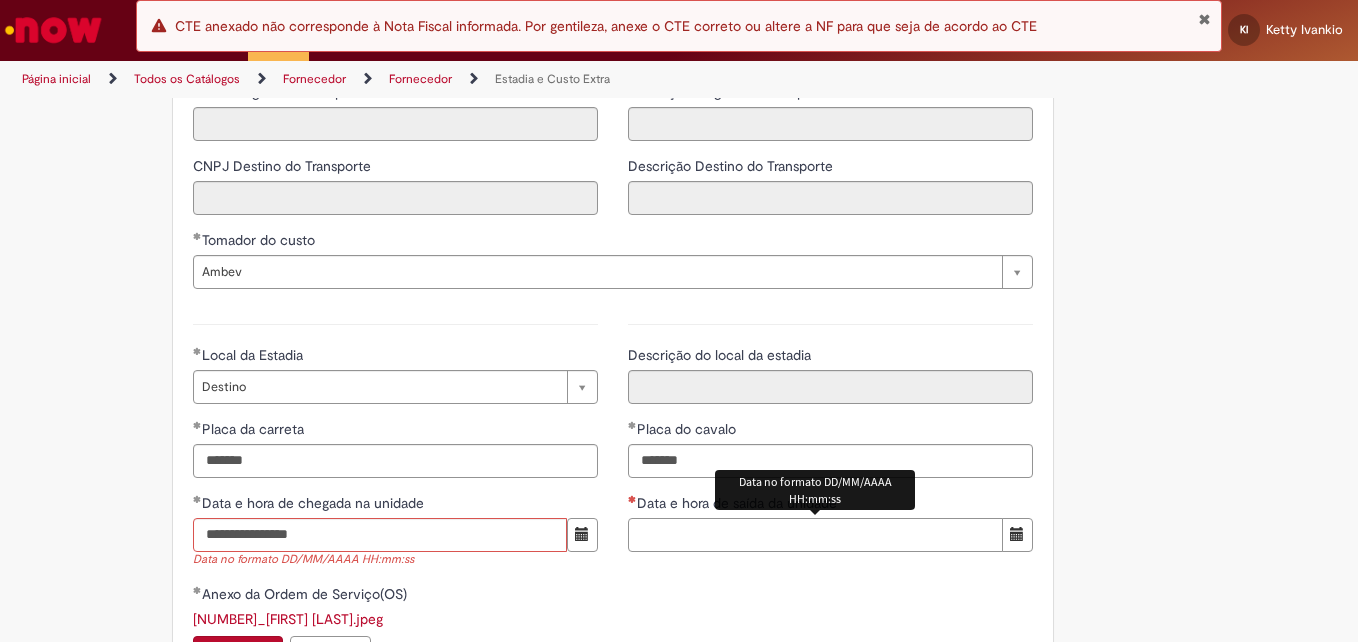 scroll, scrollTop: 2904, scrollLeft: 0, axis: vertical 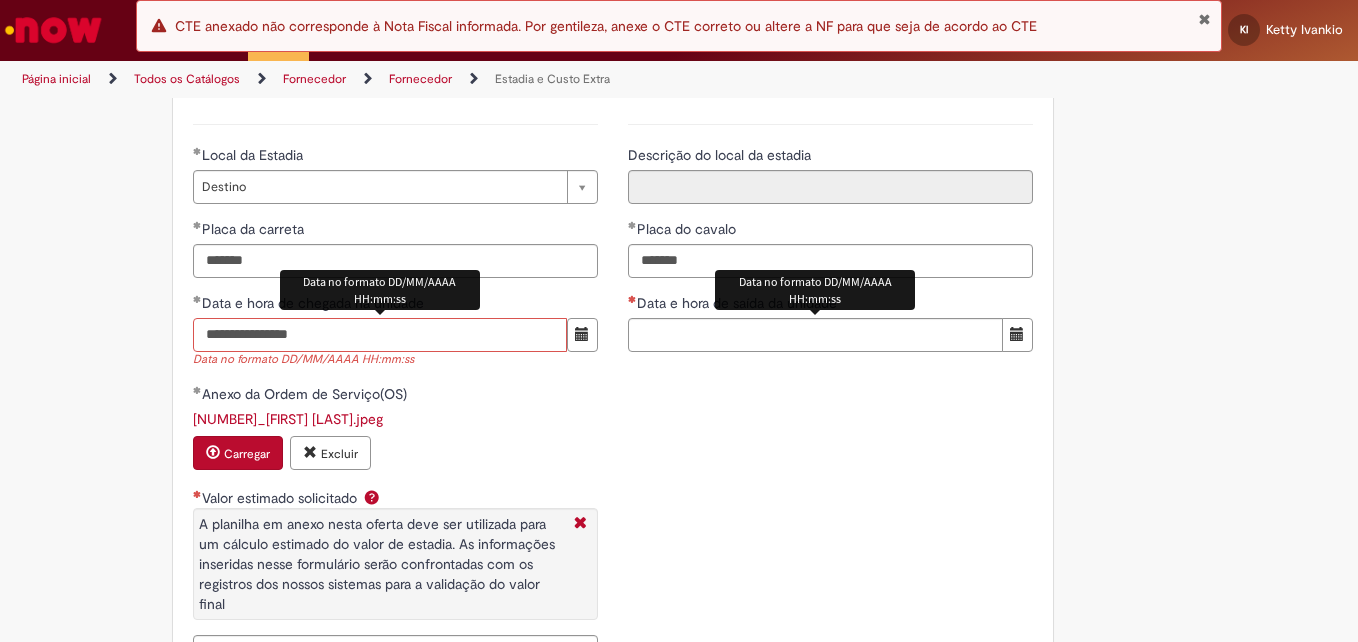 drag, startPoint x: 107, startPoint y: 318, endPoint x: 58, endPoint y: 310, distance: 49.648766 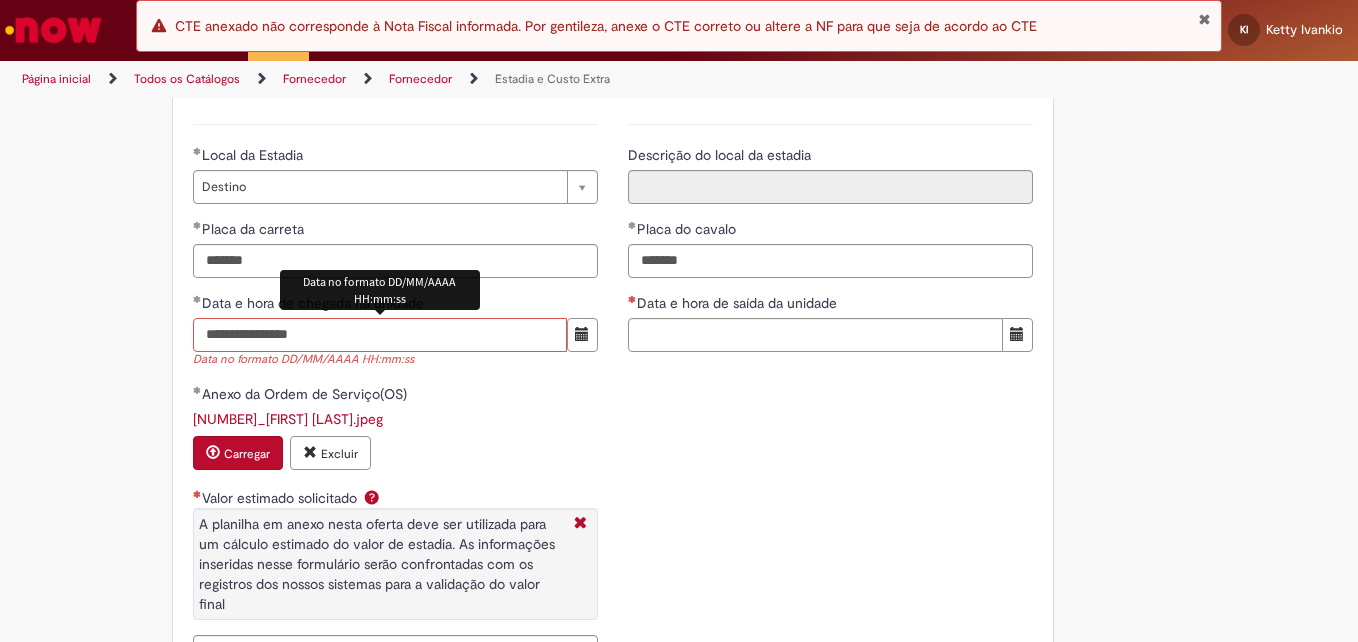 type on "**********" 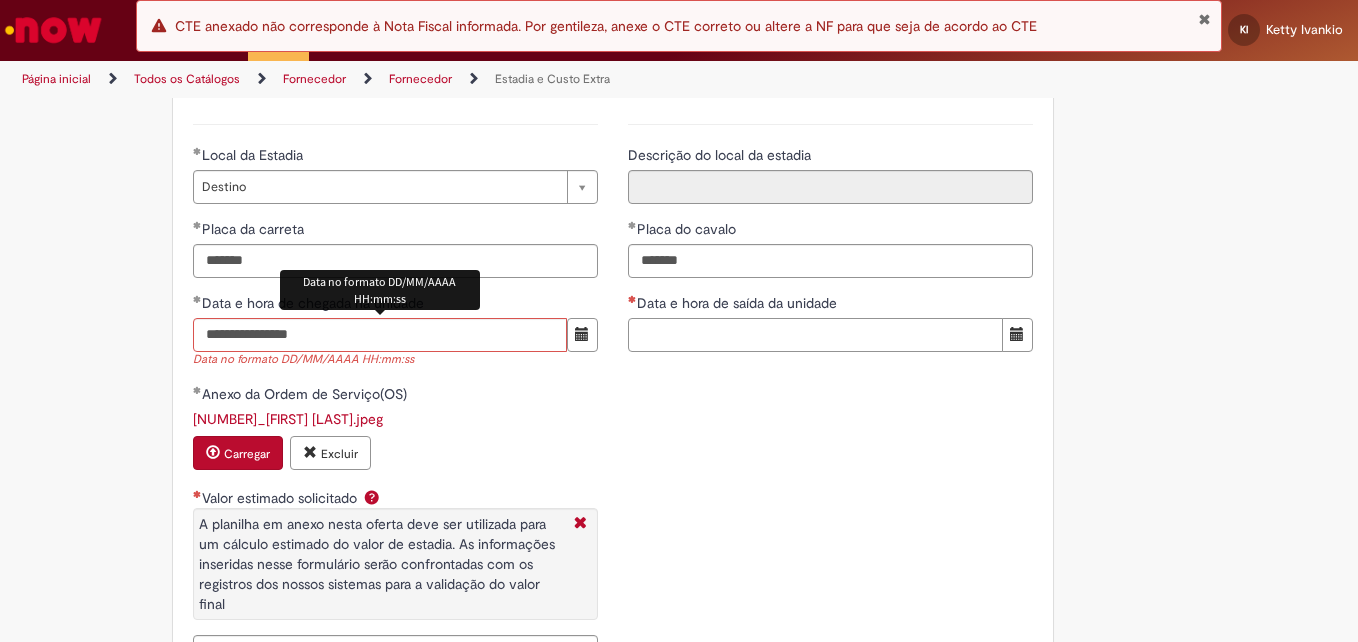 click on "Data e hora de saída da unidade" at bounding box center (815, 335) 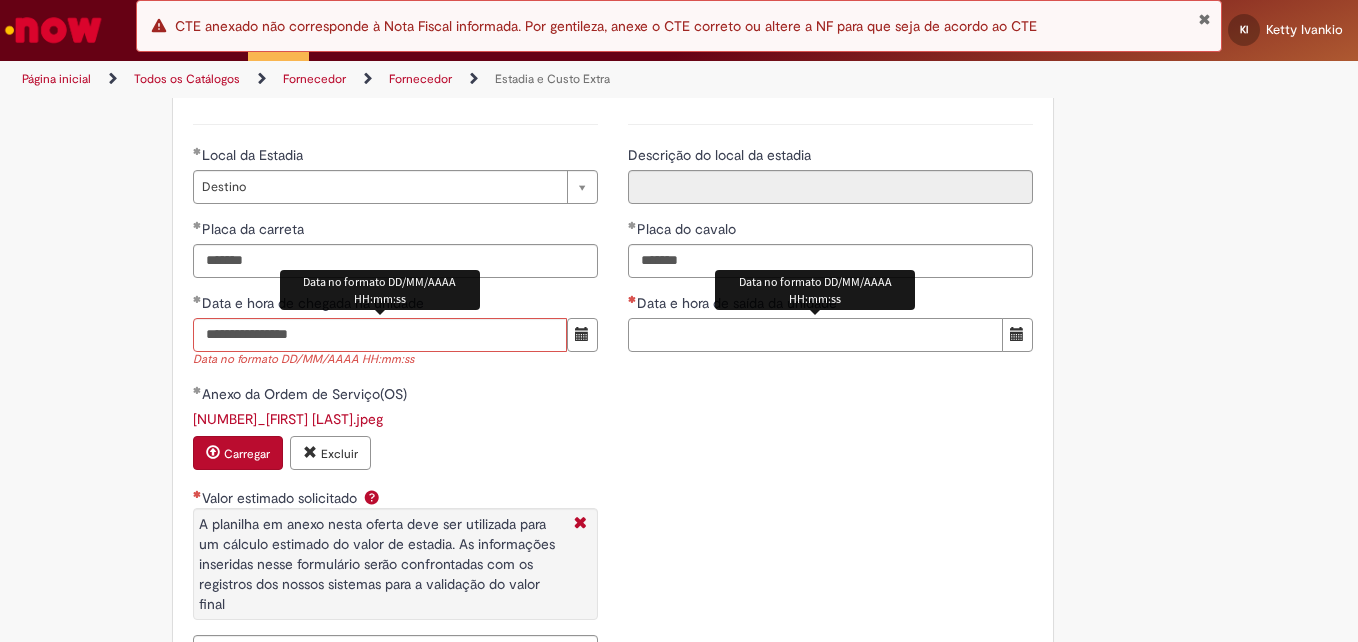 paste on "**********" 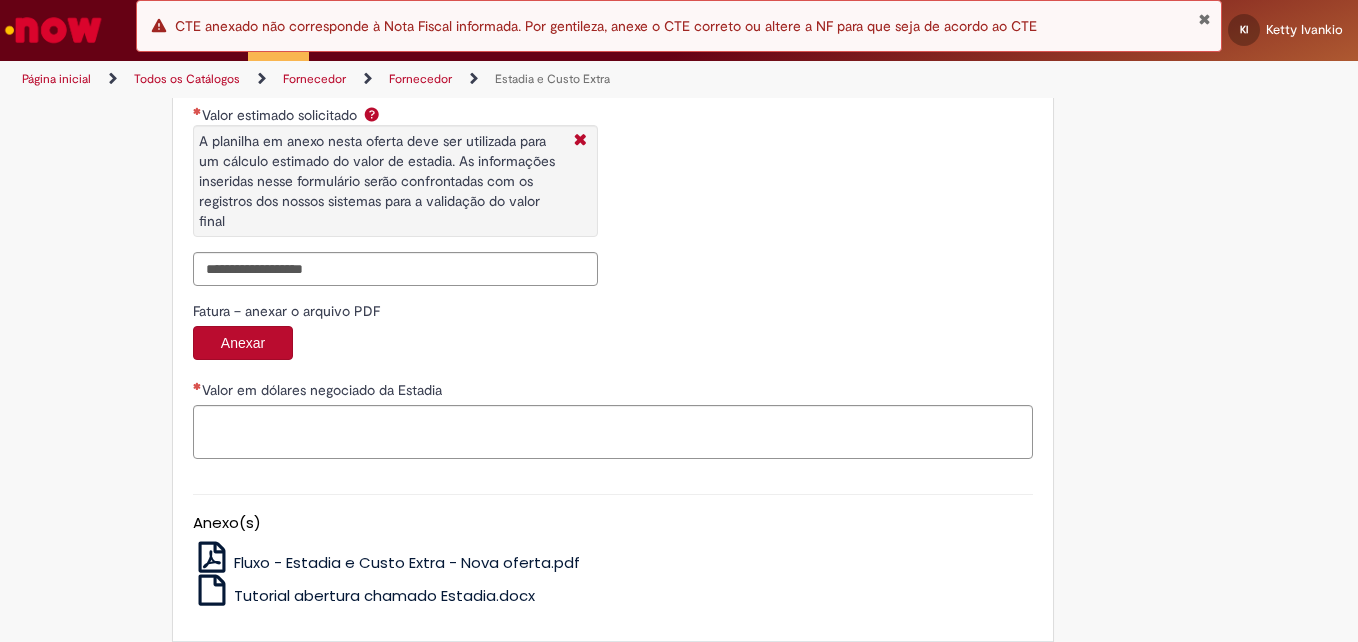 scroll, scrollTop: 3304, scrollLeft: 0, axis: vertical 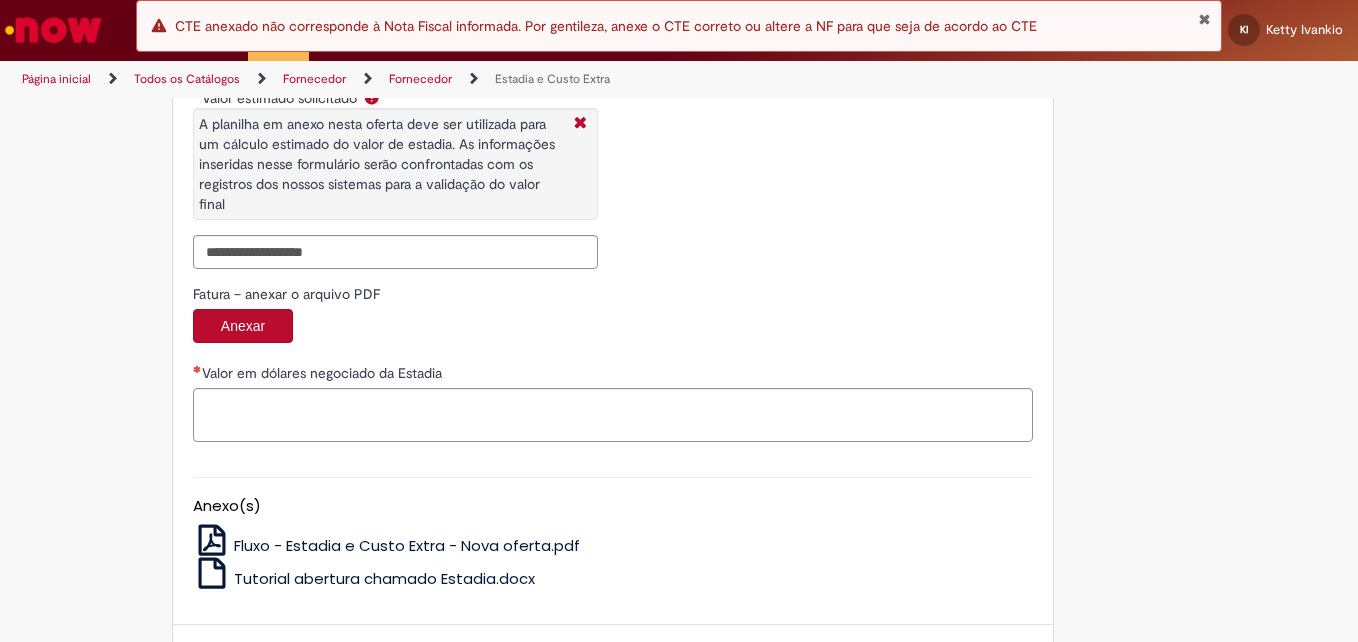 type on "**********" 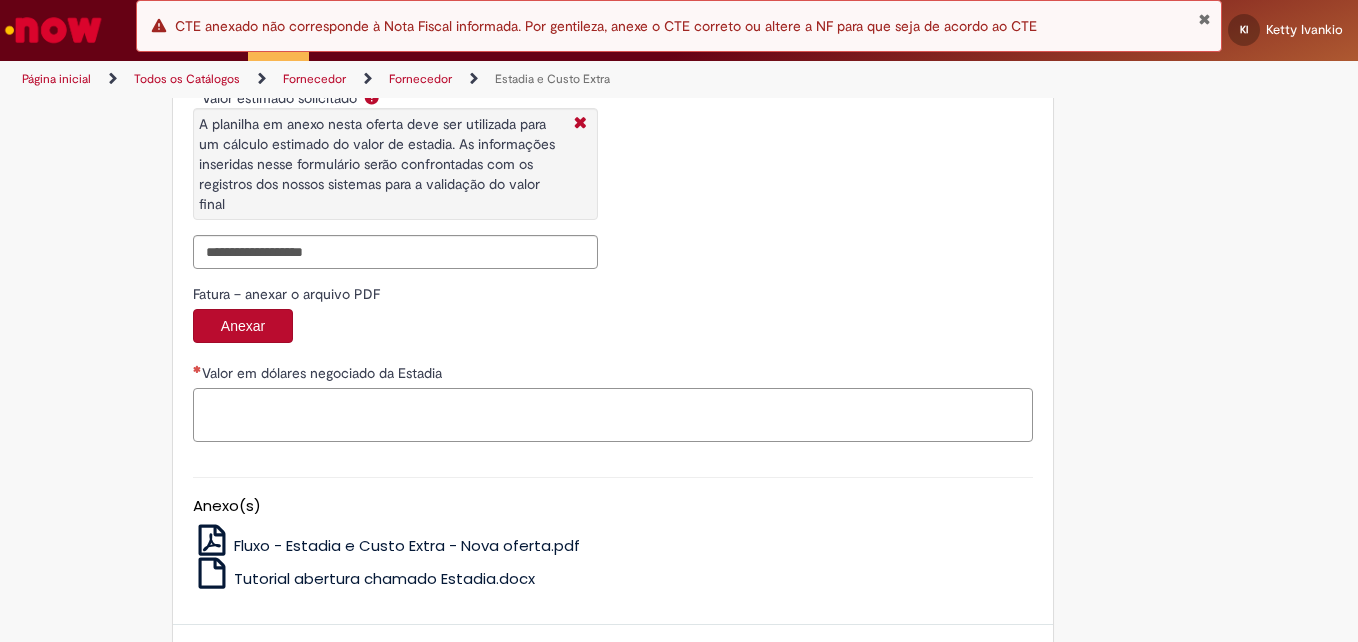 click on "Valor em dólares negociado da Estadia" at bounding box center [613, 415] 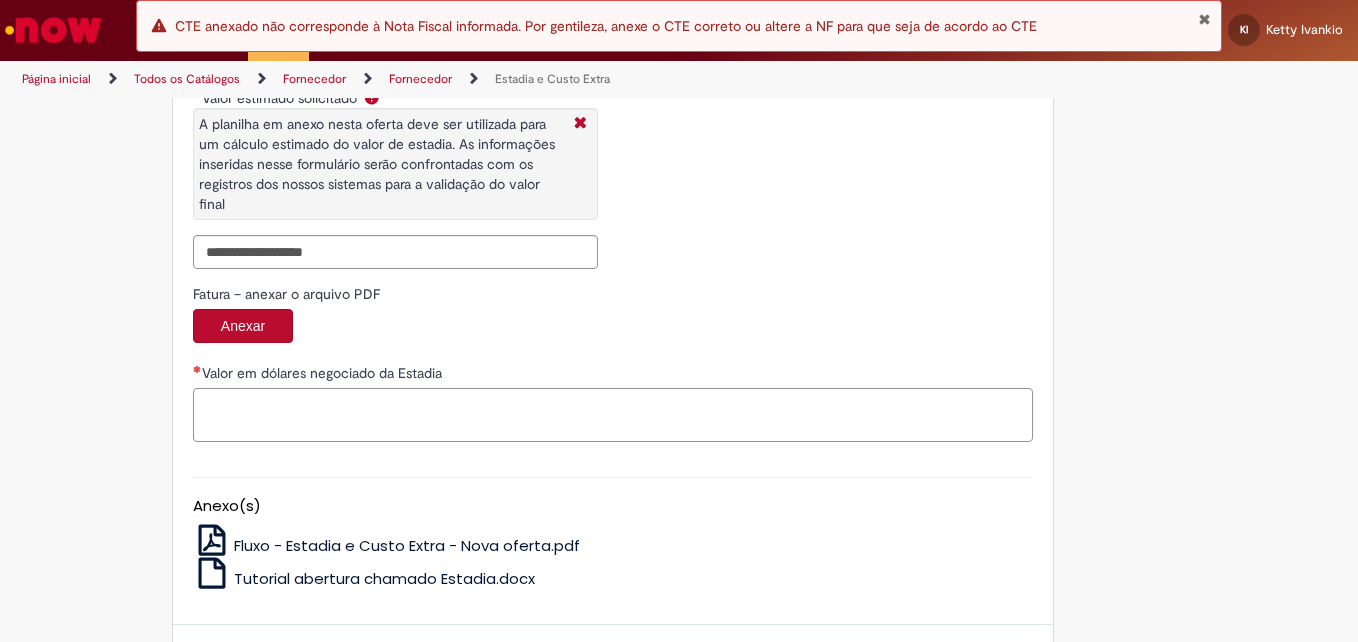 paste on "**********" 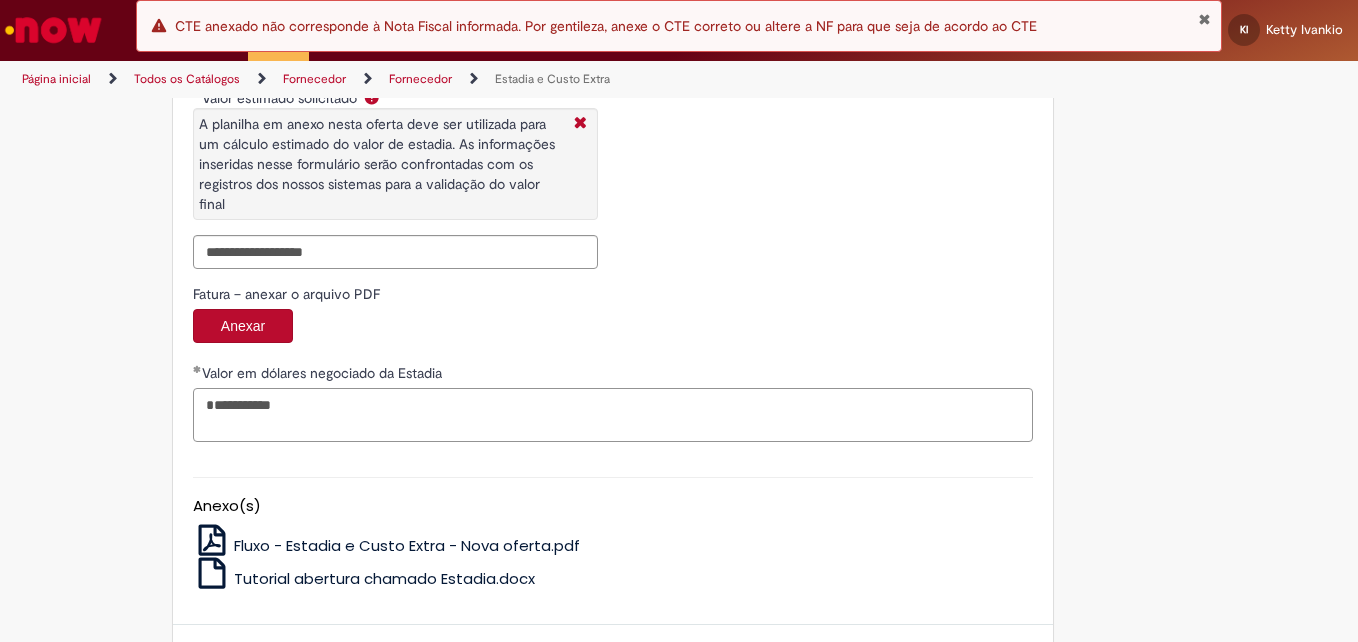type on "**********" 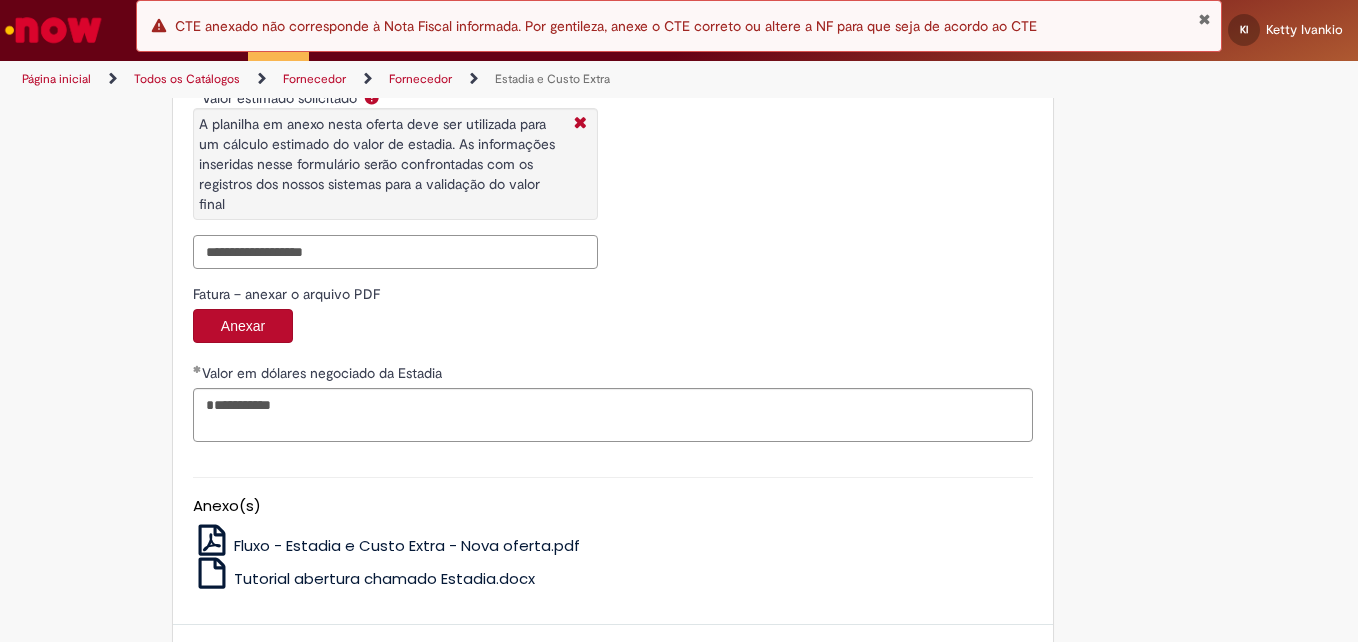 click on "Valor estimado solicitado A planilha em anexo nesta oferta deve ser utilizada para um cálculo estimado do valor de estadia. As informações inseridas nesse formulário serão confrontadas com os registros dos nossos sistemas para a validação do valor final" at bounding box center [395, 252] 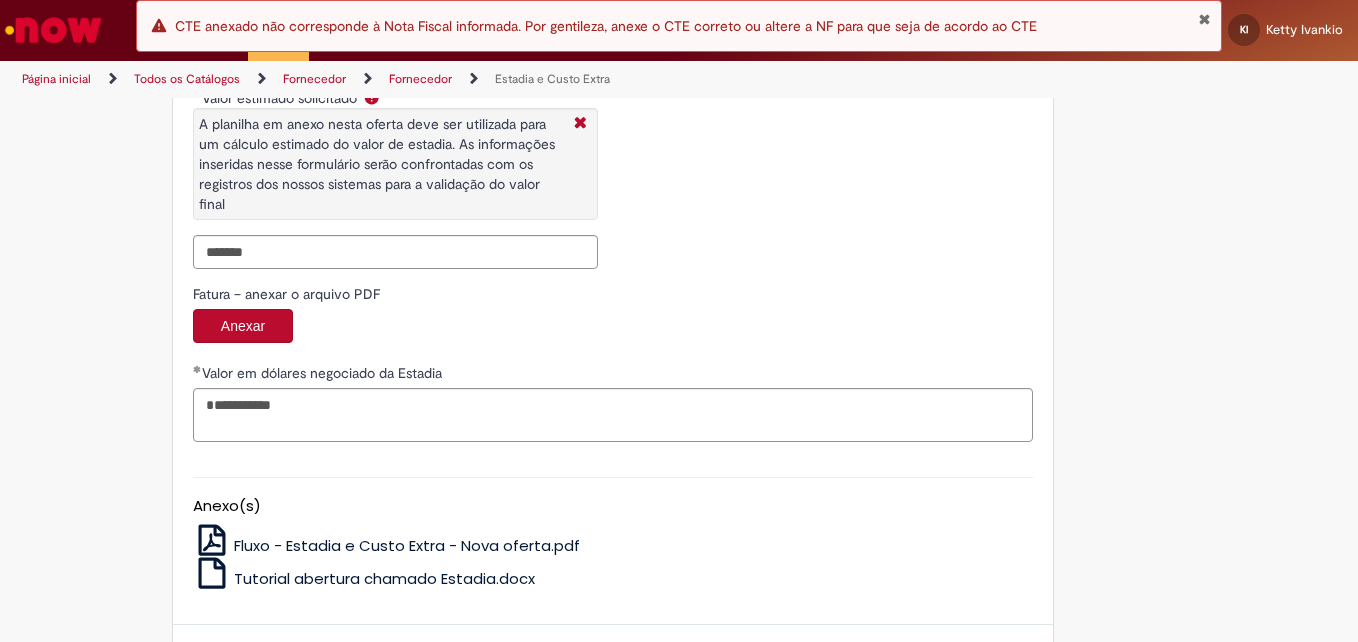 type on "**********" 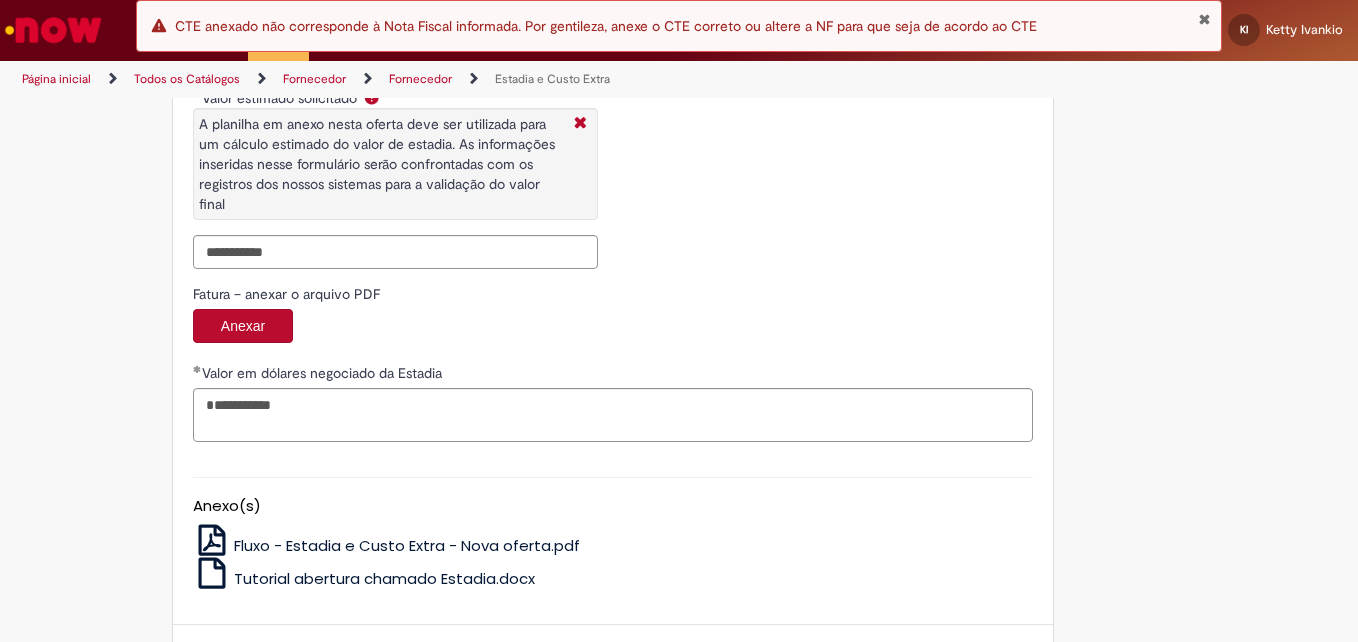 click on "**********" at bounding box center (395, -6) 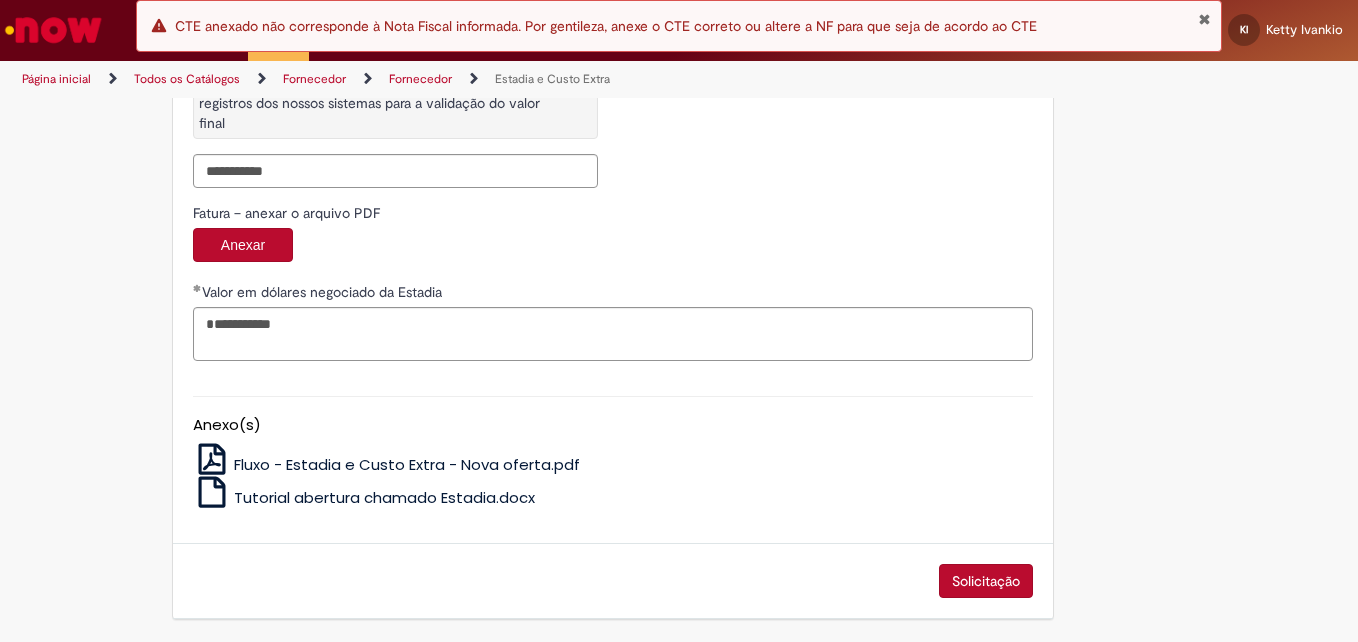 drag, startPoint x: 962, startPoint y: 566, endPoint x: 974, endPoint y: 555, distance: 16.27882 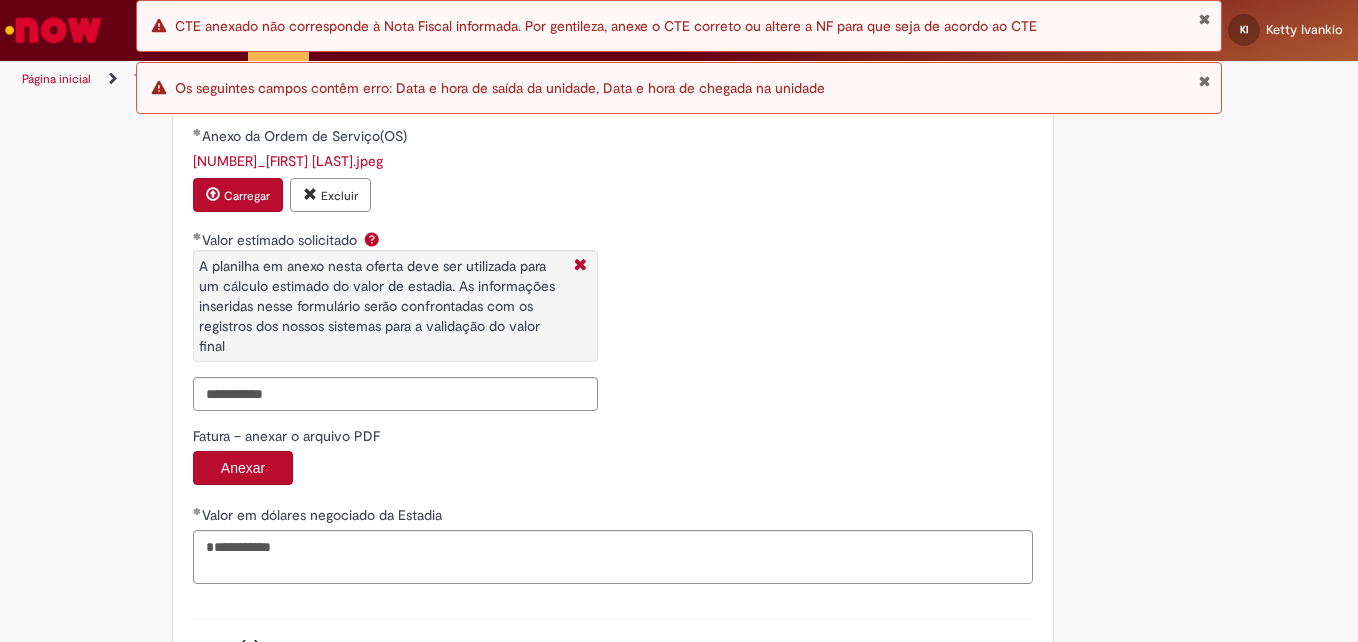 scroll, scrollTop: 2985, scrollLeft: 0, axis: vertical 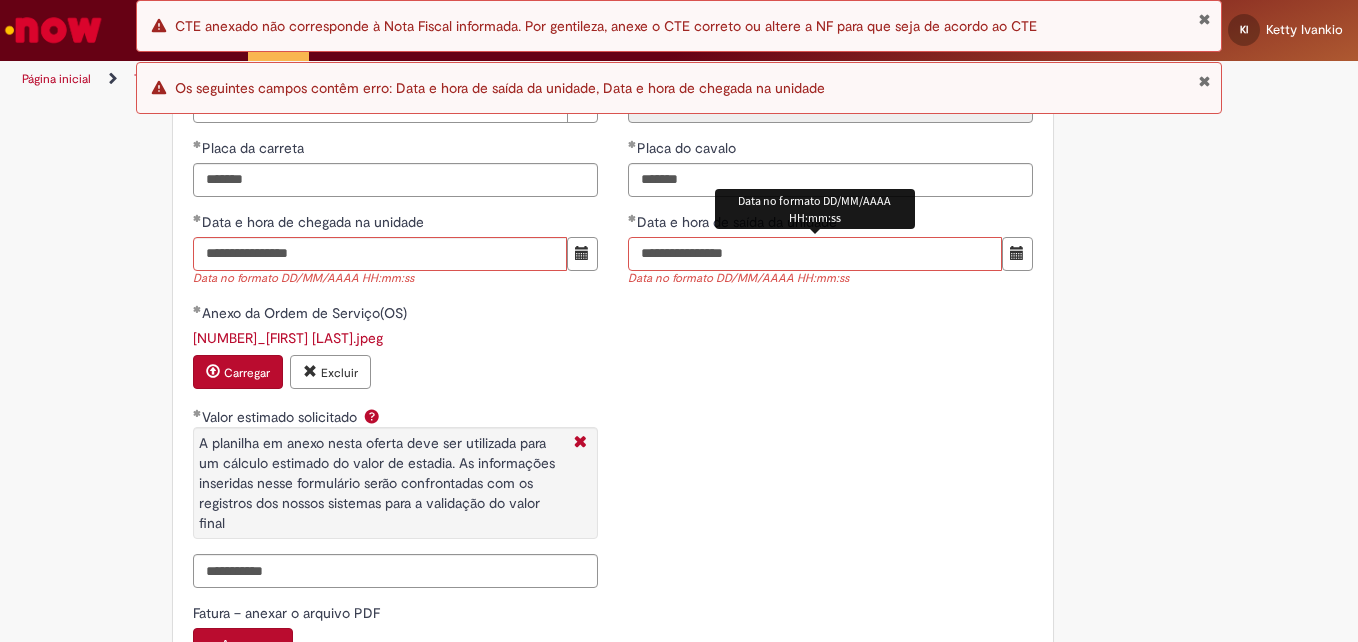 click on "**********" at bounding box center (815, 254) 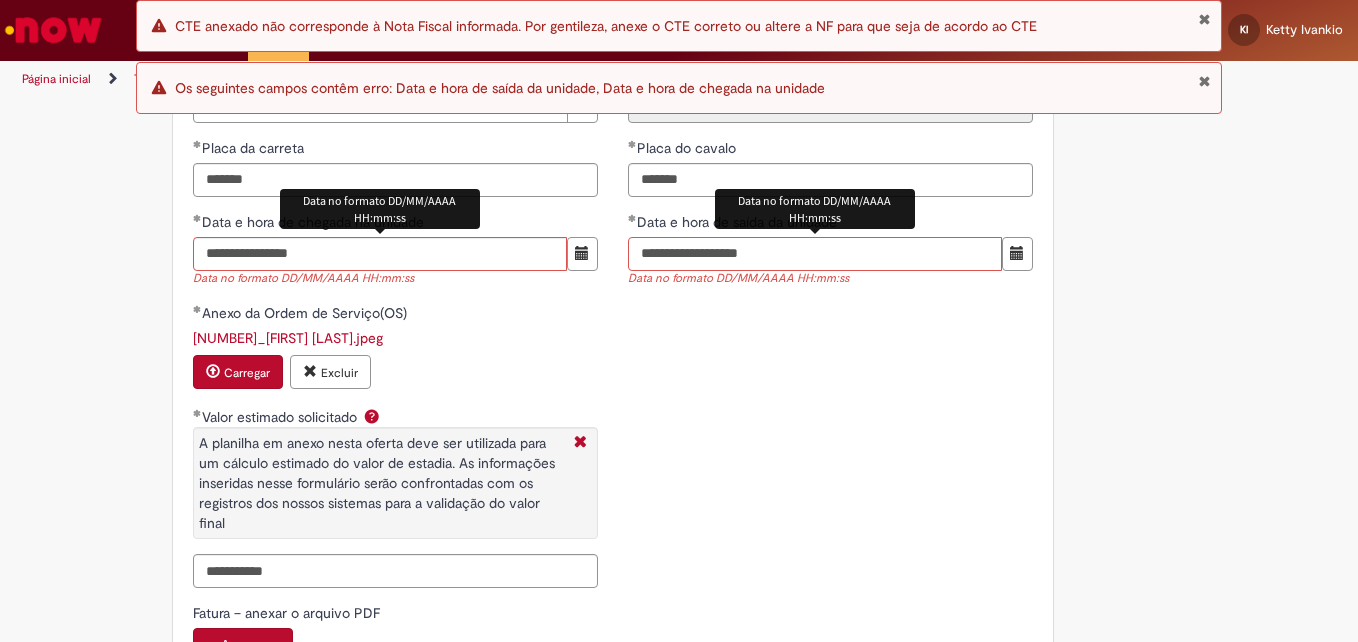 type on "**********" 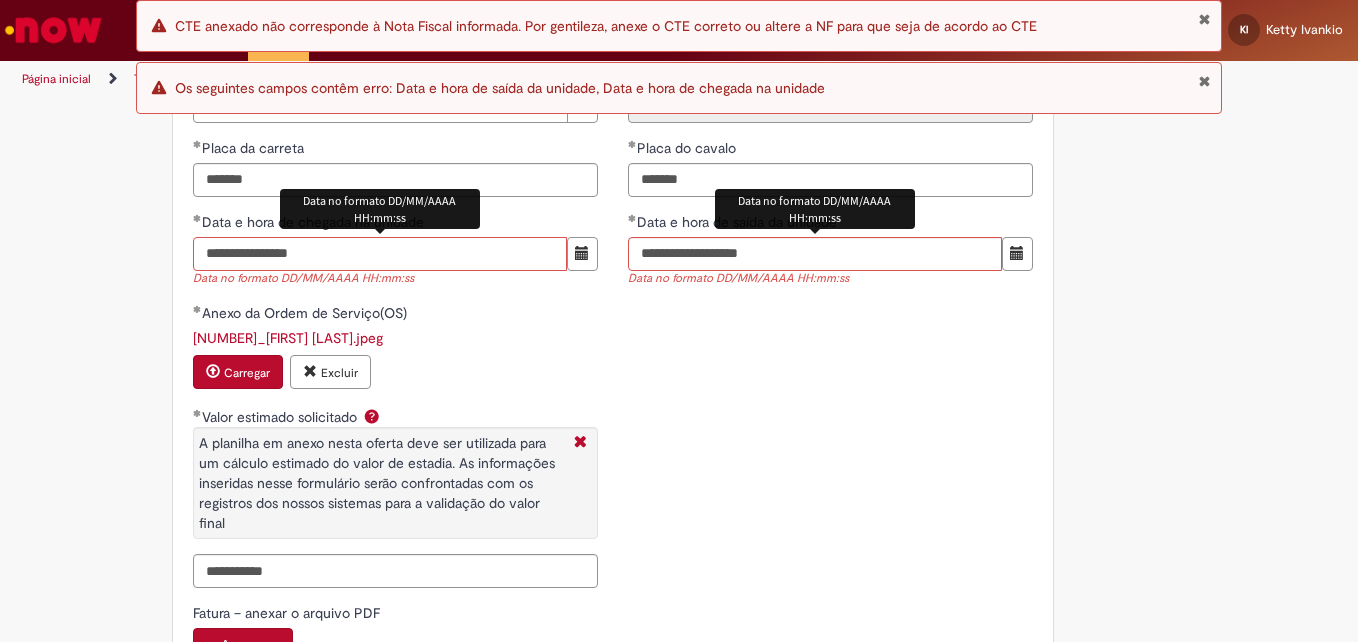 click on "**********" at bounding box center [380, 254] 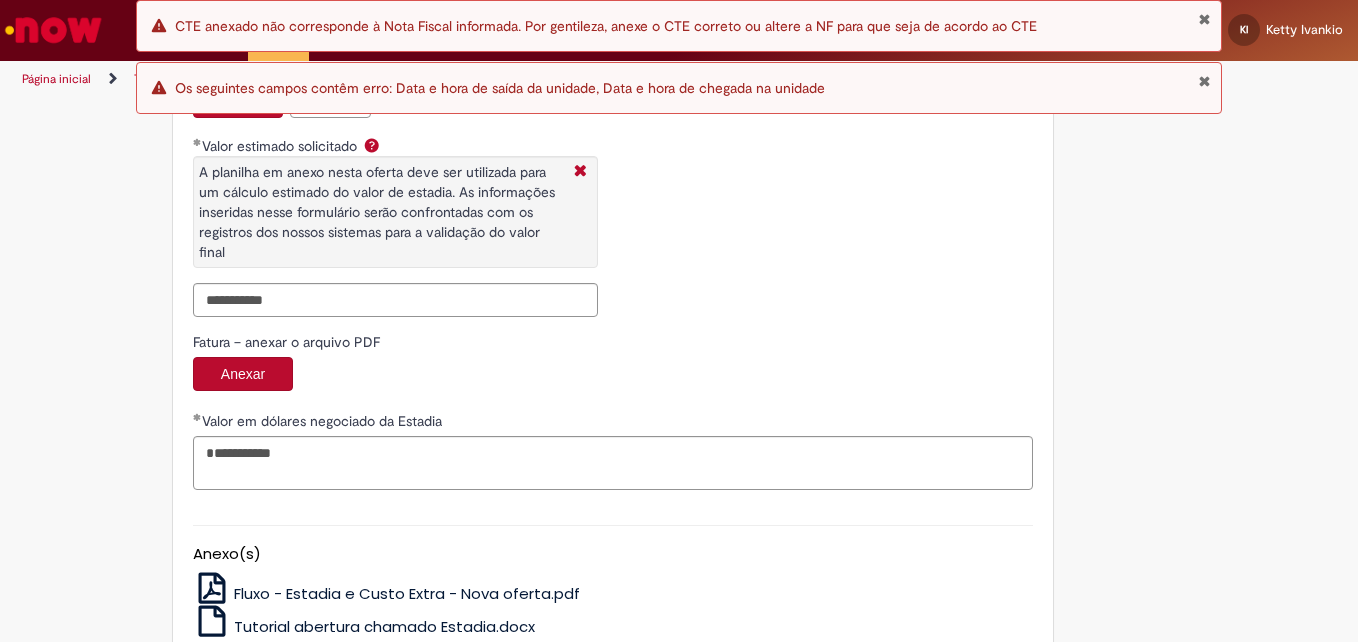scroll, scrollTop: 3385, scrollLeft: 0, axis: vertical 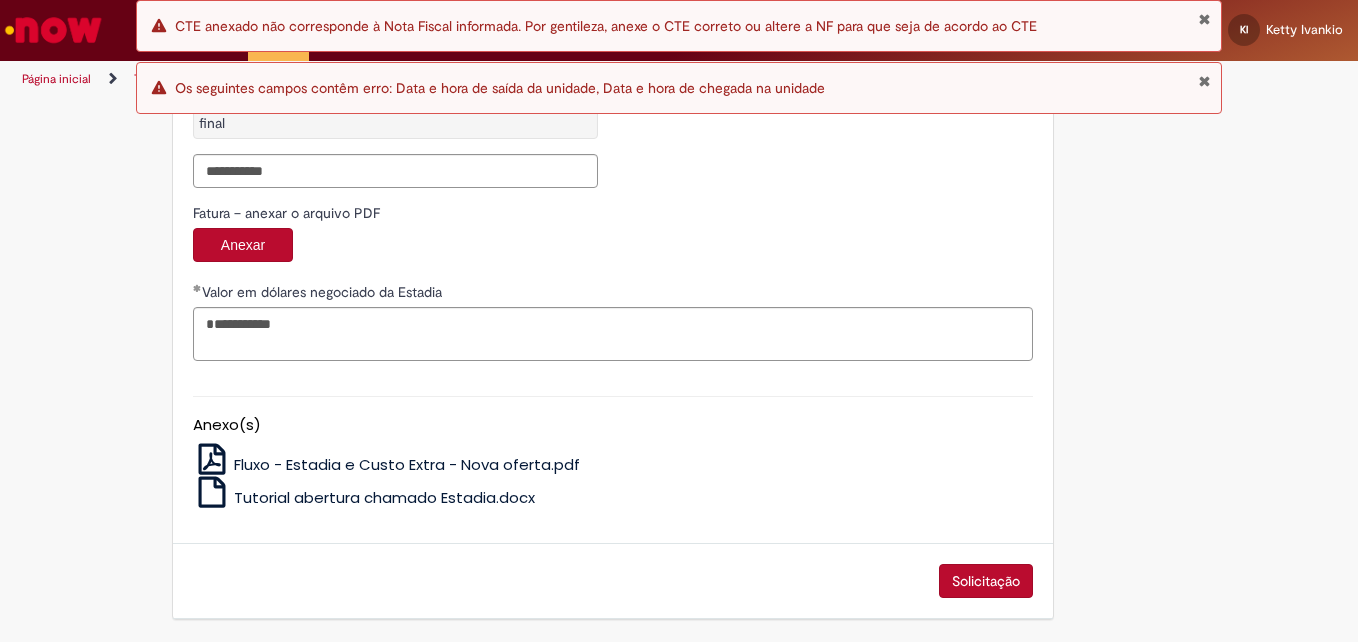 type on "**********" 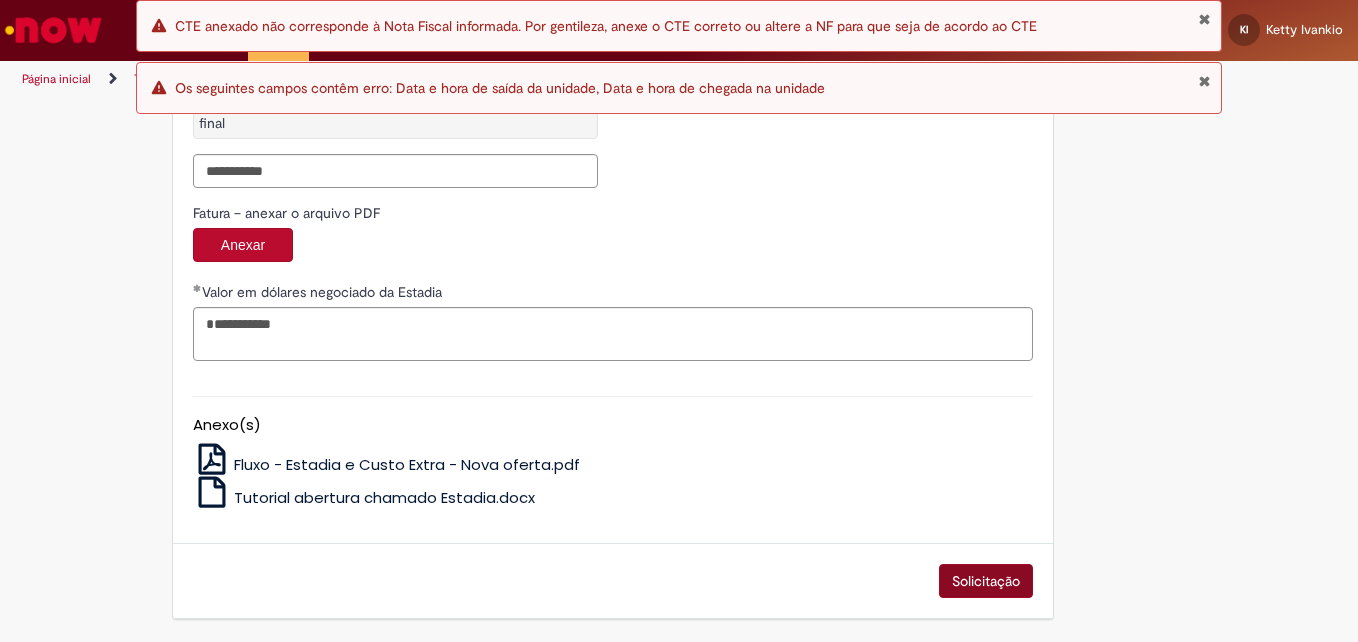 scroll, scrollTop: 3368, scrollLeft: 0, axis: vertical 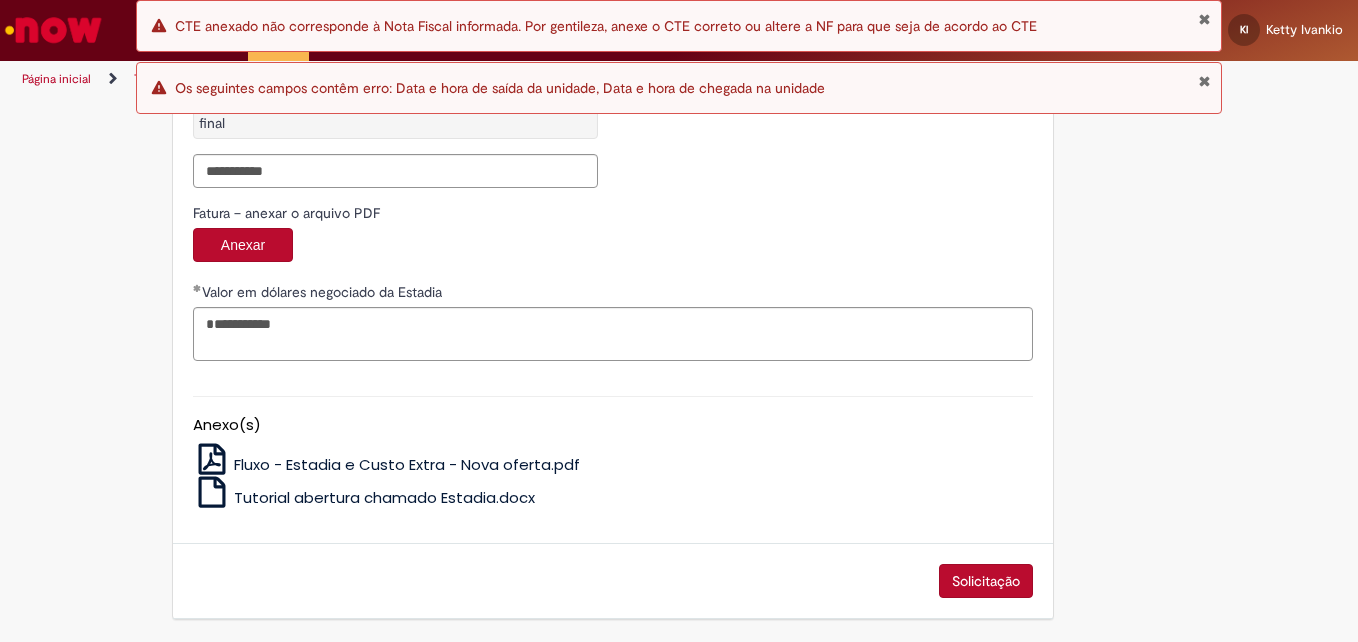 click on "Solicitação" at bounding box center [986, 581] 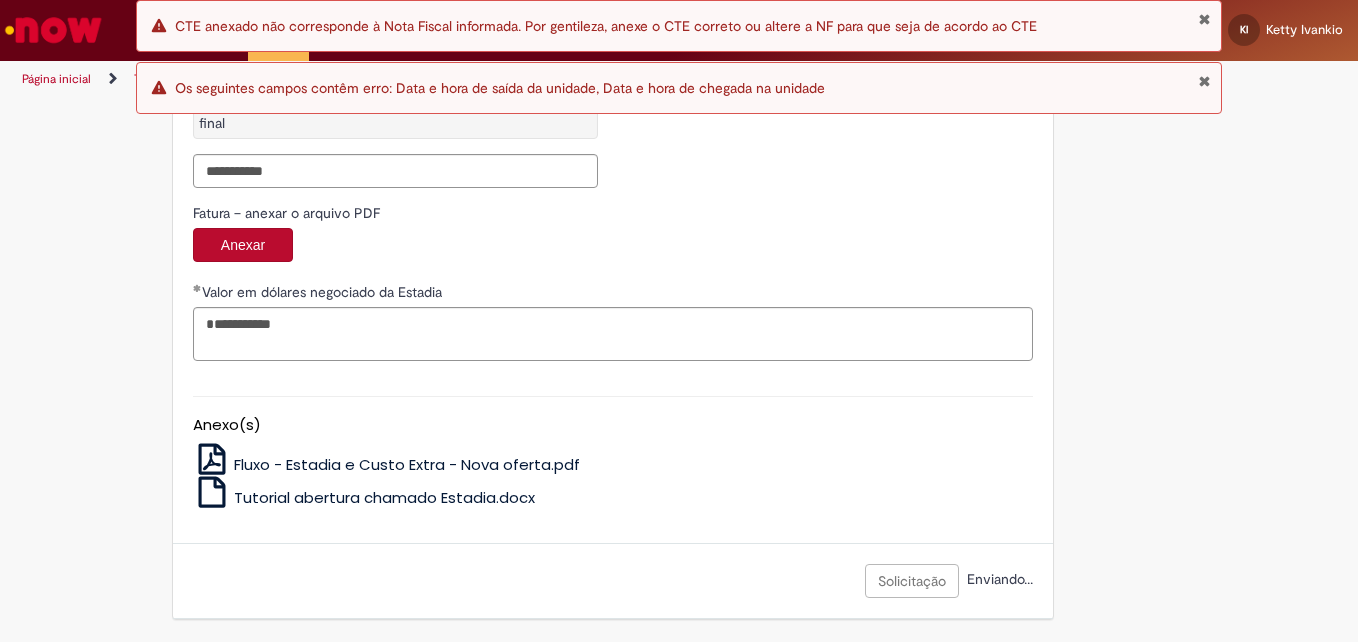 drag, startPoint x: 1207, startPoint y: 80, endPoint x: 1206, endPoint y: 47, distance: 33.01515 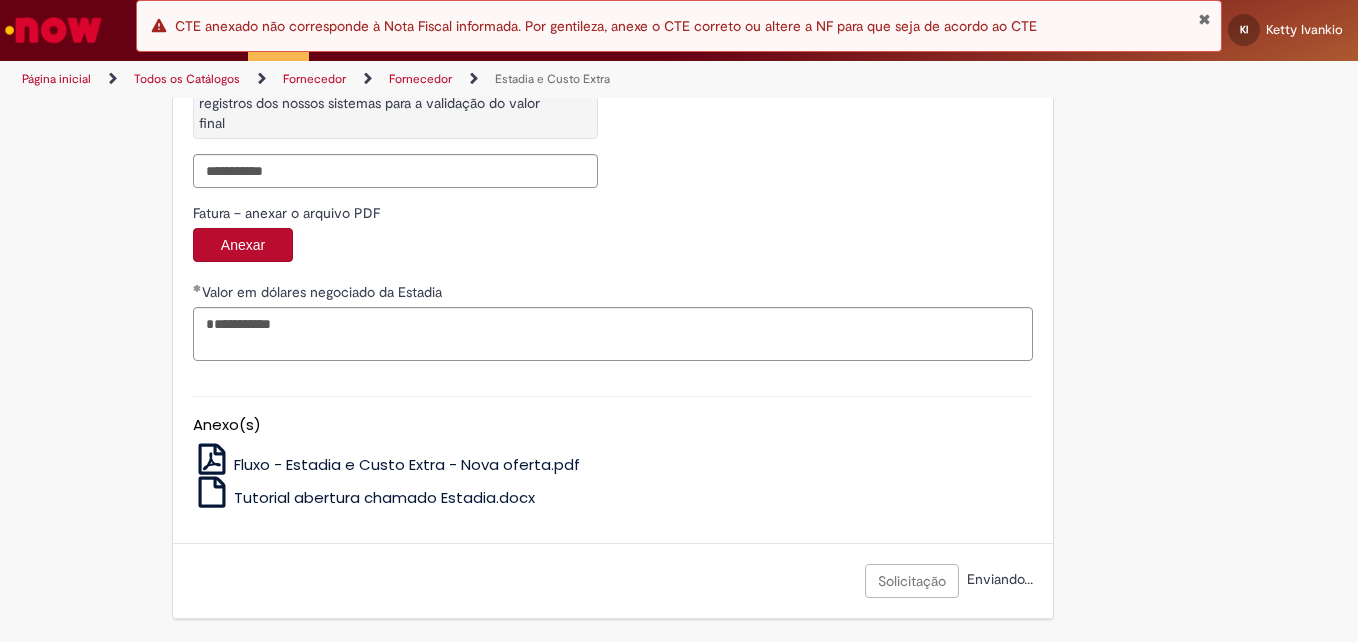 click at bounding box center [1204, 19] 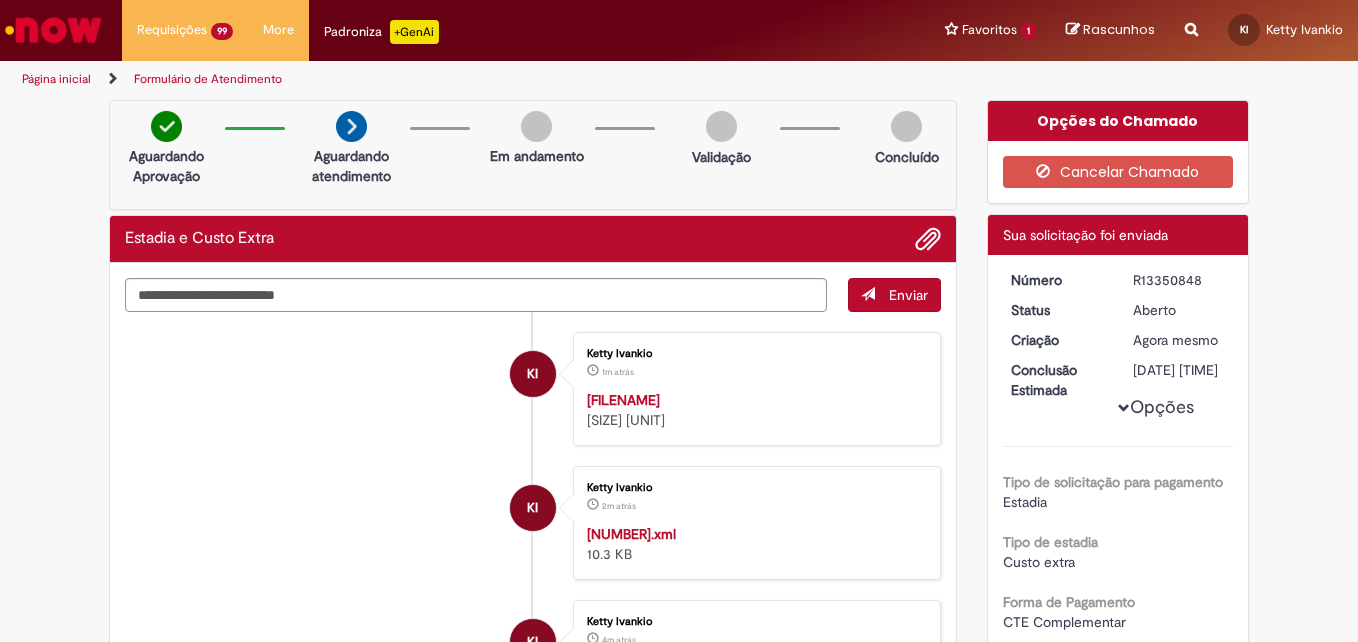 click on "R13350848" at bounding box center [1179, 280] 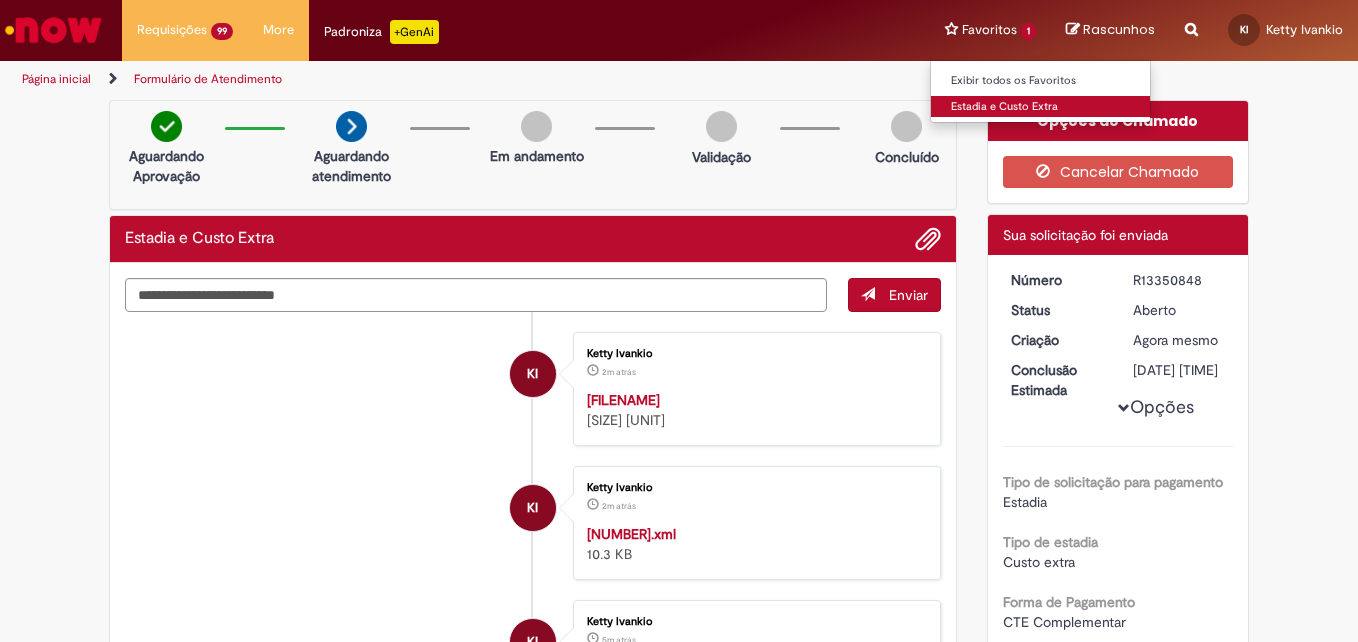 click on "Estadia e Custo Extra" at bounding box center (1041, 107) 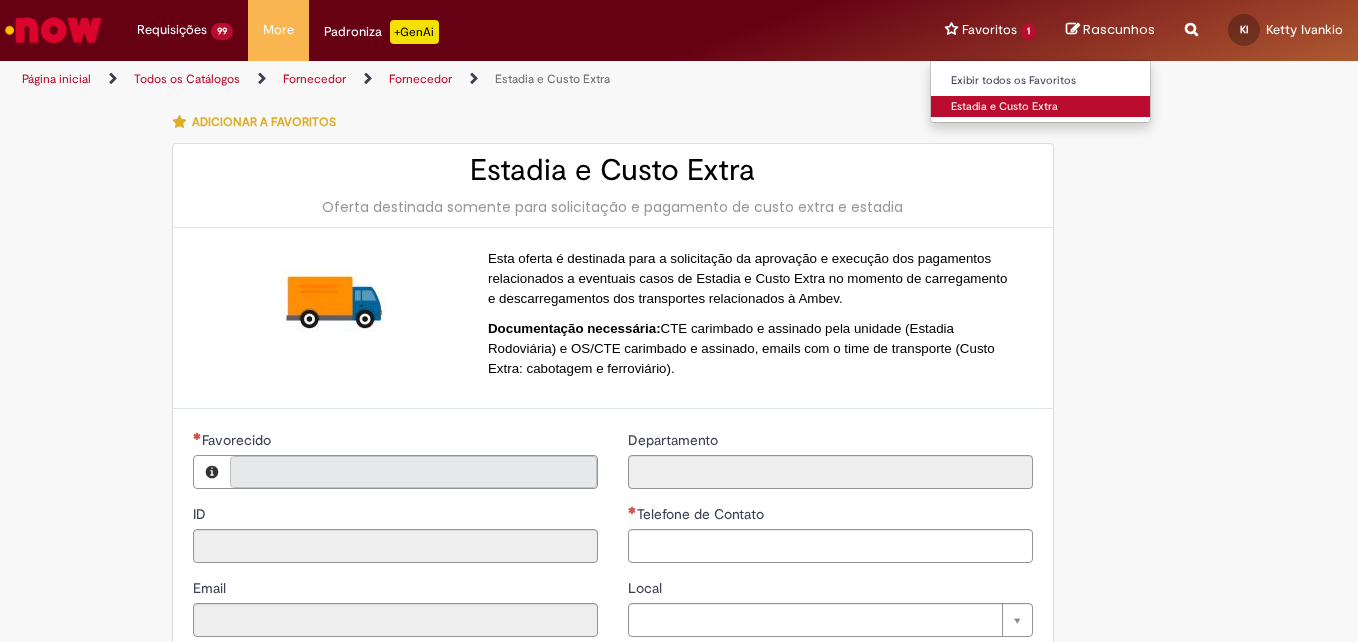 type on "**********" 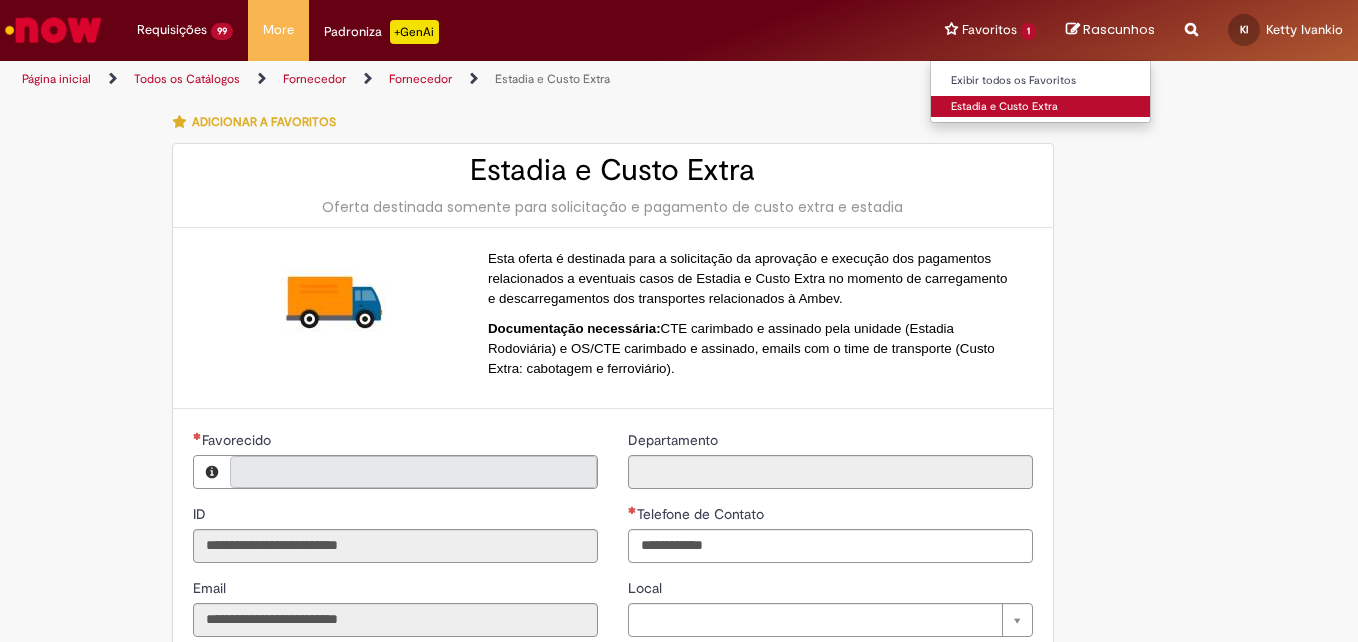 type on "**********" 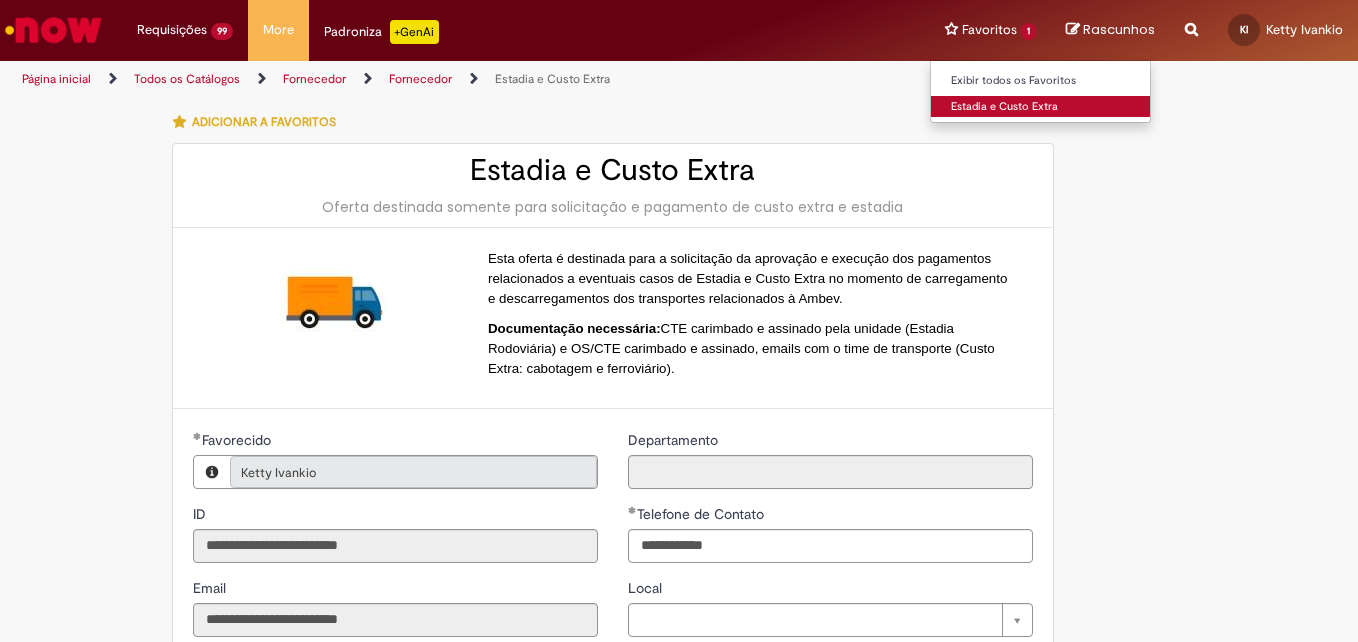 type on "**********" 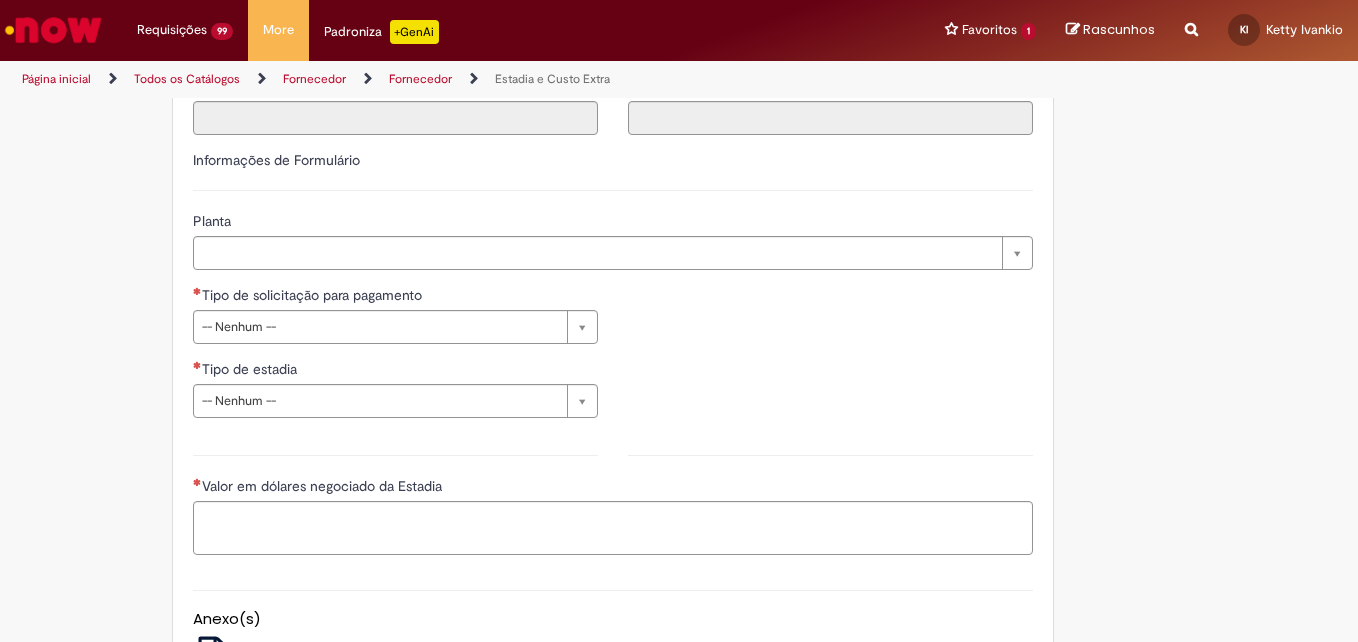 scroll, scrollTop: 700, scrollLeft: 0, axis: vertical 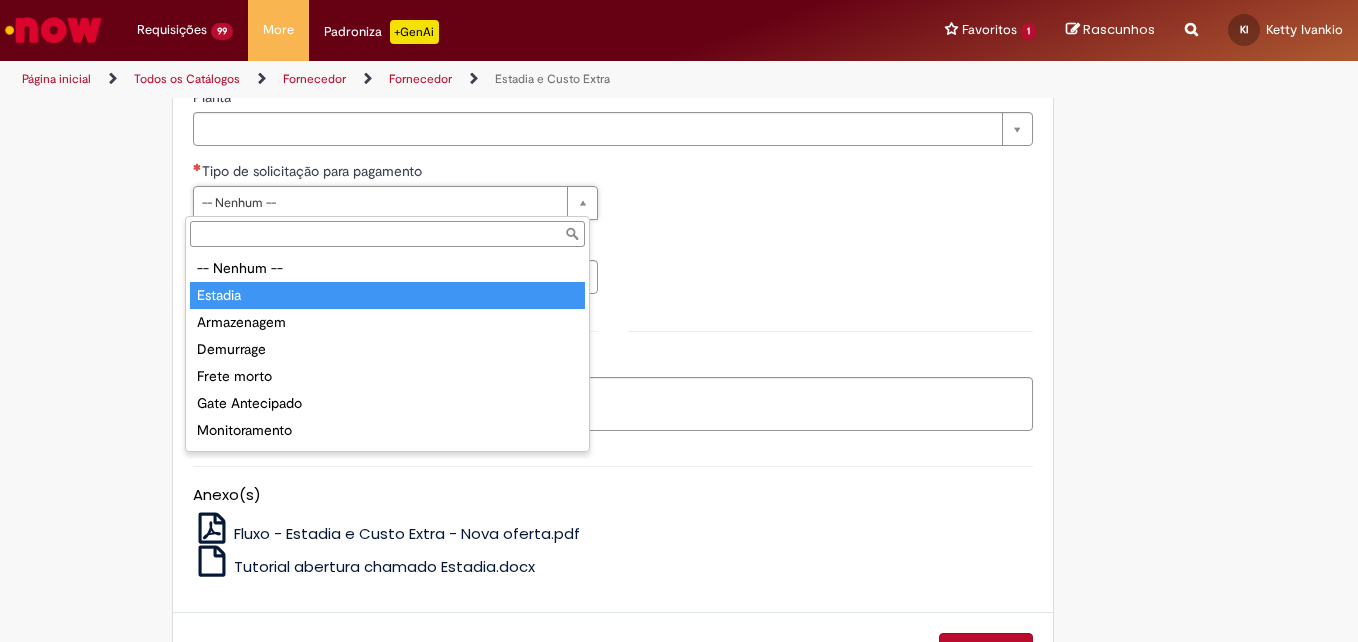 type on "*******" 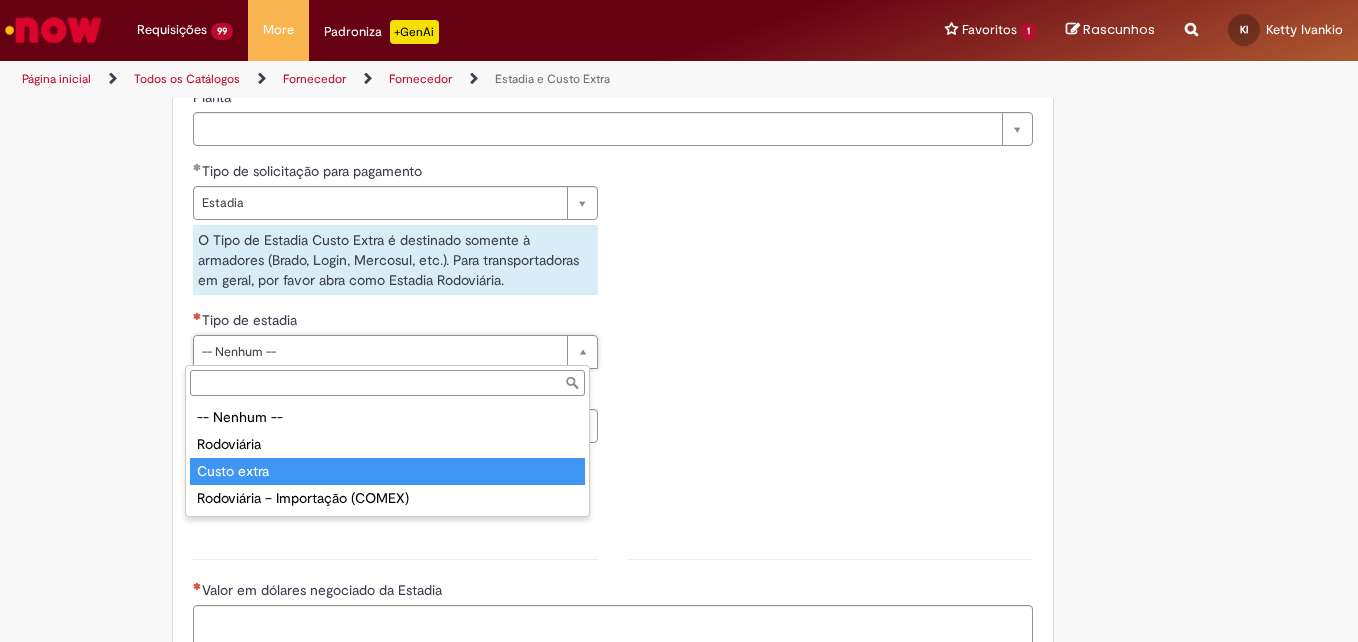type on "**********" 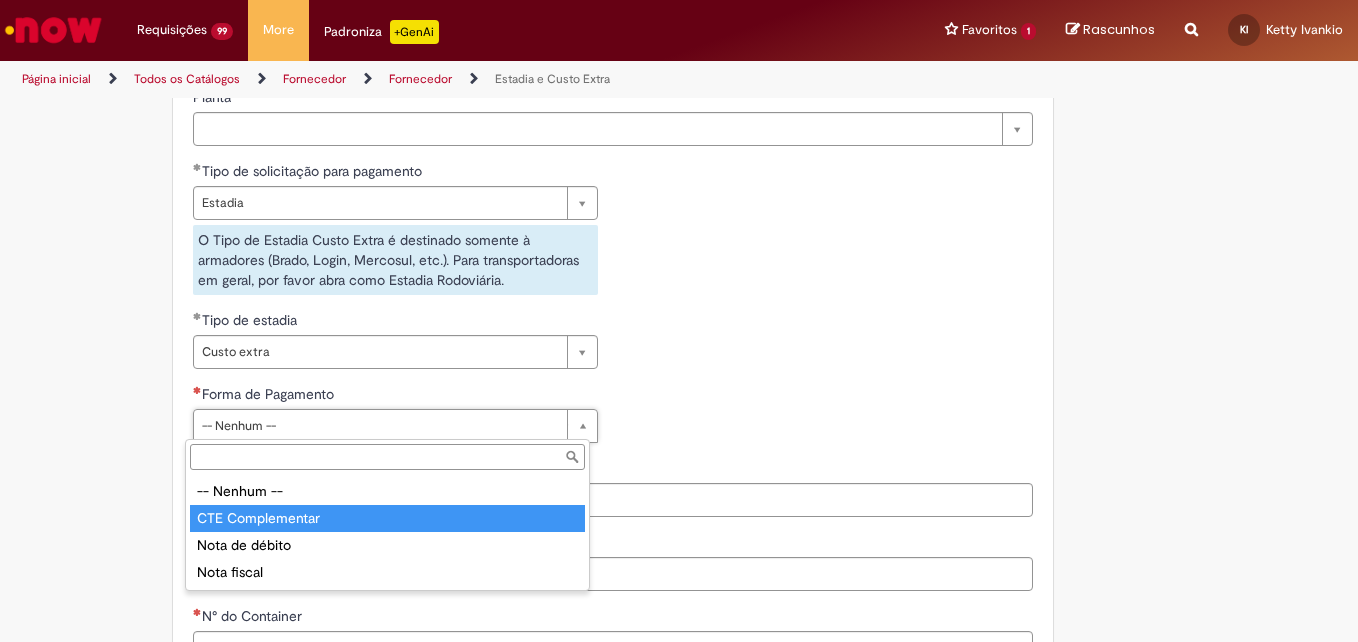 drag, startPoint x: 214, startPoint y: 526, endPoint x: 221, endPoint y: 512, distance: 15.652476 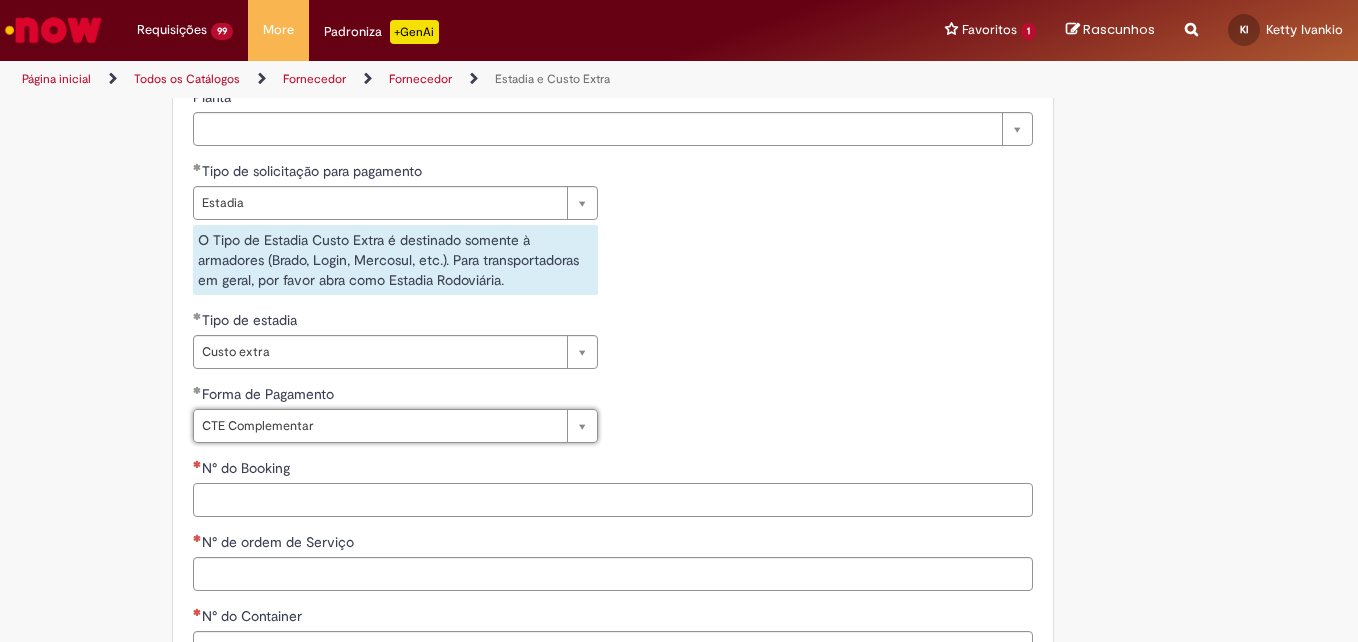click on "N° do Booking" at bounding box center [613, 500] 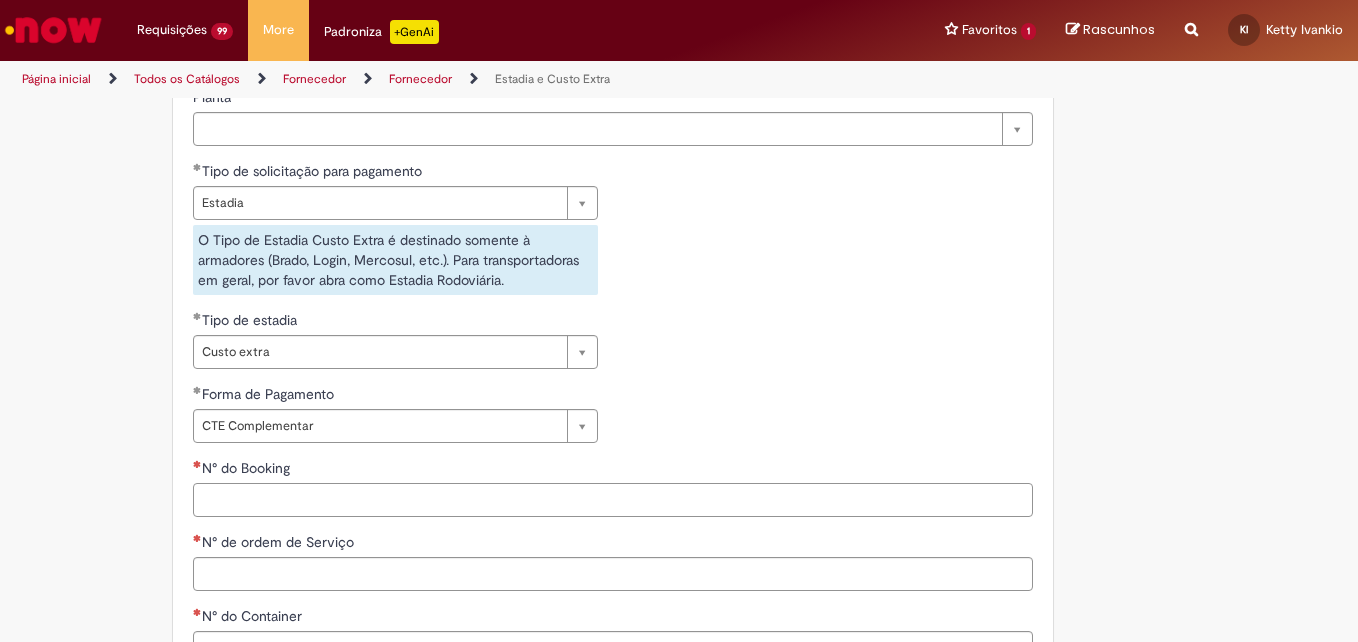 paste on "**********" 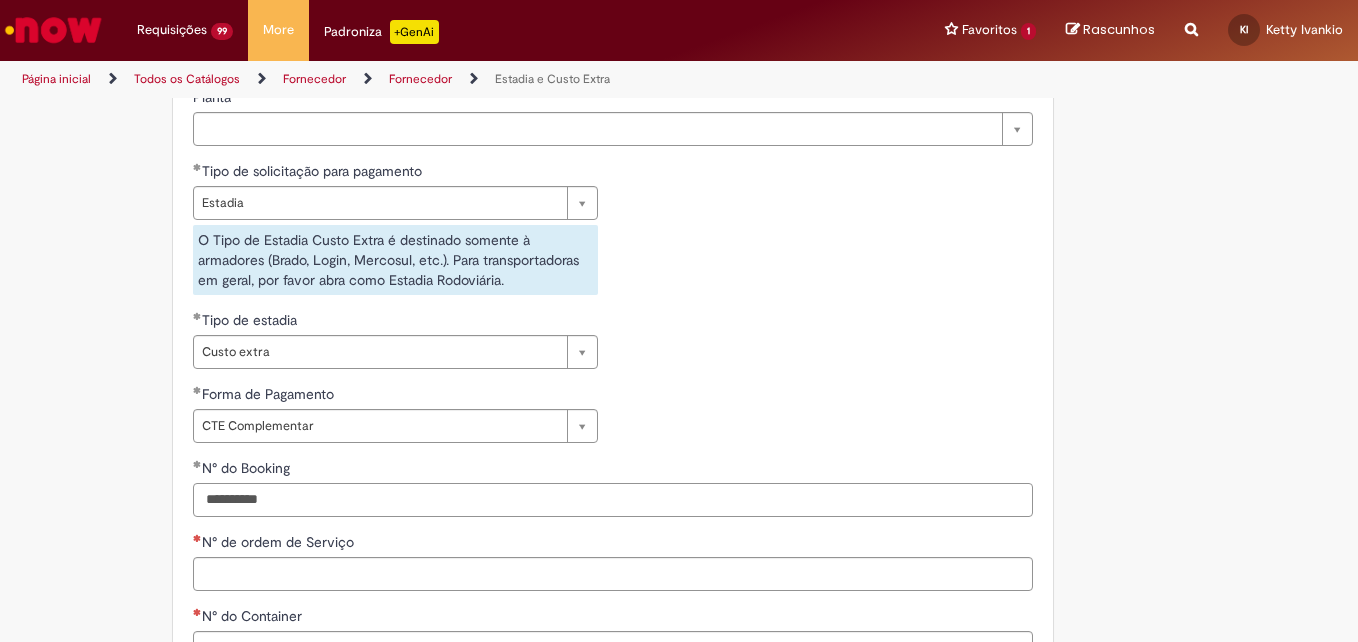 type on "**********" 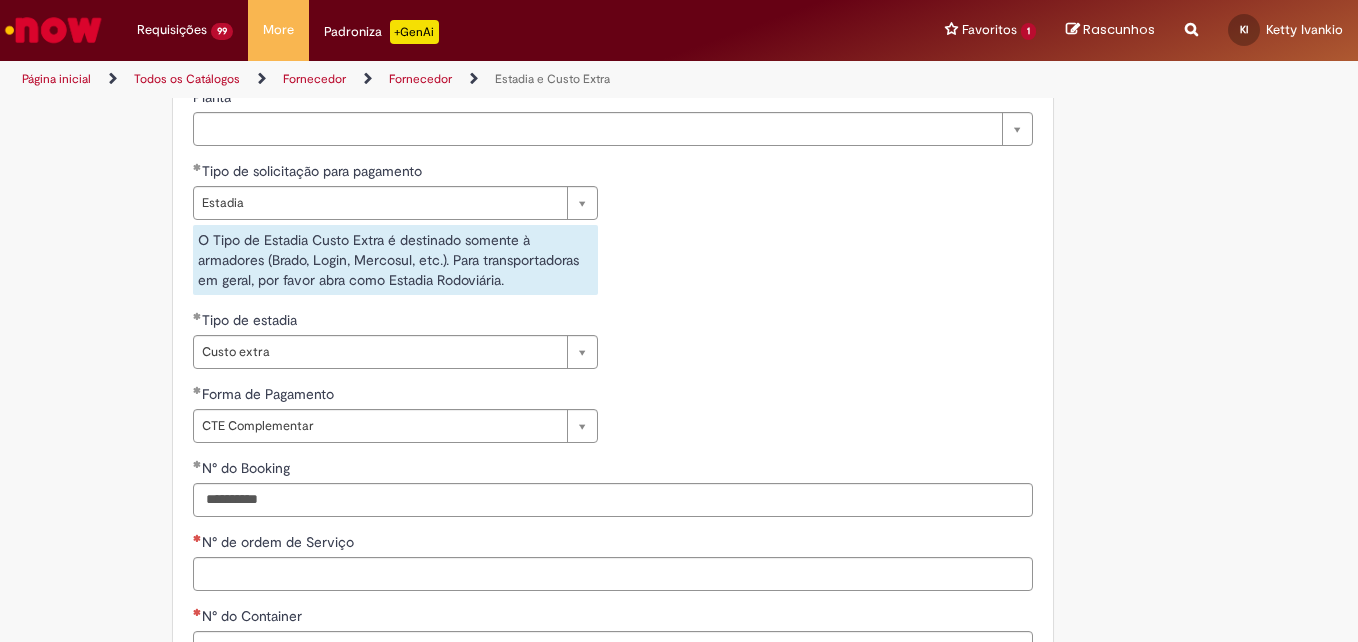 drag, startPoint x: 248, startPoint y: 593, endPoint x: 248, endPoint y: 570, distance: 23 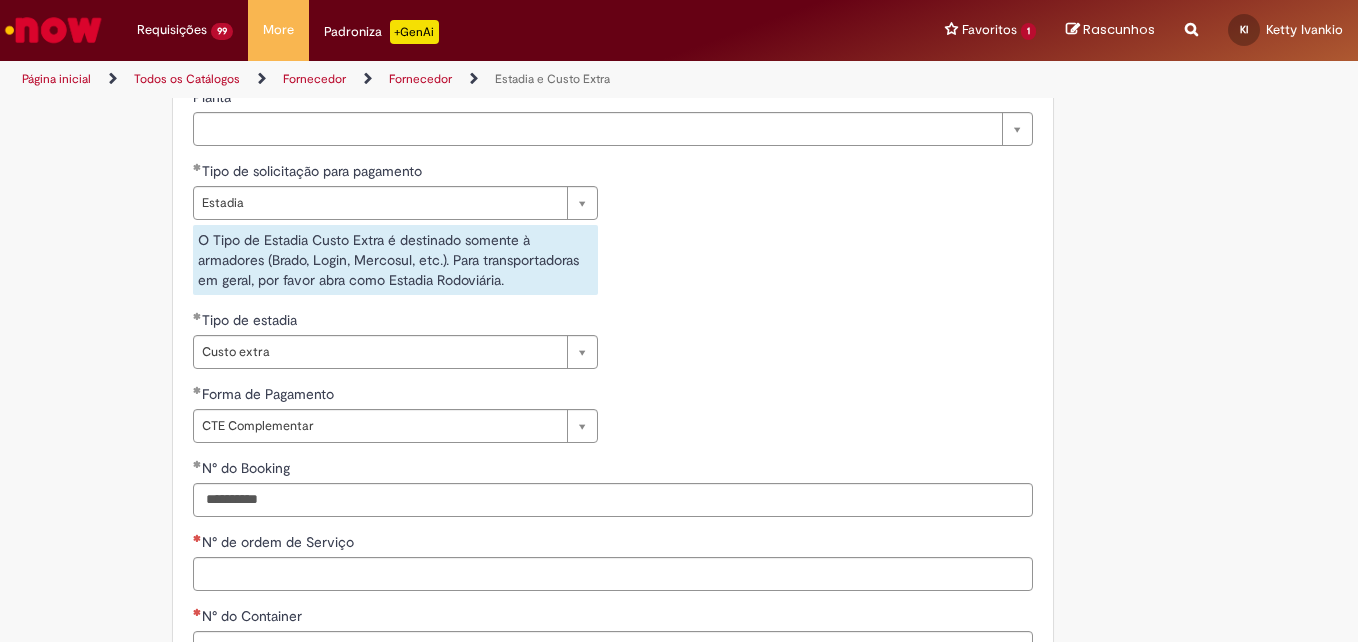 scroll, scrollTop: 800, scrollLeft: 0, axis: vertical 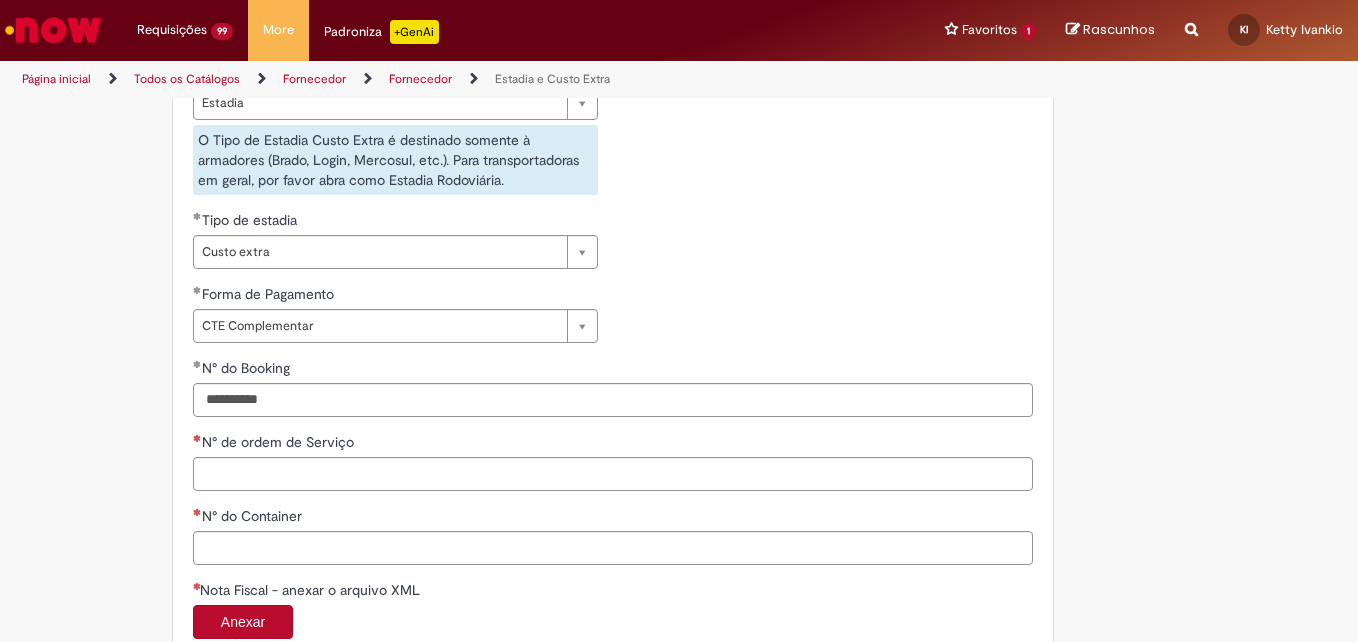 click on "N° de ordem de Serviço" at bounding box center (613, 474) 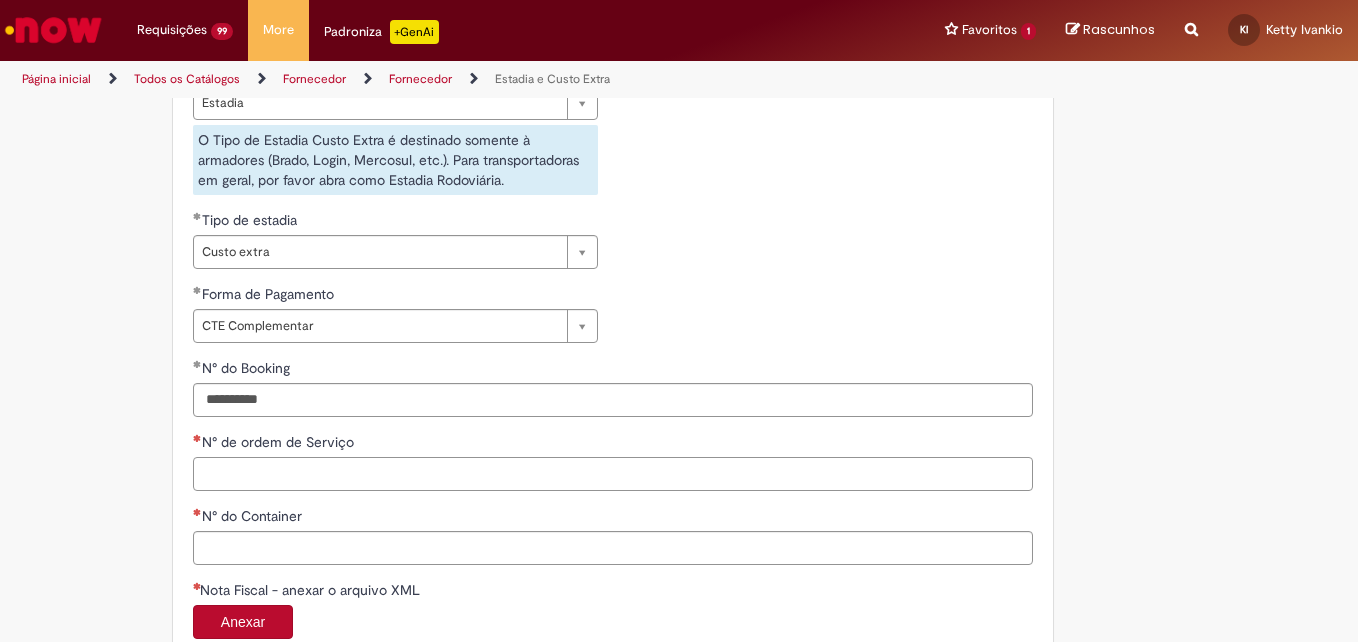 paste on "*******" 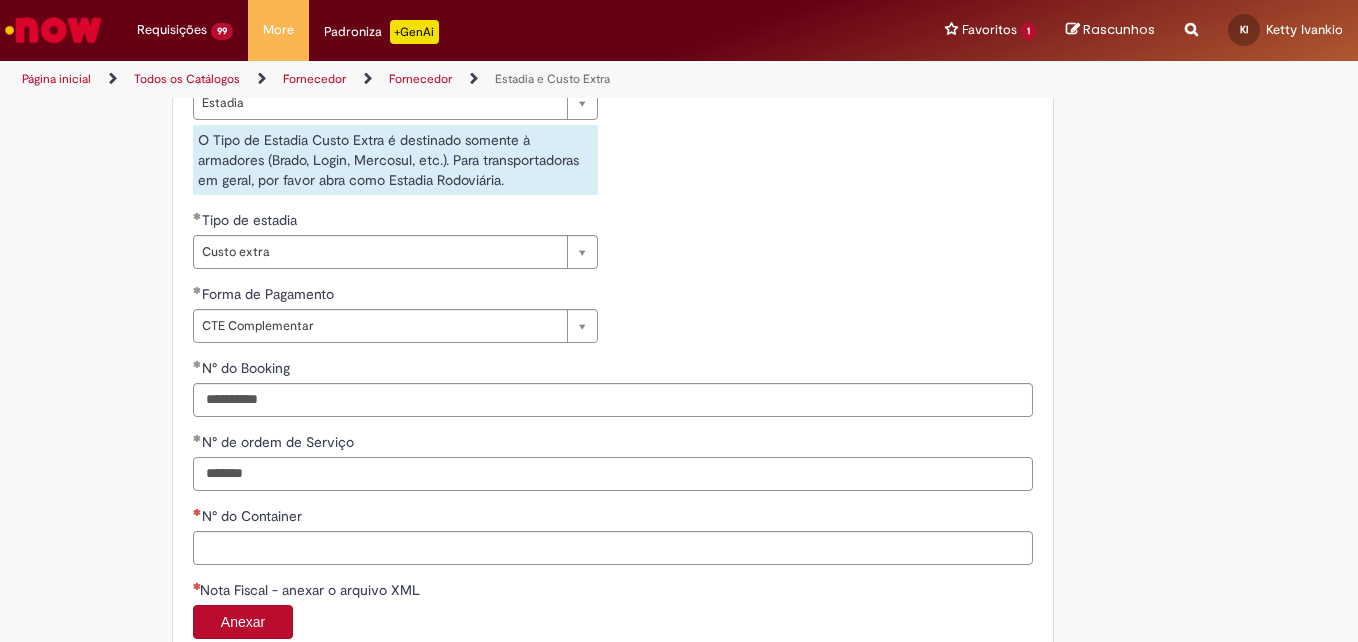 type on "*******" 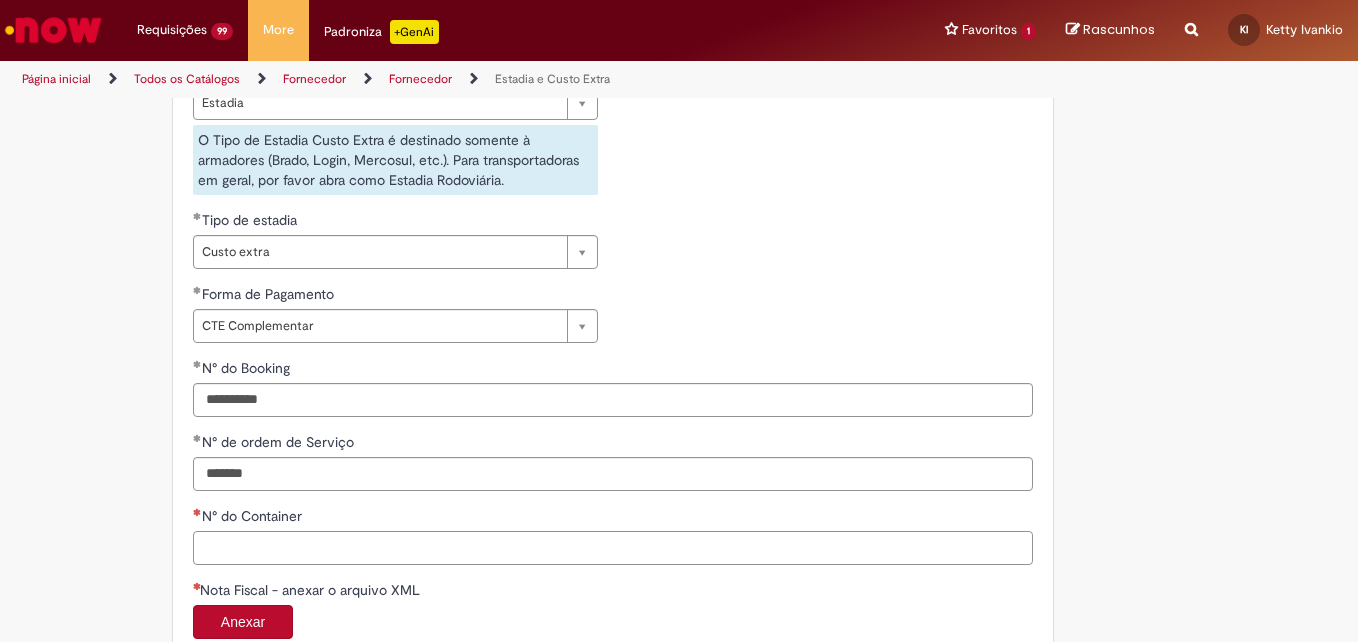 click on "N° do Container" at bounding box center (613, 548) 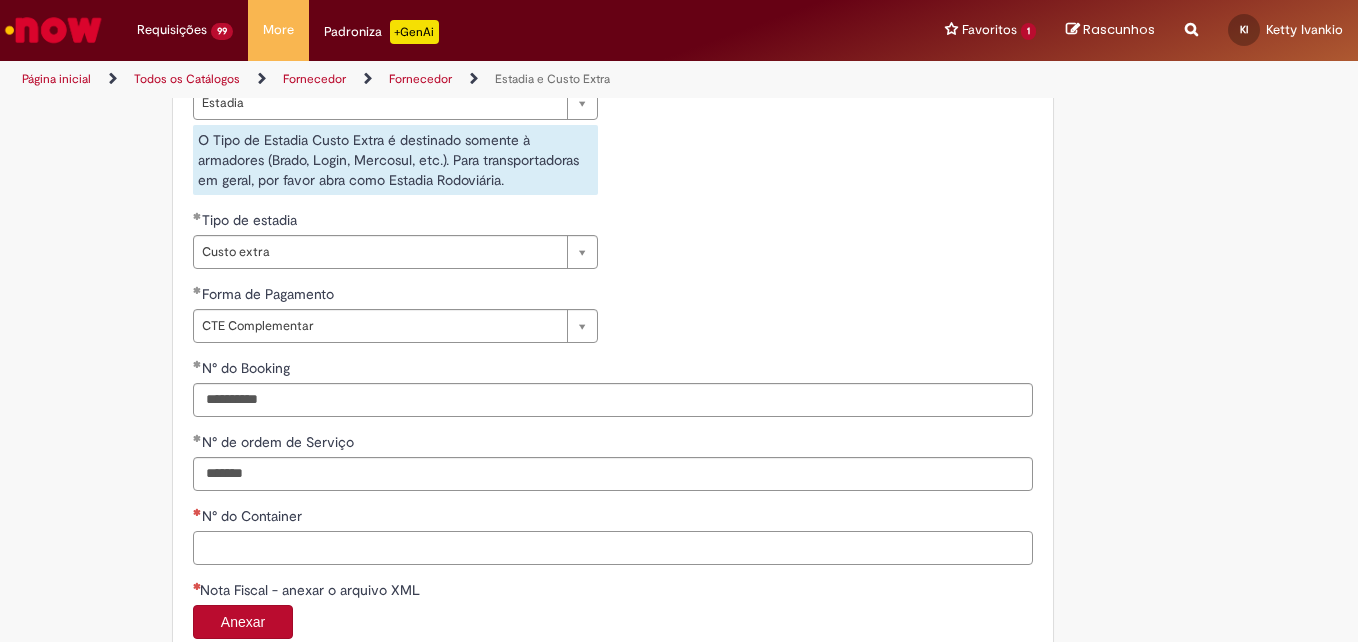 paste on "**********" 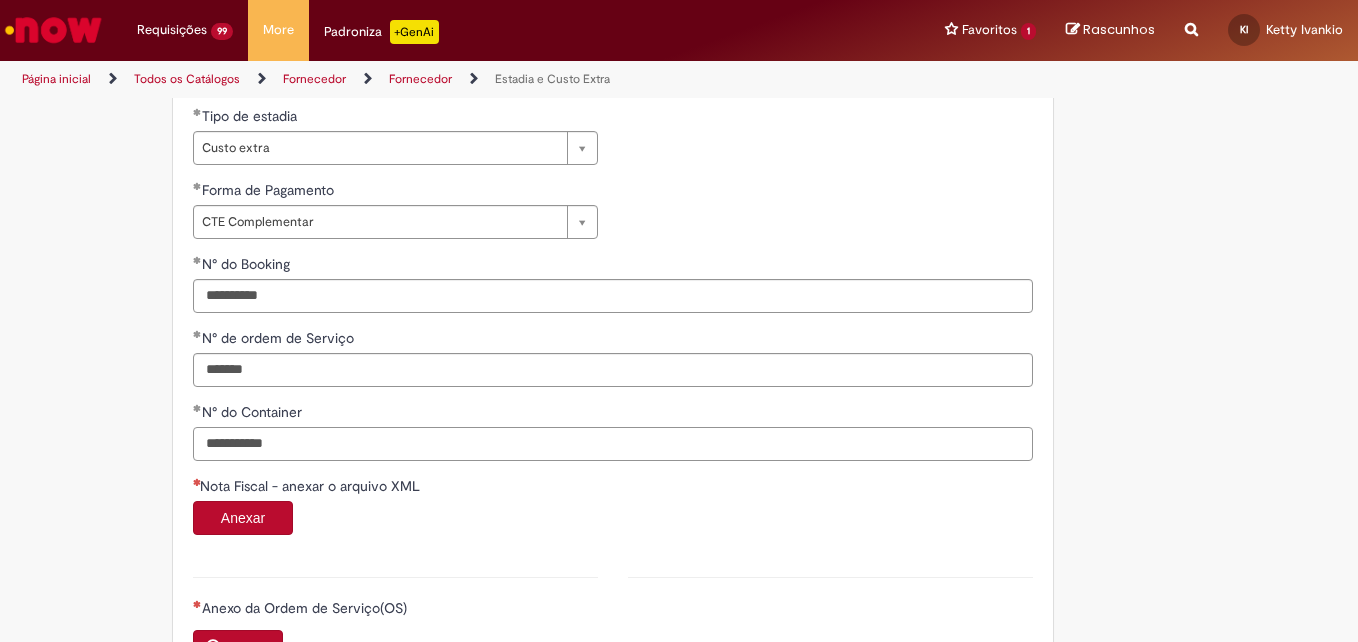 scroll, scrollTop: 1000, scrollLeft: 0, axis: vertical 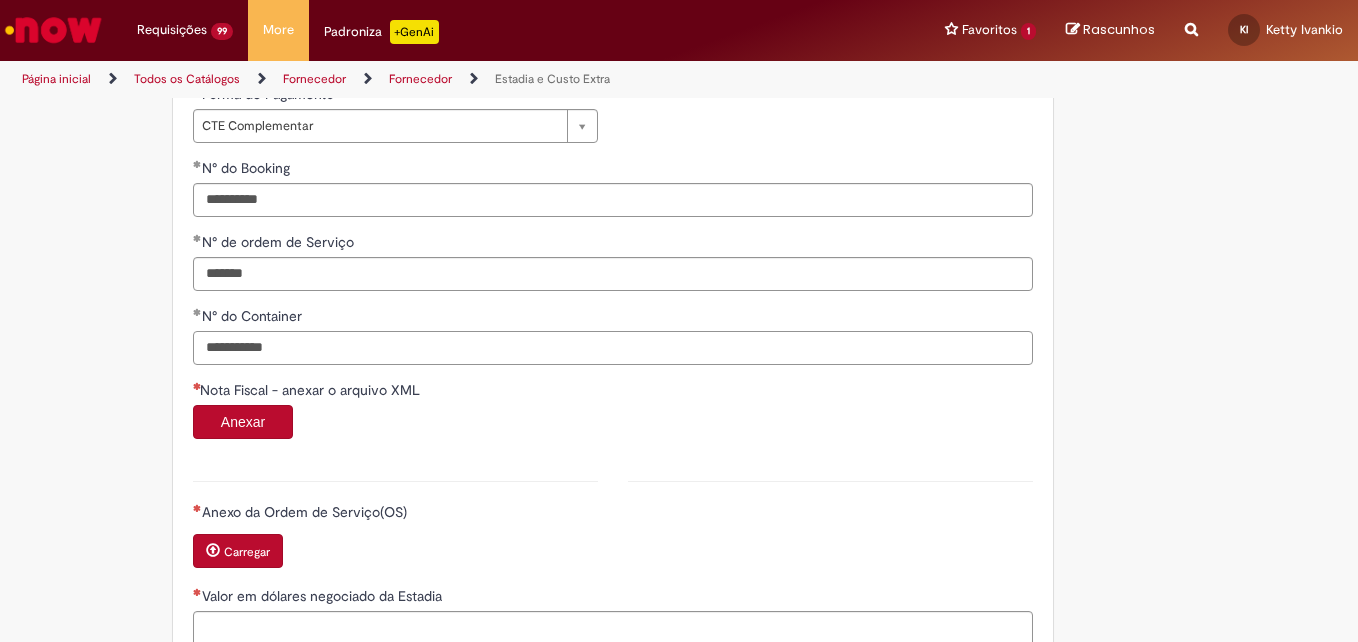 type on "**********" 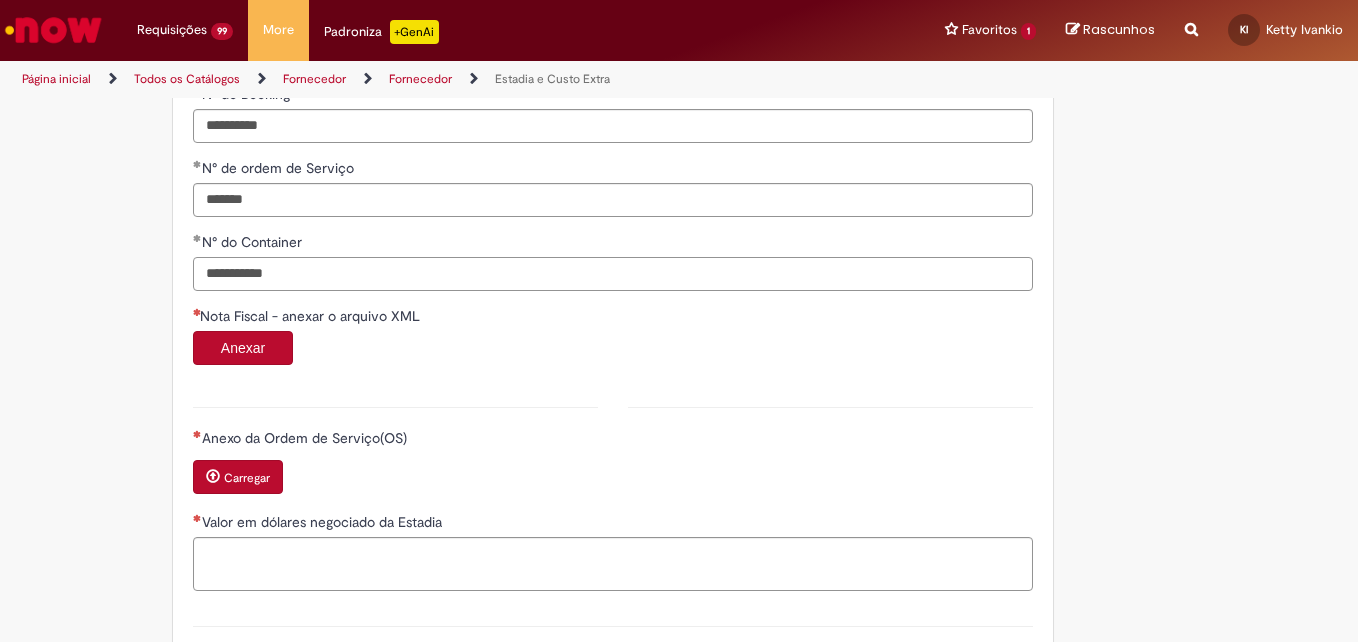 scroll, scrollTop: 1200, scrollLeft: 0, axis: vertical 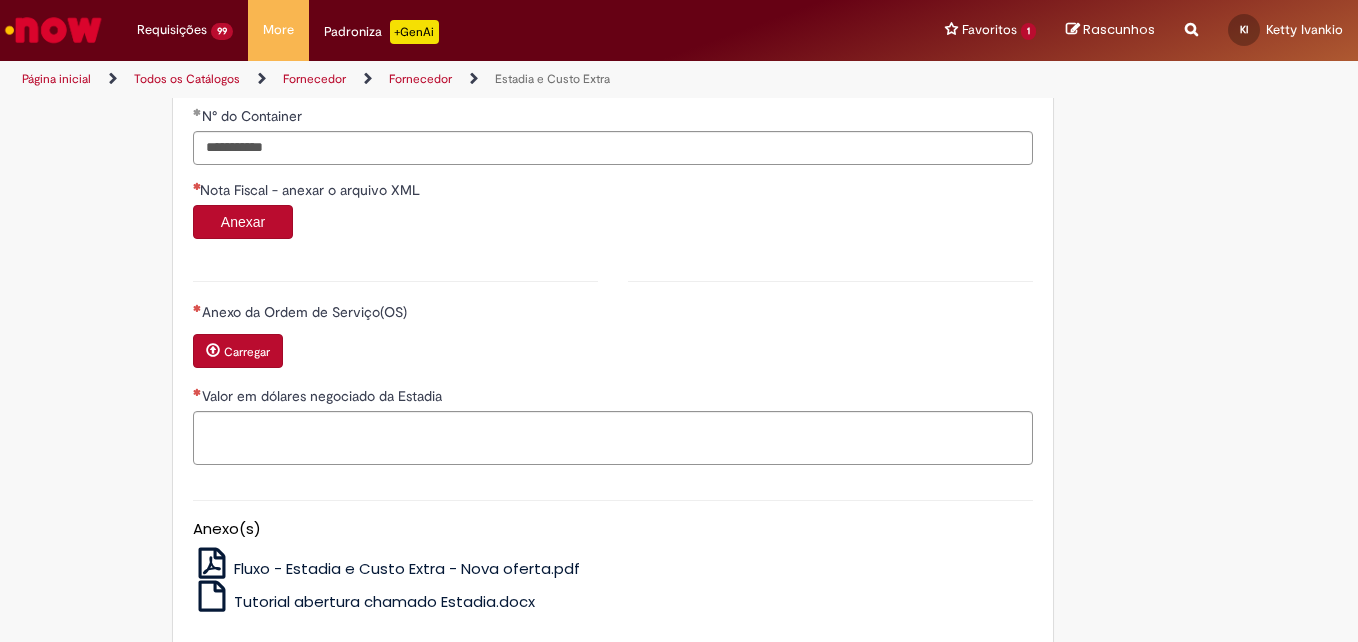 click on "Carregar" at bounding box center [247, 352] 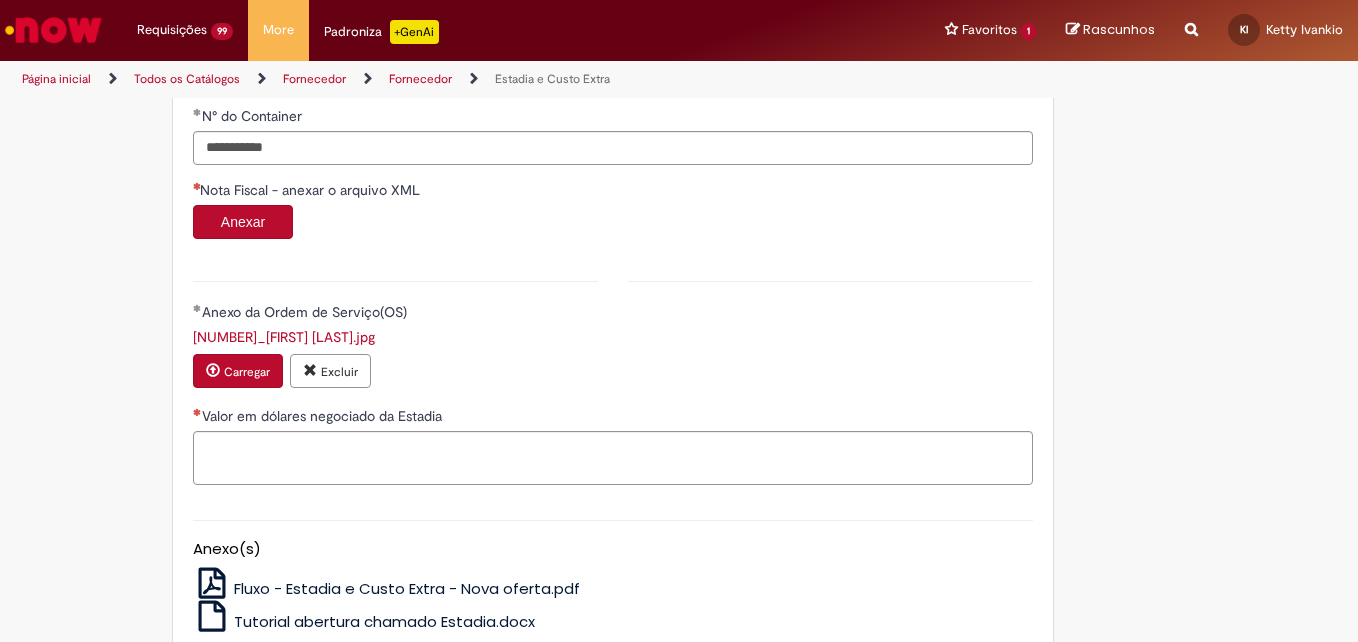 click on "Anexar" at bounding box center (243, 222) 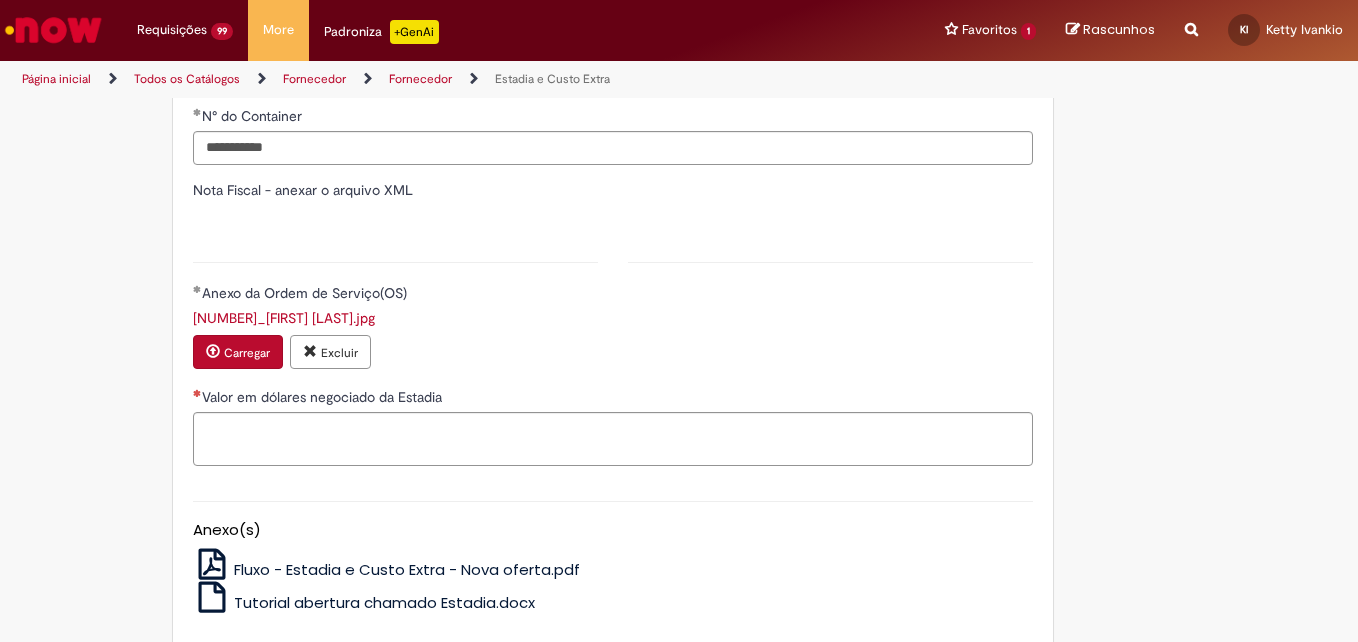 type on "*******" 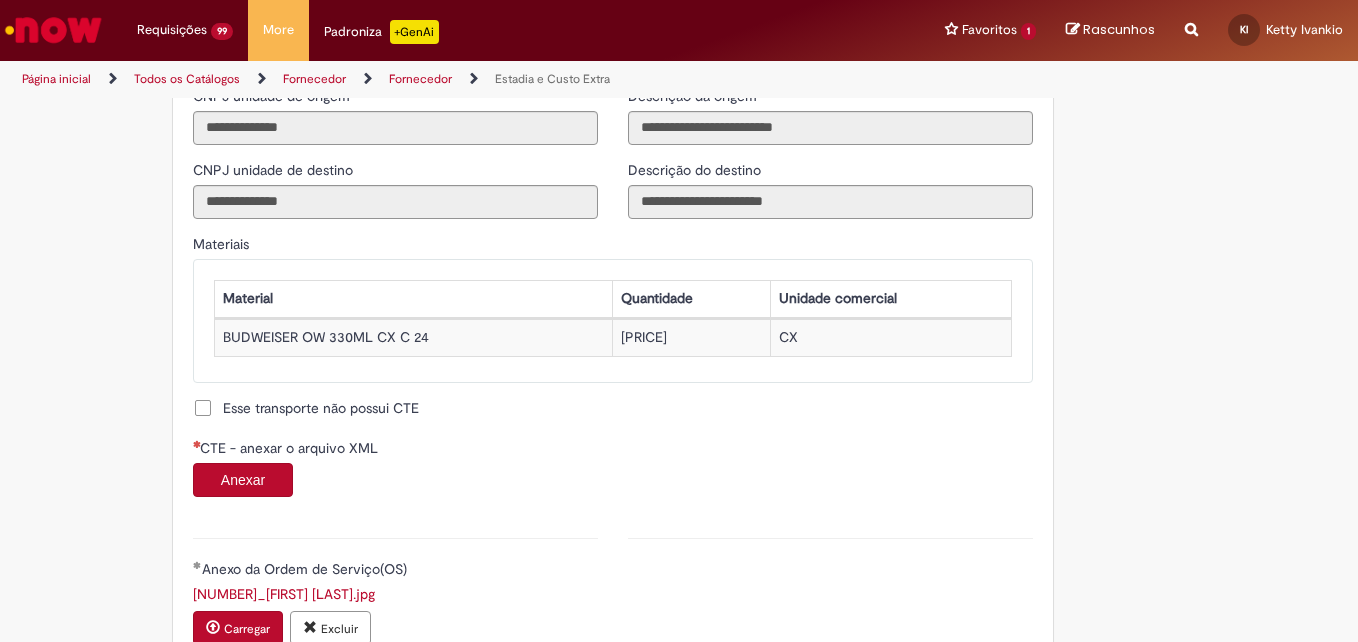 scroll, scrollTop: 1900, scrollLeft: 0, axis: vertical 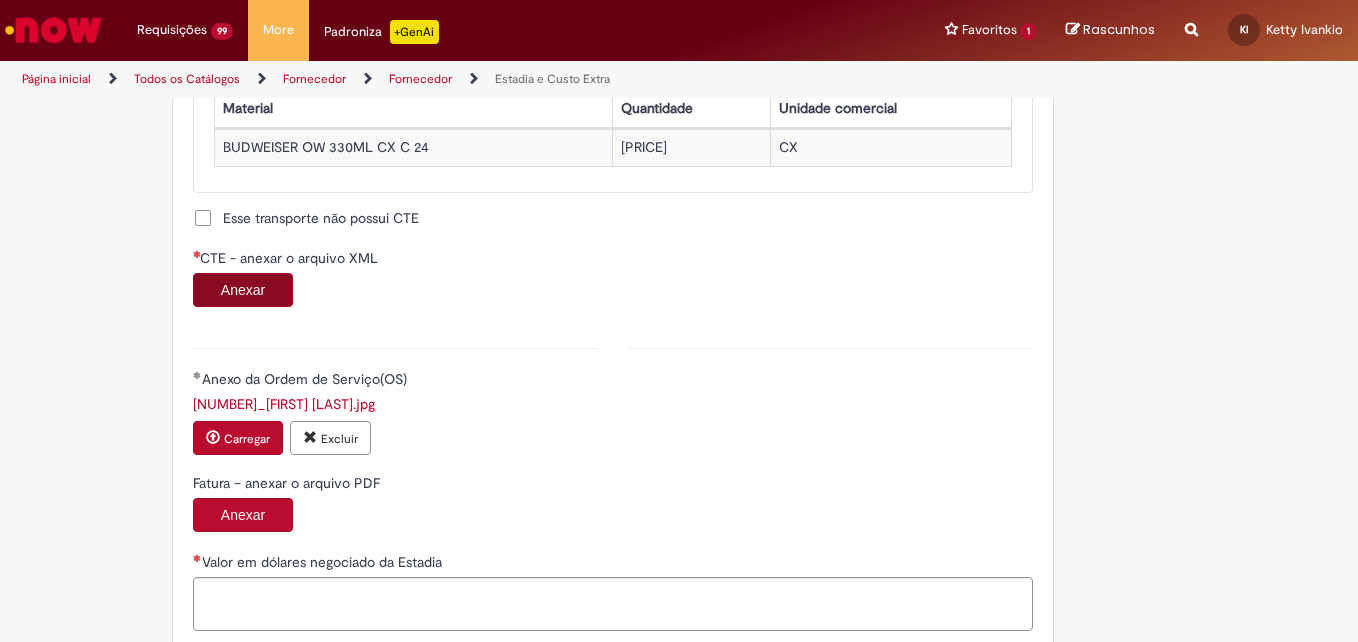 drag, startPoint x: 221, startPoint y: 316, endPoint x: 239, endPoint y: 306, distance: 20.59126 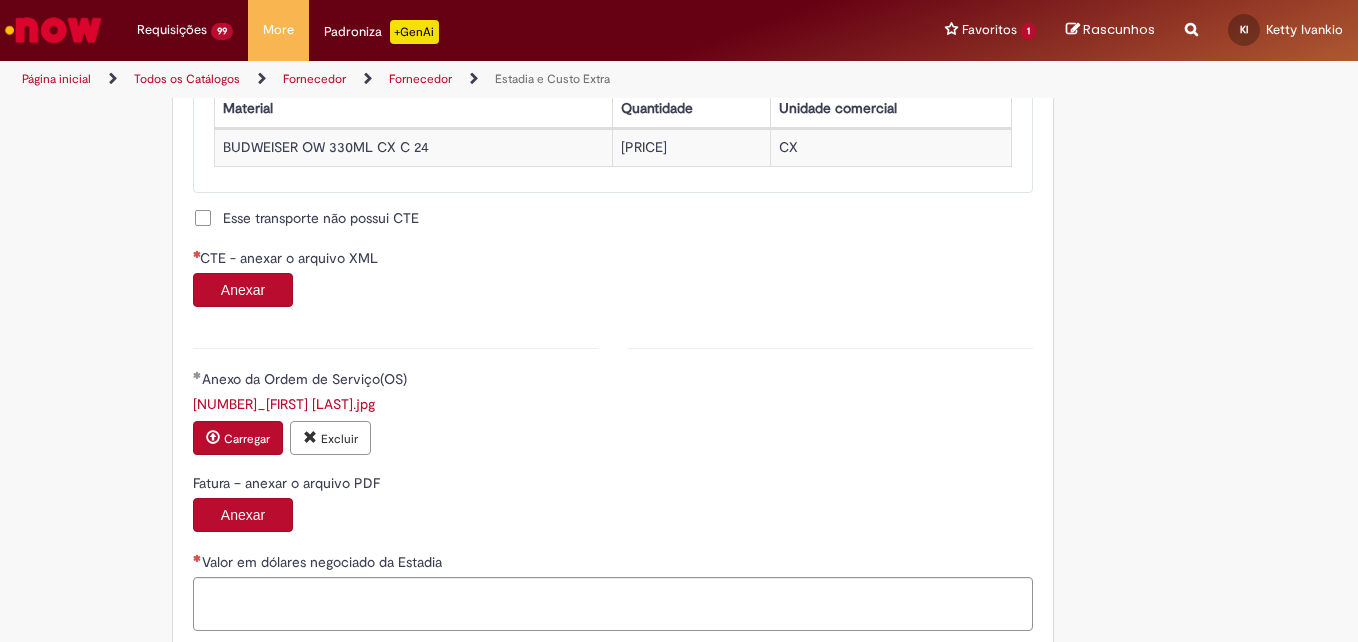 click on "Anexar" at bounding box center (243, 290) 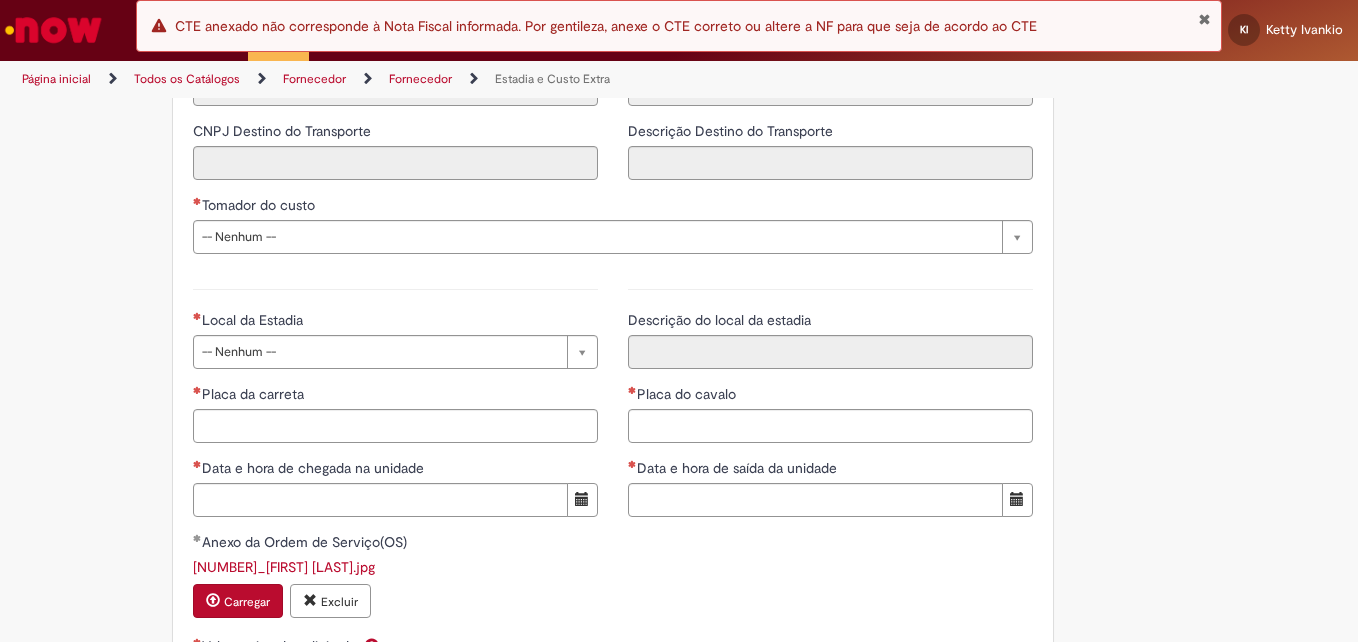 scroll, scrollTop: 2700, scrollLeft: 0, axis: vertical 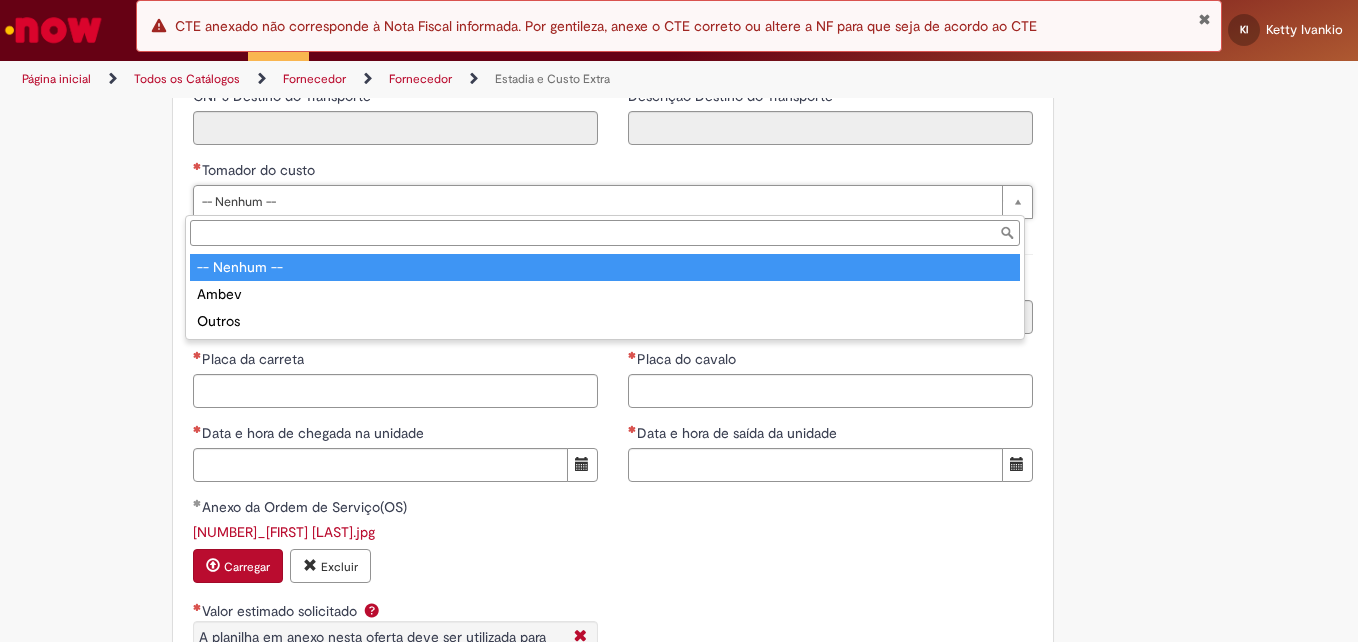 drag, startPoint x: 239, startPoint y: 195, endPoint x: 228, endPoint y: 217, distance: 24.596748 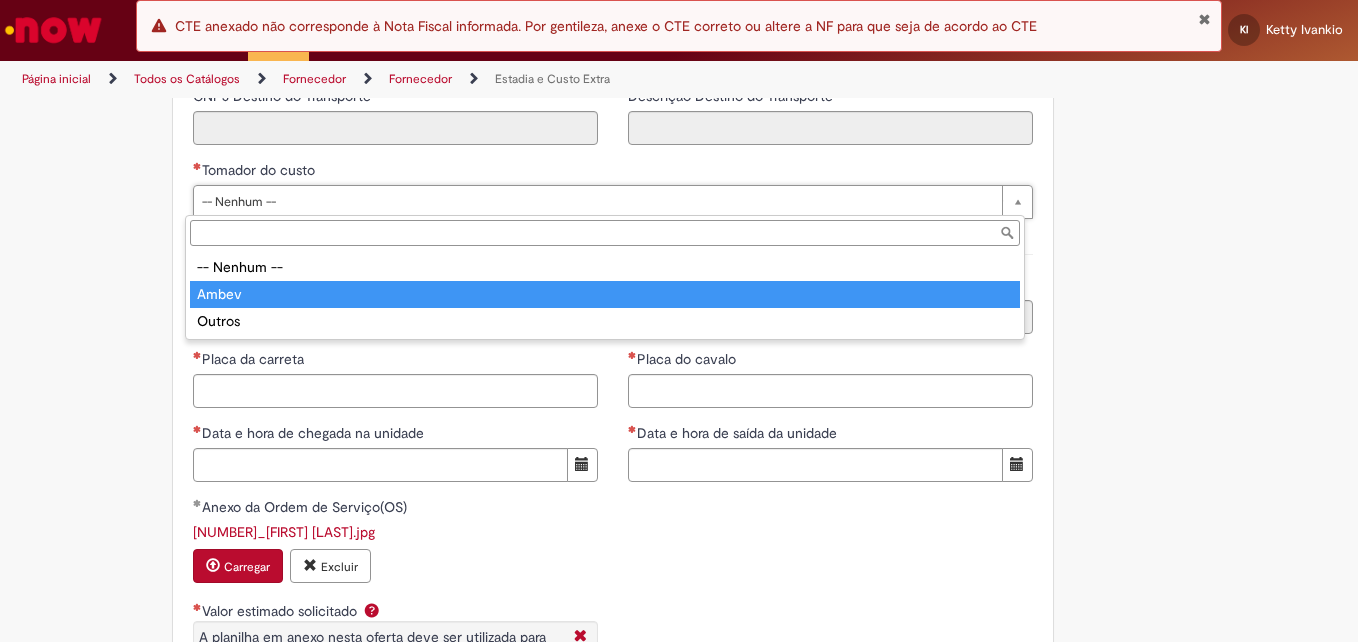 type on "*****" 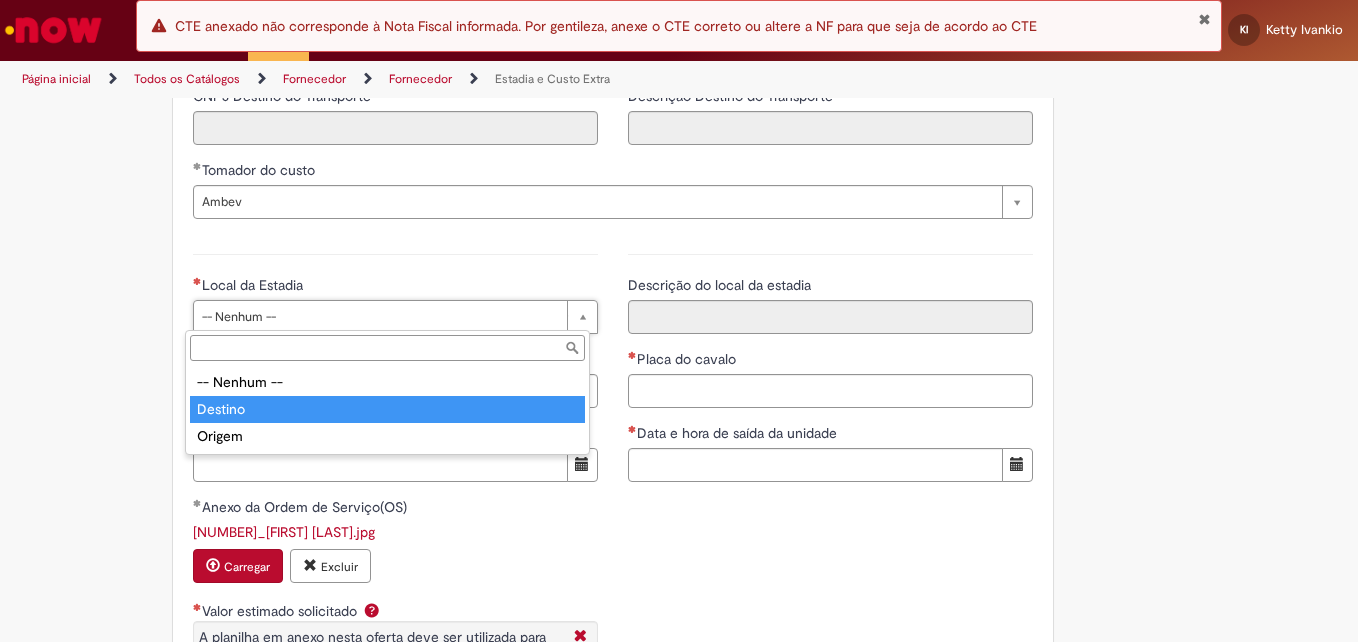 type on "*******" 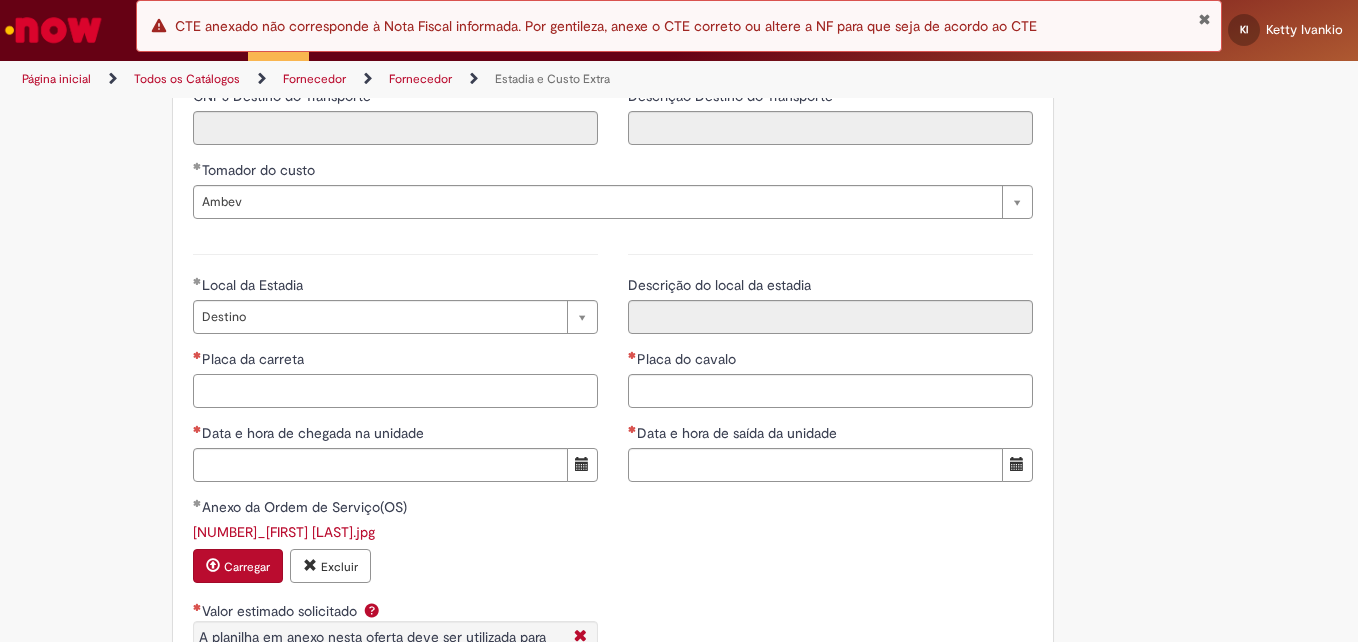 click on "Placa da carreta" at bounding box center (395, 391) 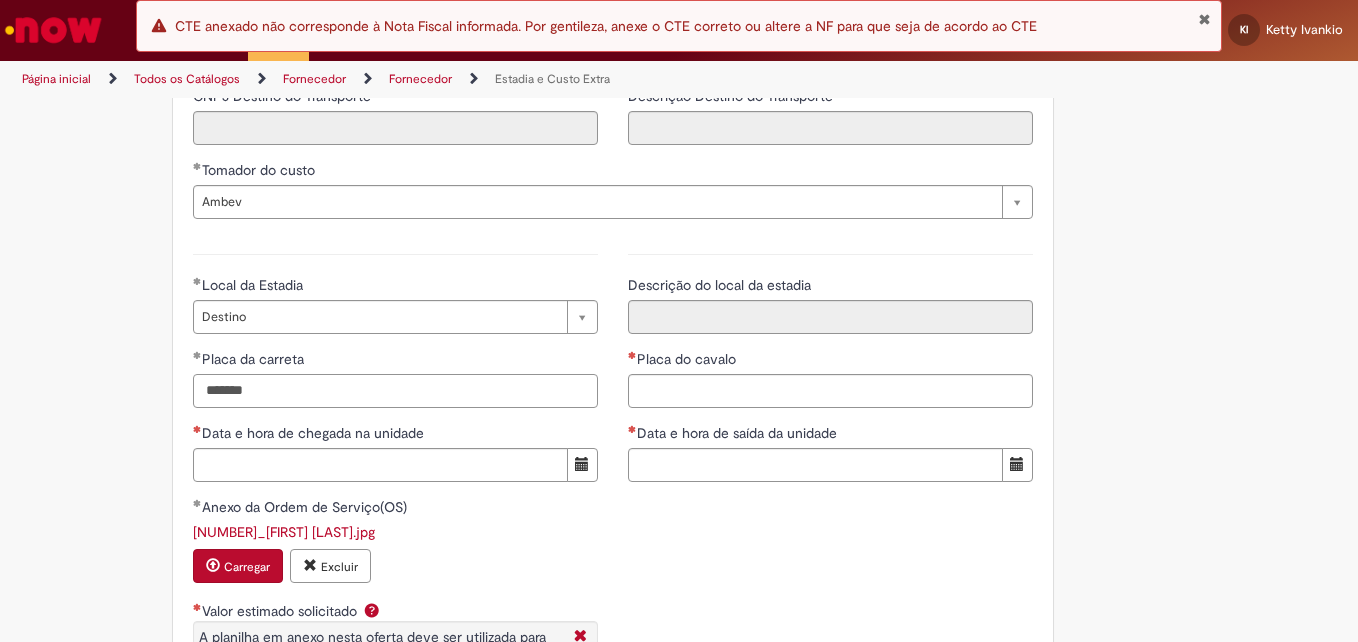 type on "*******" 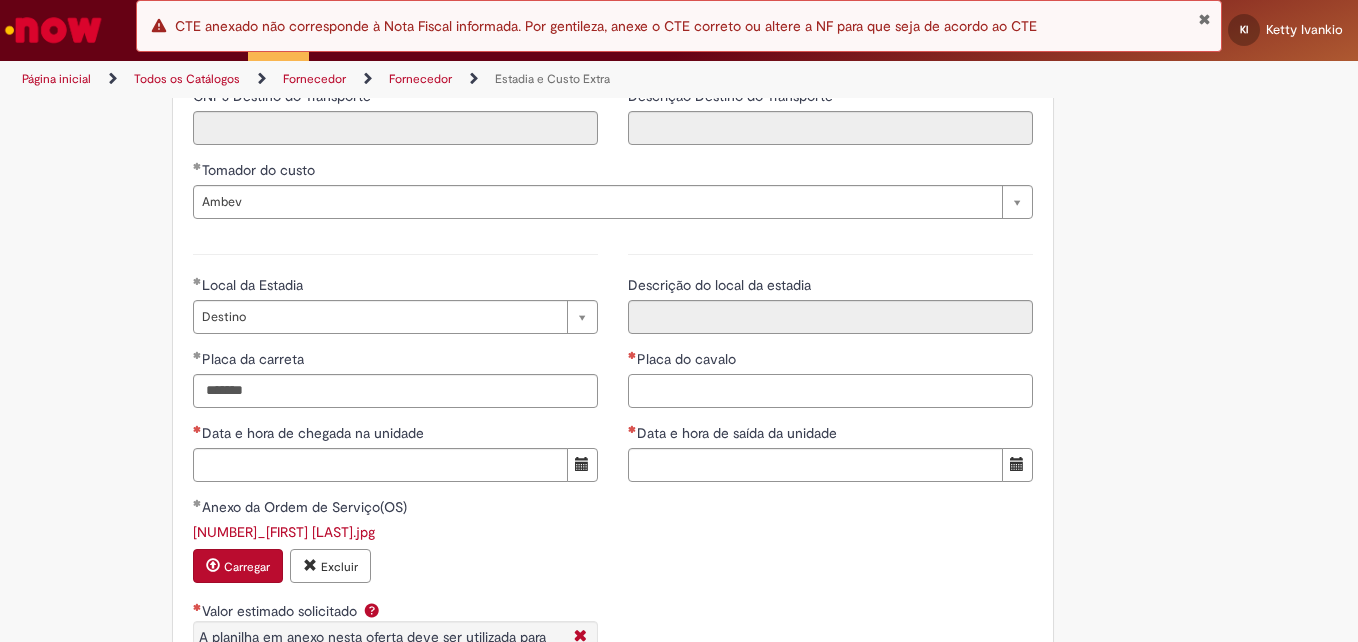 drag, startPoint x: 691, startPoint y: 391, endPoint x: 716, endPoint y: 396, distance: 25.495098 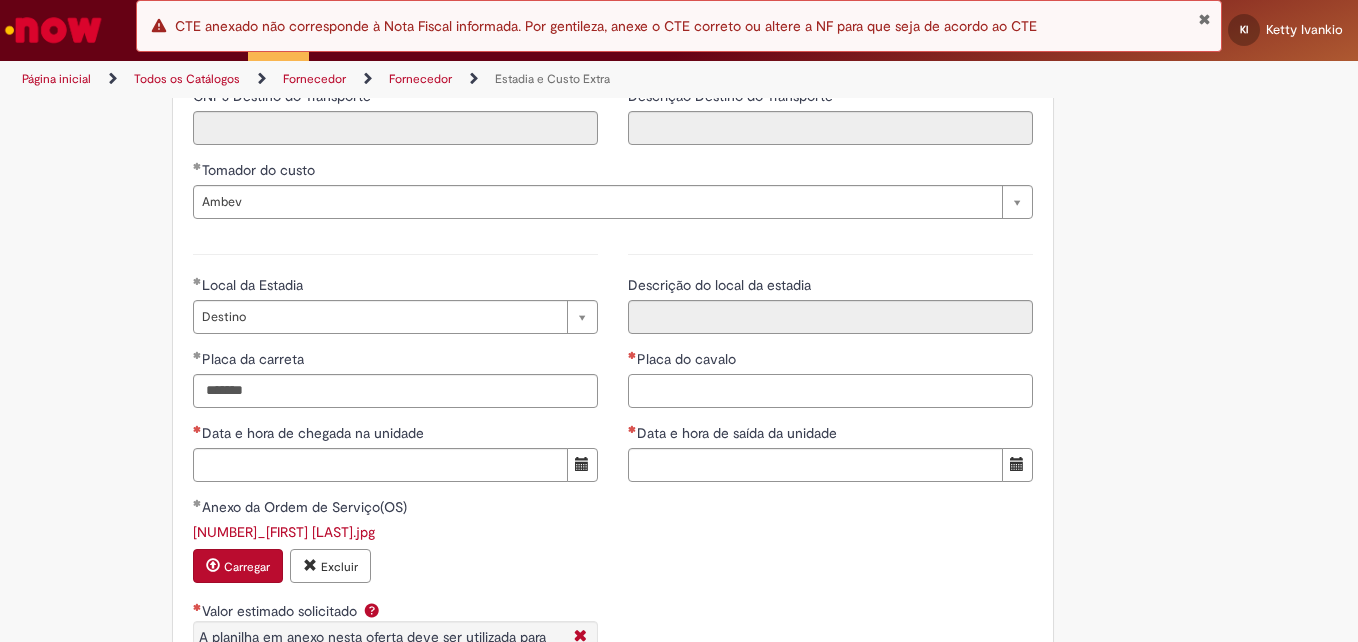 paste on "*******" 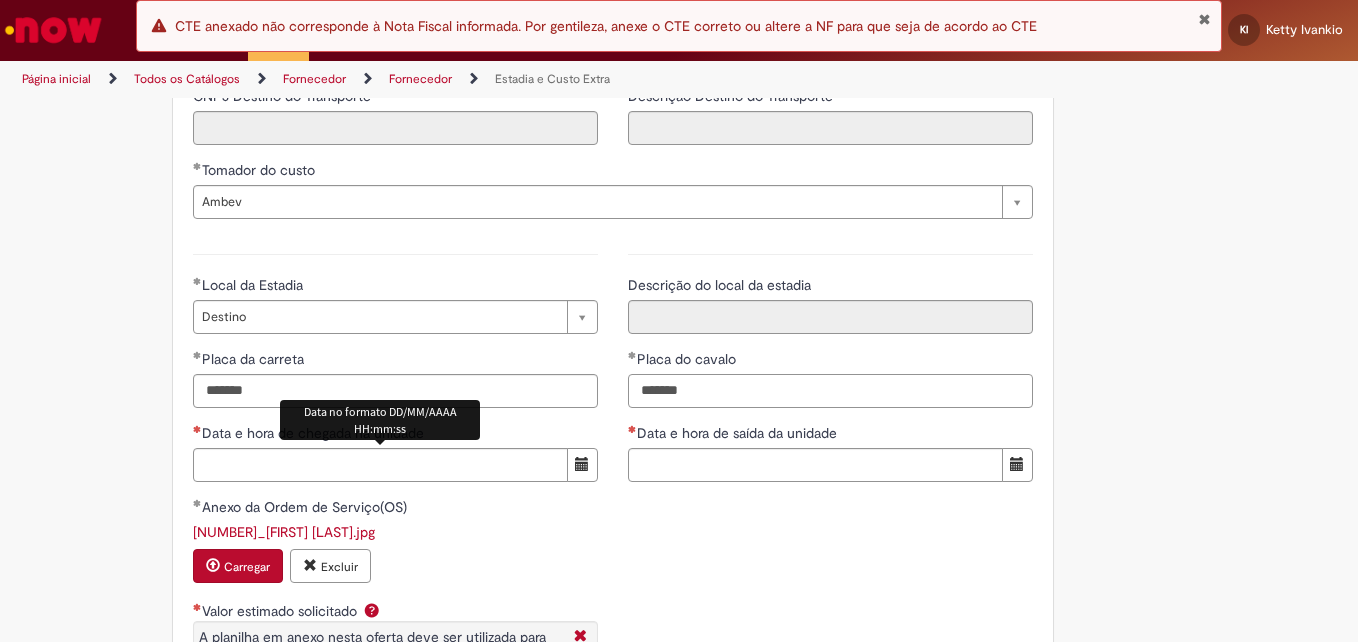 type on "*******" 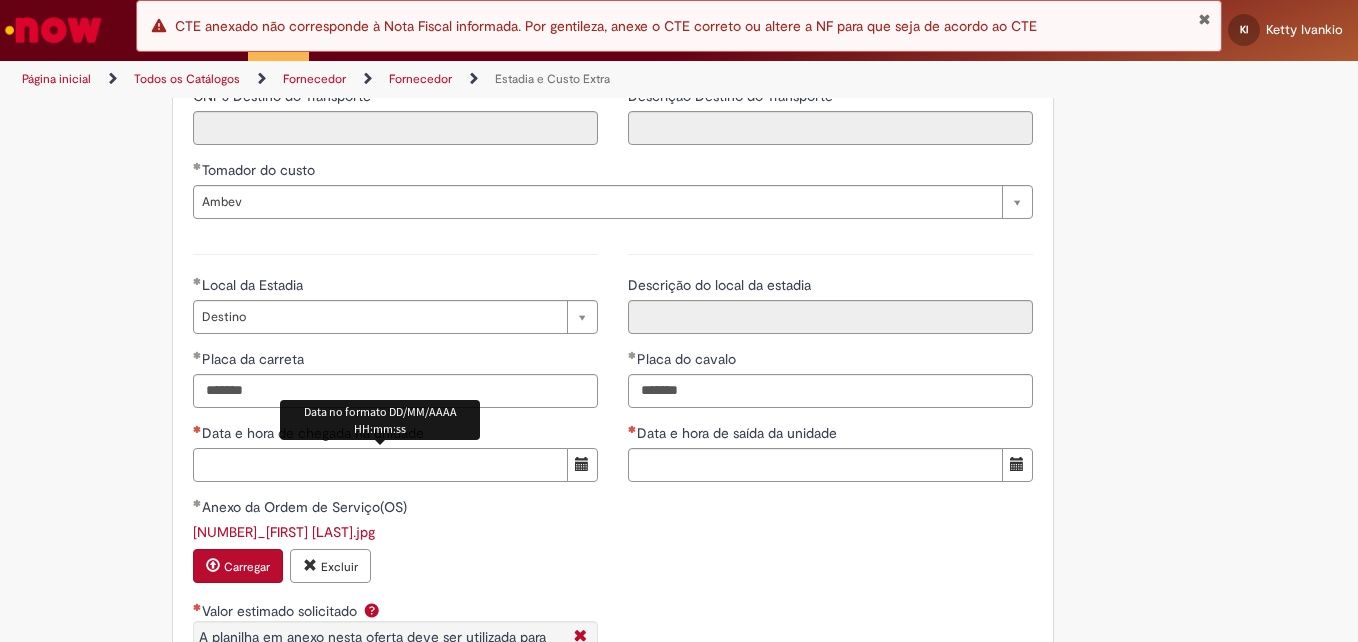 click on "Data e hora de chegada na unidade" at bounding box center [380, 465] 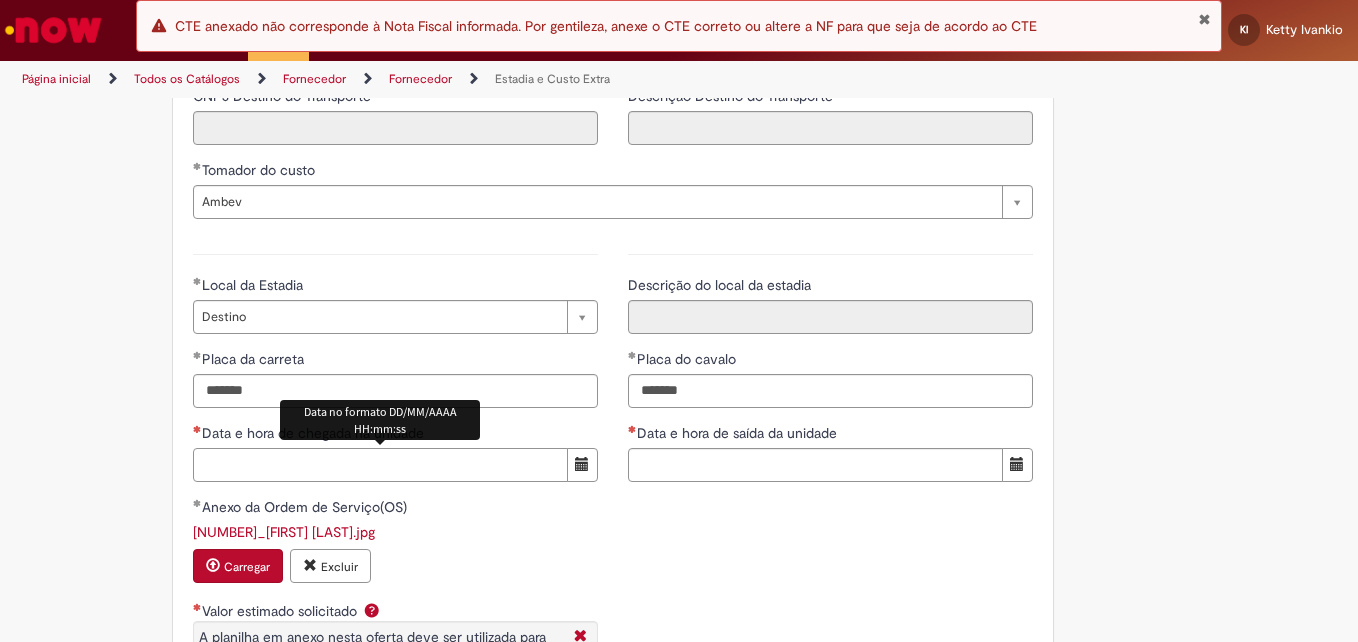 paste on "**********" 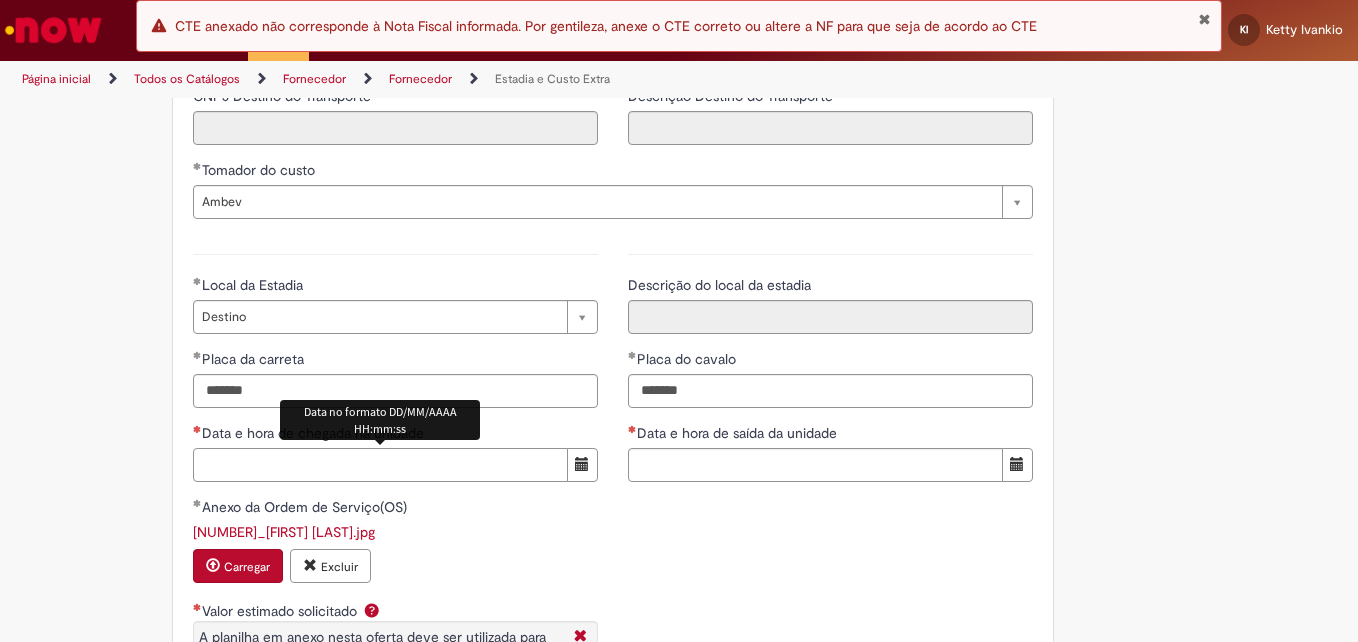 scroll, scrollTop: 0, scrollLeft: 0, axis: both 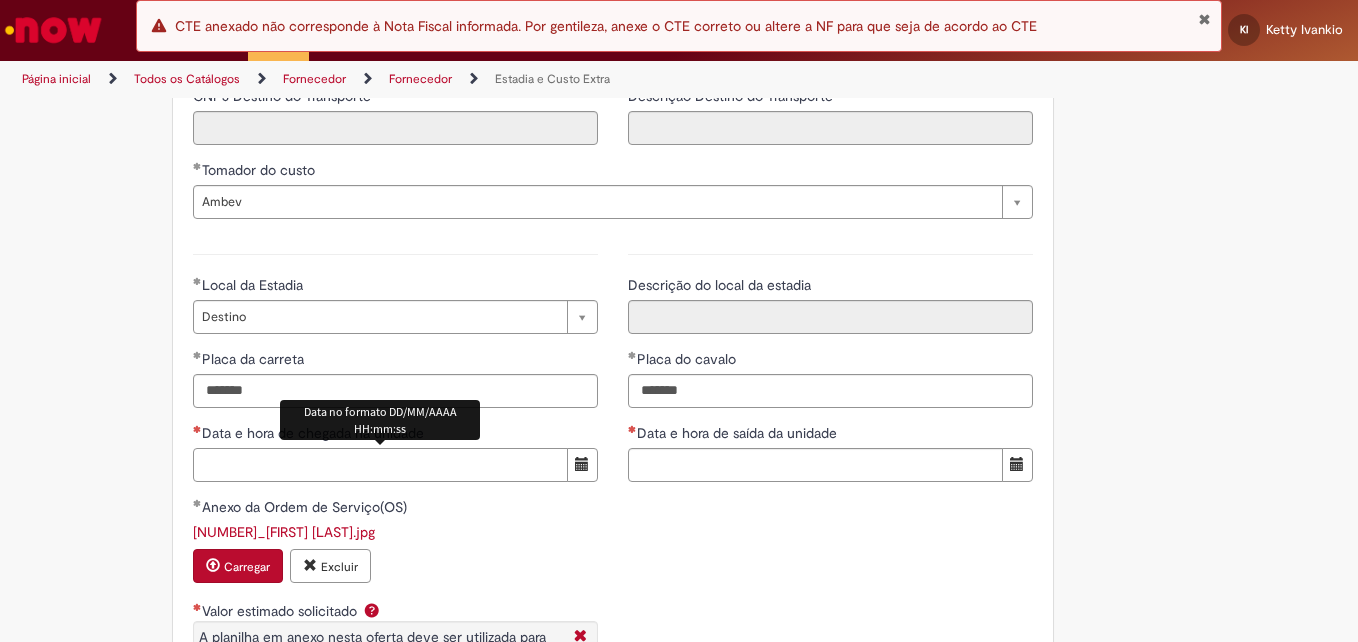 paste on "**********" 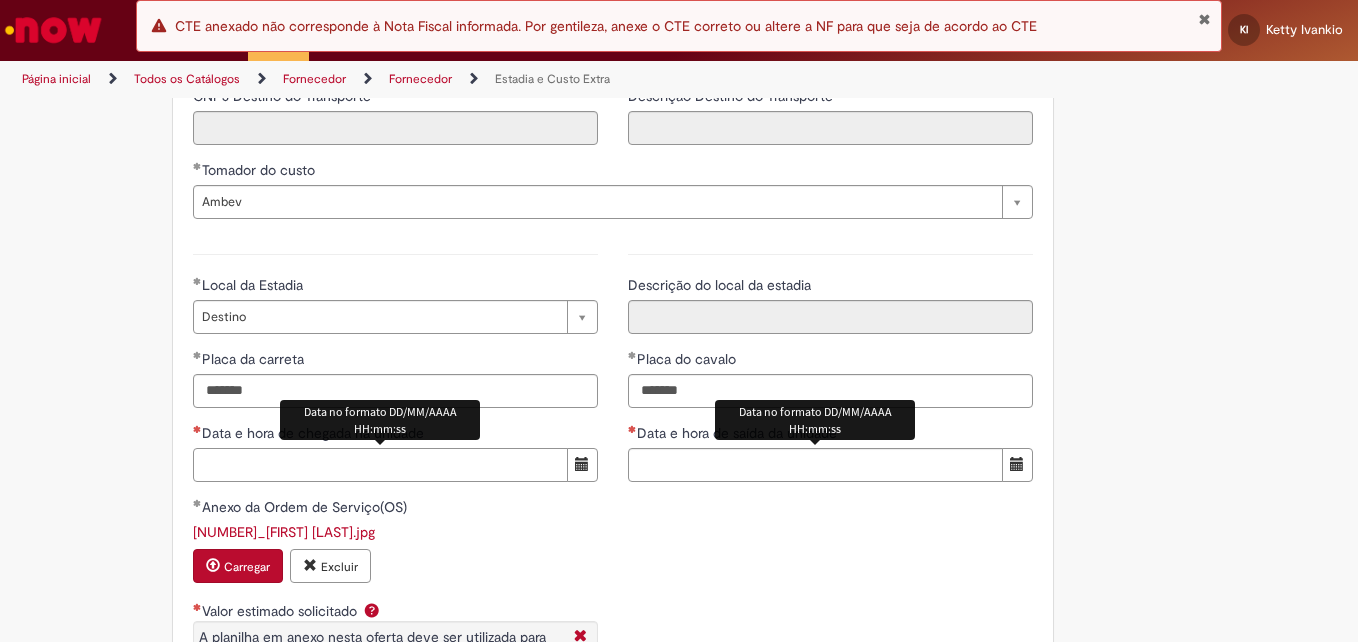 scroll, scrollTop: 0, scrollLeft: 0, axis: both 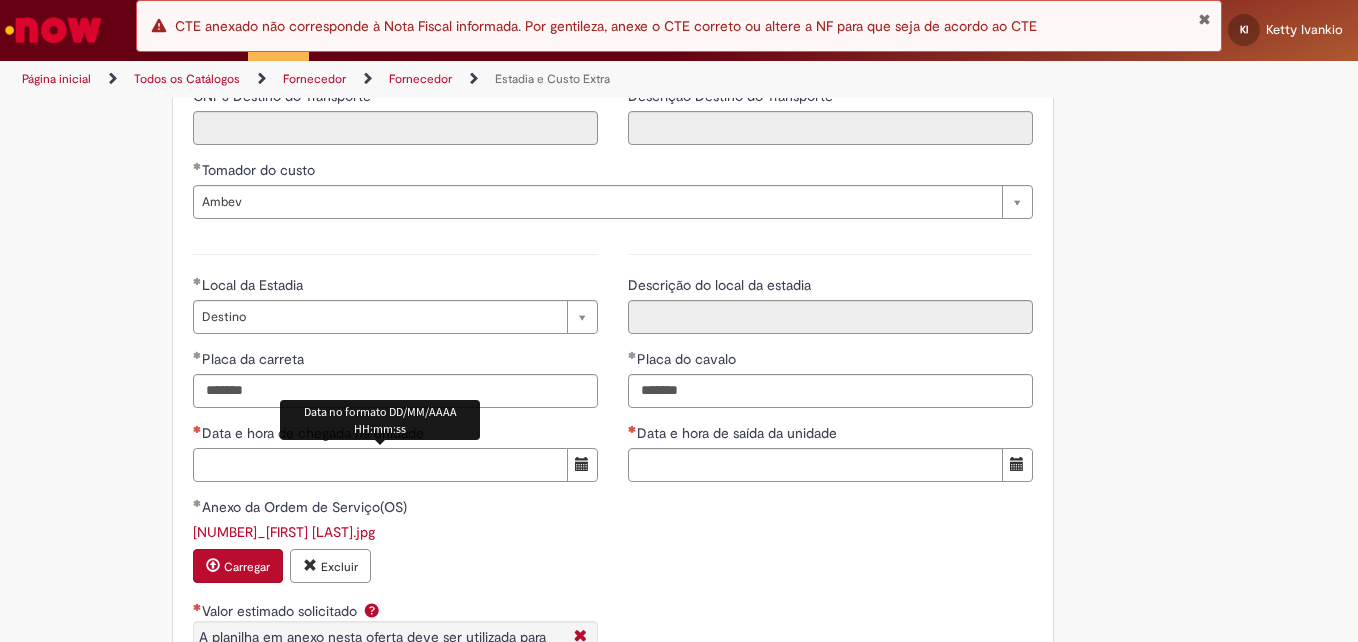 paste on "**********" 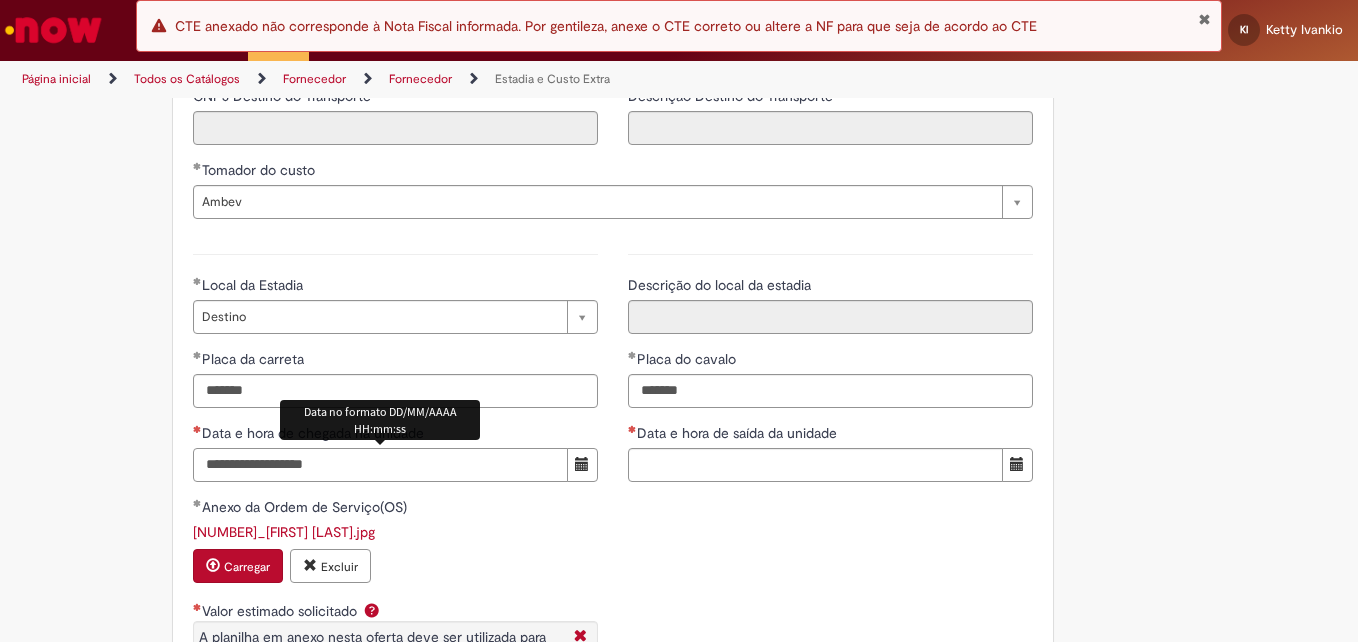 type on "**********" 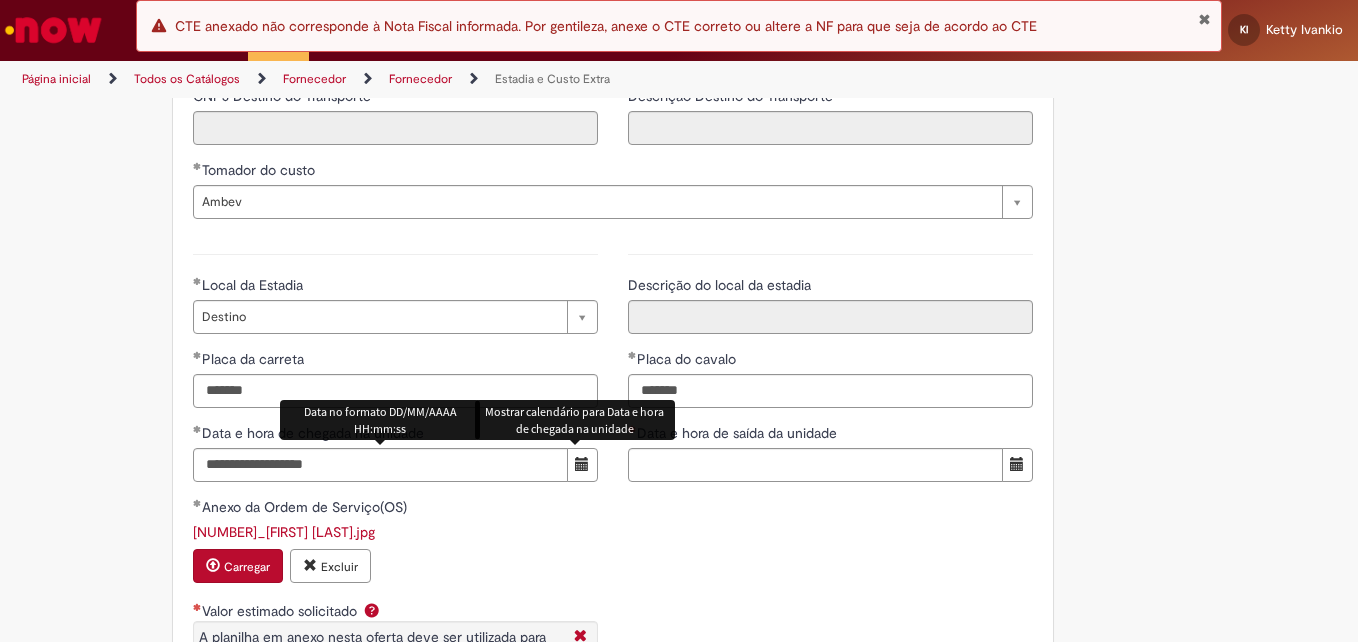type 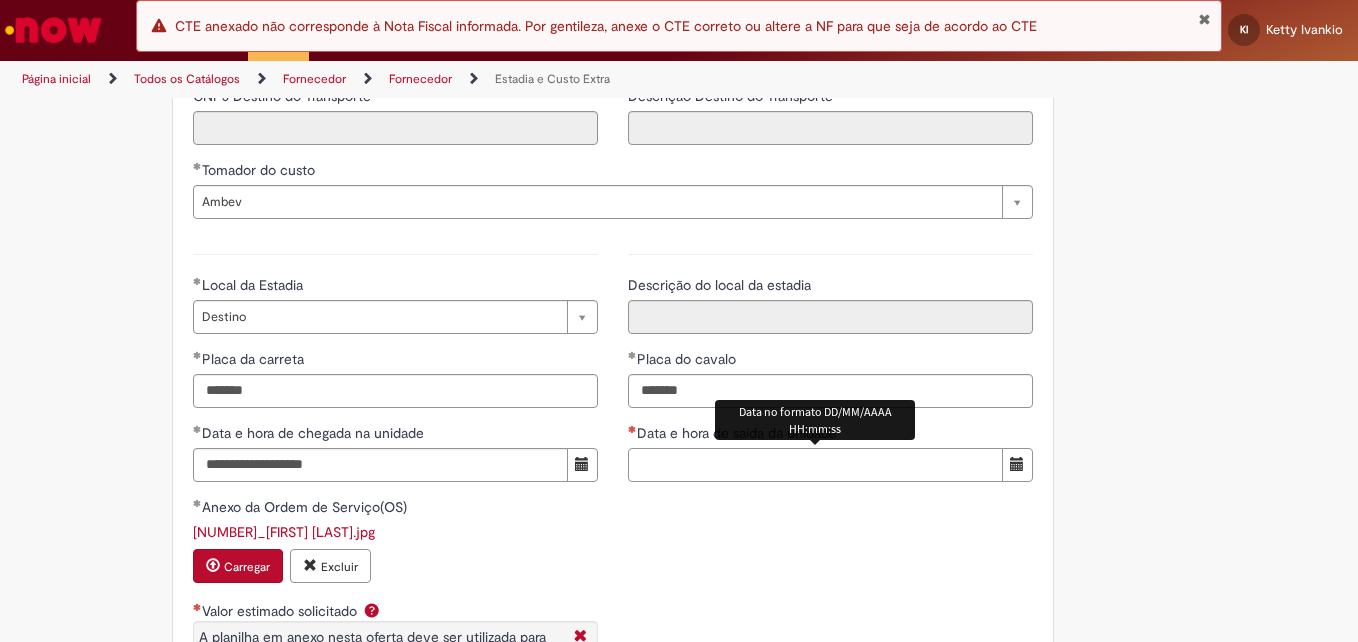 click on "Data e hora de saída da unidade" at bounding box center [815, 465] 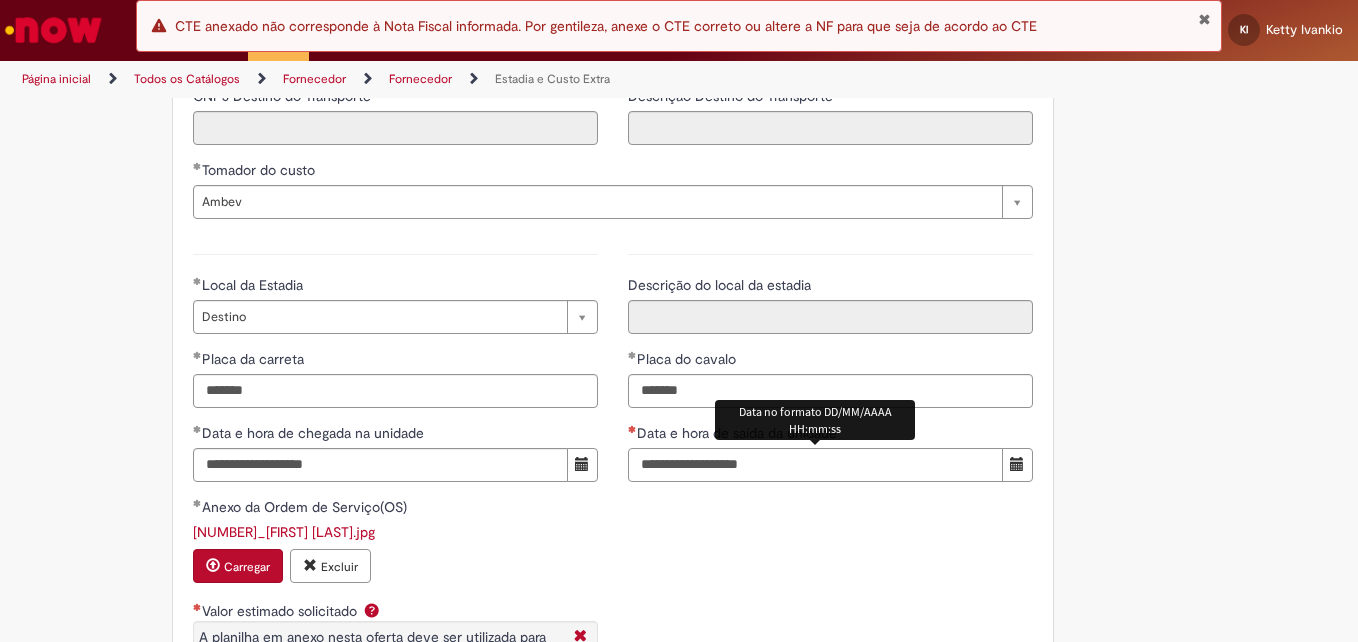 type on "**********" 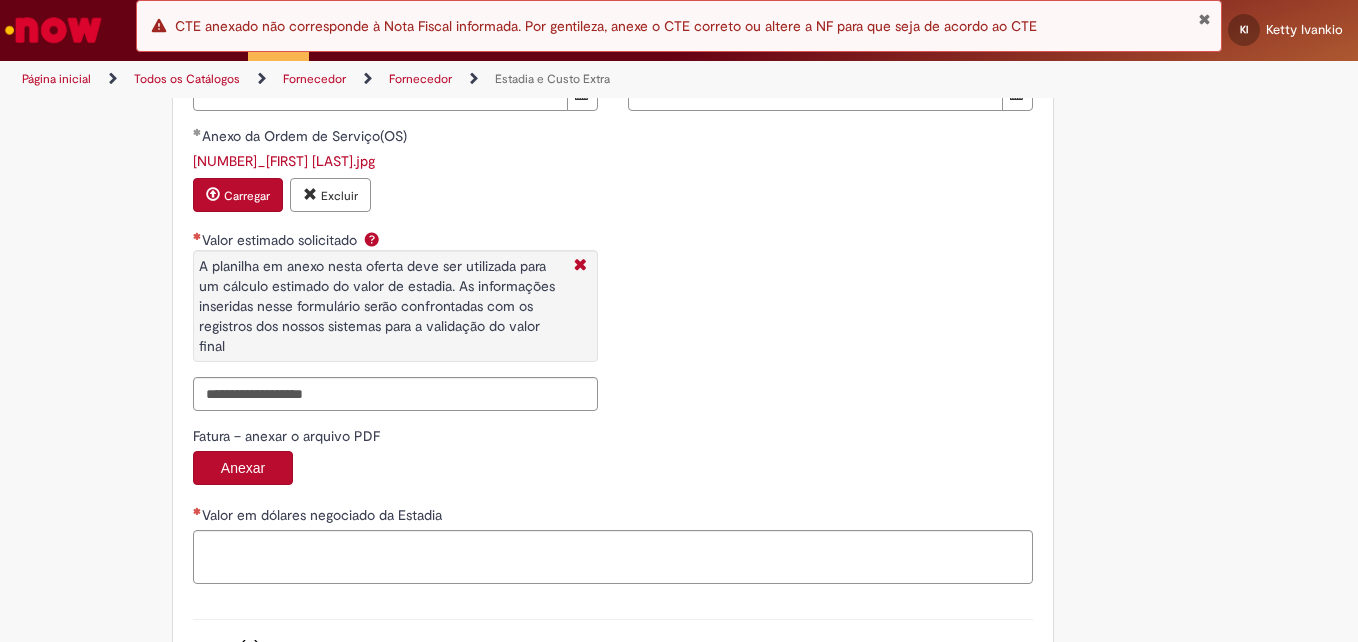 scroll, scrollTop: 3100, scrollLeft: 0, axis: vertical 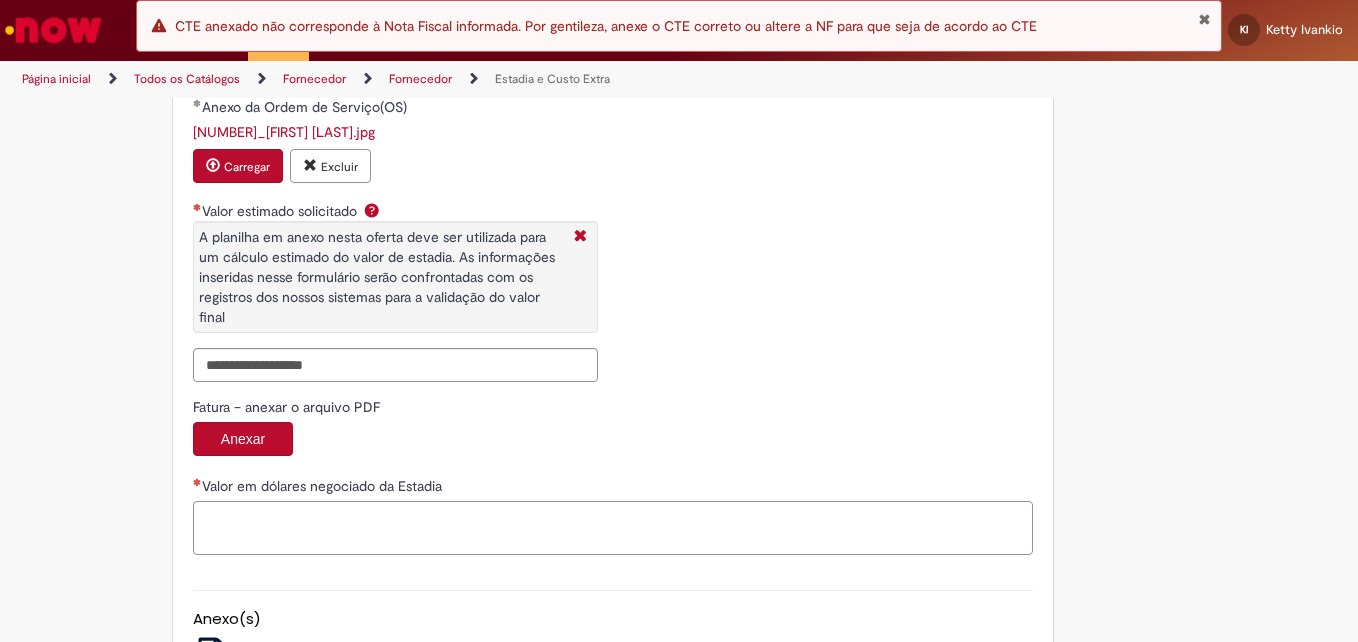 click on "Valor em dólares negociado da Estadia" at bounding box center [613, 528] 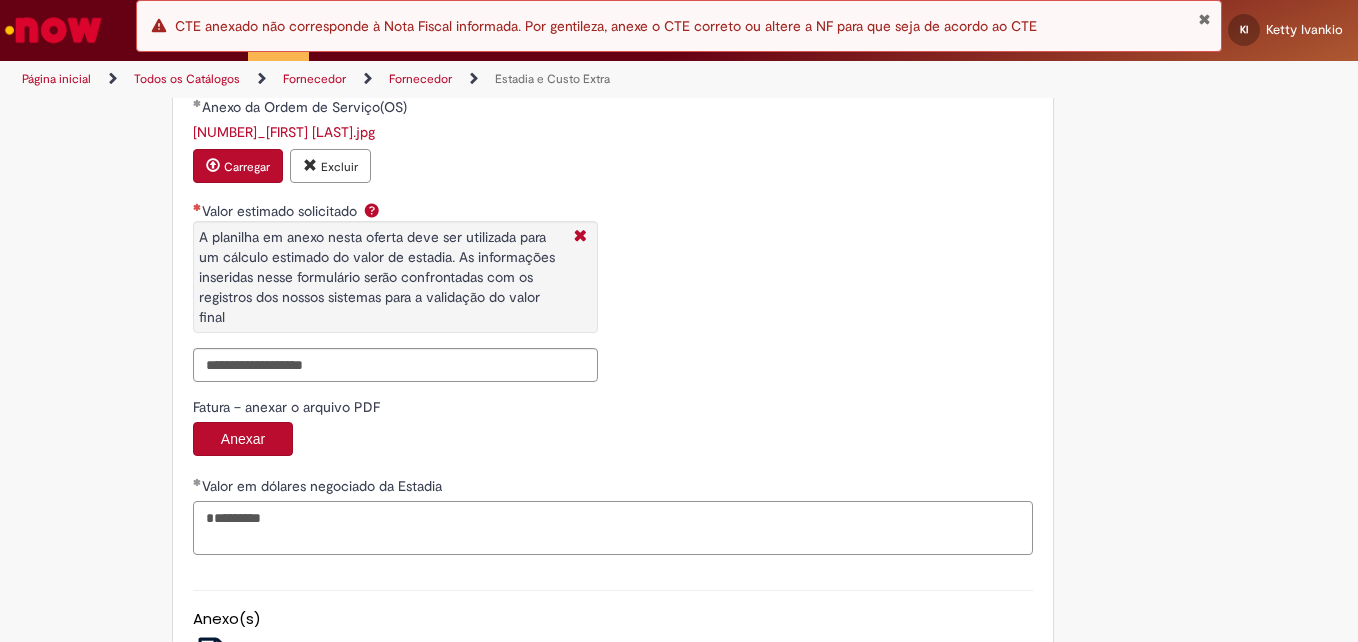 type on "********" 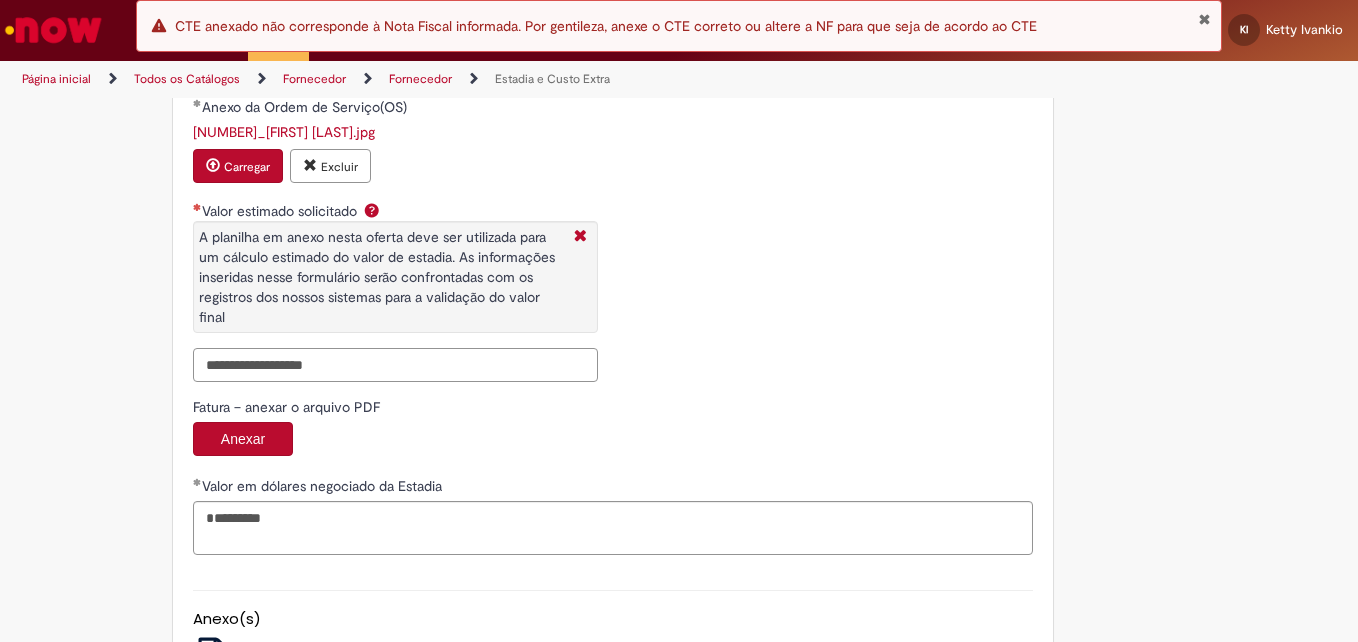 click on "Valor estimado solicitado A planilha em anexo nesta oferta deve ser utilizada para um cálculo estimado do valor de estadia. As informações inseridas nesse formulário serão confrontadas com os registros dos nossos sistemas para a validação do valor final" at bounding box center [395, 365] 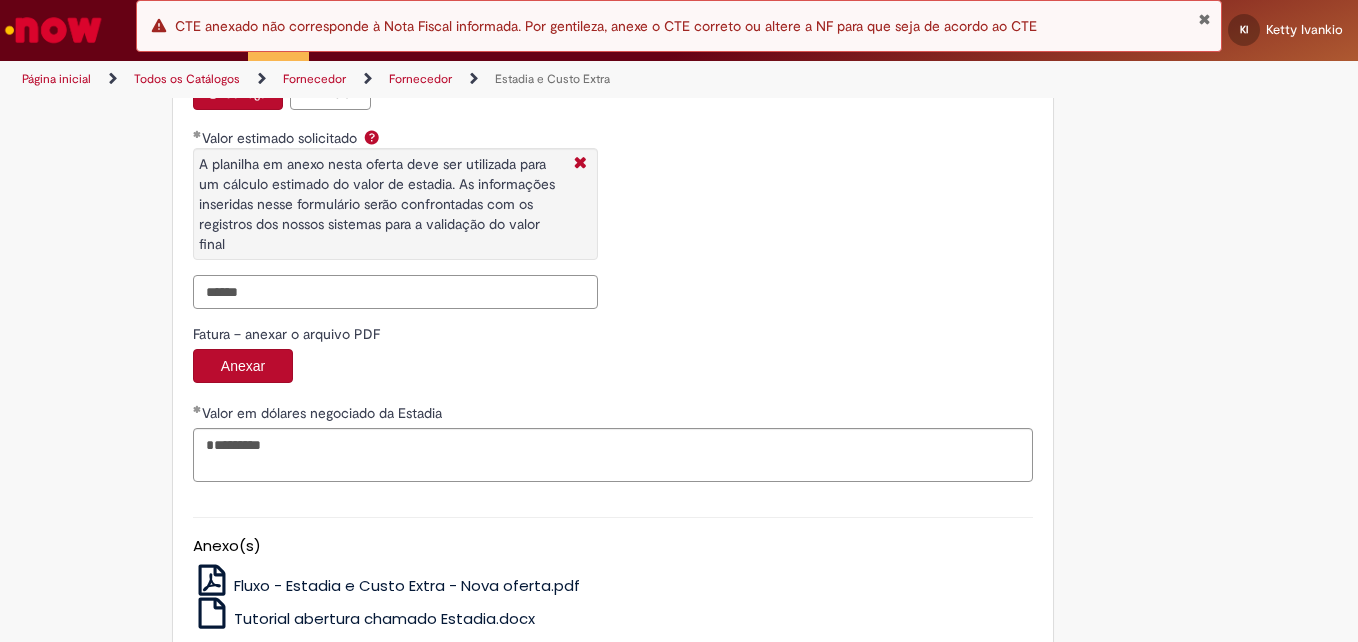 scroll, scrollTop: 3294, scrollLeft: 0, axis: vertical 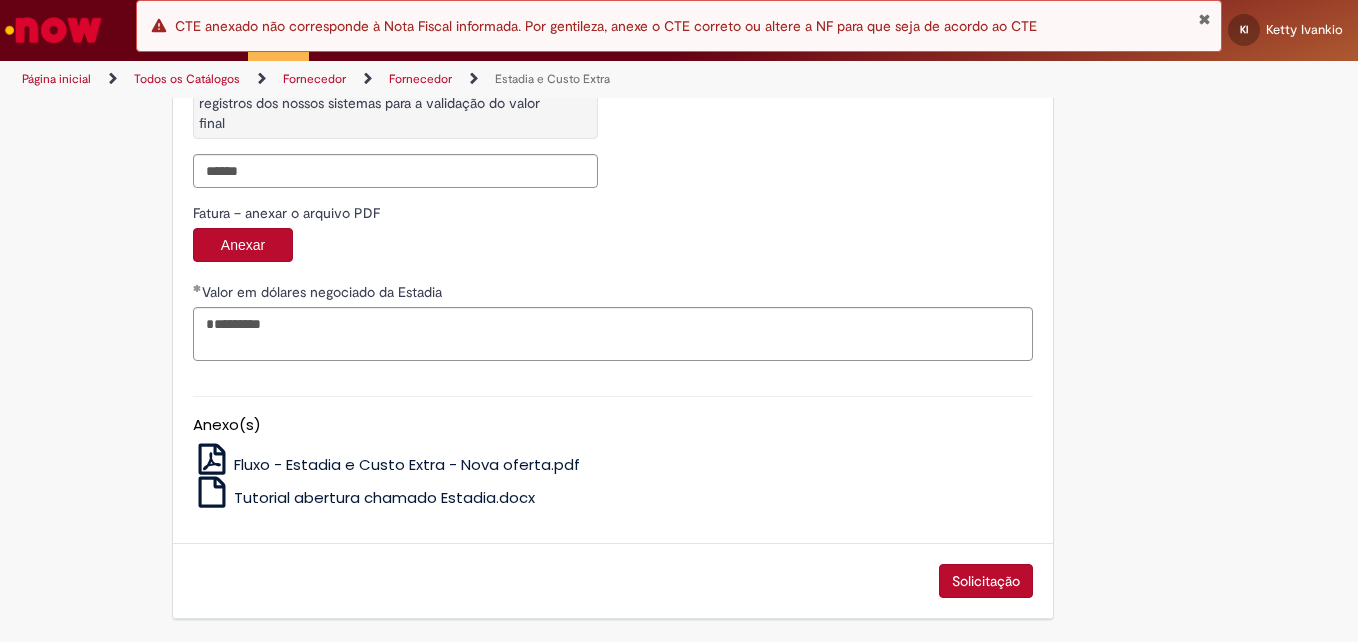 type on "*********" 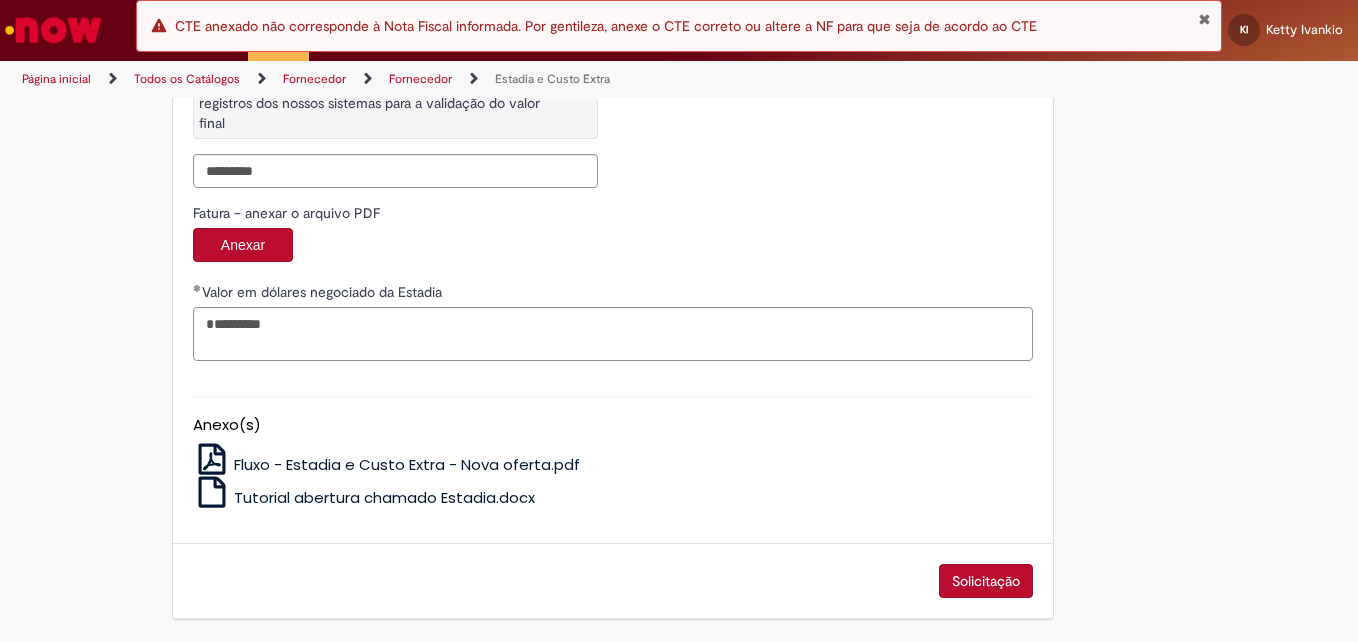 click on "Solicitação" at bounding box center (986, 581) 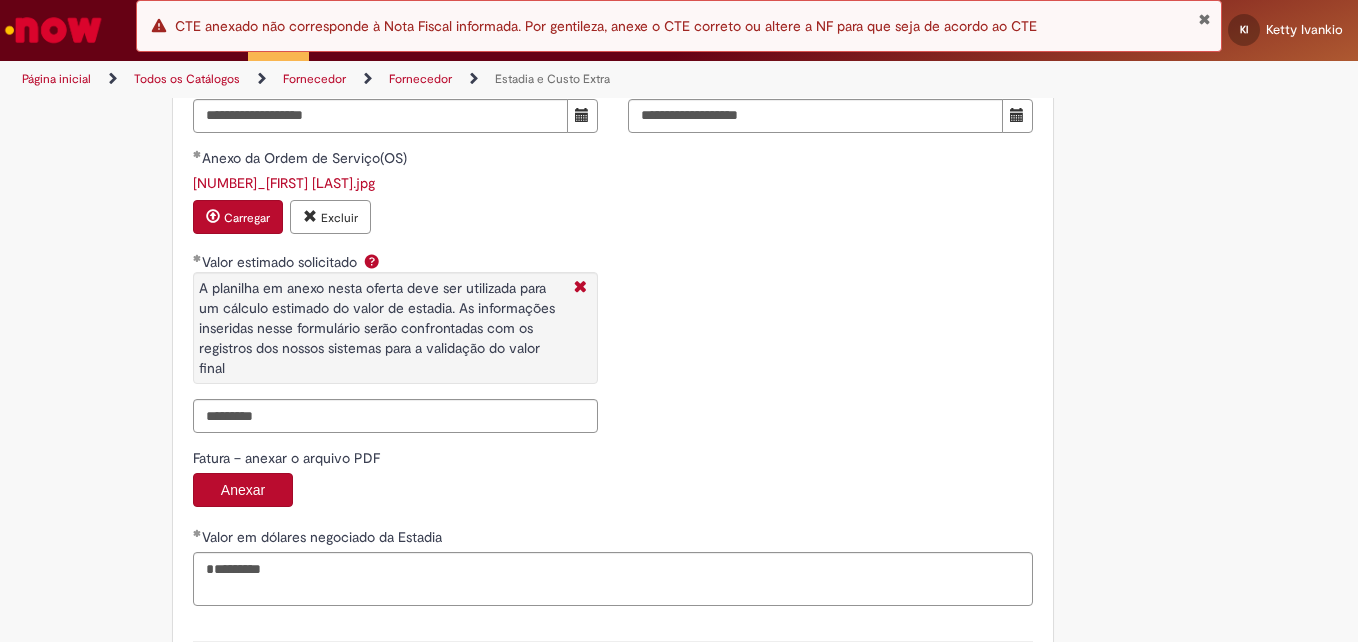 scroll, scrollTop: 2994, scrollLeft: 0, axis: vertical 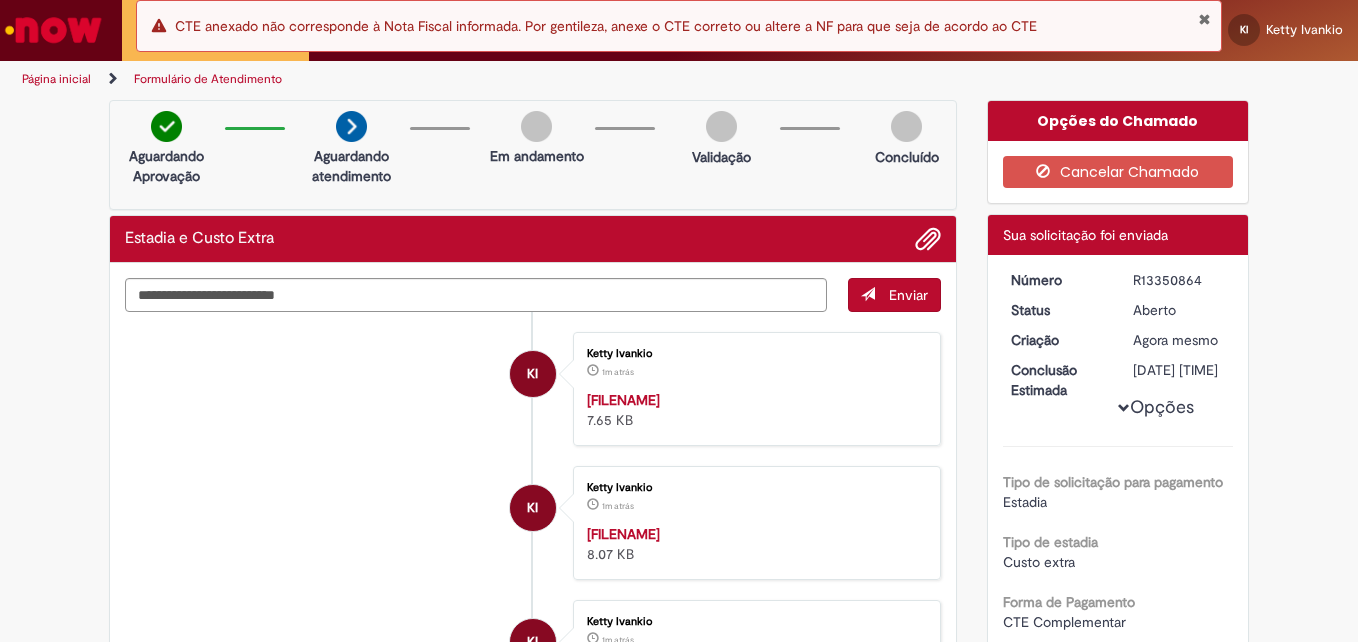 click on "R13350864" at bounding box center [1179, 280] 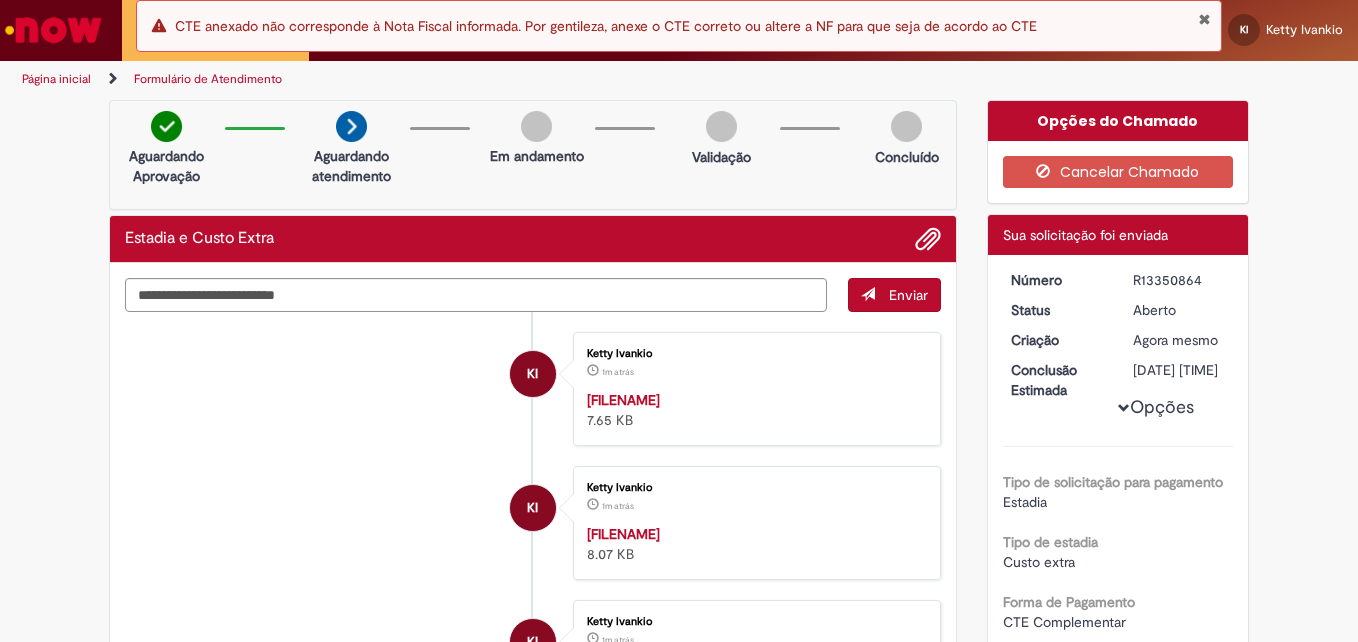 click on "Erro 			 CTE anexado não corresponde à Nota Fiscal informada. Por gentileza, anexe o CTE correto ou altere a NF para que seja de acordo ao CTE" at bounding box center (679, 26) 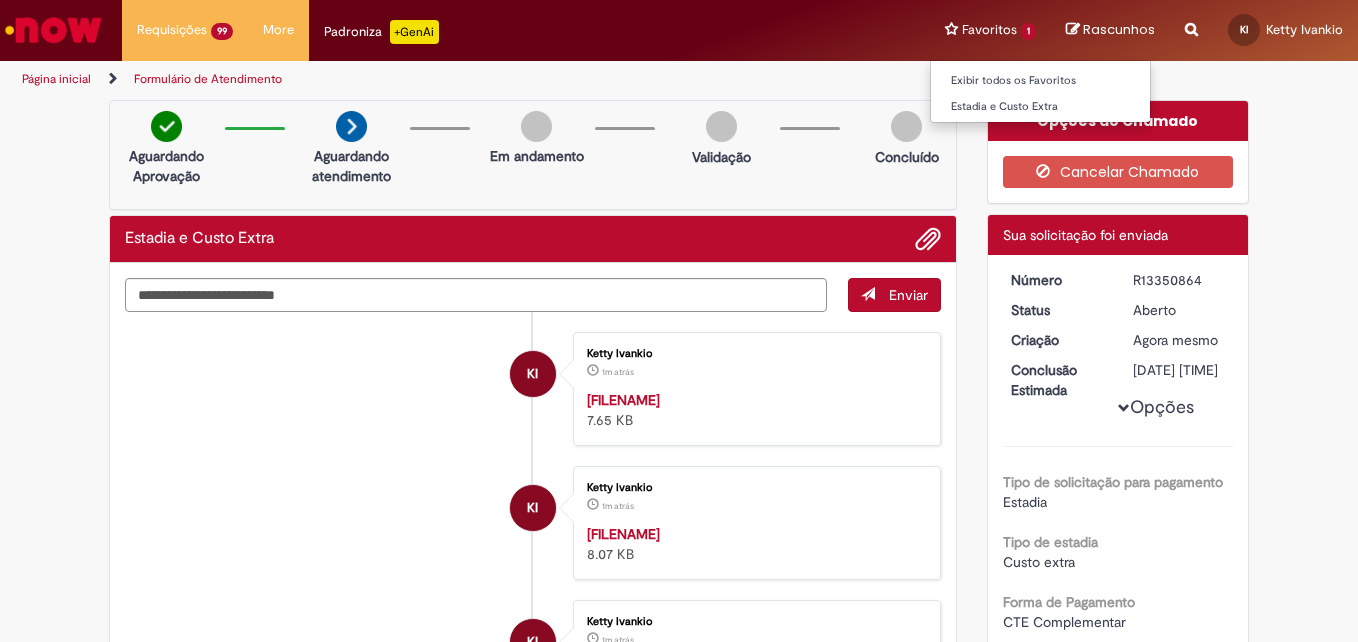 click on "Favoritos   1
Exibir todos os Favoritos
Estadia e Custo Extra" at bounding box center [990, 30] 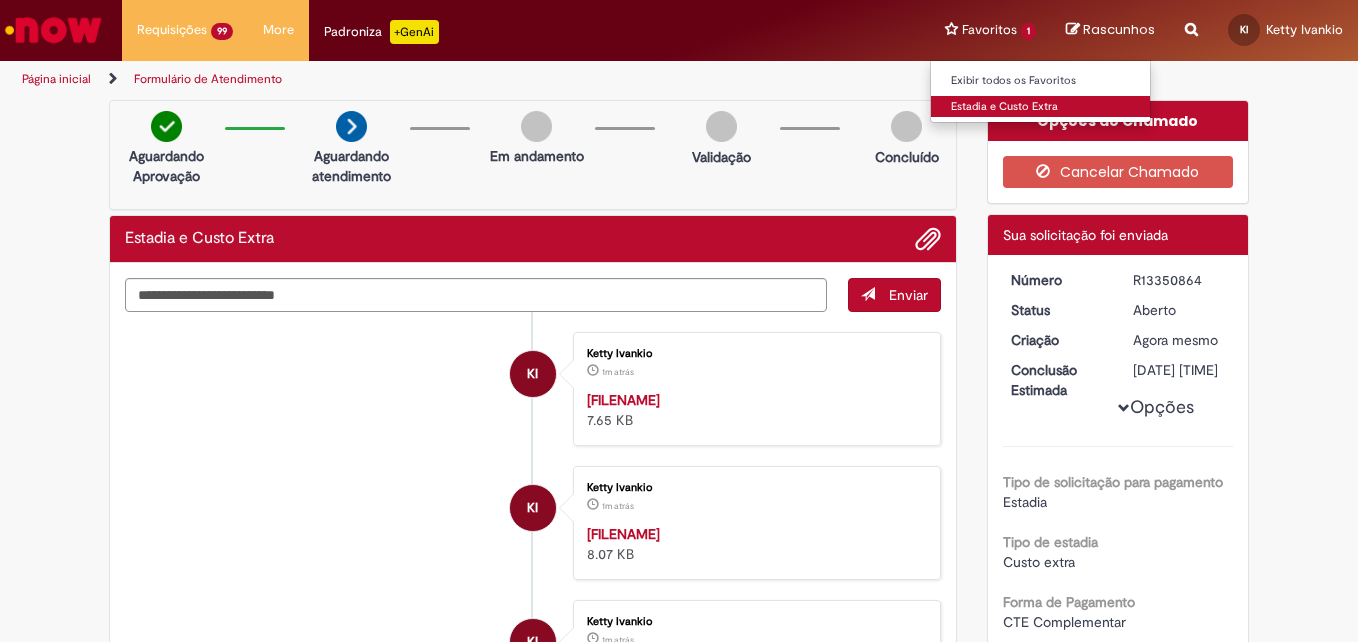 click on "Estadia e Custo Extra" at bounding box center [1041, 107] 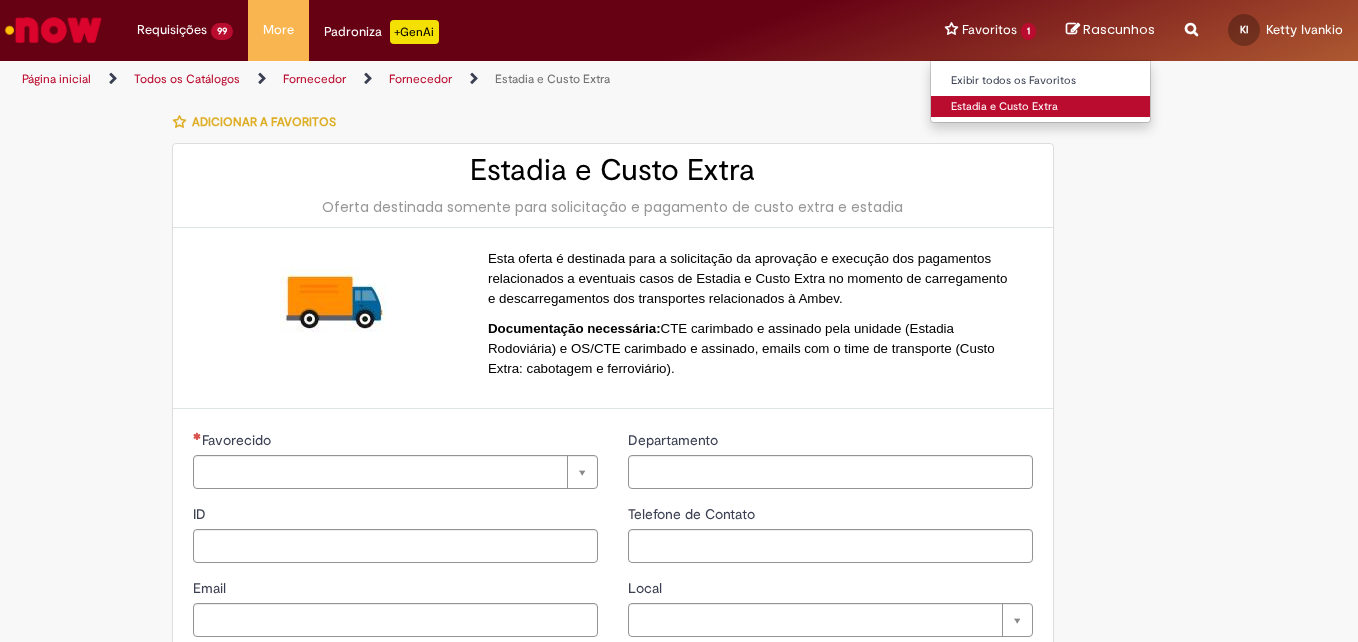 type on "**********" 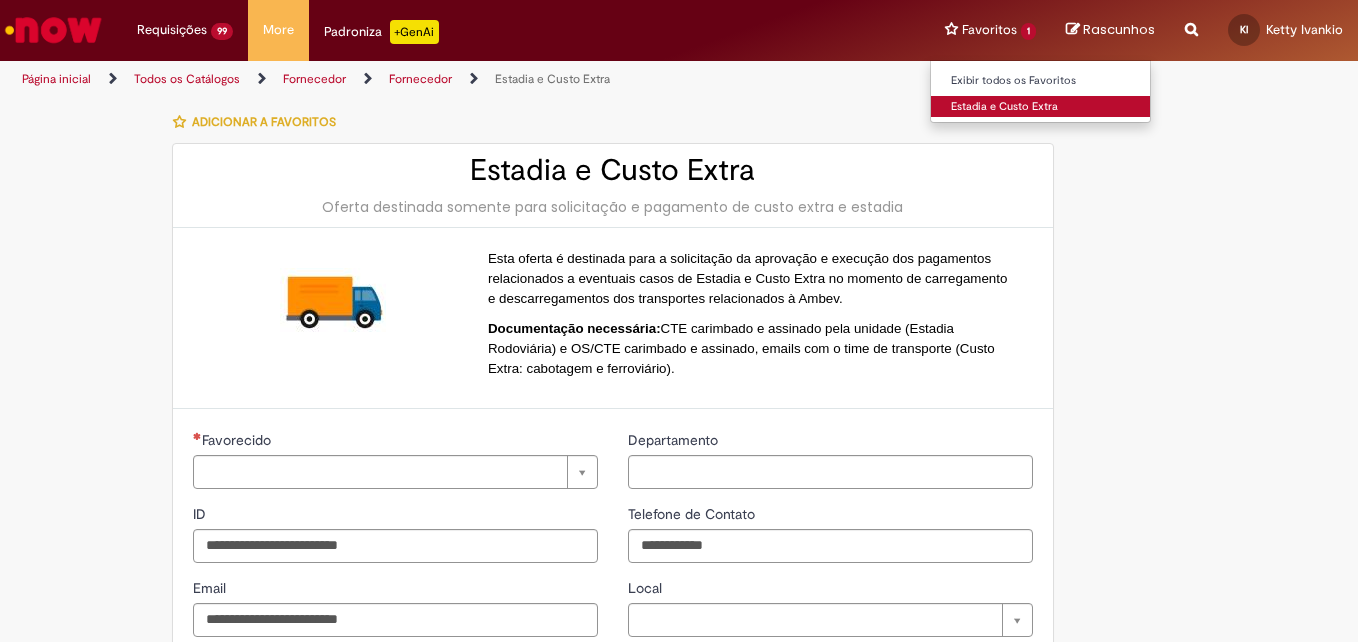 type on "**********" 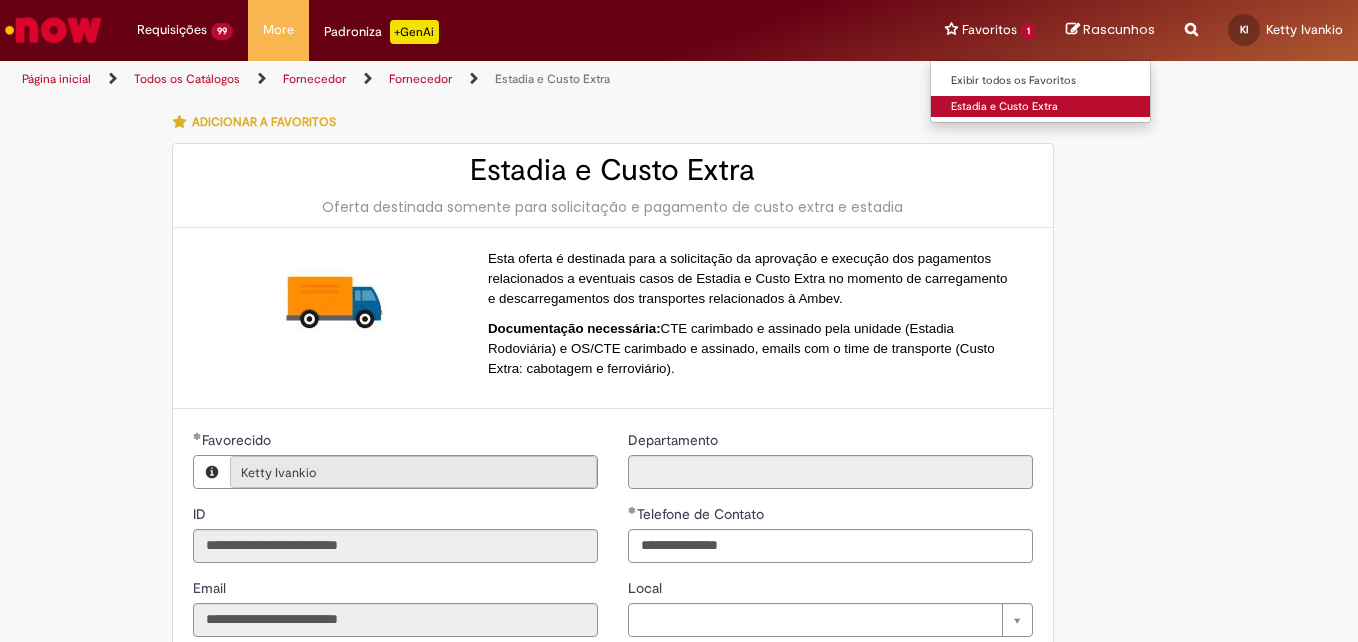 type on "**********" 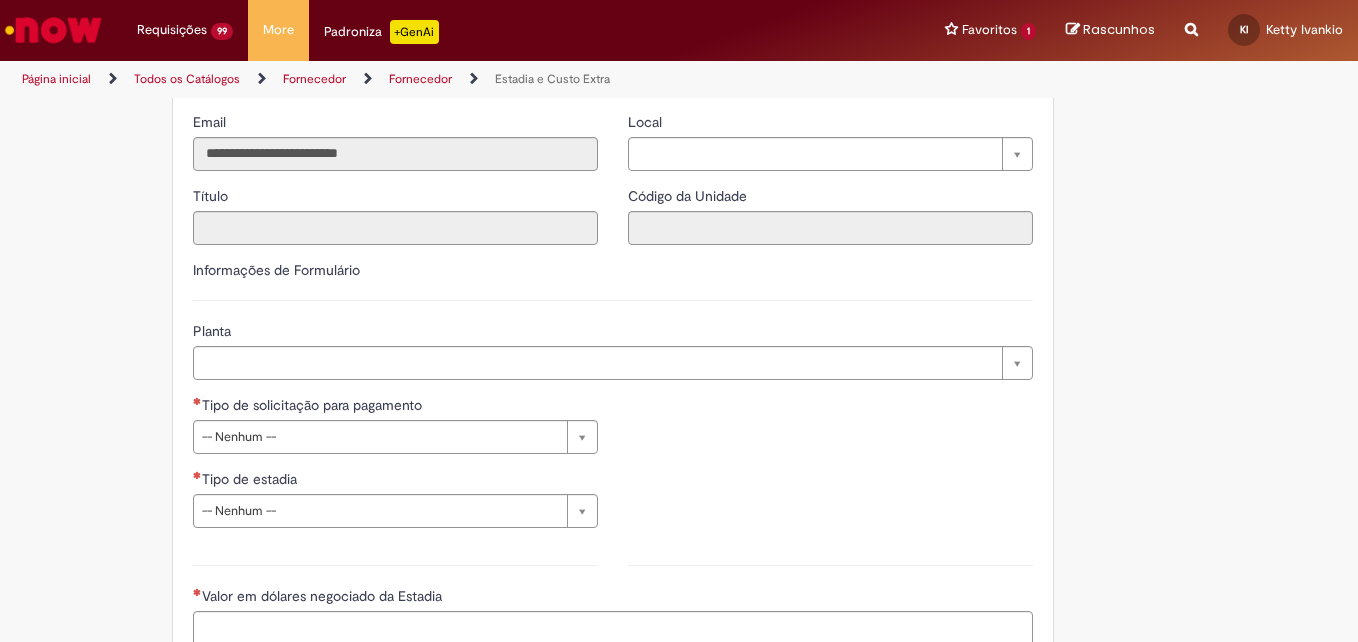 scroll, scrollTop: 600, scrollLeft: 0, axis: vertical 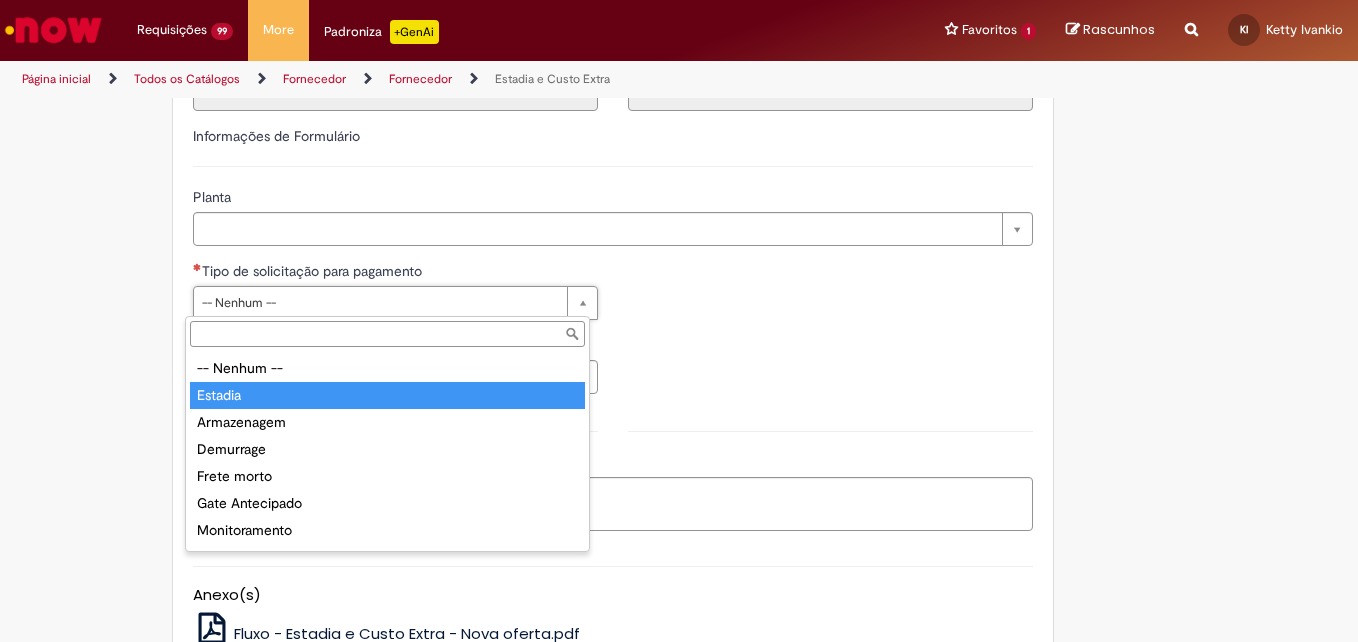 type on "*******" 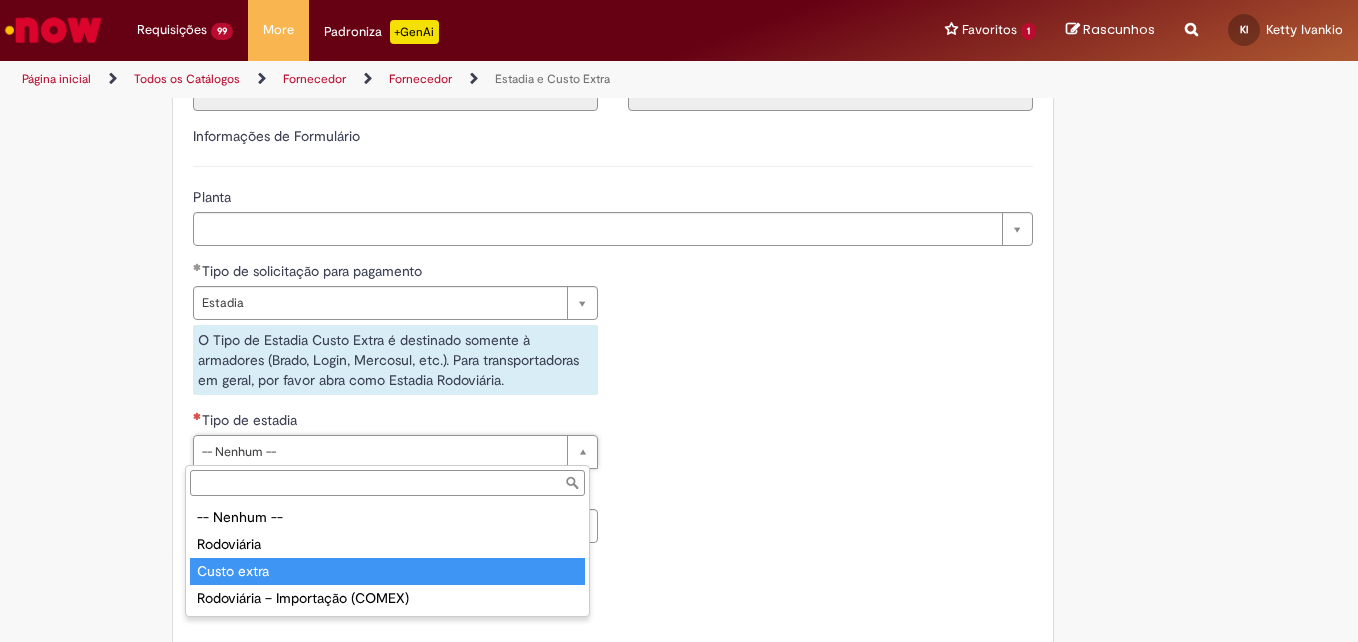 drag, startPoint x: 208, startPoint y: 581, endPoint x: 206, endPoint y: 565, distance: 16.124516 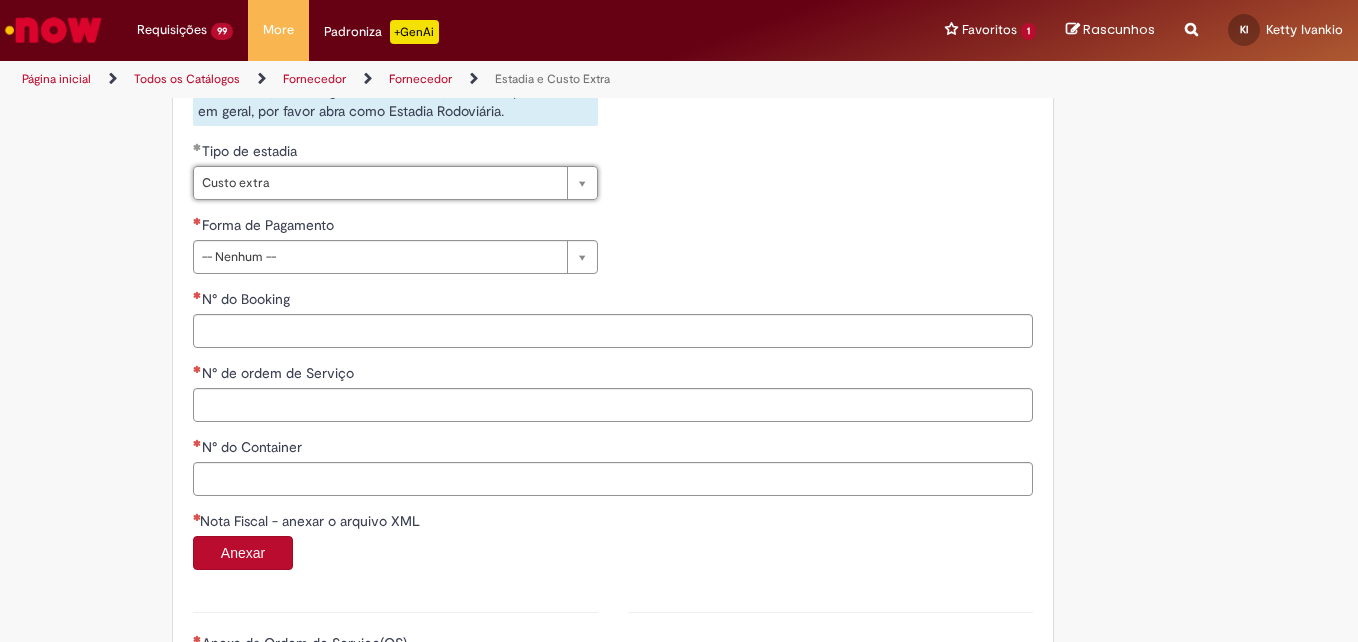 scroll, scrollTop: 900, scrollLeft: 0, axis: vertical 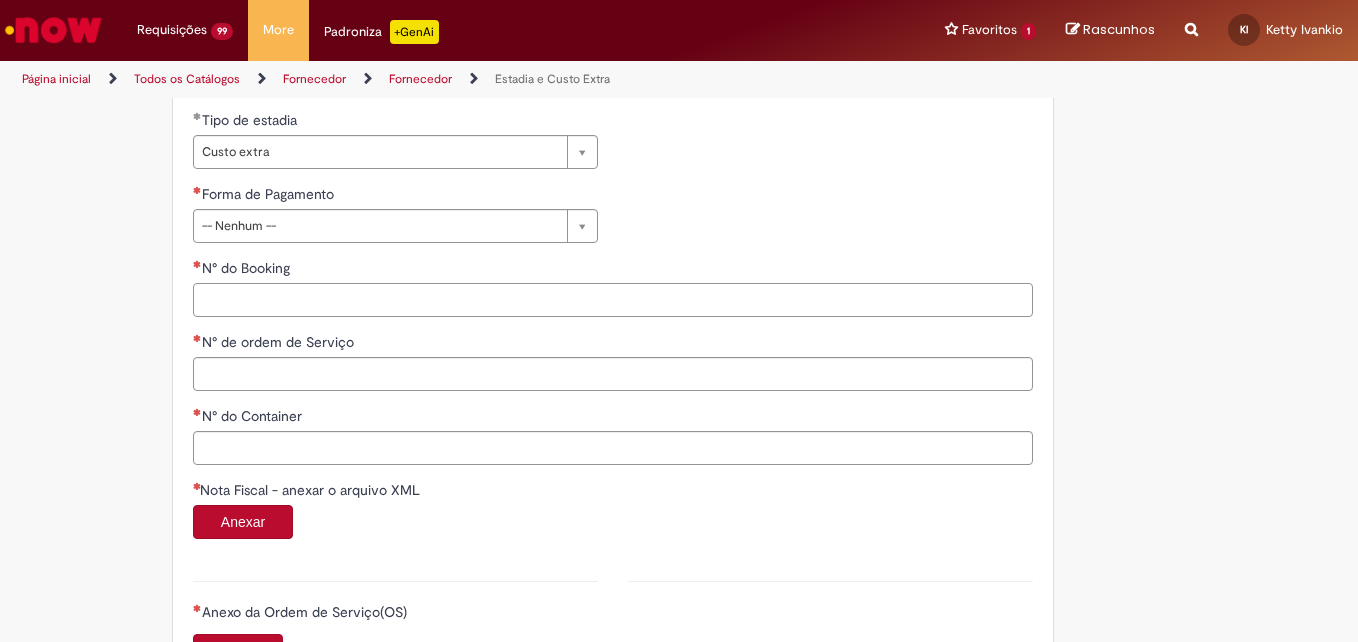 click on "N° do Booking" at bounding box center [613, 300] 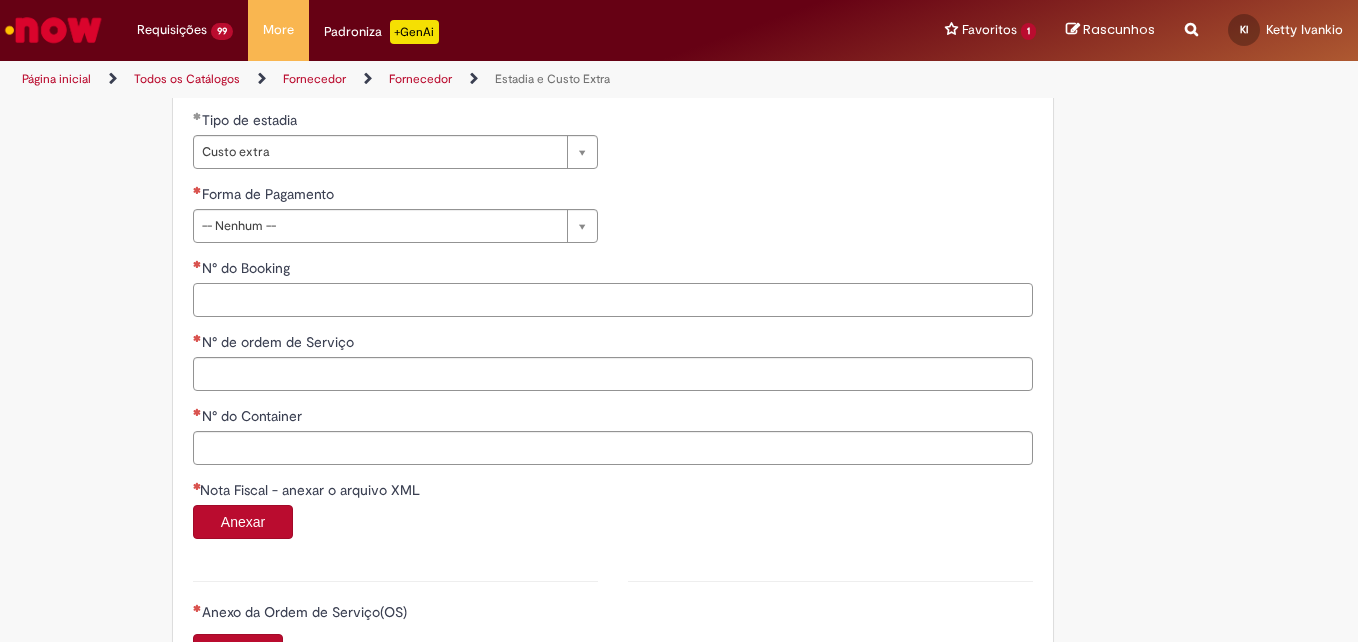 paste on "**********" 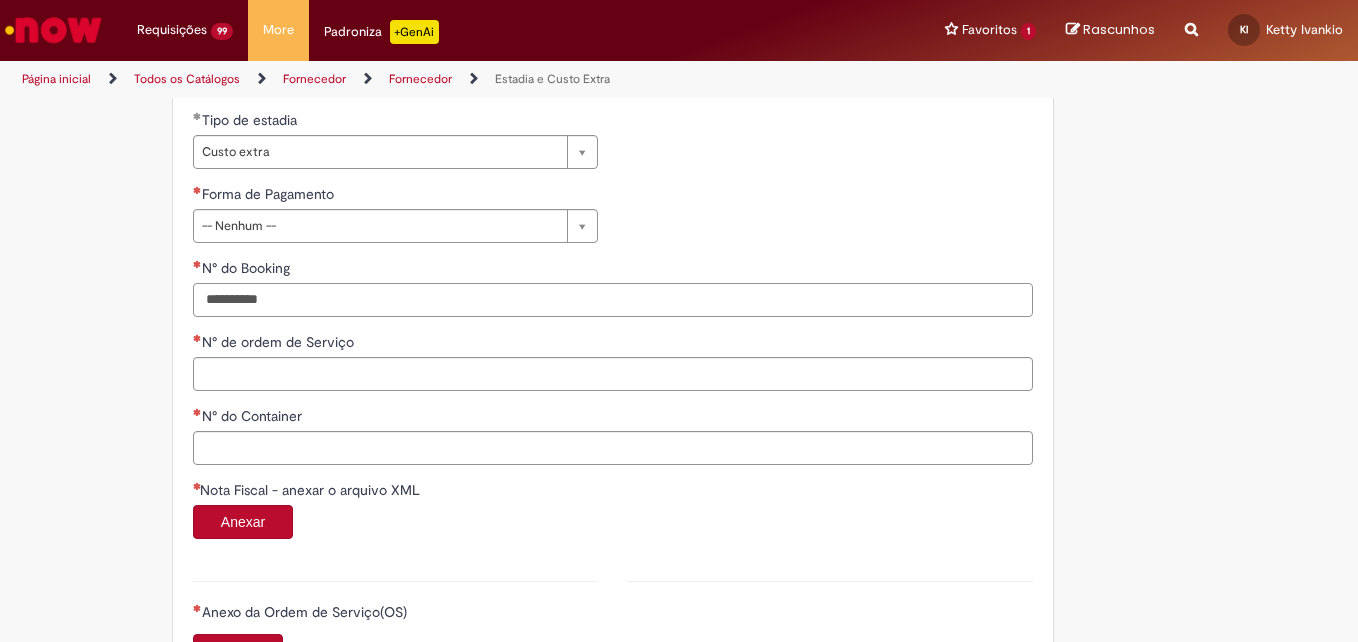 type on "**********" 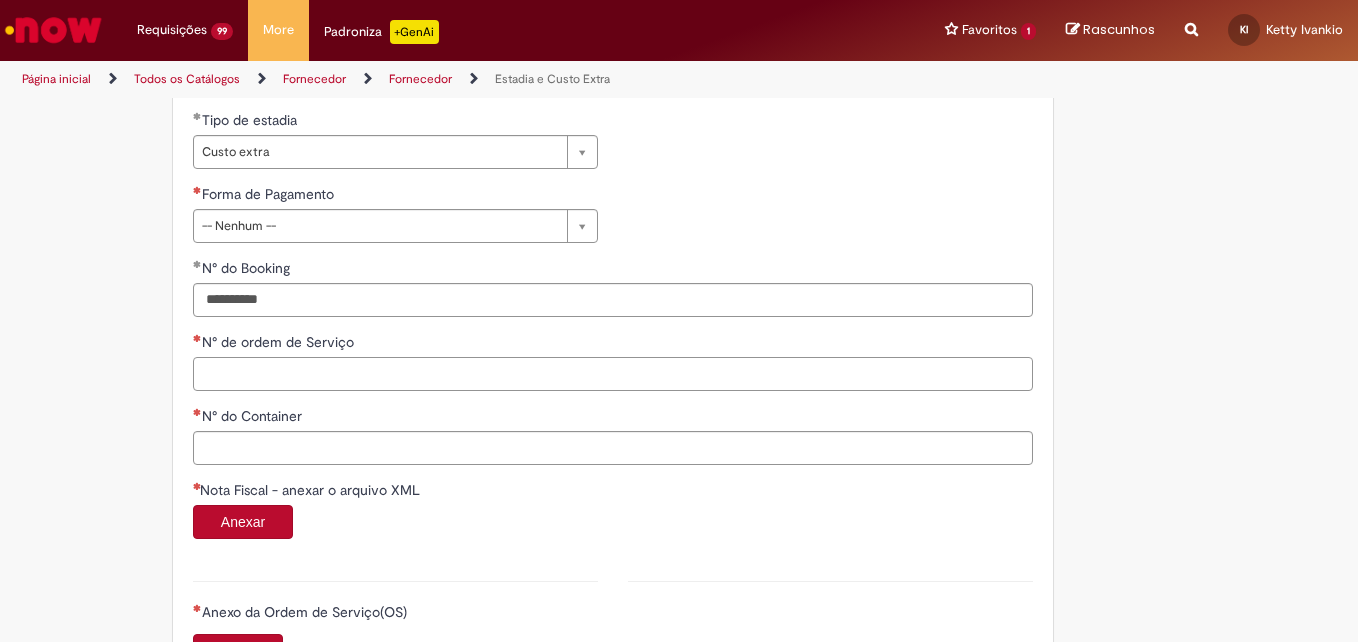 paste on "*******" 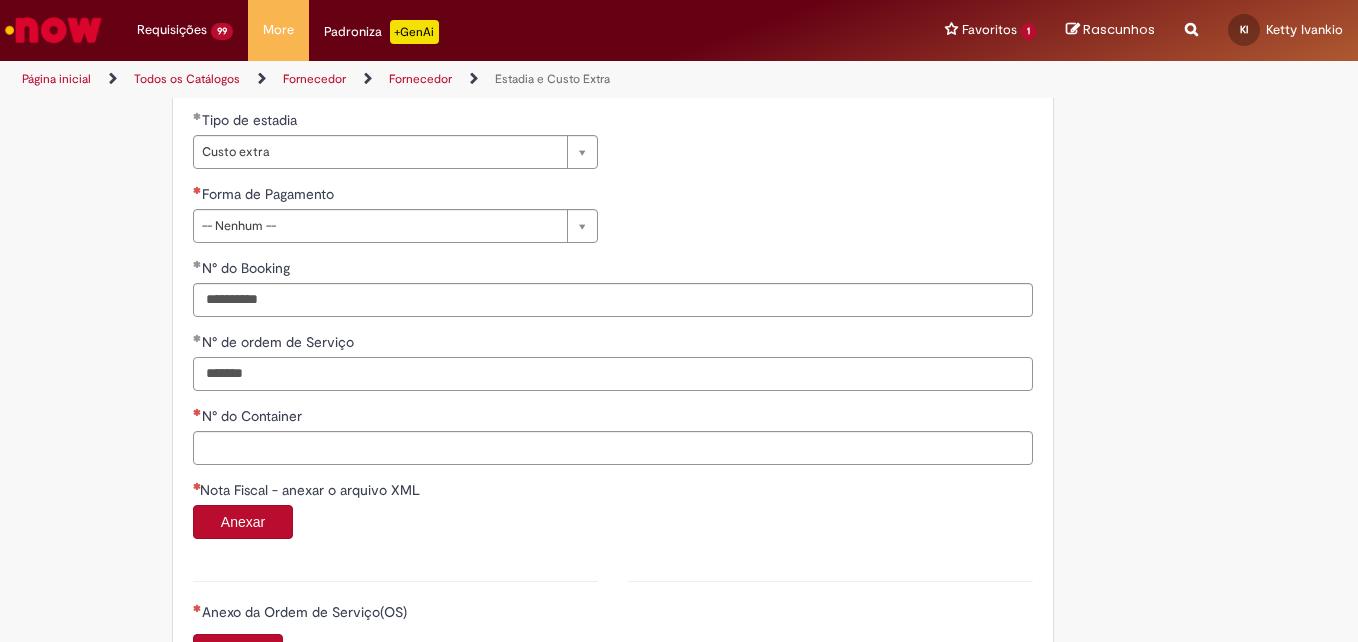 type on "*******" 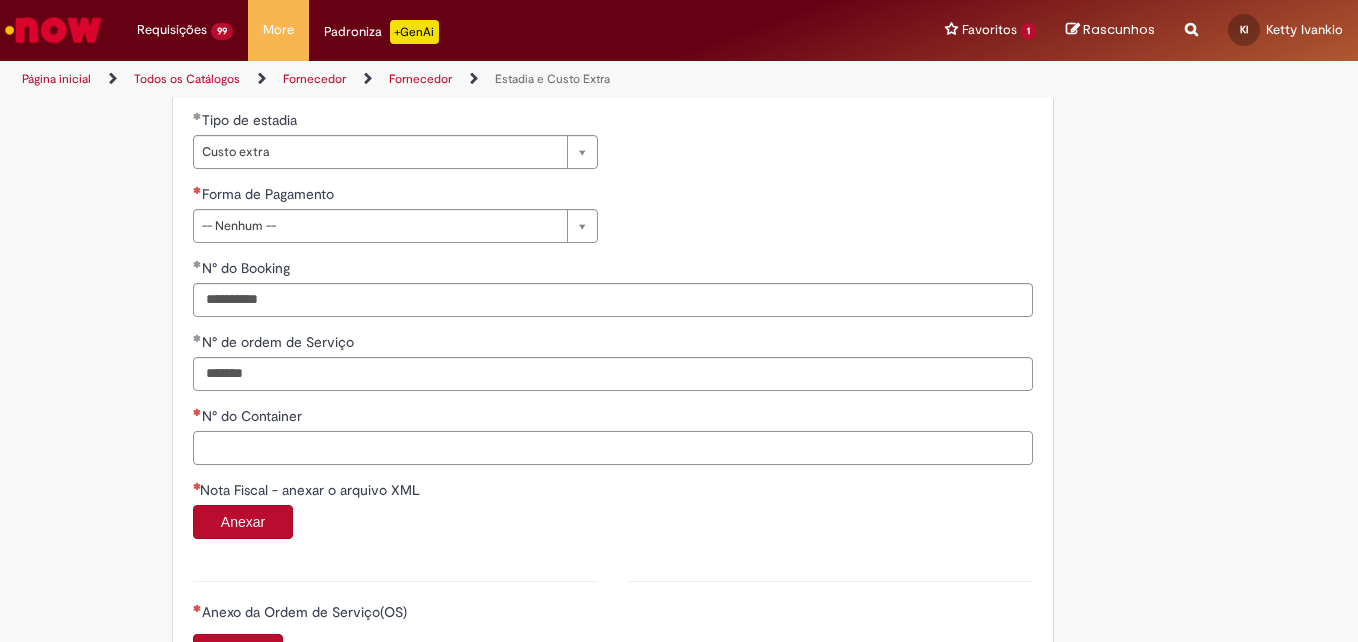 paste on "**********" 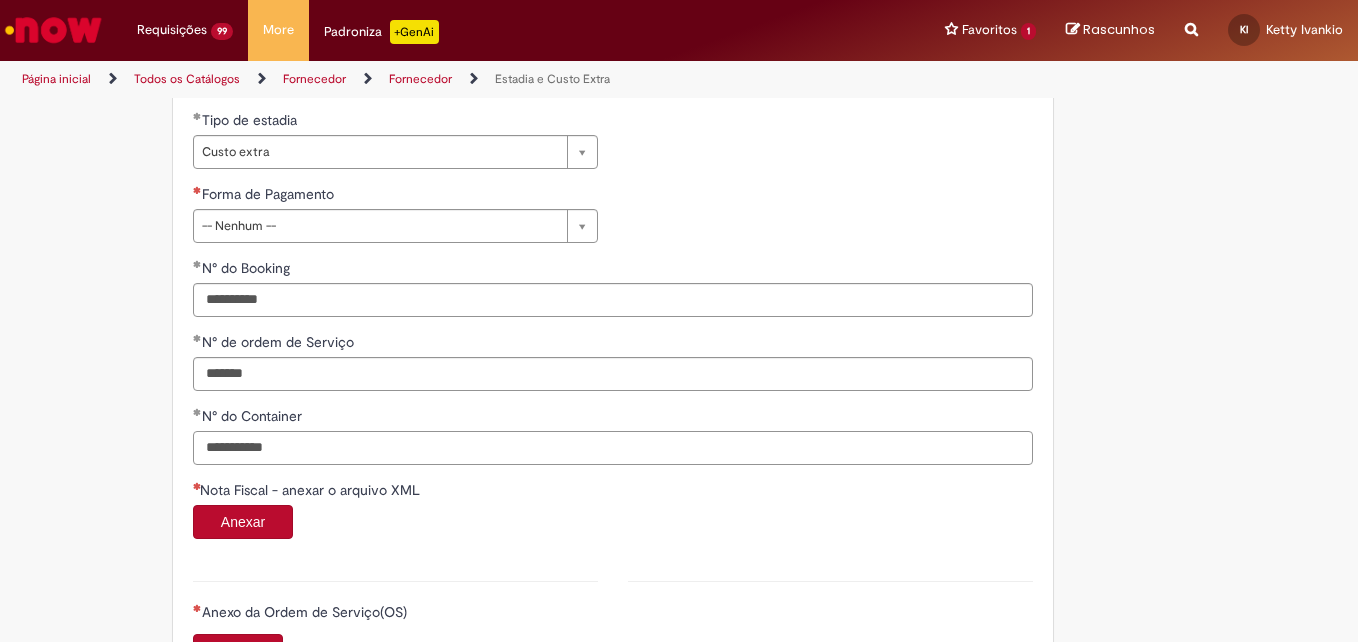 type on "**********" 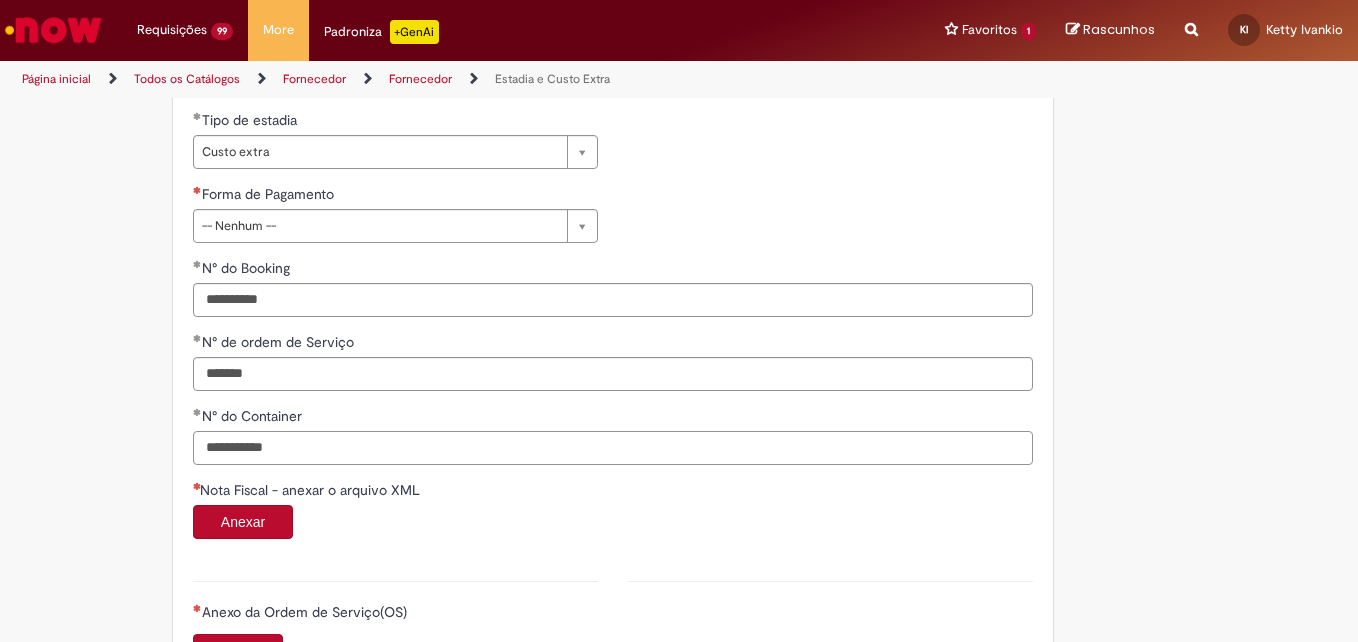 scroll, scrollTop: 1100, scrollLeft: 0, axis: vertical 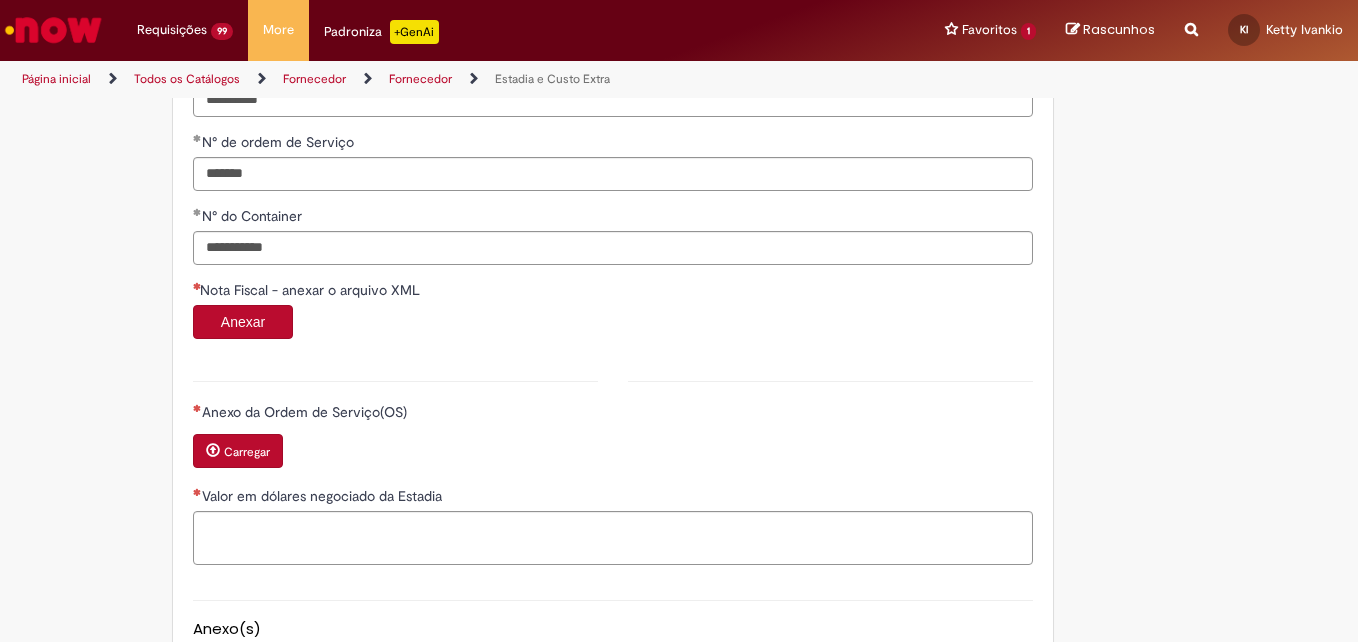 click on "Carregar" at bounding box center [247, 452] 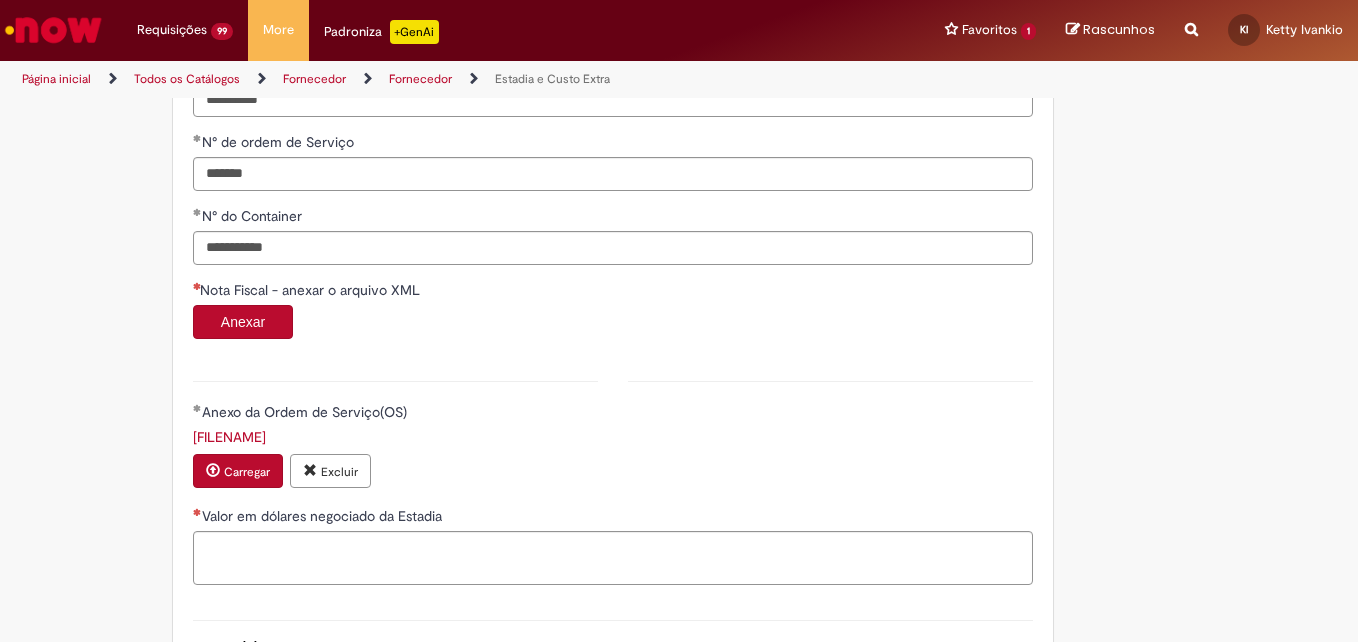 click on "Anexar" at bounding box center (243, 322) 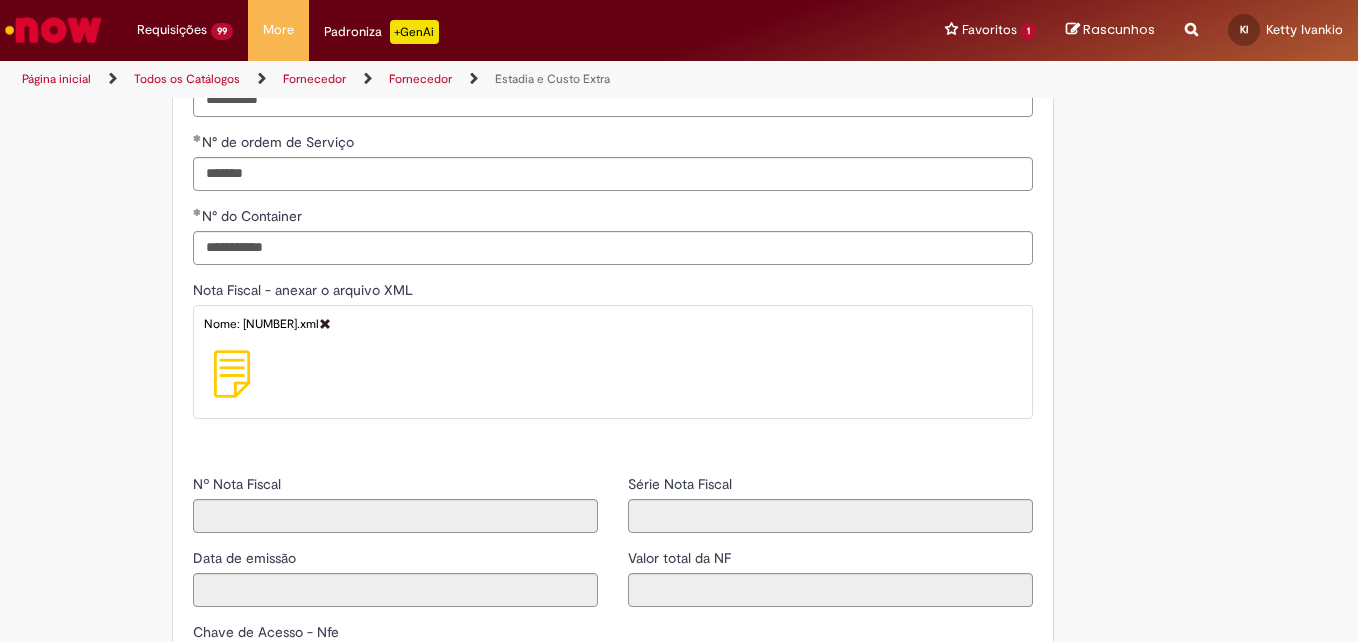 type on "*******" 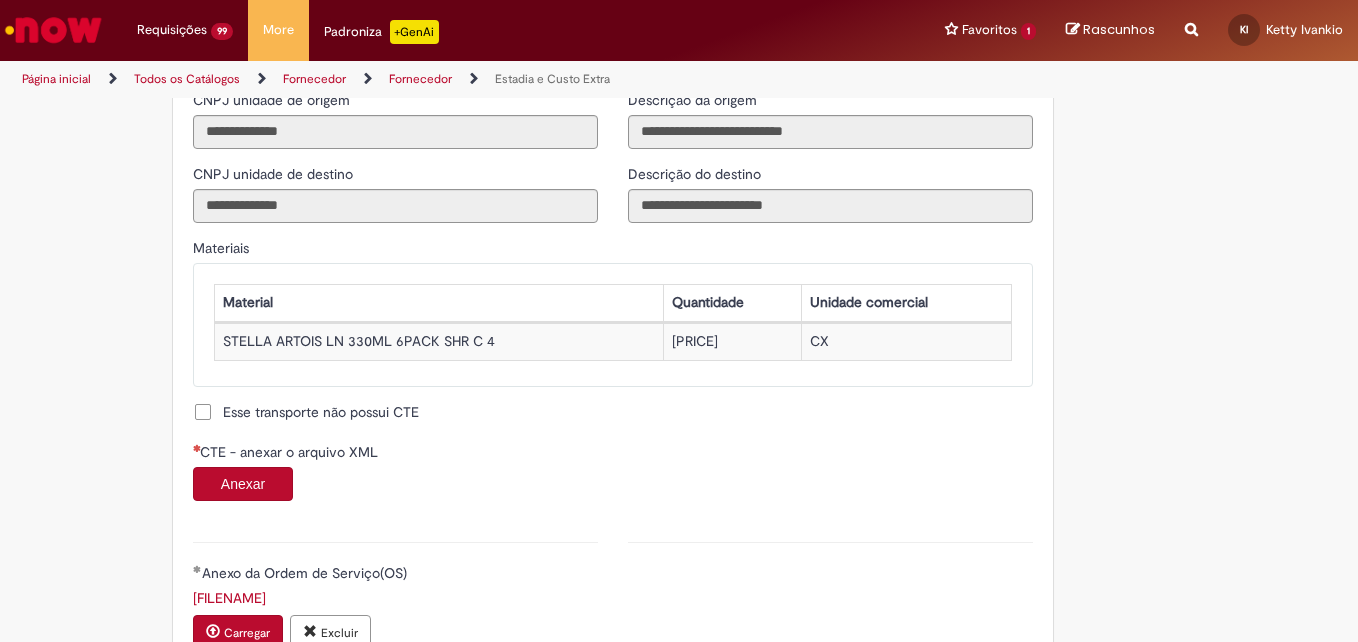 scroll, scrollTop: 1800, scrollLeft: 0, axis: vertical 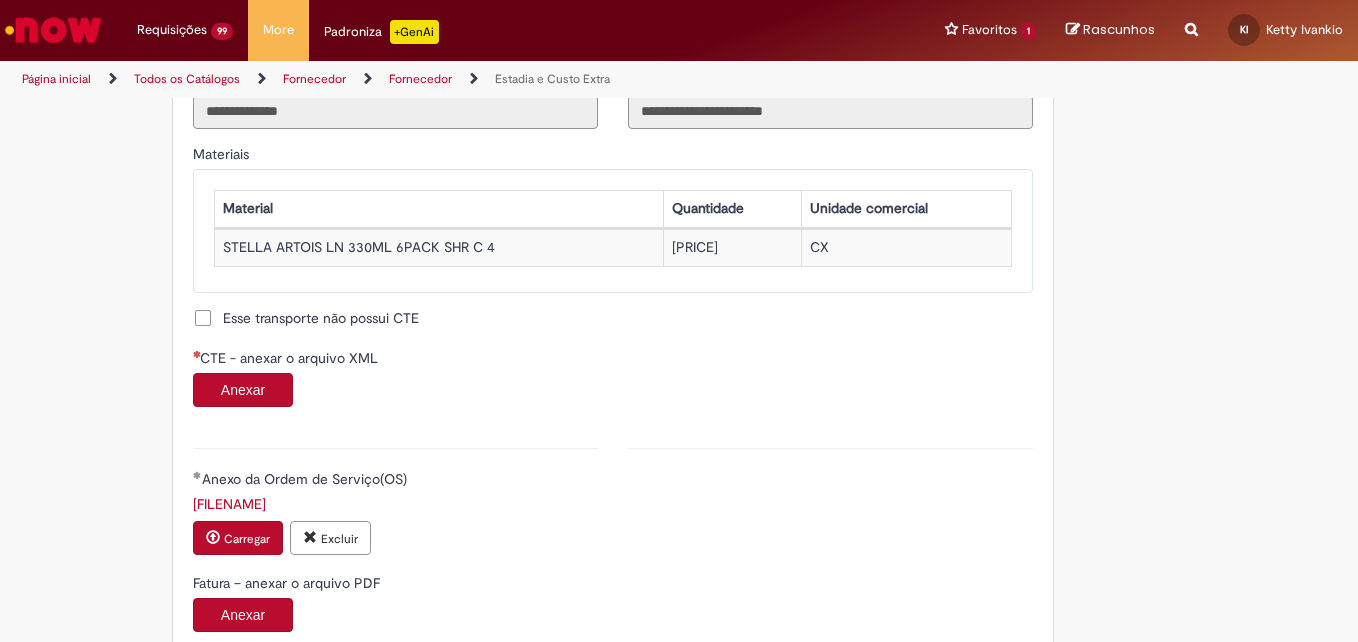 click on "Anexar" at bounding box center (243, 390) 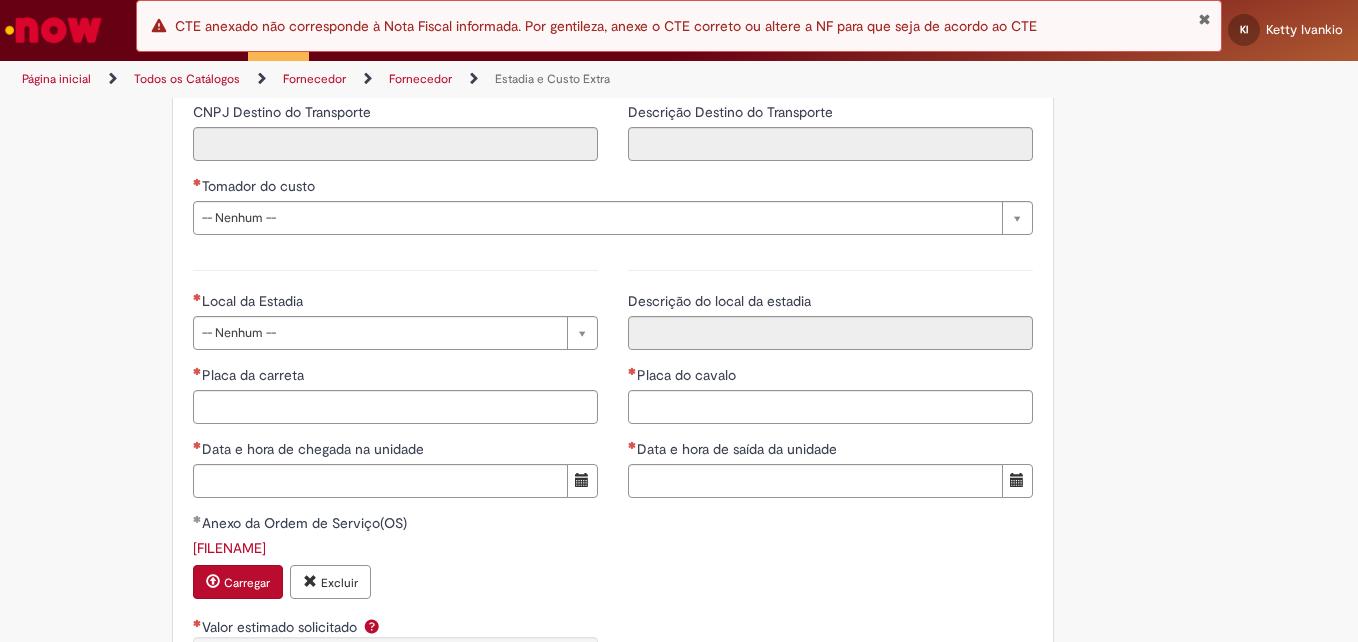 scroll, scrollTop: 2700, scrollLeft: 0, axis: vertical 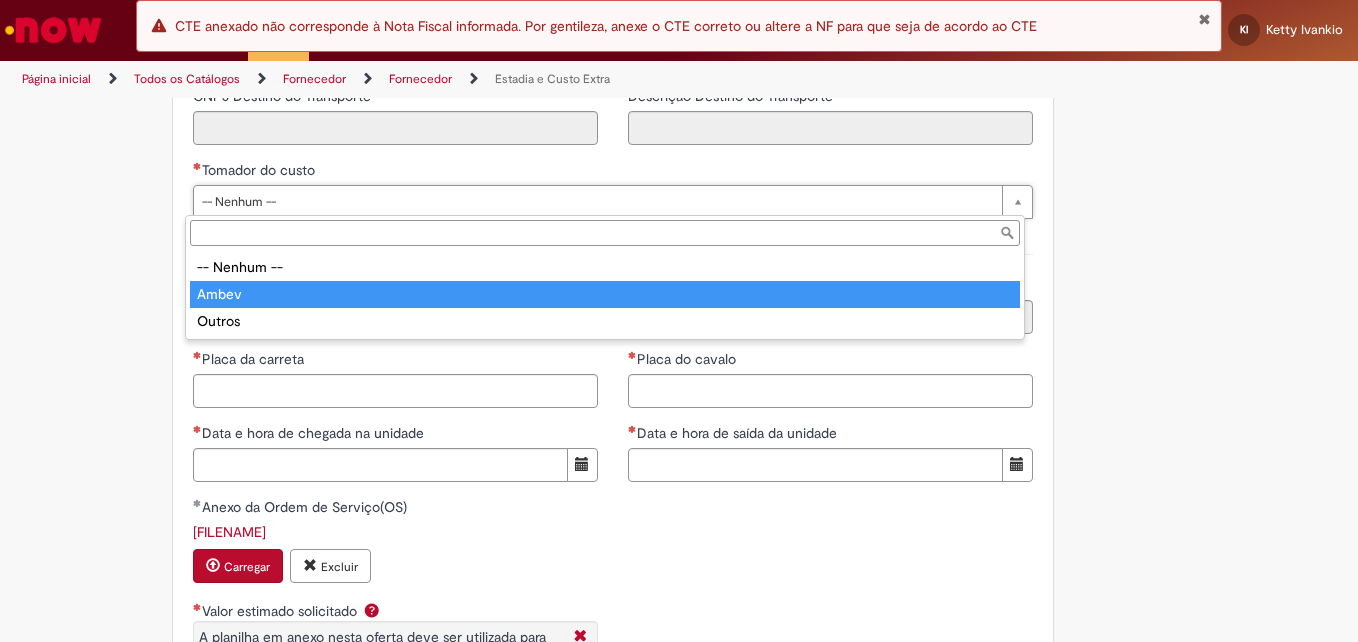 type on "*****" 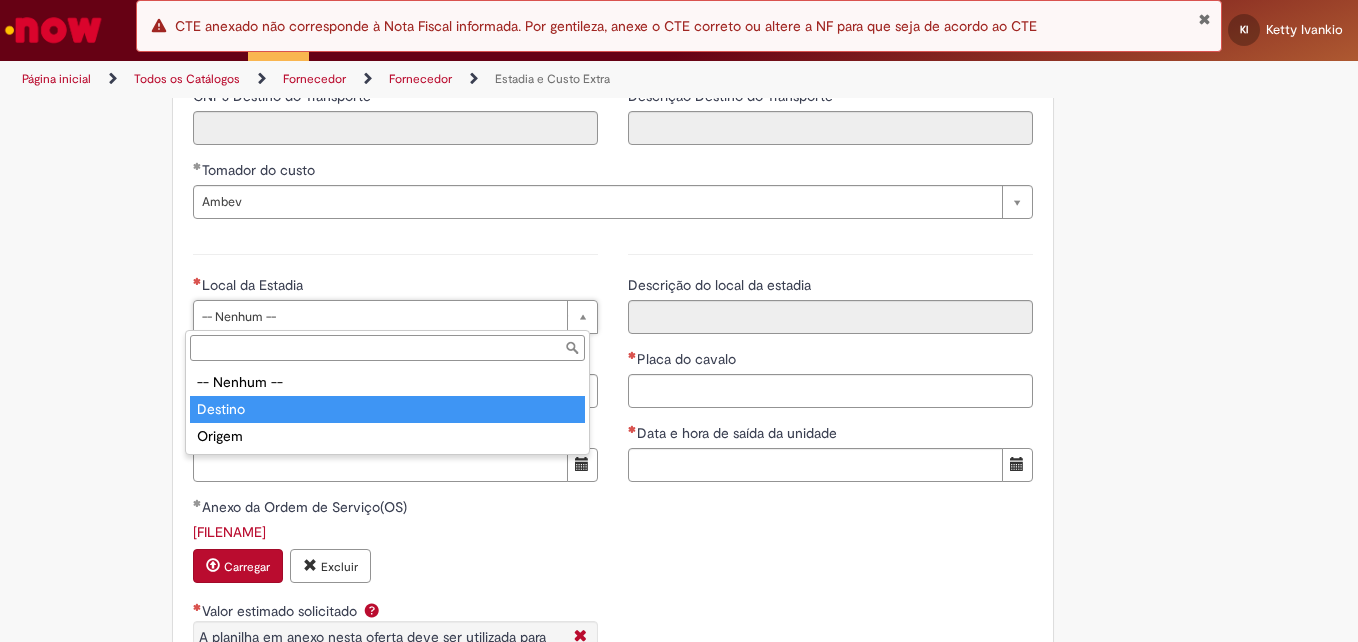 type on "*******" 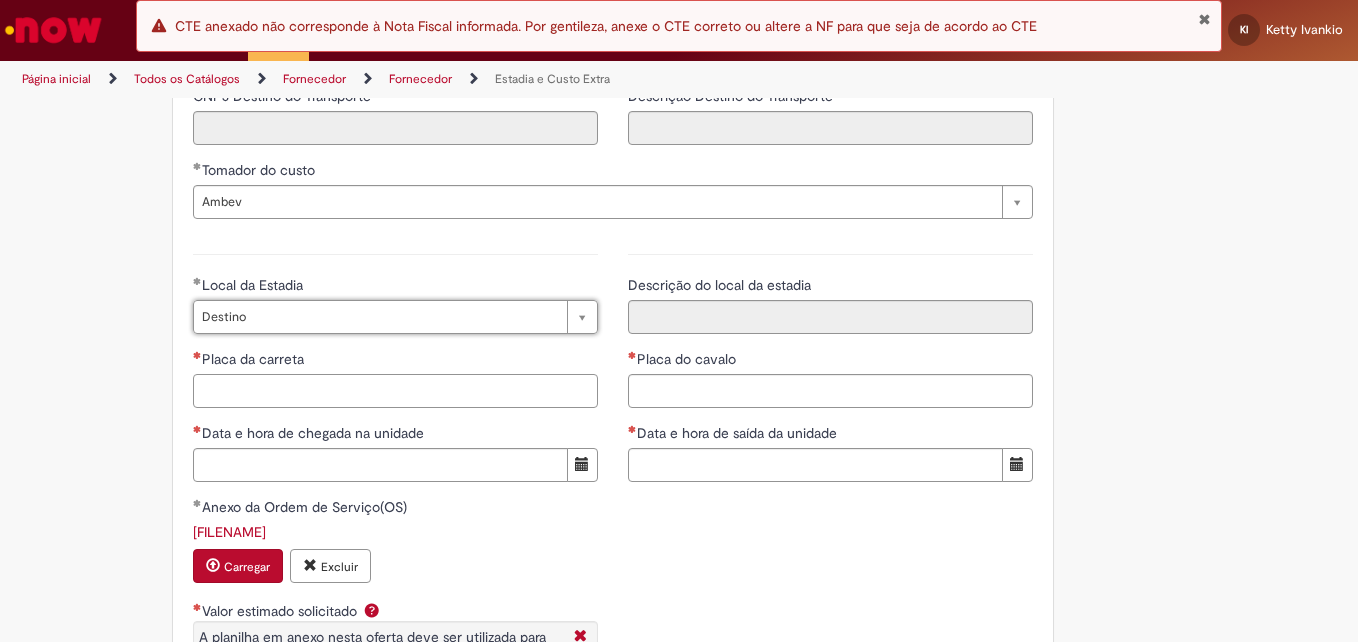 click on "Placa da carreta" at bounding box center [395, 391] 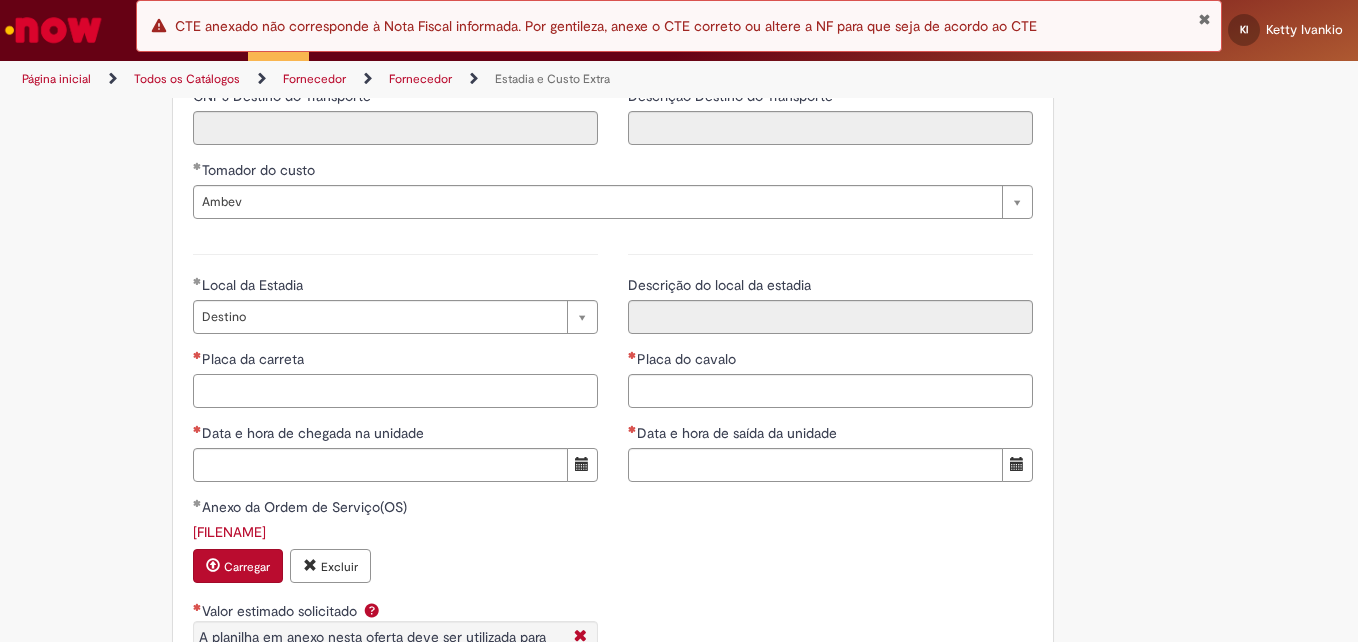 paste on "*******" 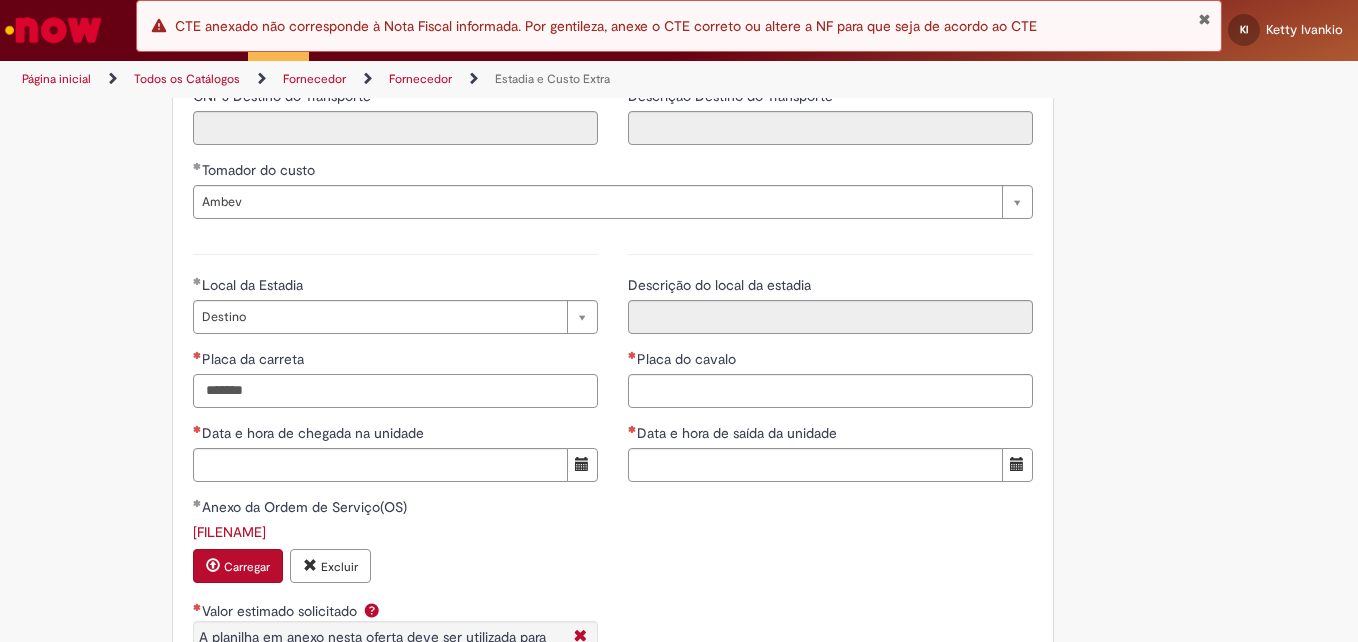 type on "*******" 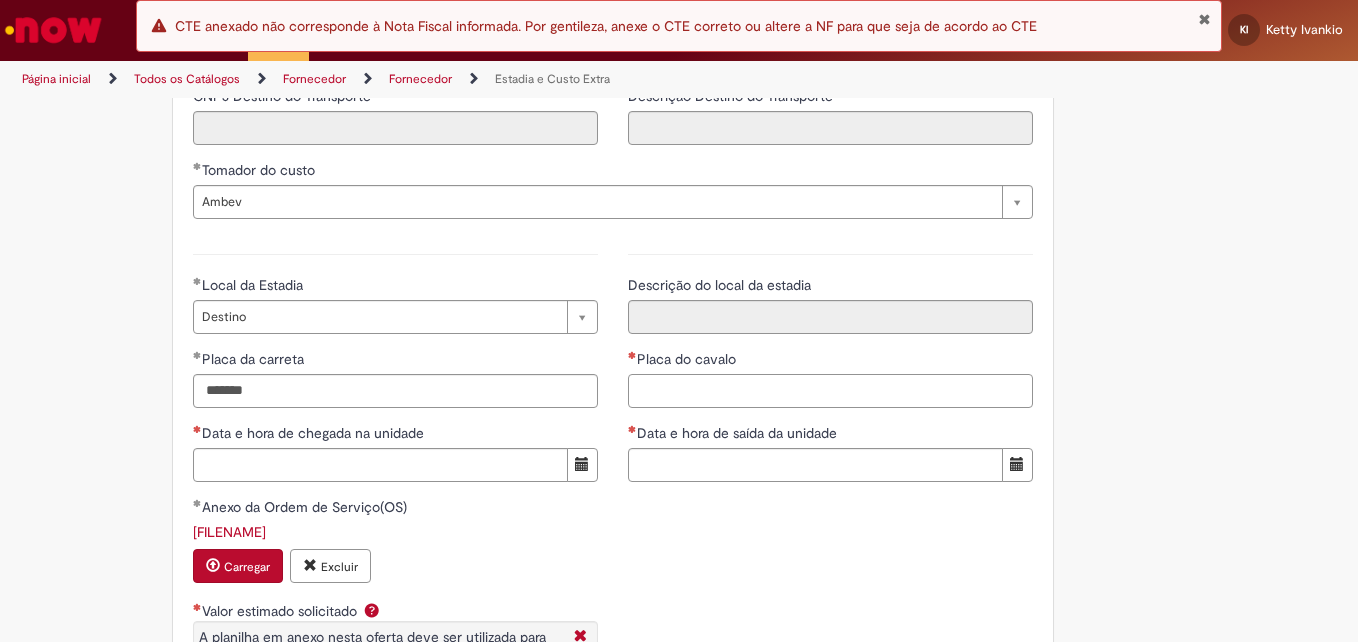 click on "Placa do cavalo" at bounding box center [830, 391] 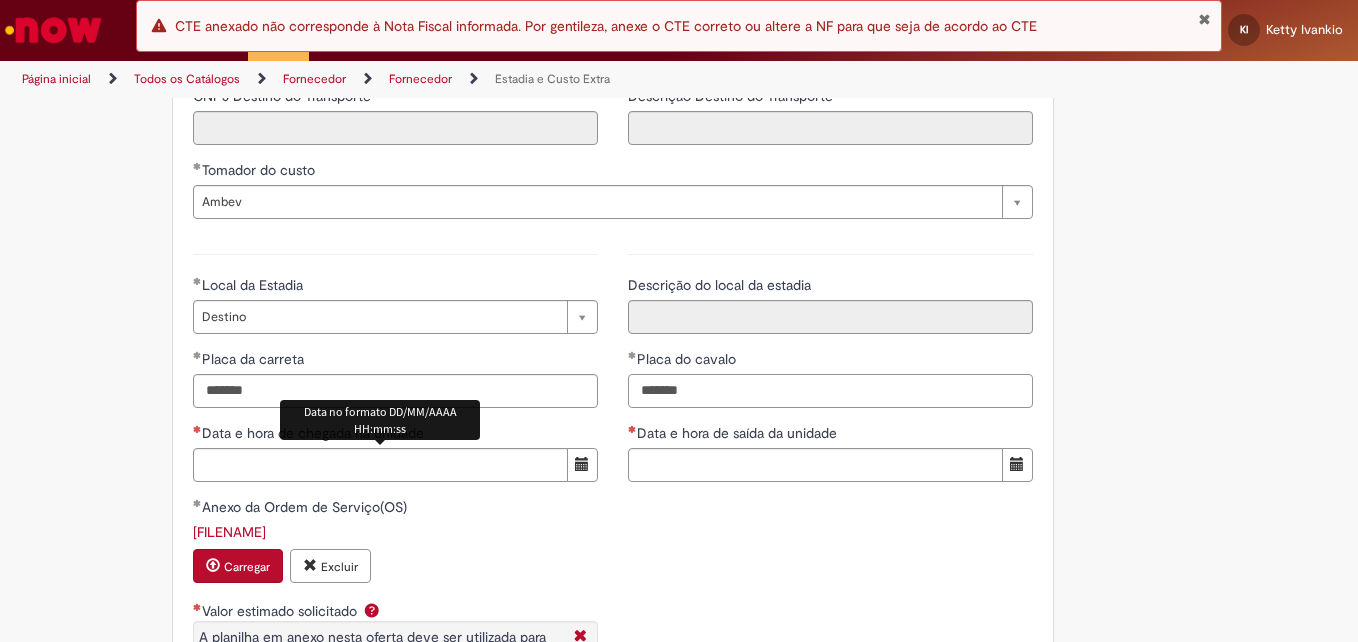 type on "*******" 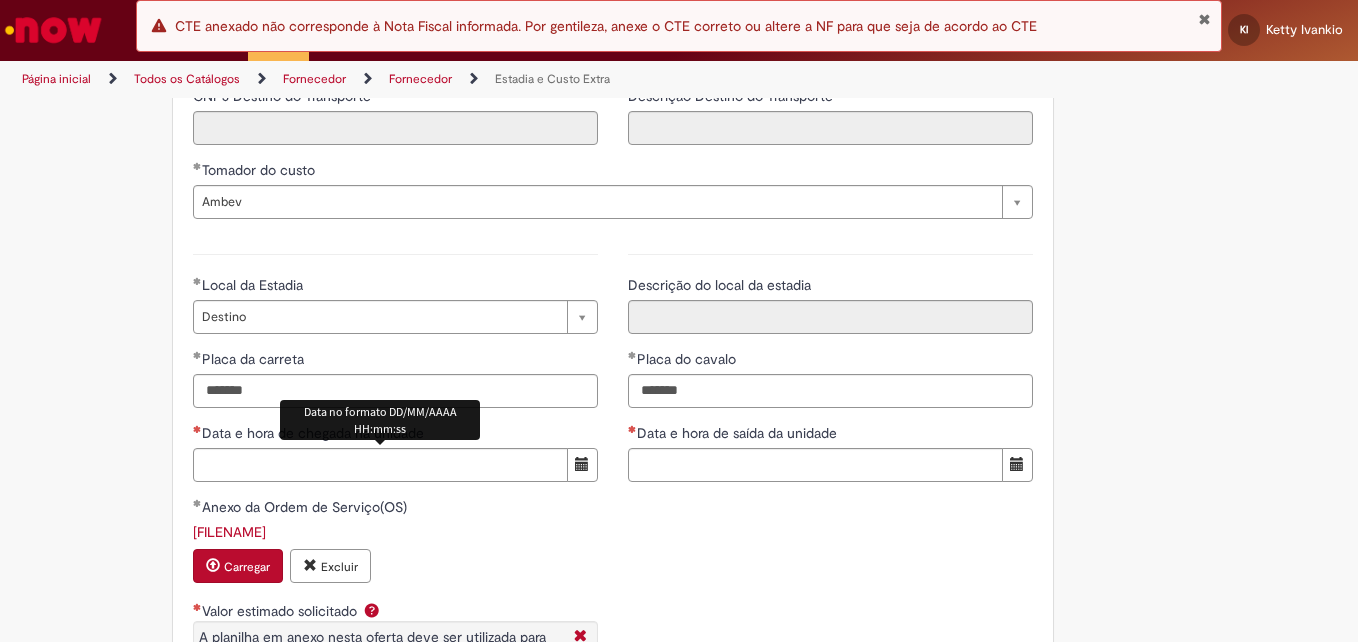 click on "Anexo da Ordem de Serviço(OS)" at bounding box center [395, 509] 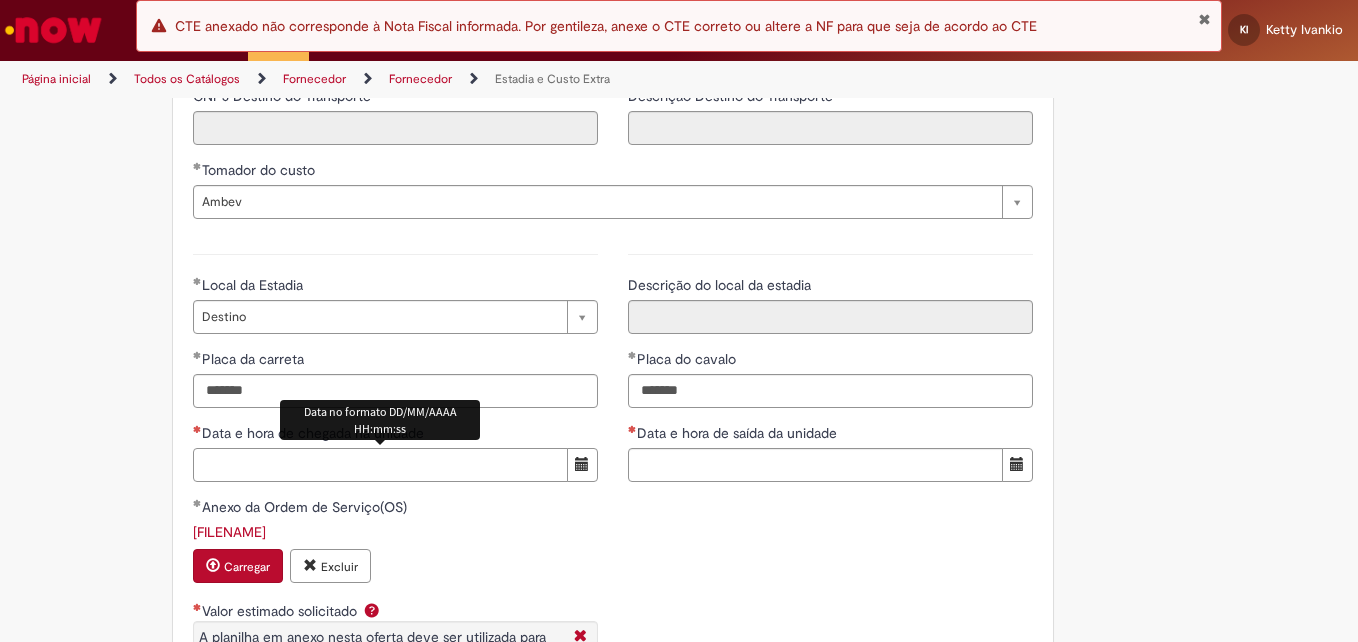 click on "Data e hora de chegada na unidade" at bounding box center [380, 465] 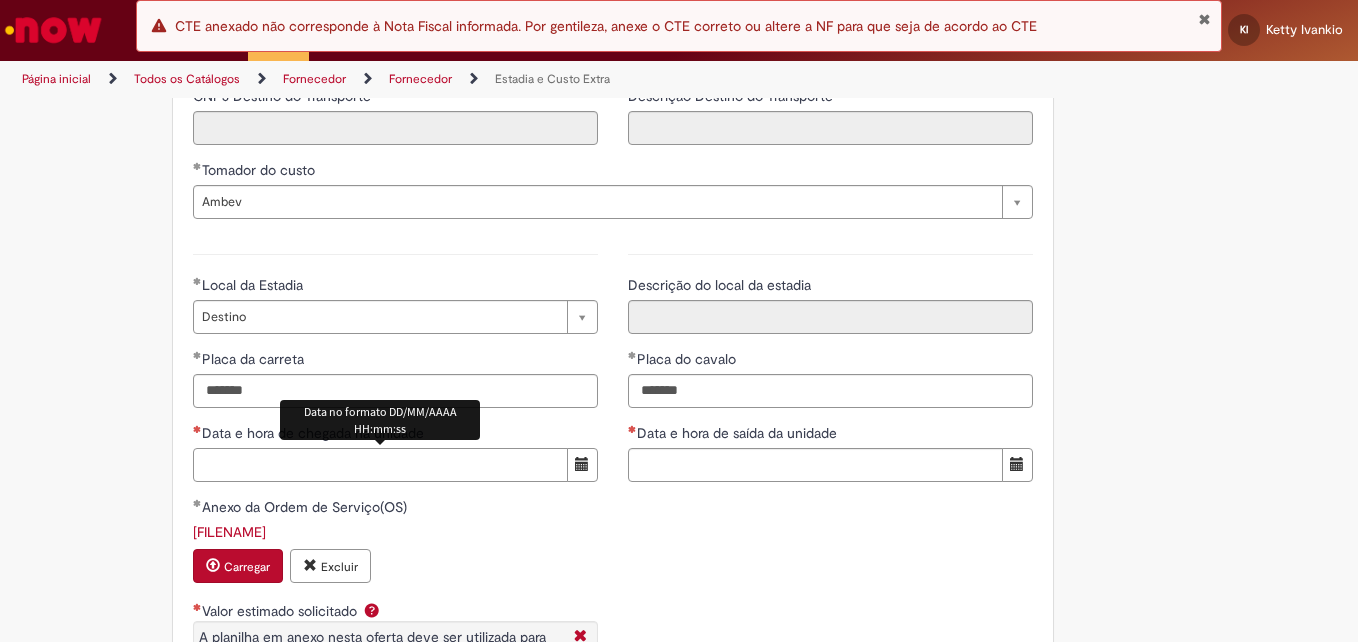 click on "Data e hora de chegada na unidade" at bounding box center [380, 465] 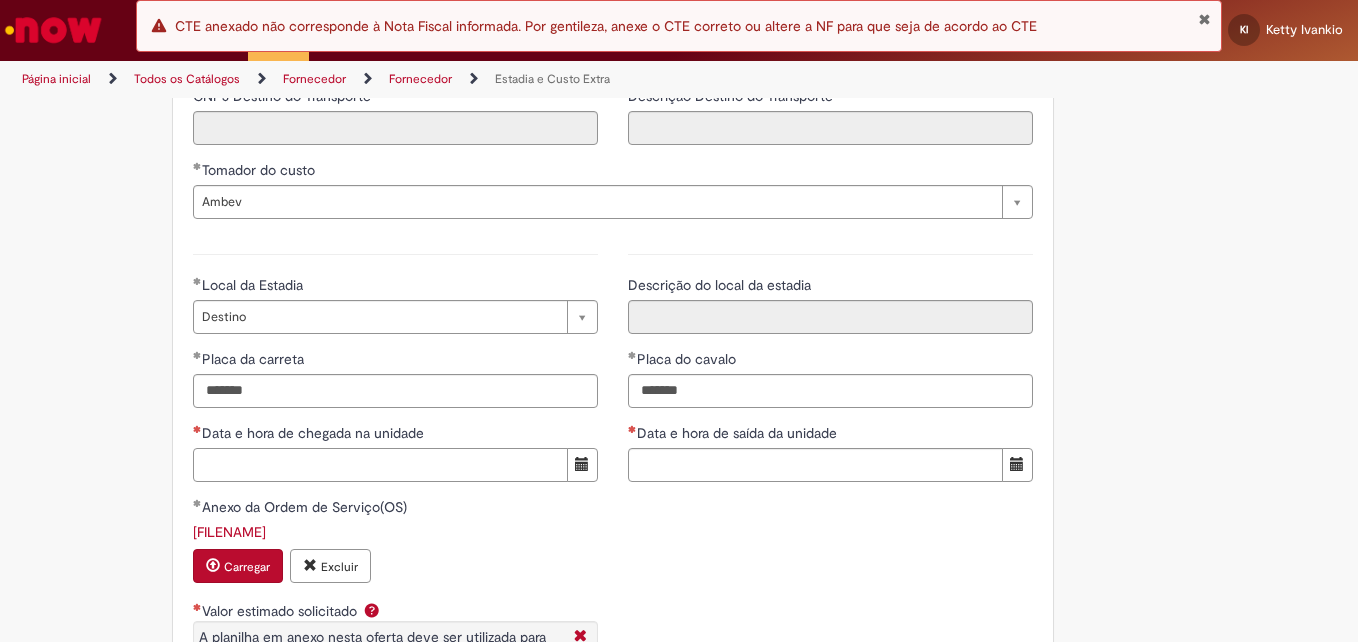 paste on "**********" 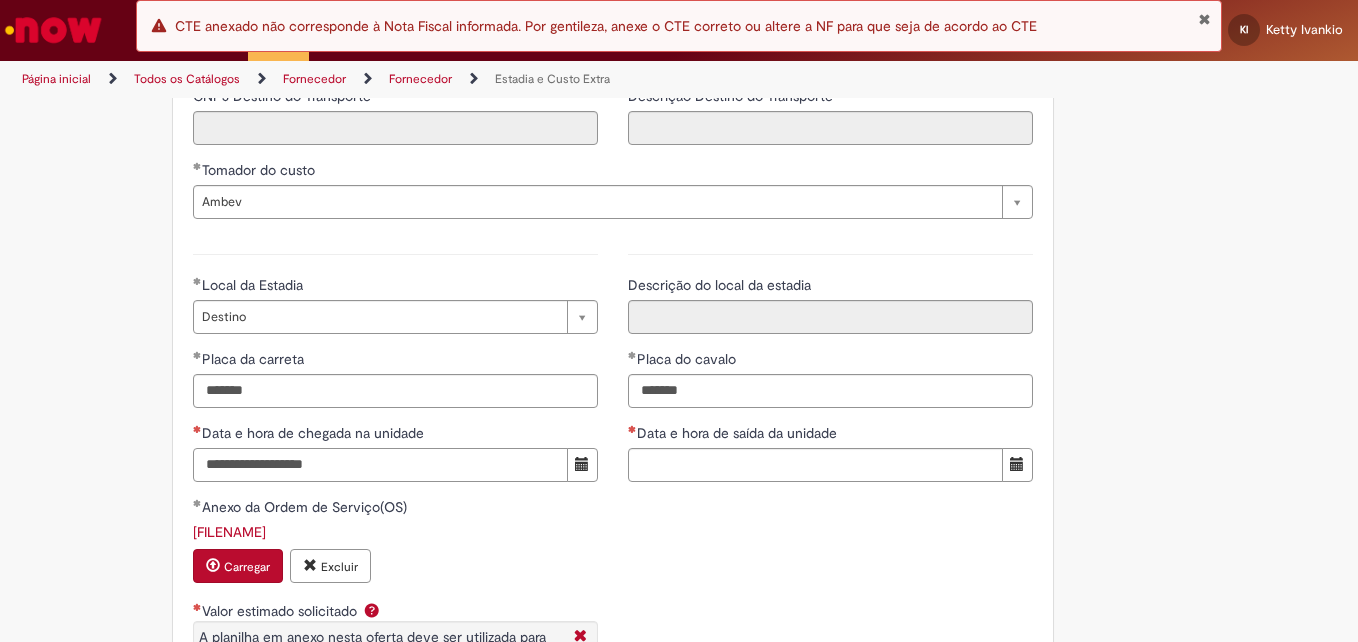 type on "**********" 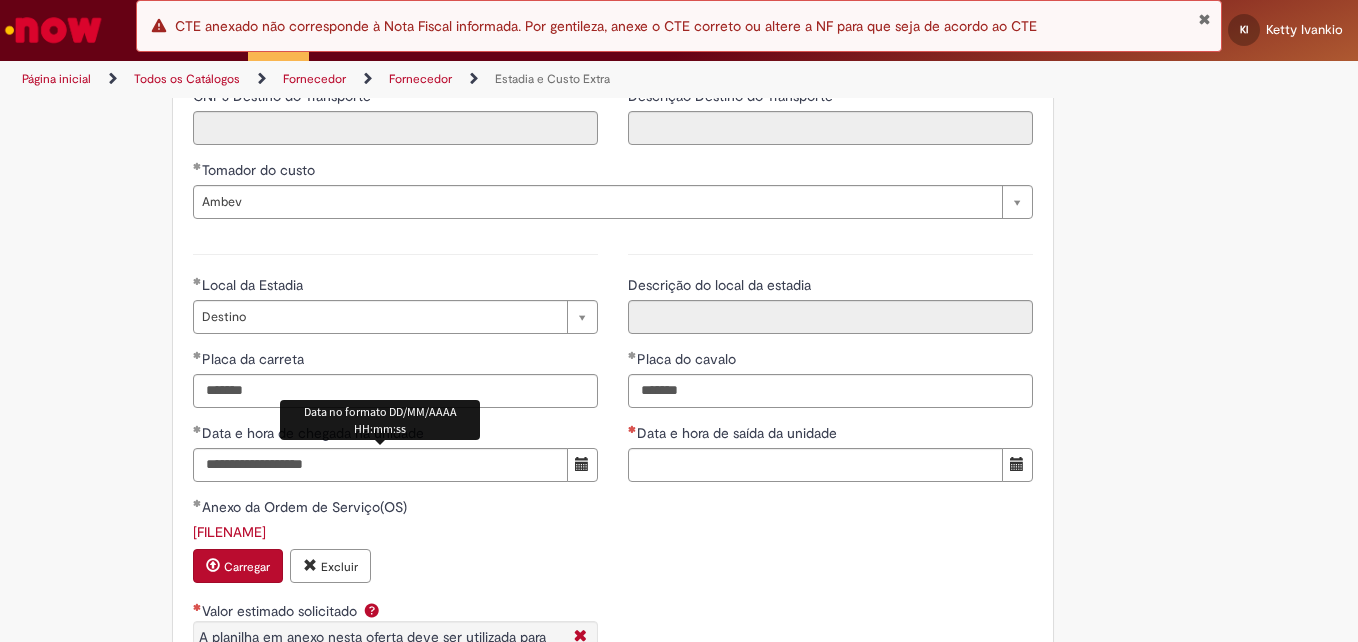 click on "**********" at bounding box center [830, 365] 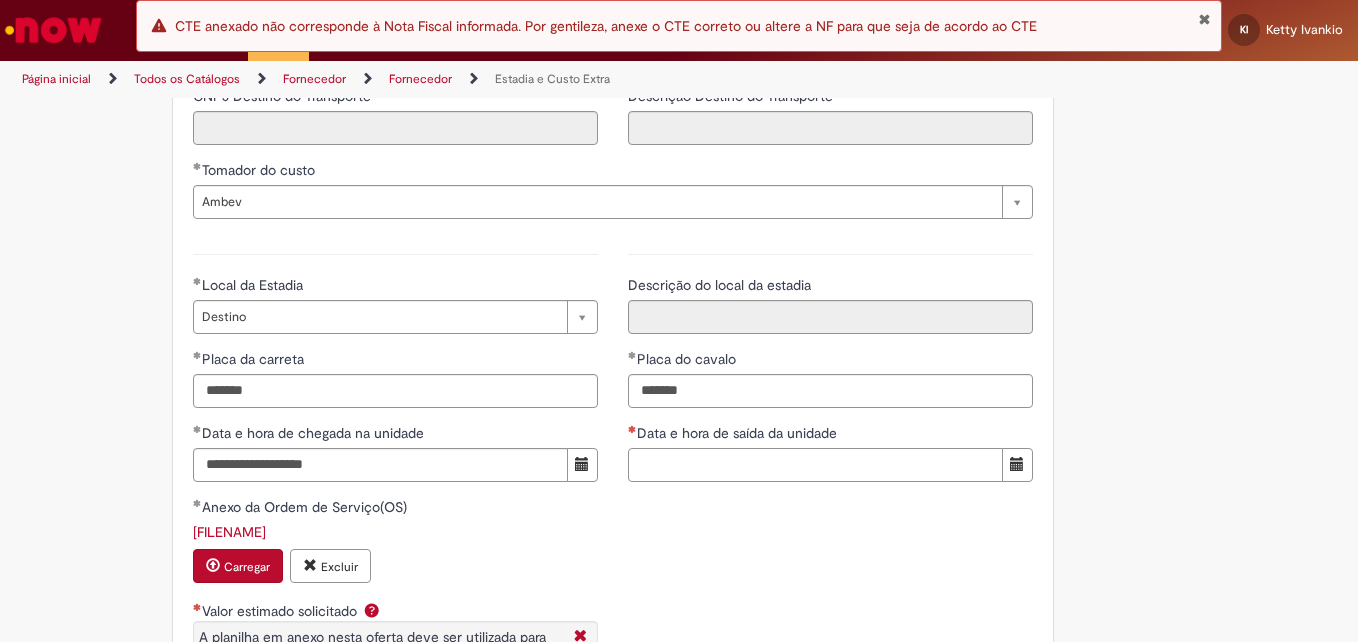 click on "Data e hora de saída da unidade" at bounding box center (815, 465) 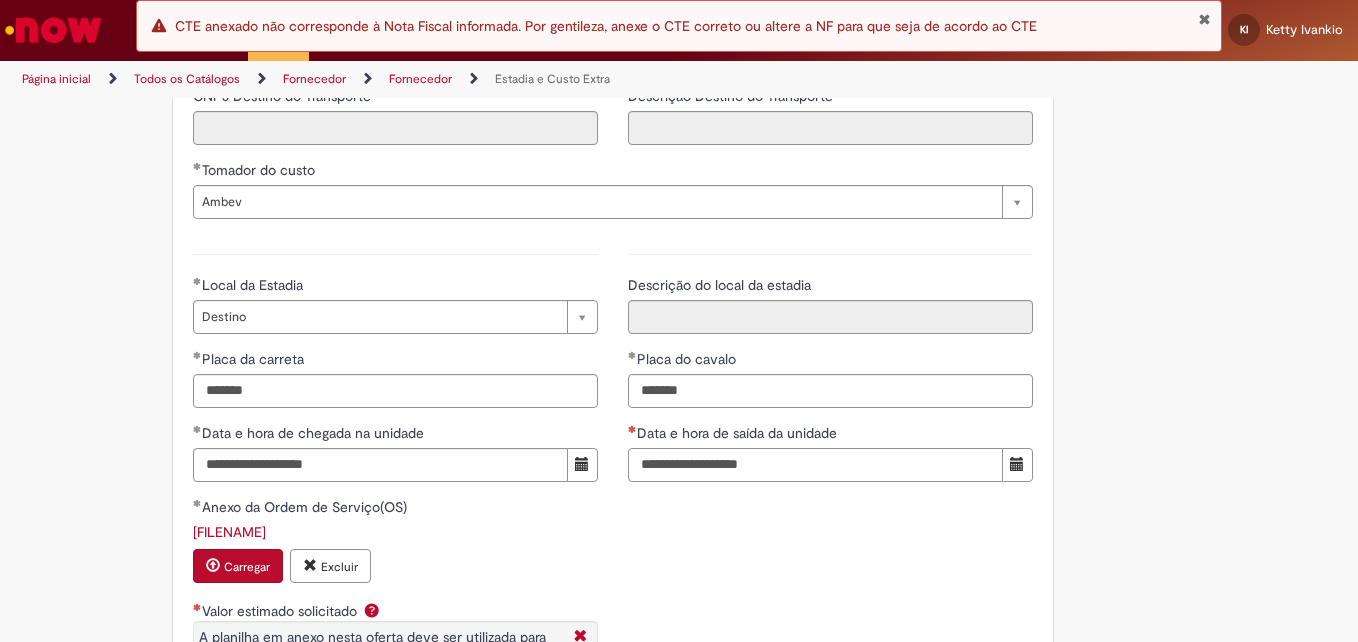 scroll, scrollTop: 3200, scrollLeft: 0, axis: vertical 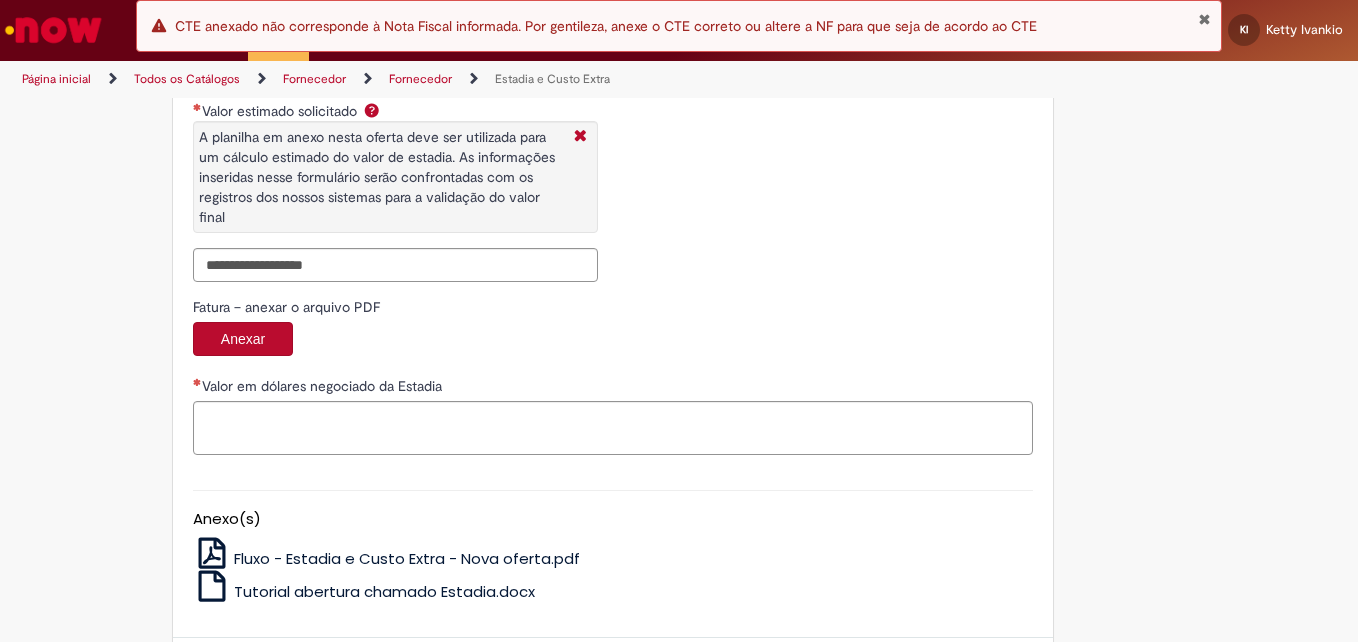 type on "**********" 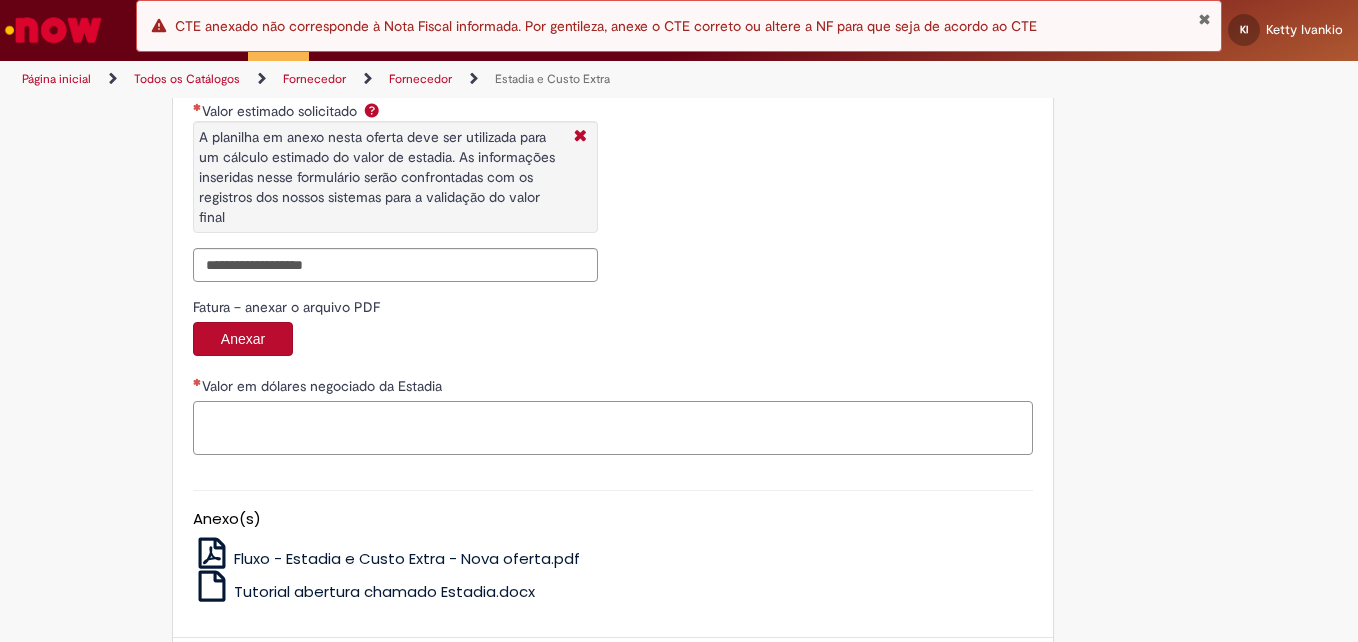 drag, startPoint x: 324, startPoint y: 440, endPoint x: 320, endPoint y: 375, distance: 65.12296 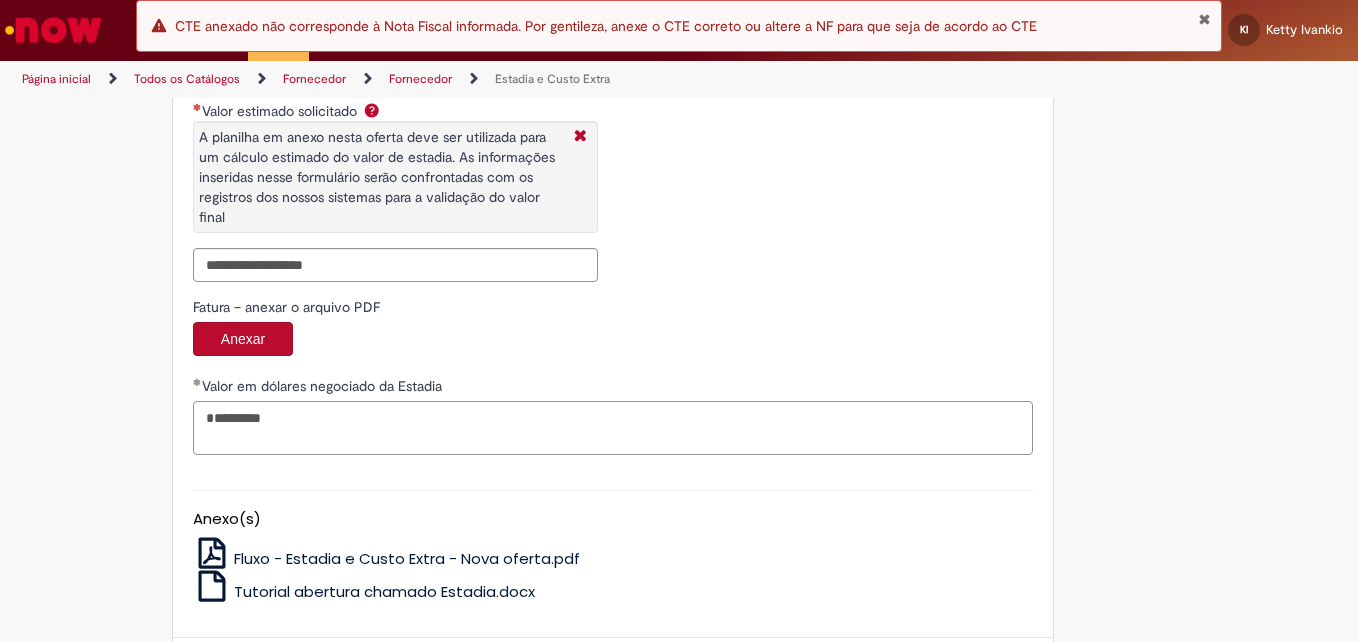 type on "********" 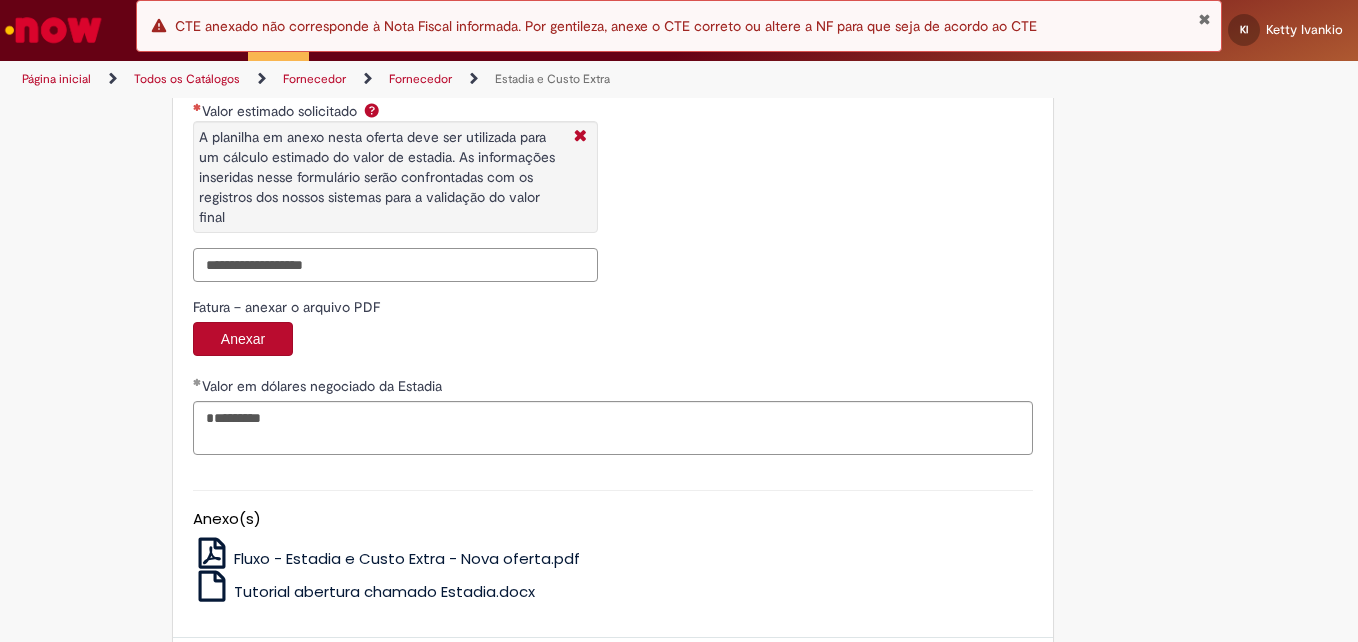 click on "Valor estimado solicitado A planilha em anexo nesta oferta deve ser utilizada para um cálculo estimado do valor de estadia. As informações inseridas nesse formulário serão confrontadas com os registros dos nossos sistemas para a validação do valor final" at bounding box center (395, 265) 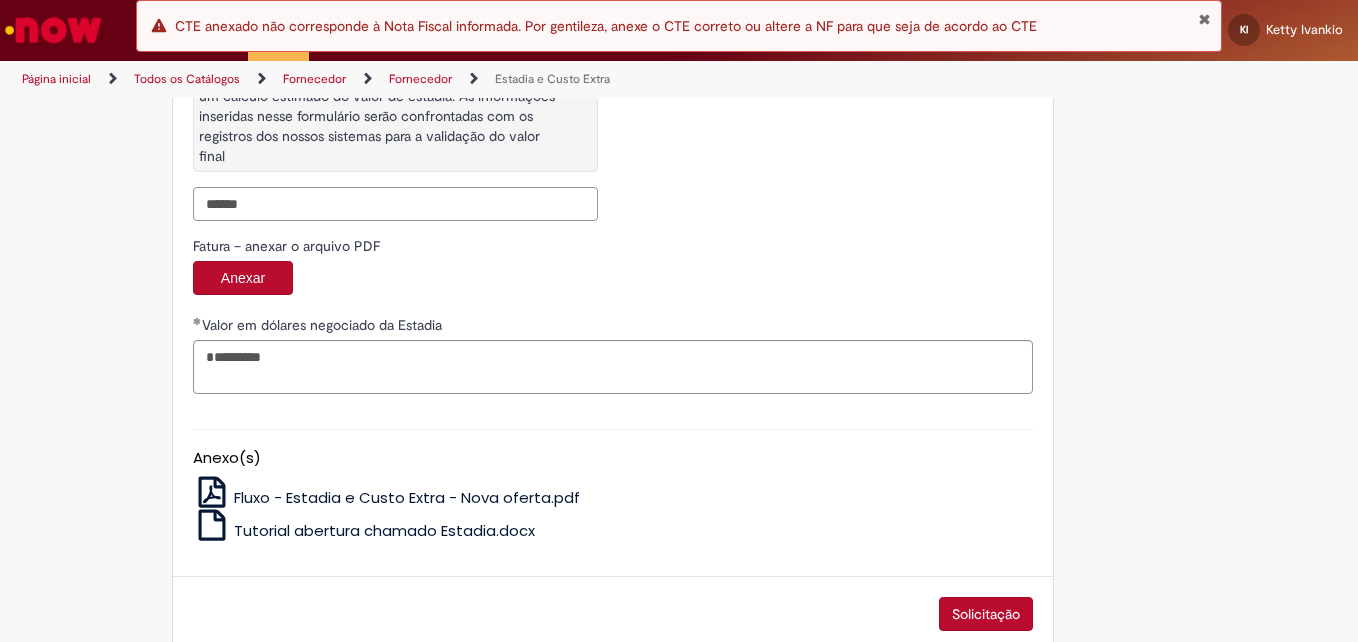 scroll, scrollTop: 3294, scrollLeft: 0, axis: vertical 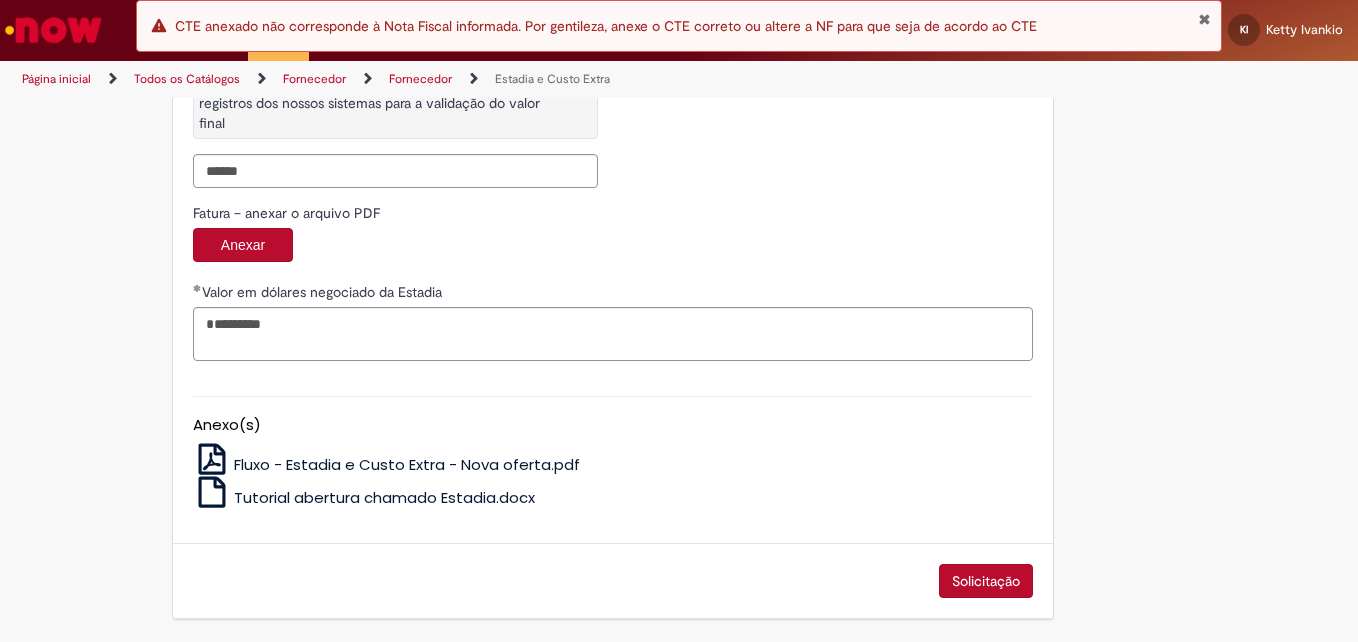 type on "*********" 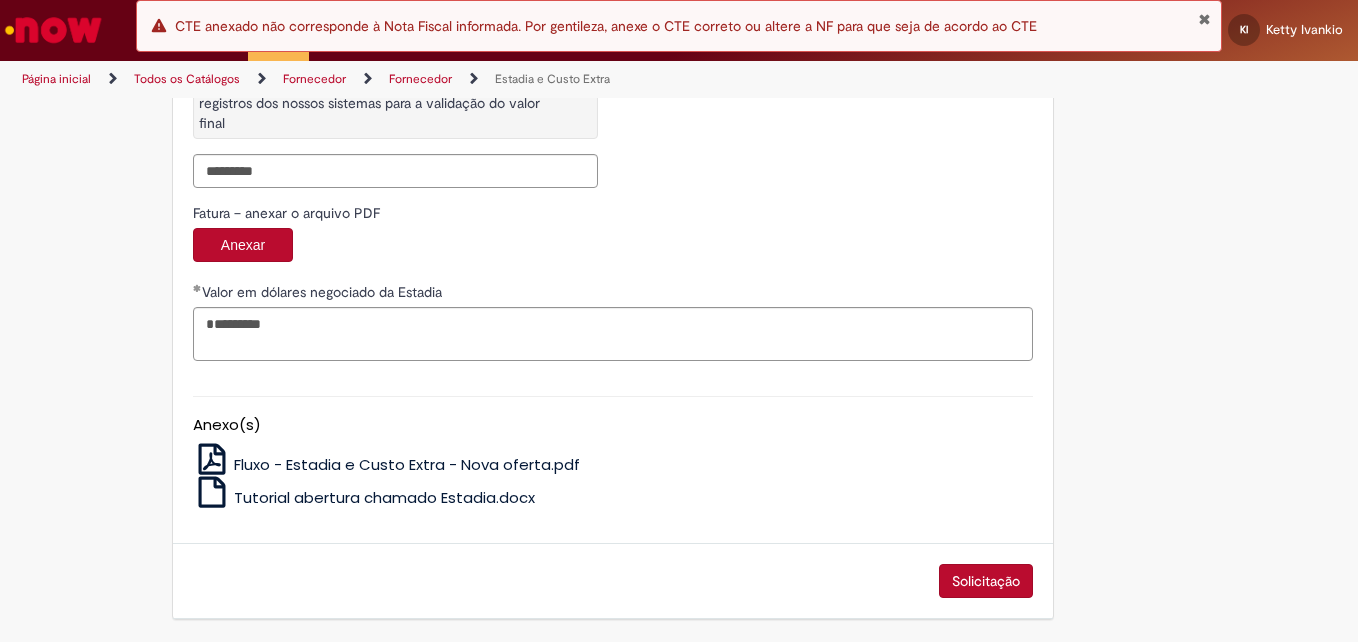 click on "Solicitação" at bounding box center (986, 581) 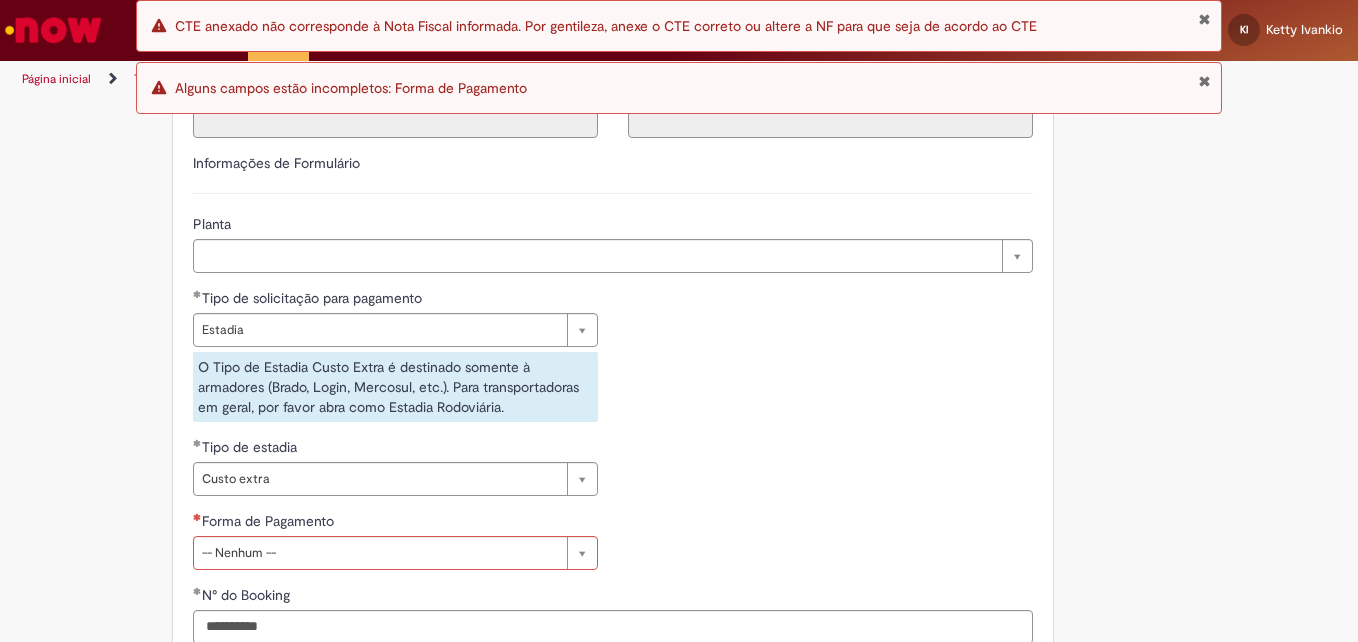 scroll, scrollTop: 594, scrollLeft: 0, axis: vertical 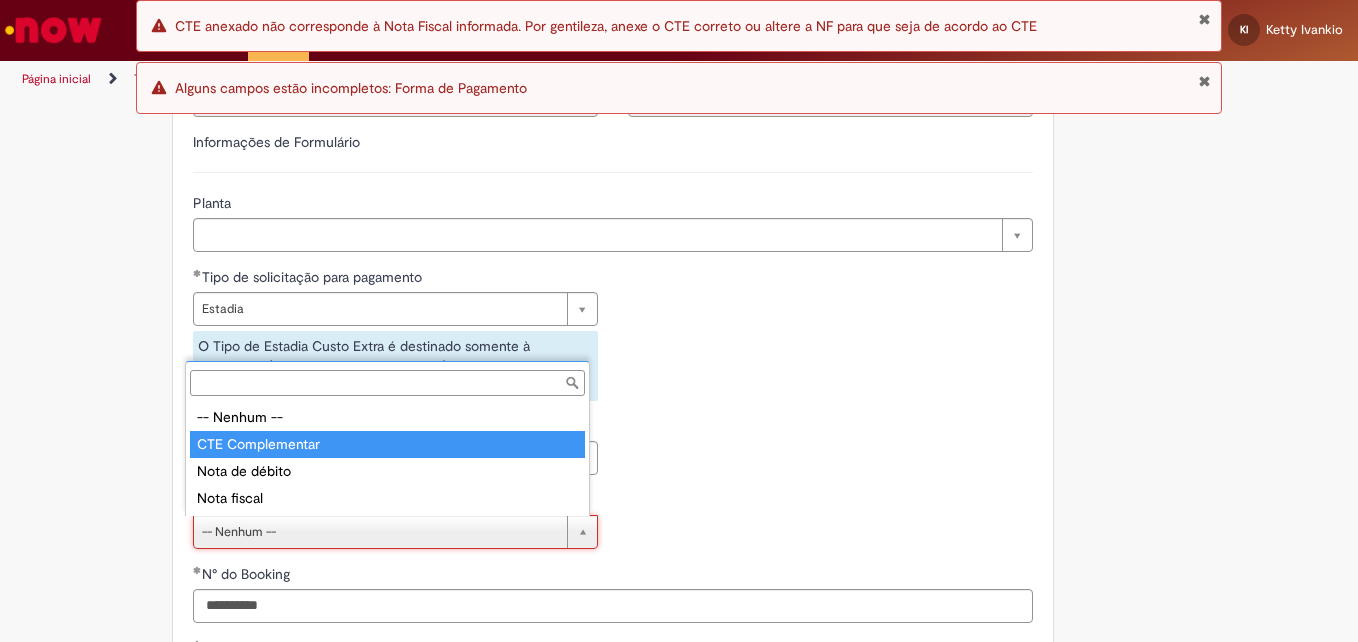 type on "**********" 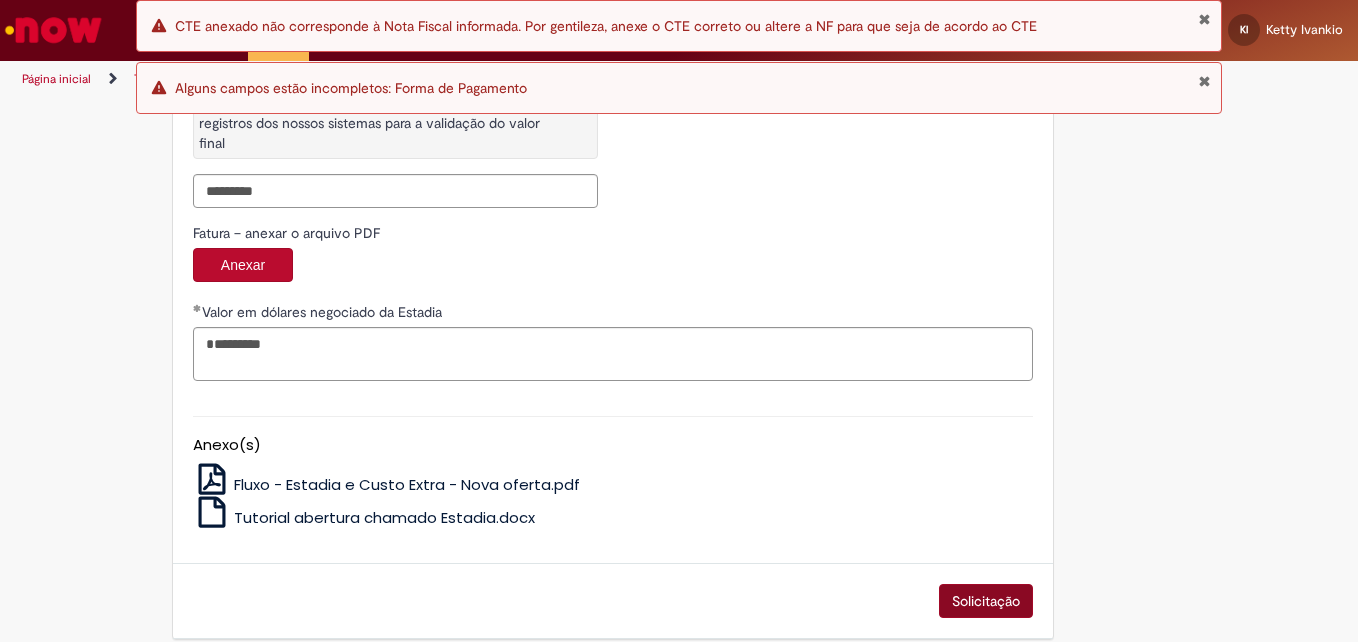 scroll, scrollTop: 3254, scrollLeft: 0, axis: vertical 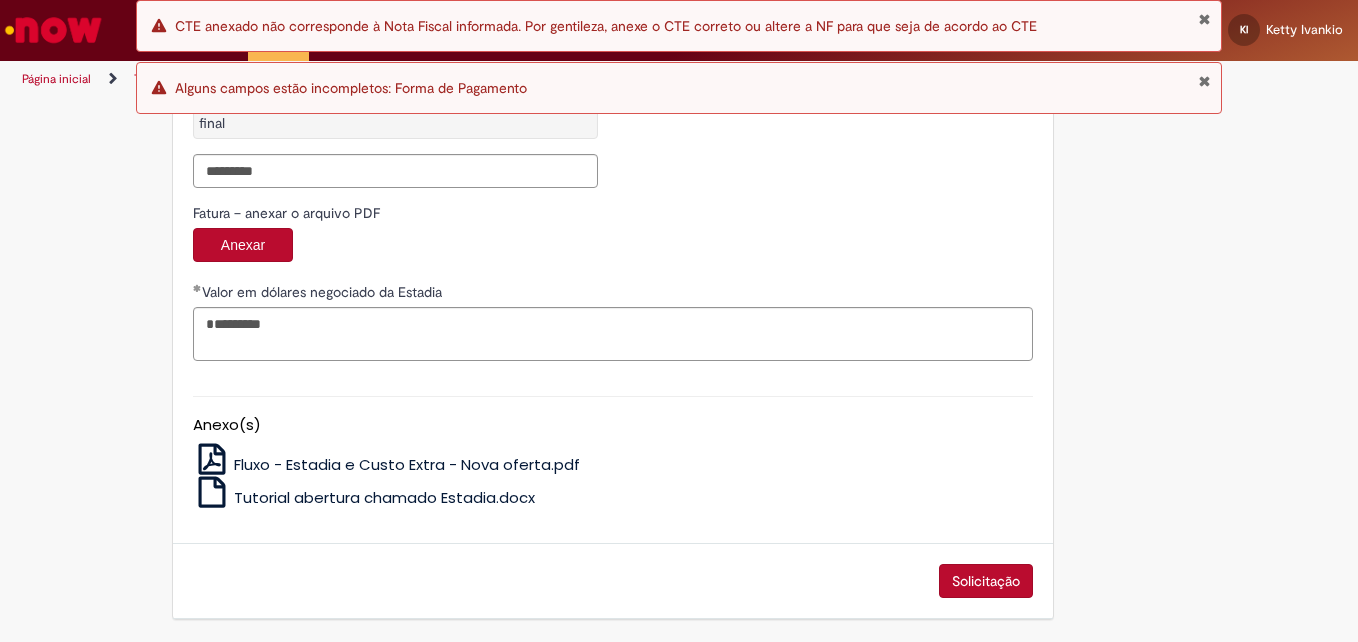 click on "Solicitação" at bounding box center [986, 581] 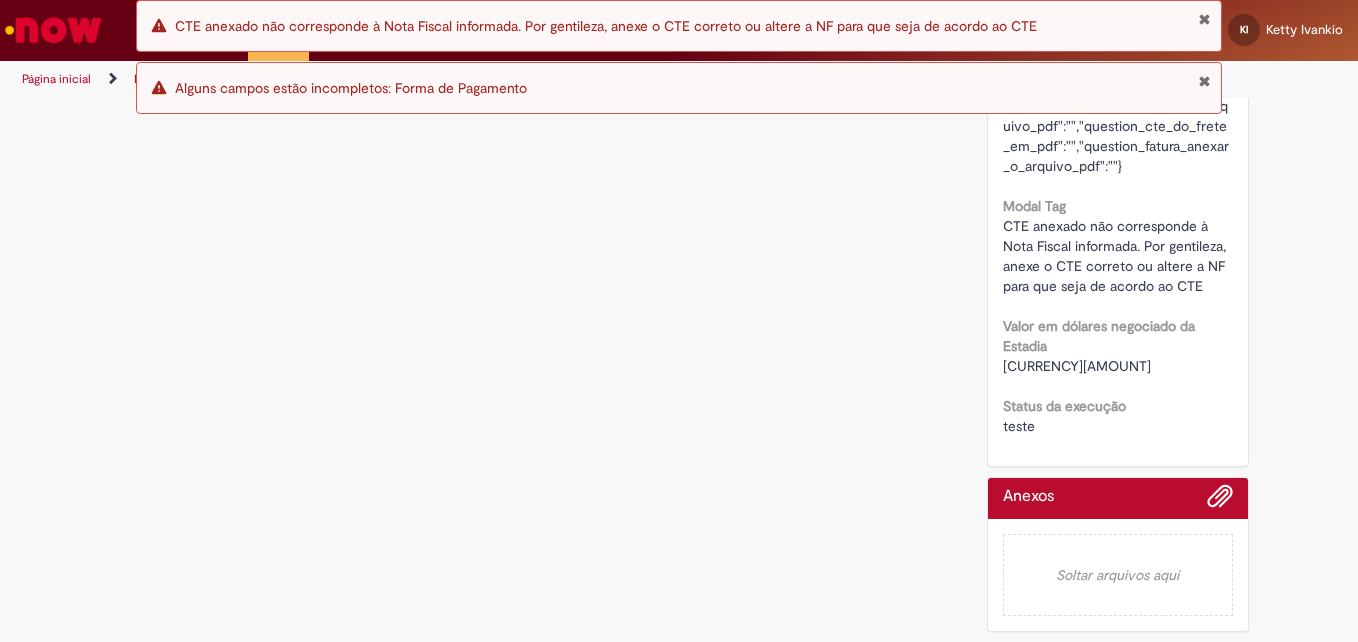 scroll, scrollTop: 0, scrollLeft: 0, axis: both 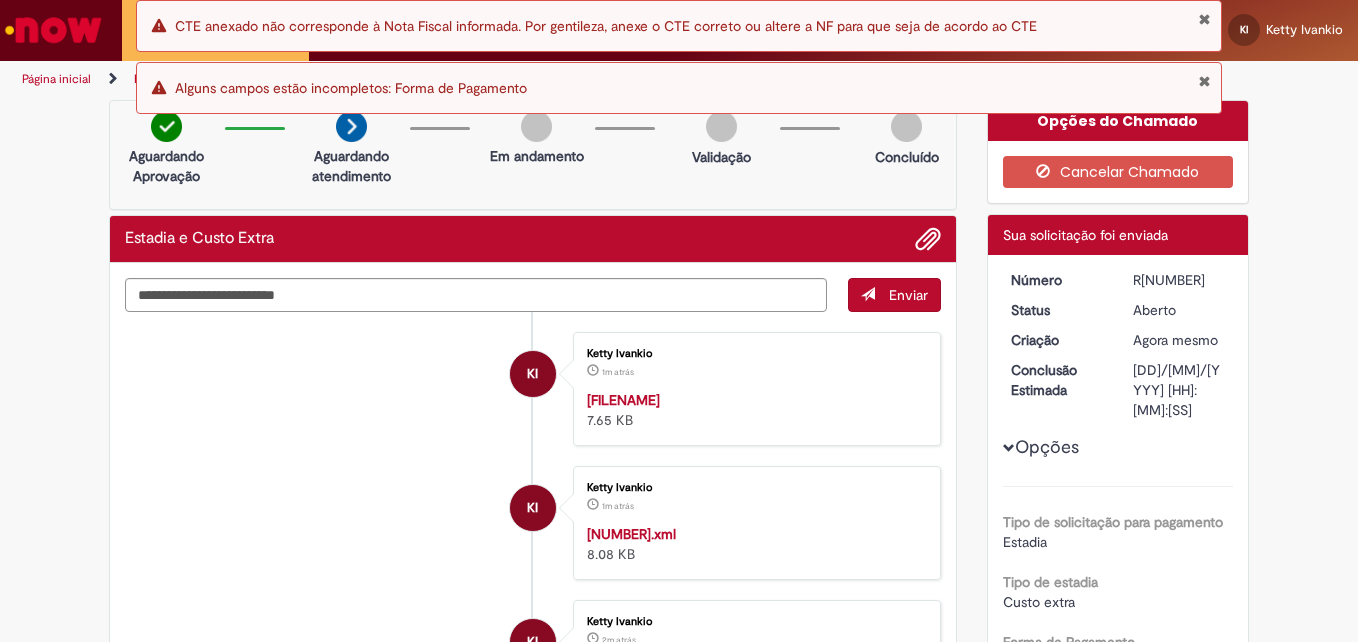 click on "R[NUMBER]" at bounding box center [1179, 280] 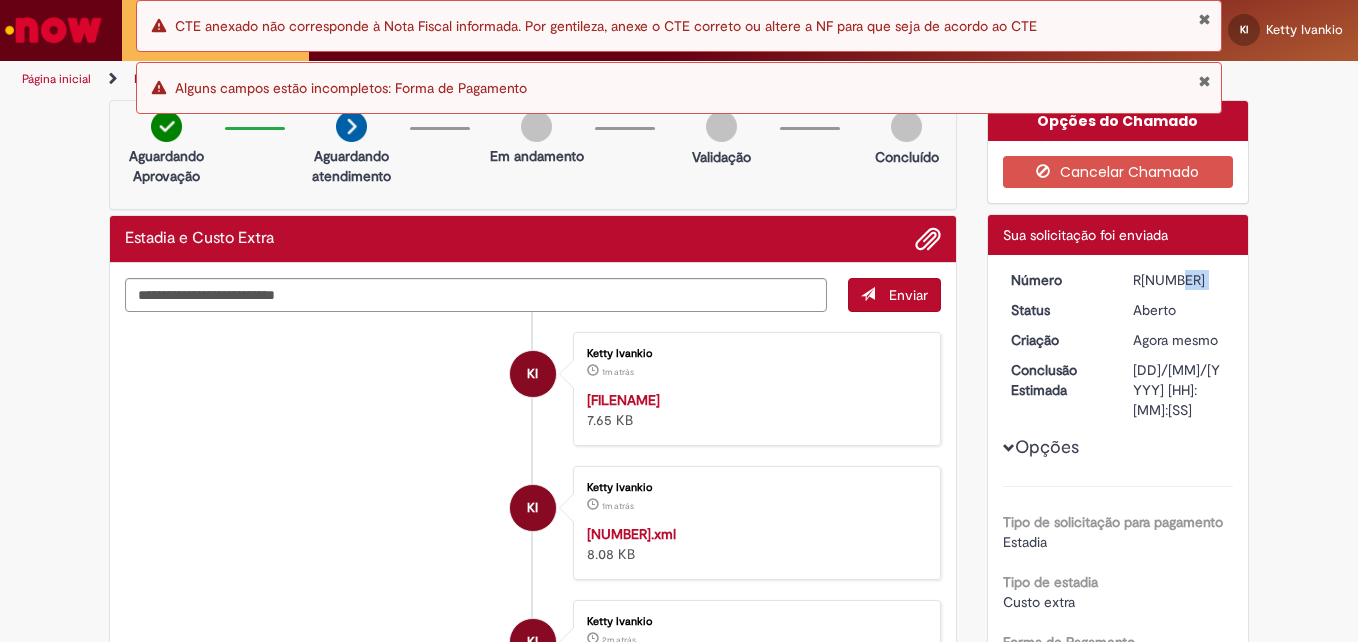 click on "R[NUMBER]" at bounding box center (1179, 280) 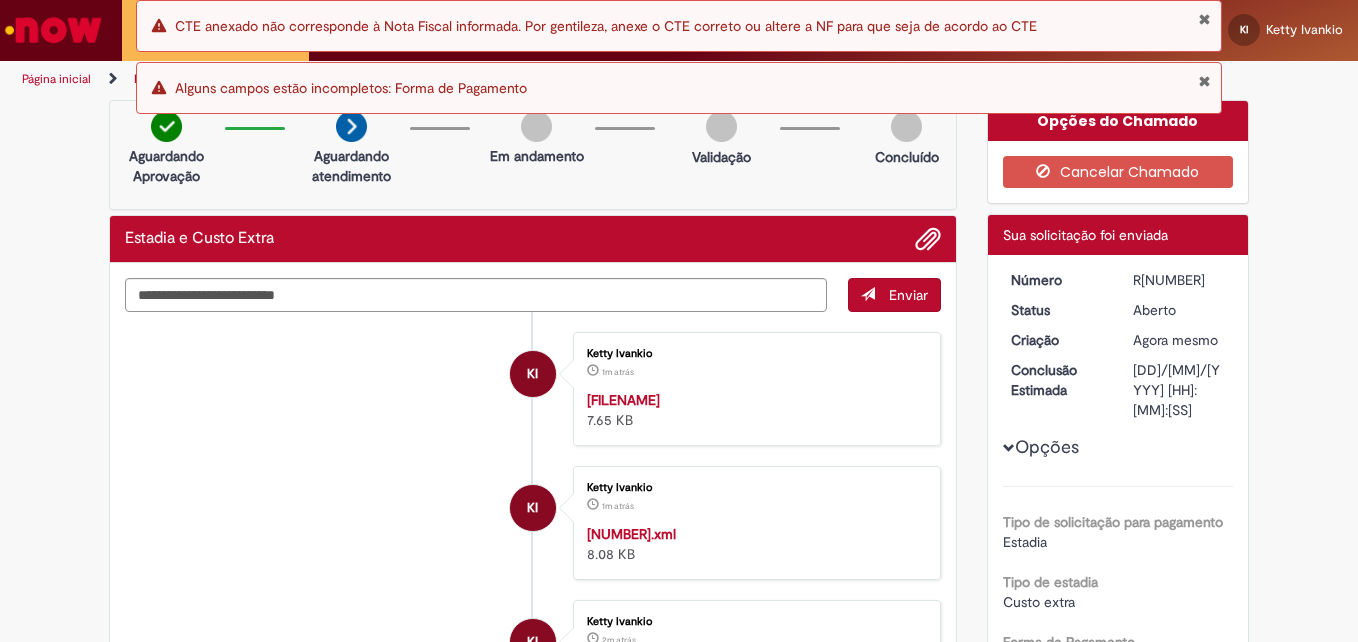 click on "Erro 			 CTE anexado não corresponde à Nota Fiscal informada. Por gentileza, anexe o CTE correto ou altere a NF para que seja de acordo ao CTE" at bounding box center [679, 26] 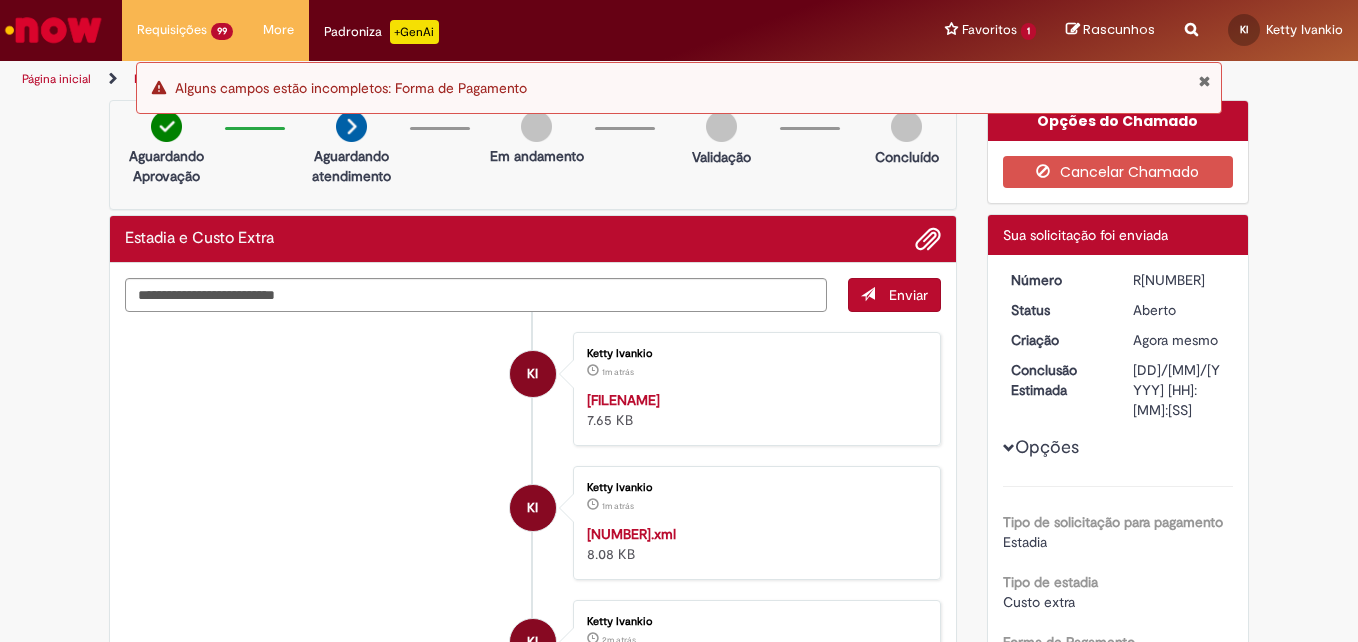 click on "CTE anexado não corresponde à Nota Fiscal informada. Por gentileza, anexe o CTE correto ou altere a NF para que seja de acordo ao CTE" at bounding box center [606, 26] 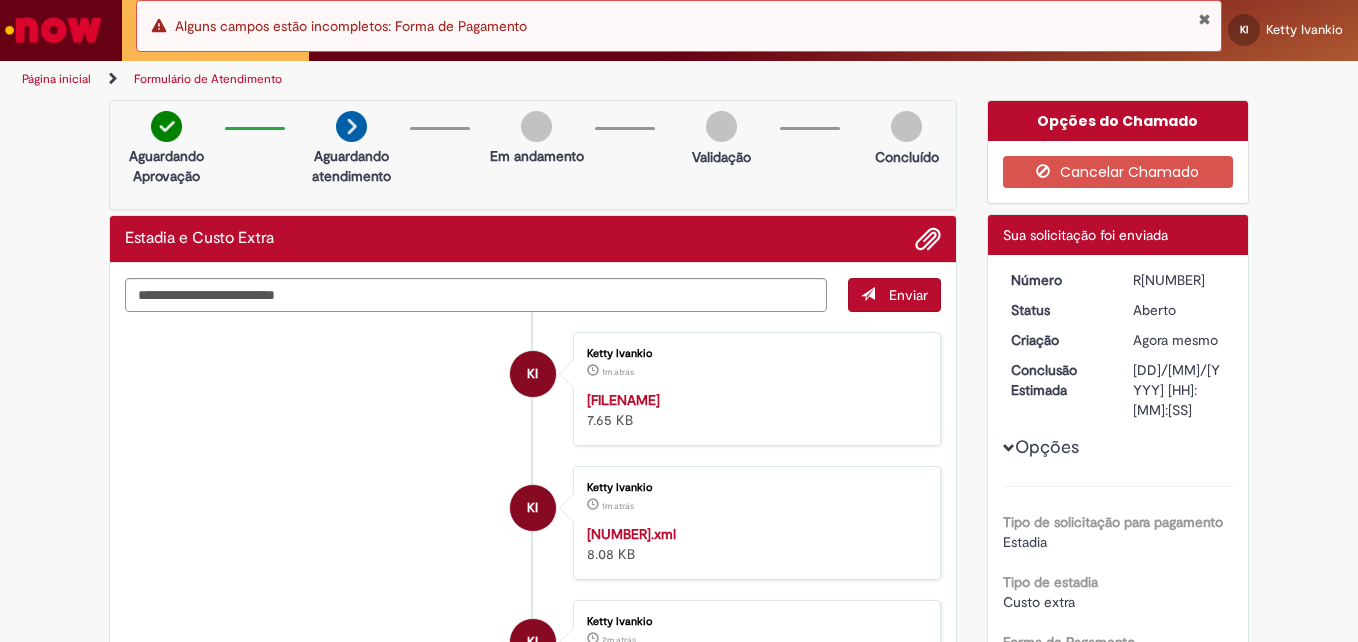 click on "Erro 			 Alguns campos estão incompletos: Forma de Pagamento" at bounding box center (679, 26) 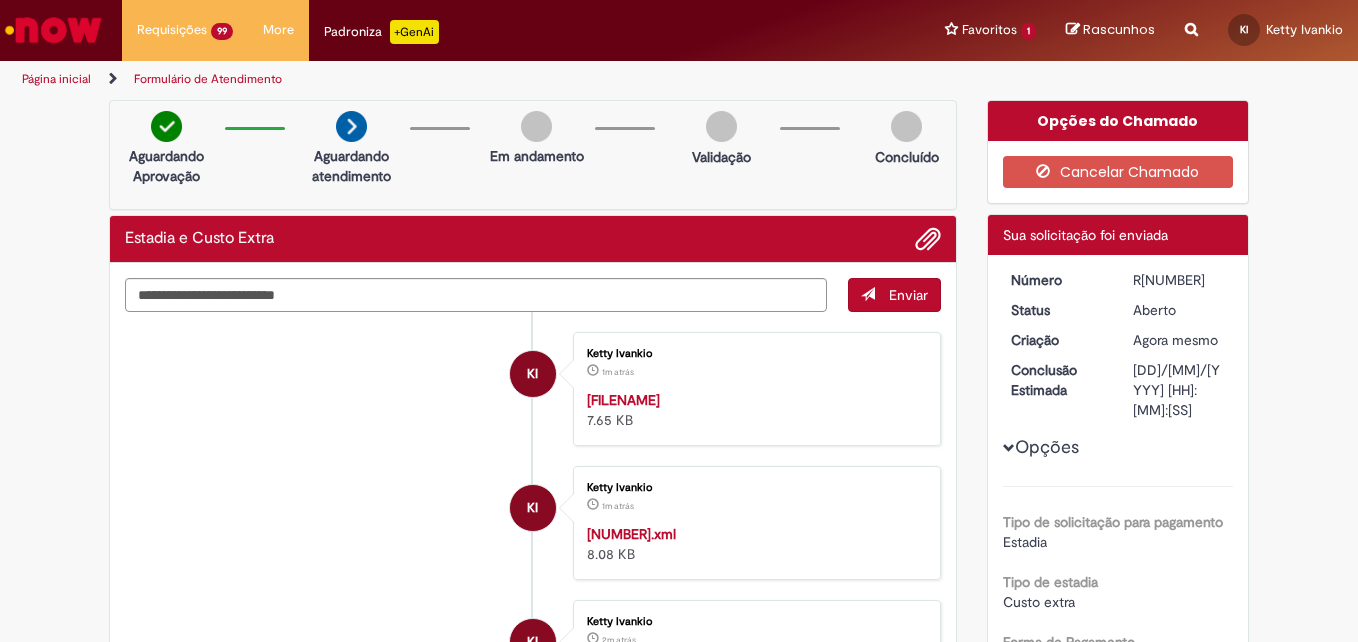 click on "Erro 			 Alguns campos estão incompletos: Forma de Pagamento" at bounding box center [679, 26] 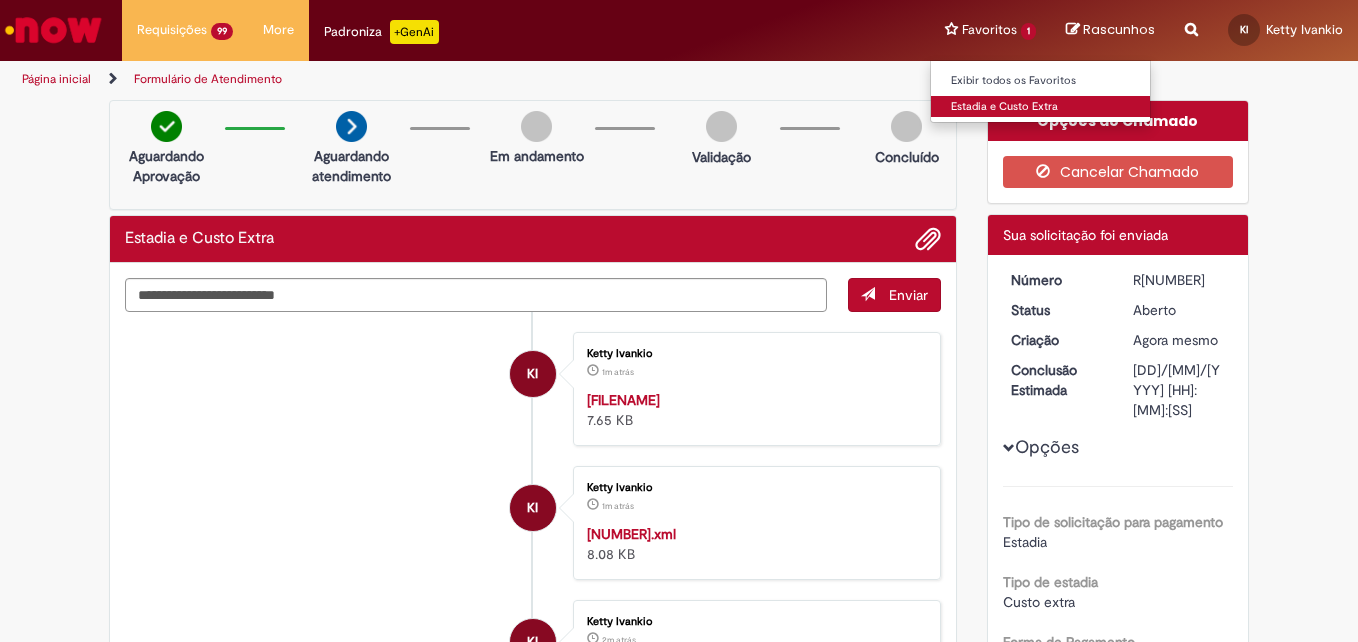 click on "Estadia e Custo Extra" at bounding box center [1041, 107] 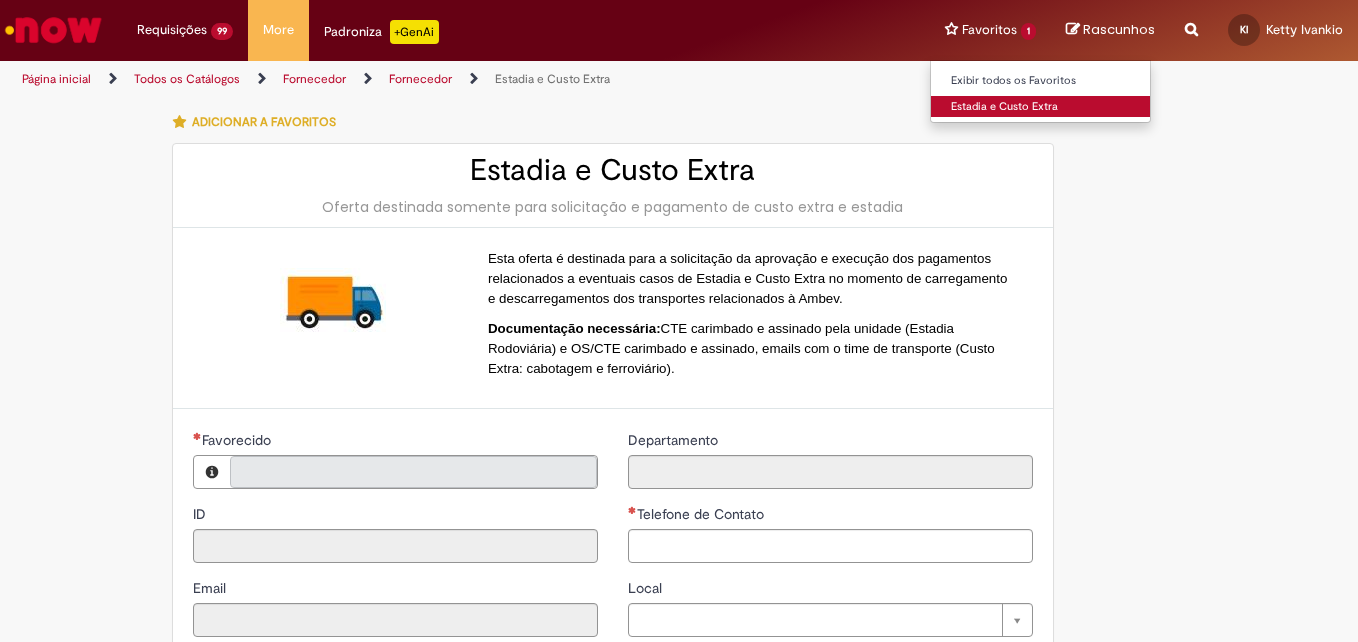 type on "**********" 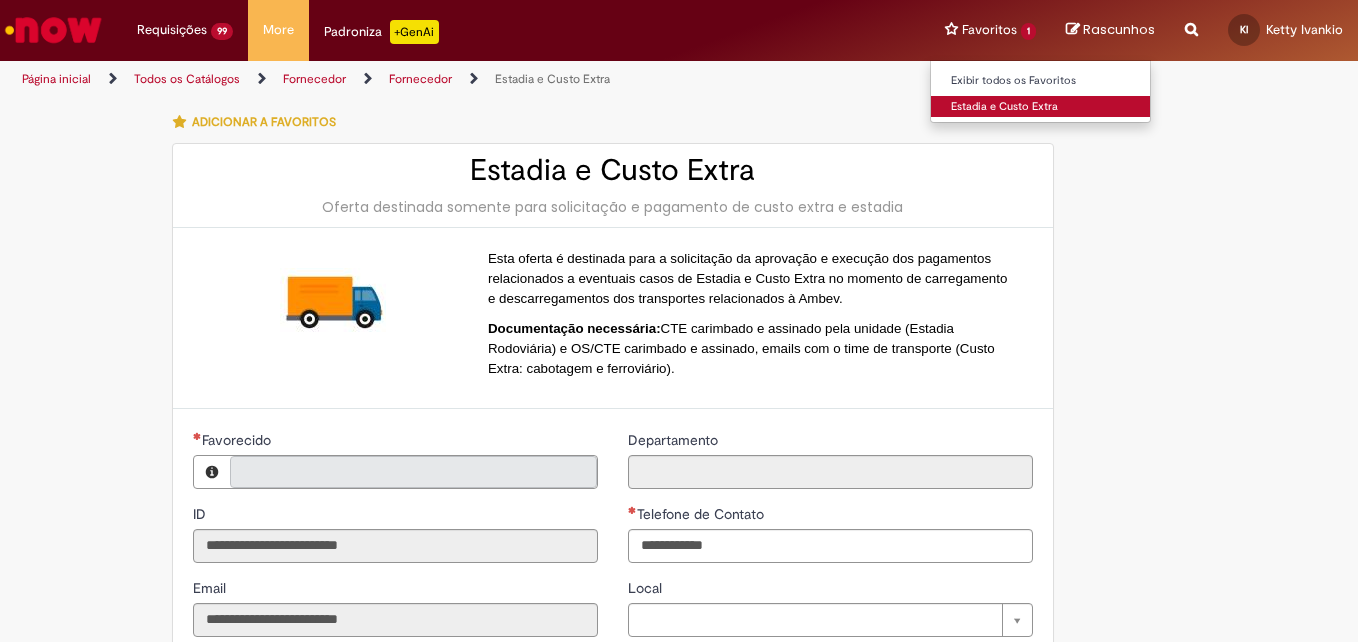 type on "**********" 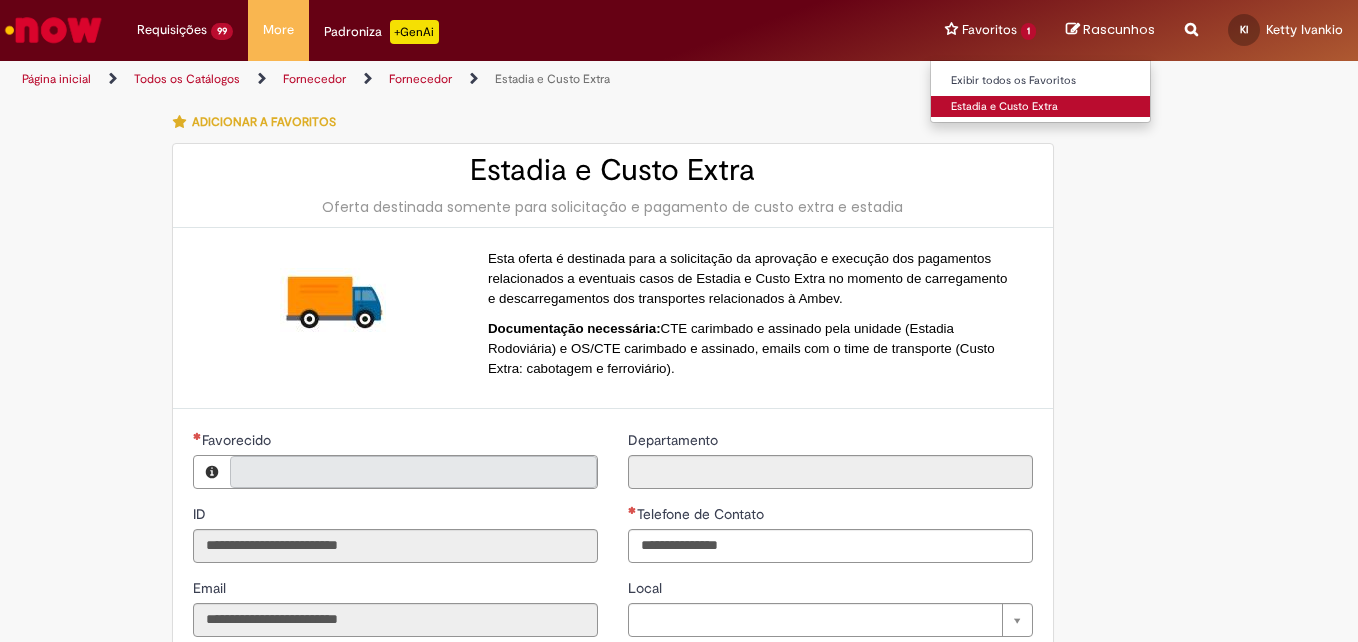type on "**********" 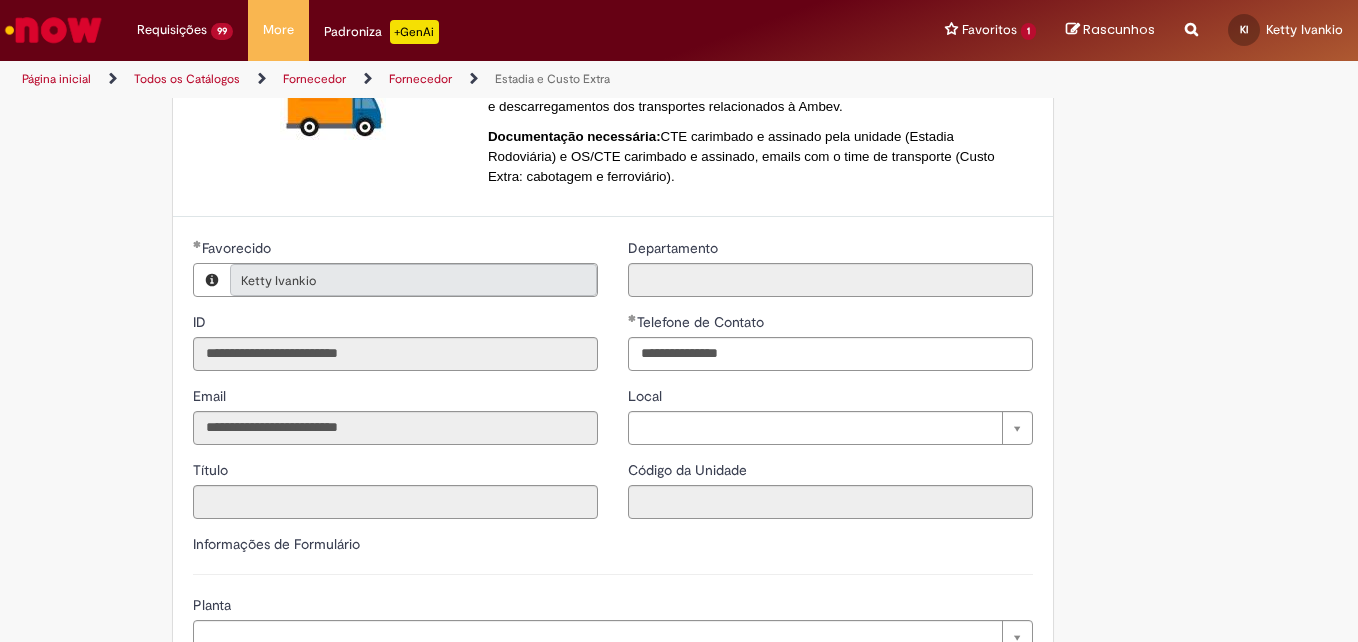 scroll, scrollTop: 500, scrollLeft: 0, axis: vertical 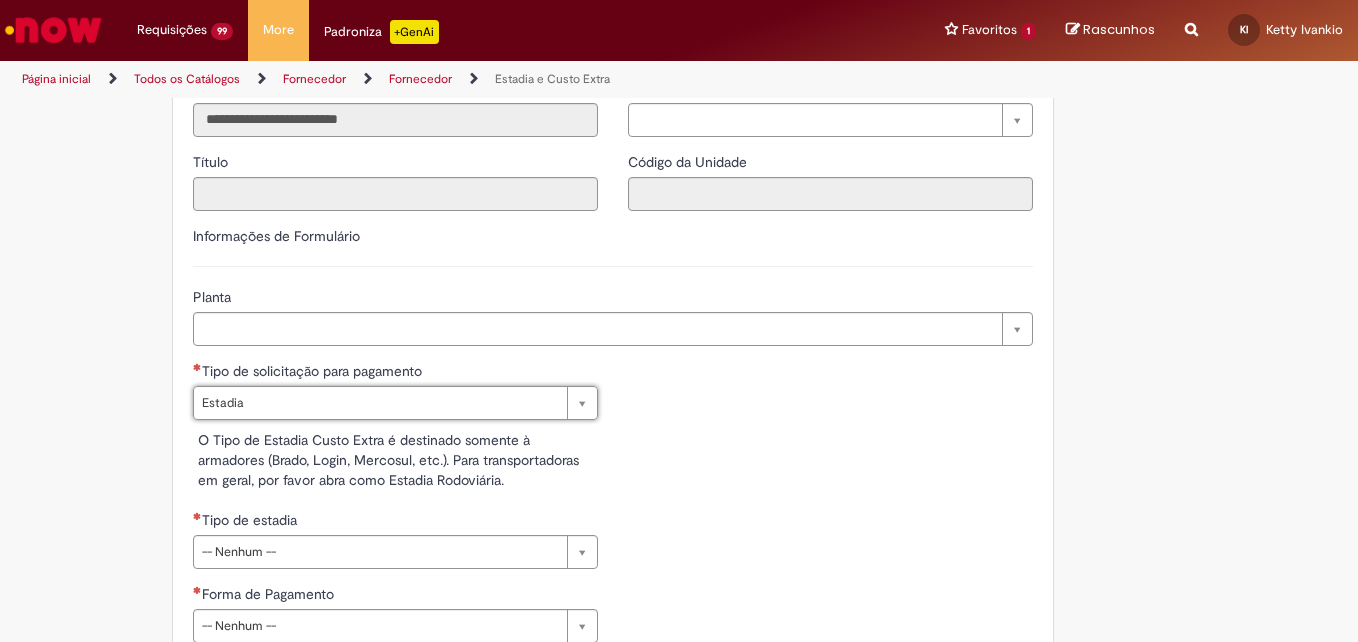 type on "*******" 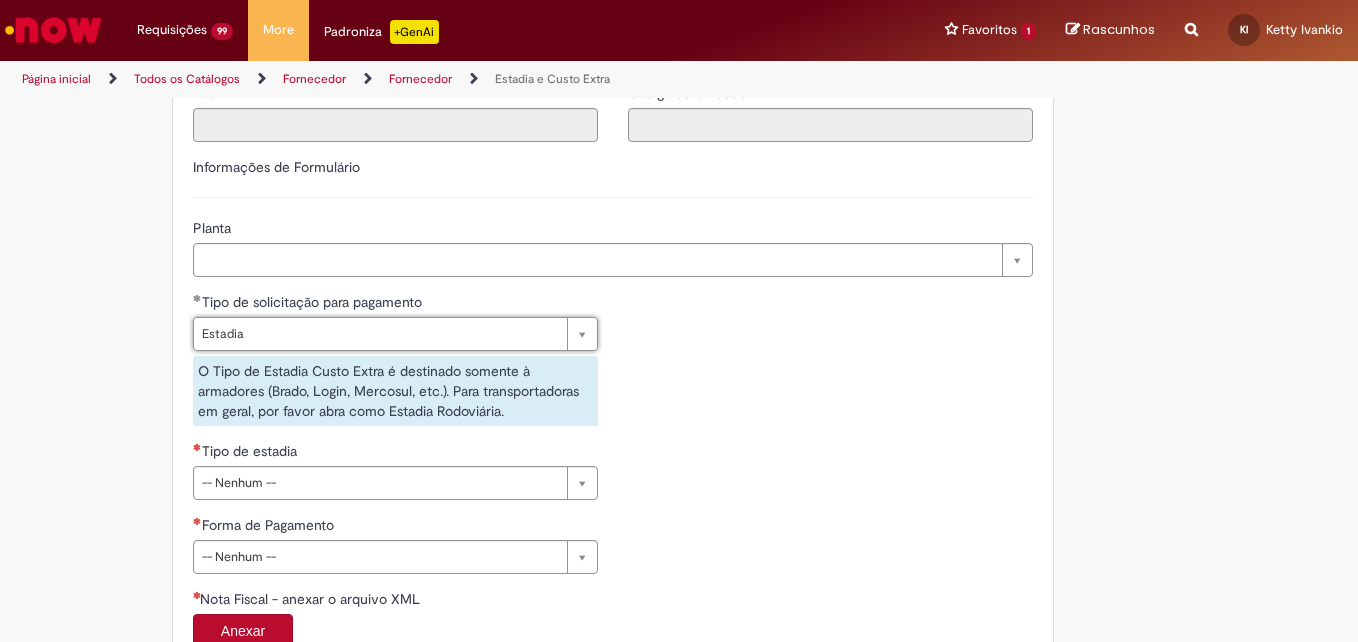 scroll, scrollTop: 700, scrollLeft: 0, axis: vertical 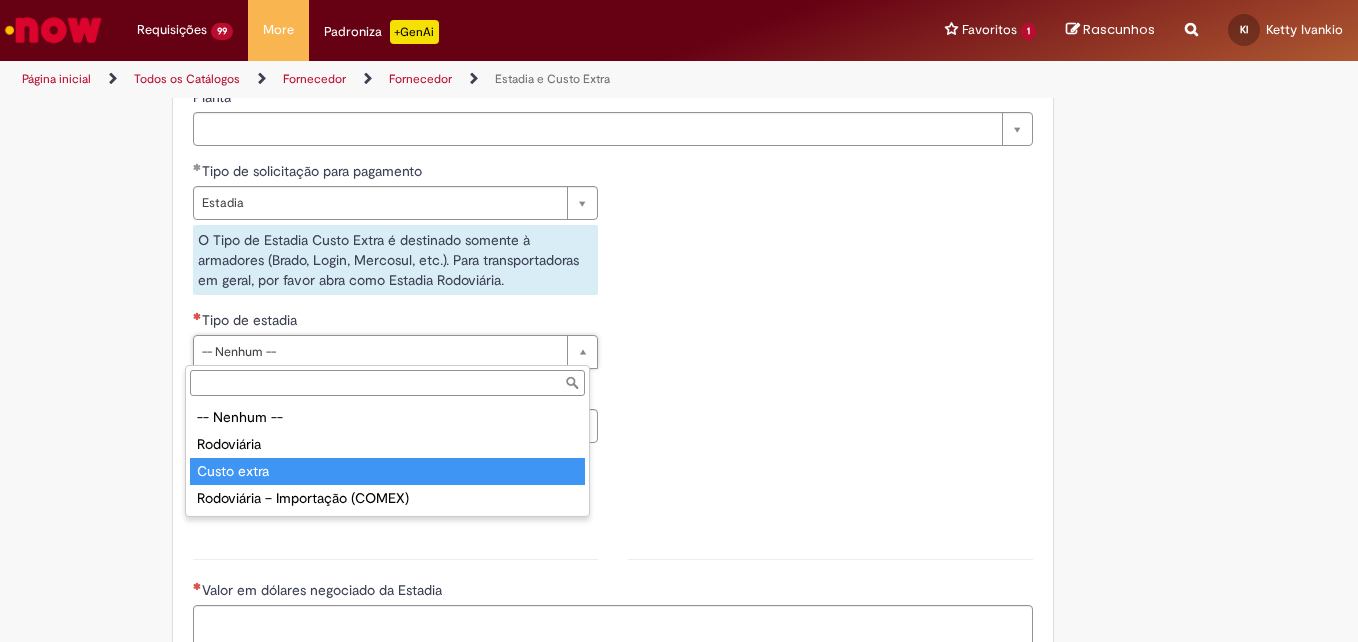 type on "**********" 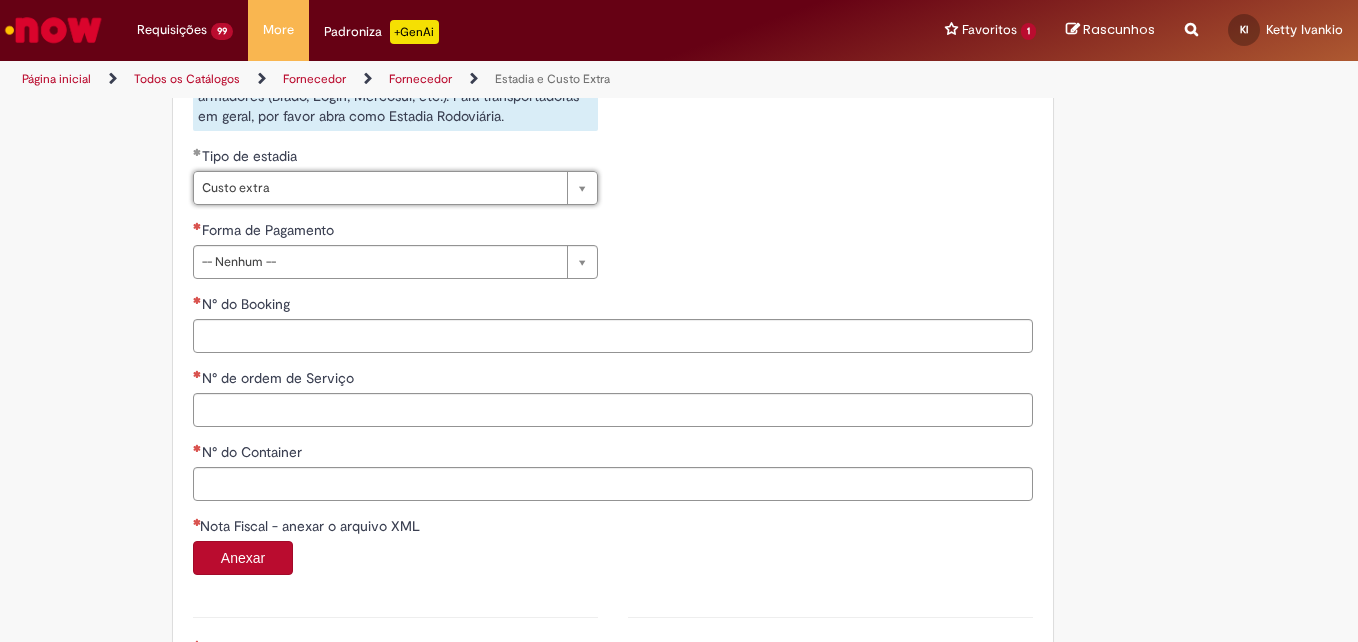 scroll, scrollTop: 900, scrollLeft: 0, axis: vertical 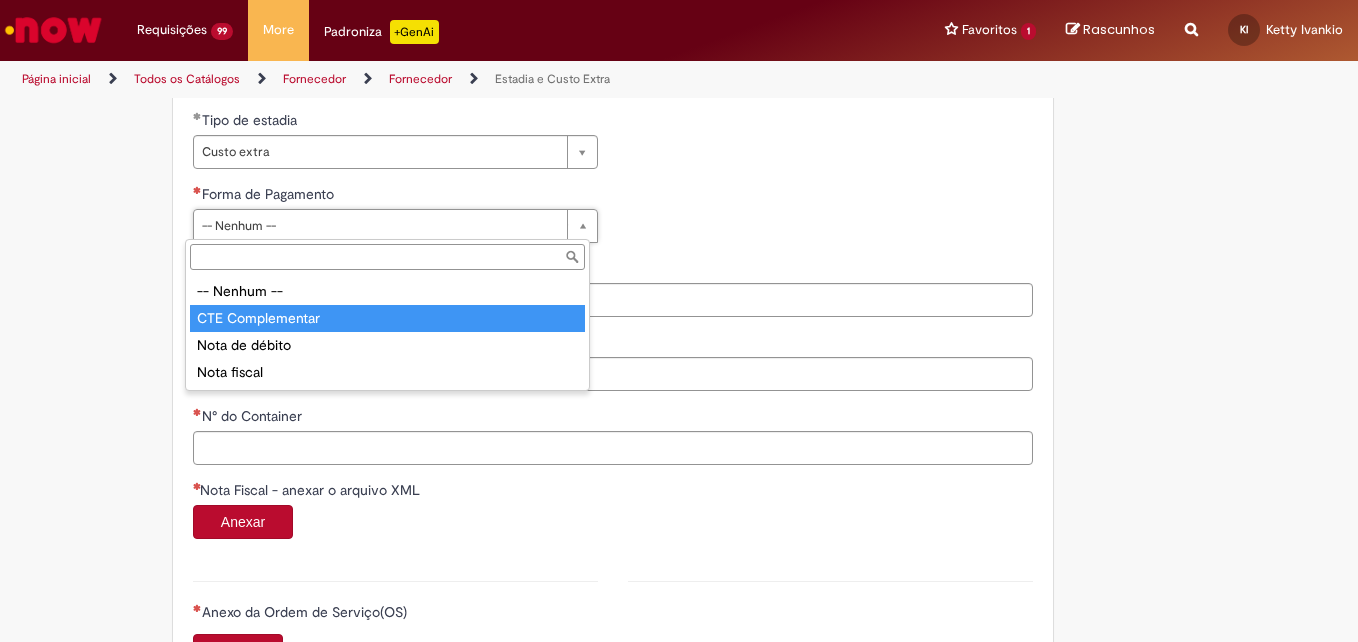 type on "**********" 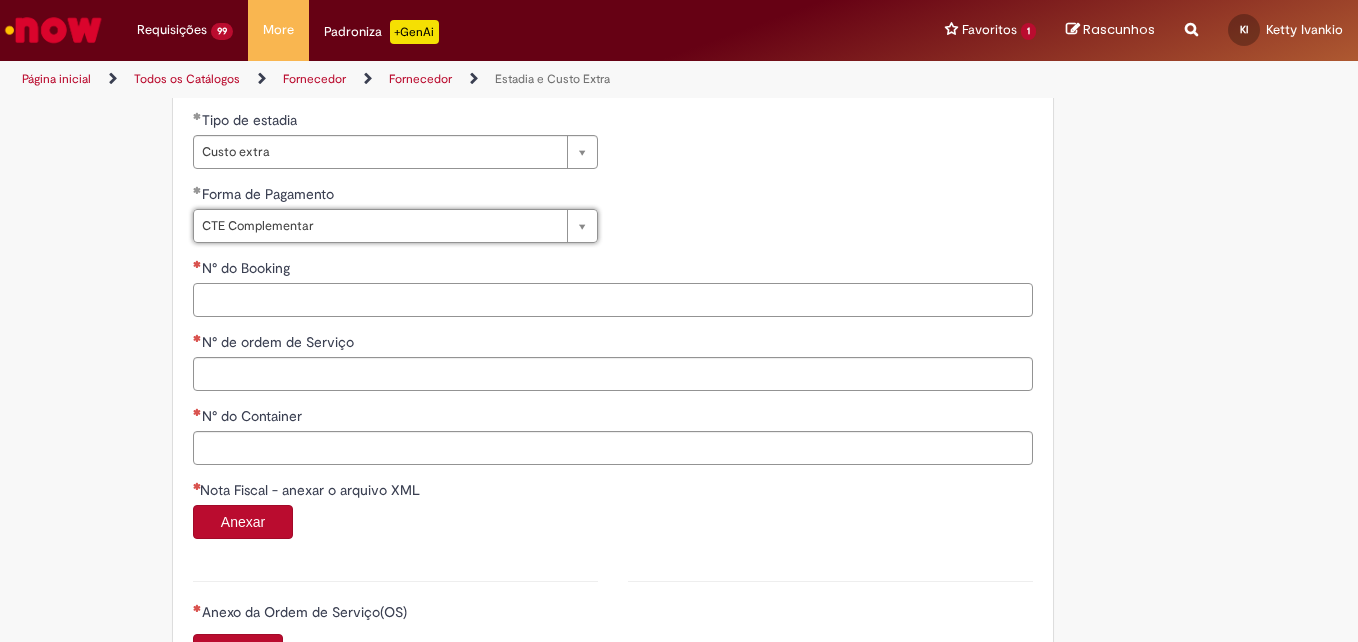 click on "N° do Booking" at bounding box center [613, 300] 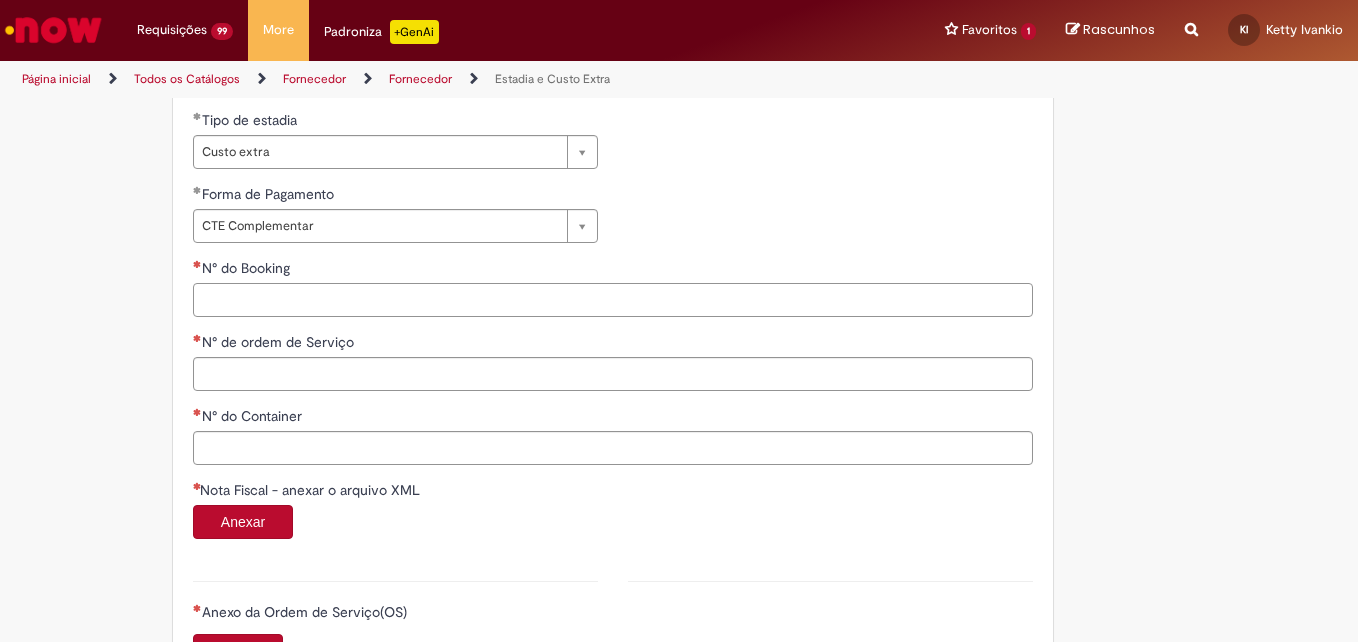 paste on "**********" 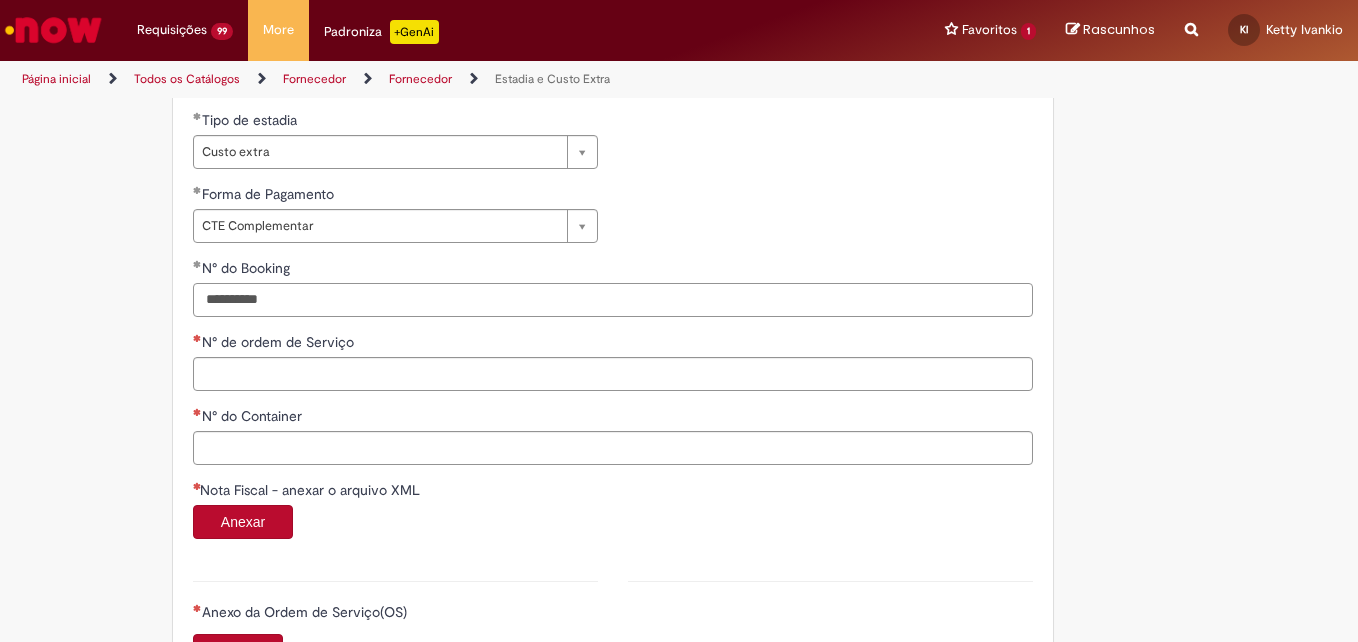 type on "**********" 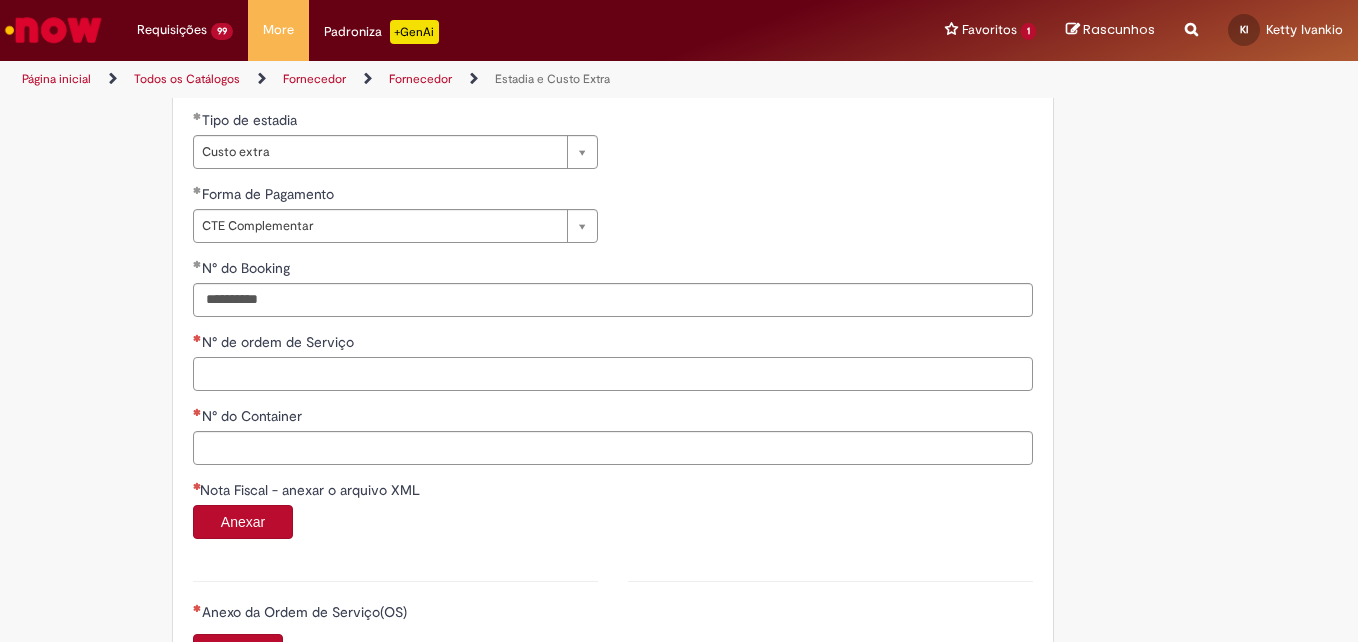 paste on "*******" 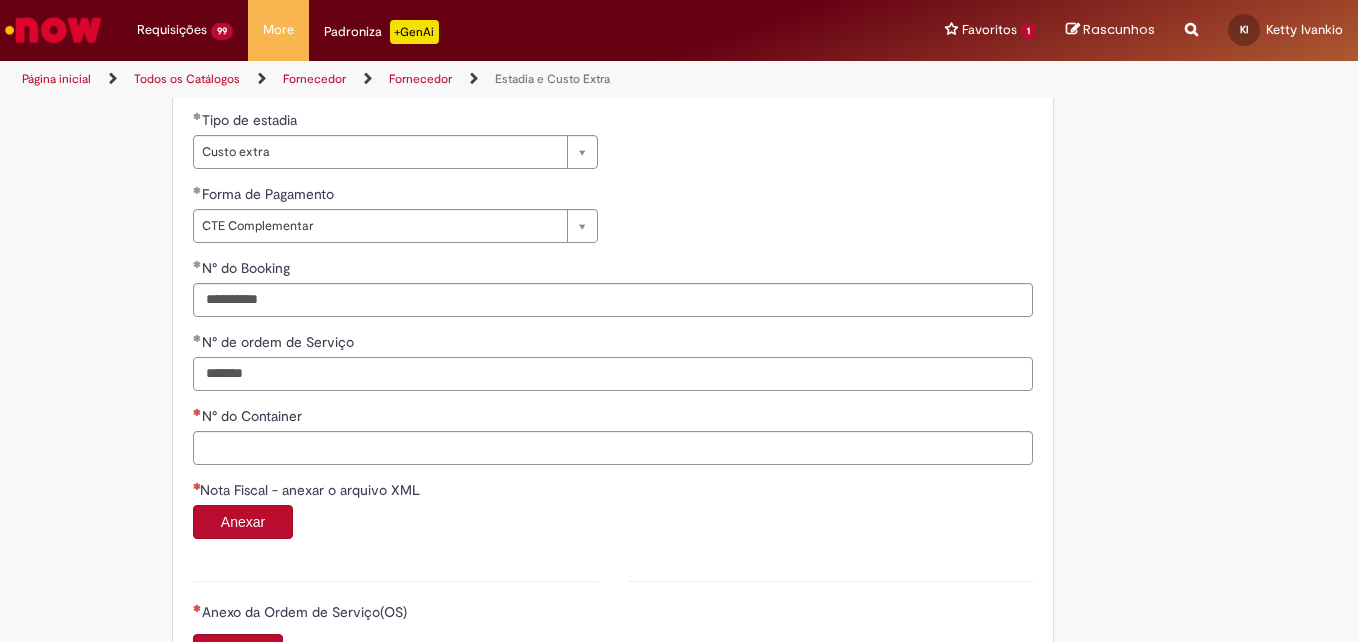 type on "*******" 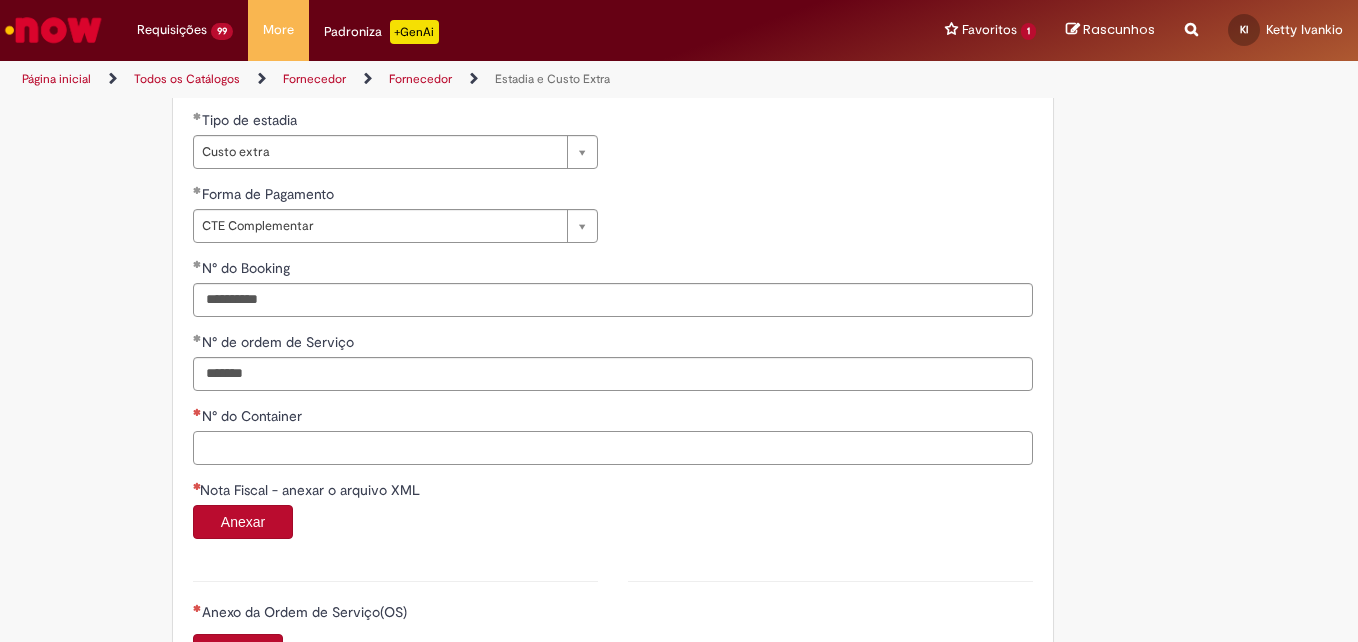 drag, startPoint x: 353, startPoint y: 464, endPoint x: 303, endPoint y: 469, distance: 50.24938 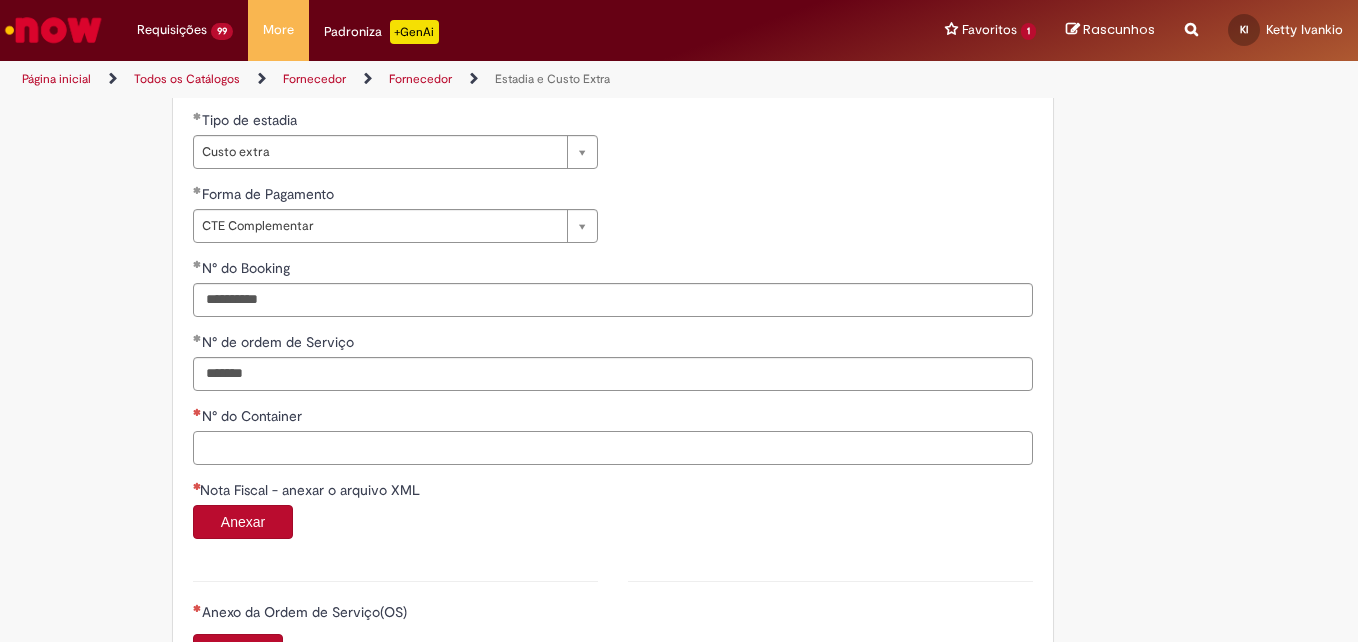 paste on "**********" 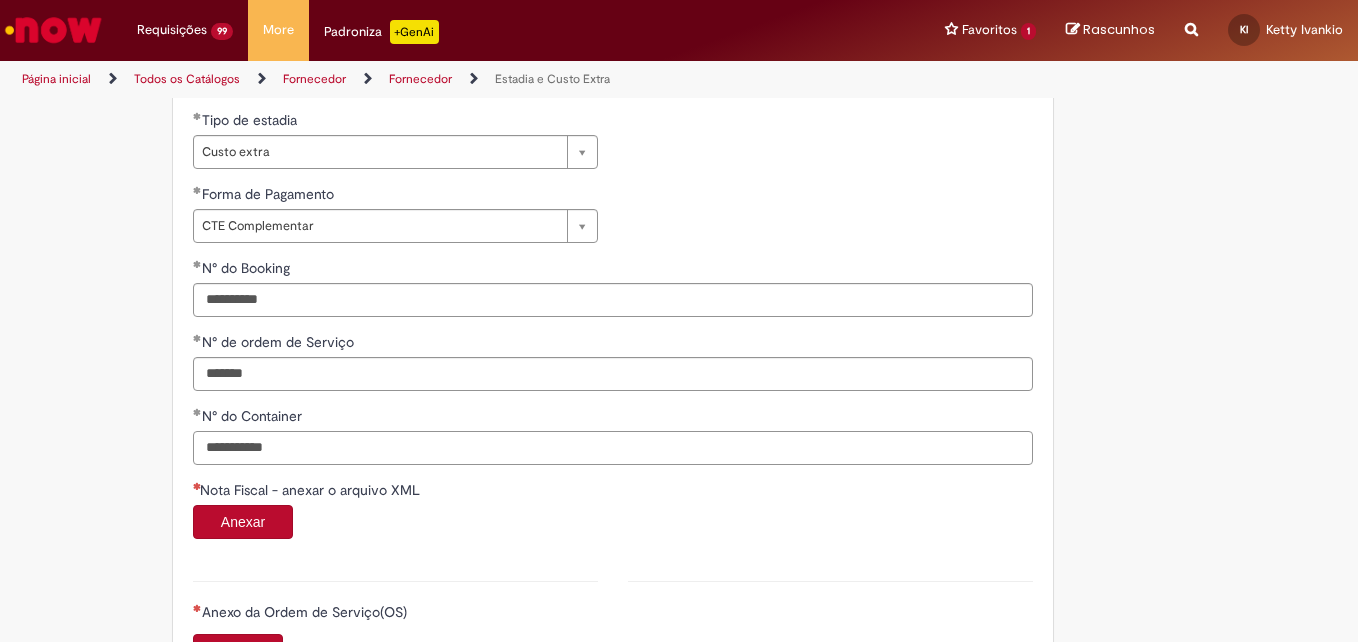 type on "**********" 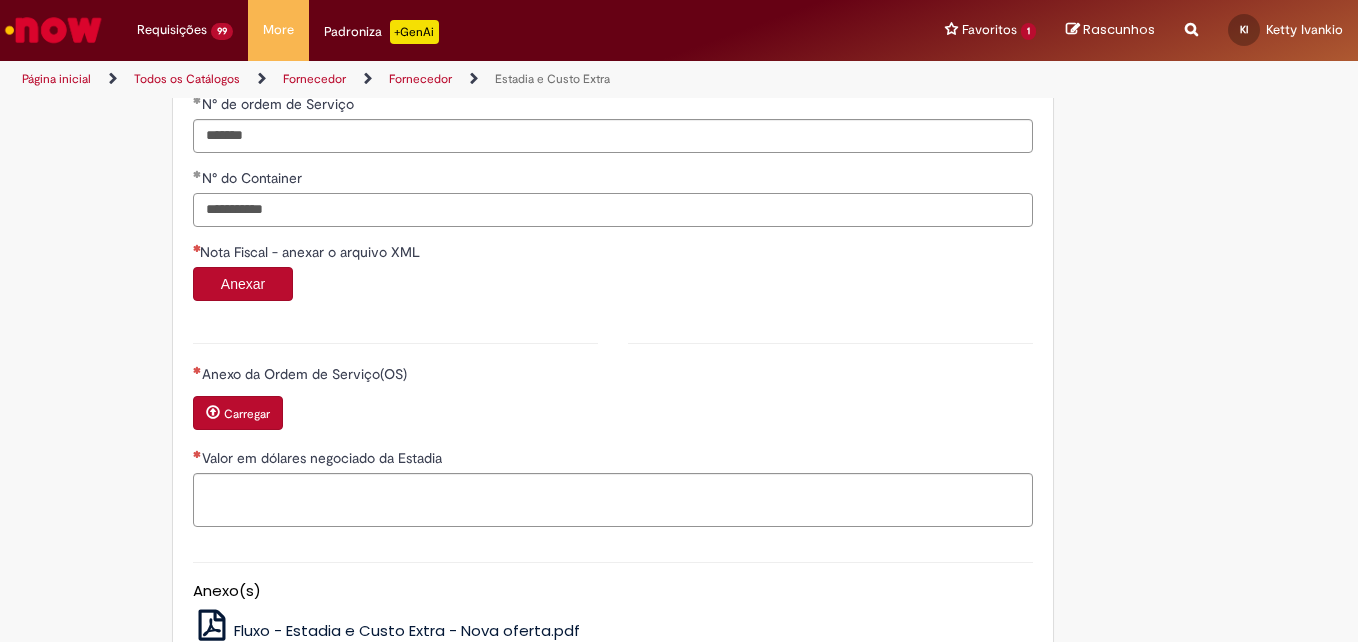 scroll, scrollTop: 1304, scrollLeft: 0, axis: vertical 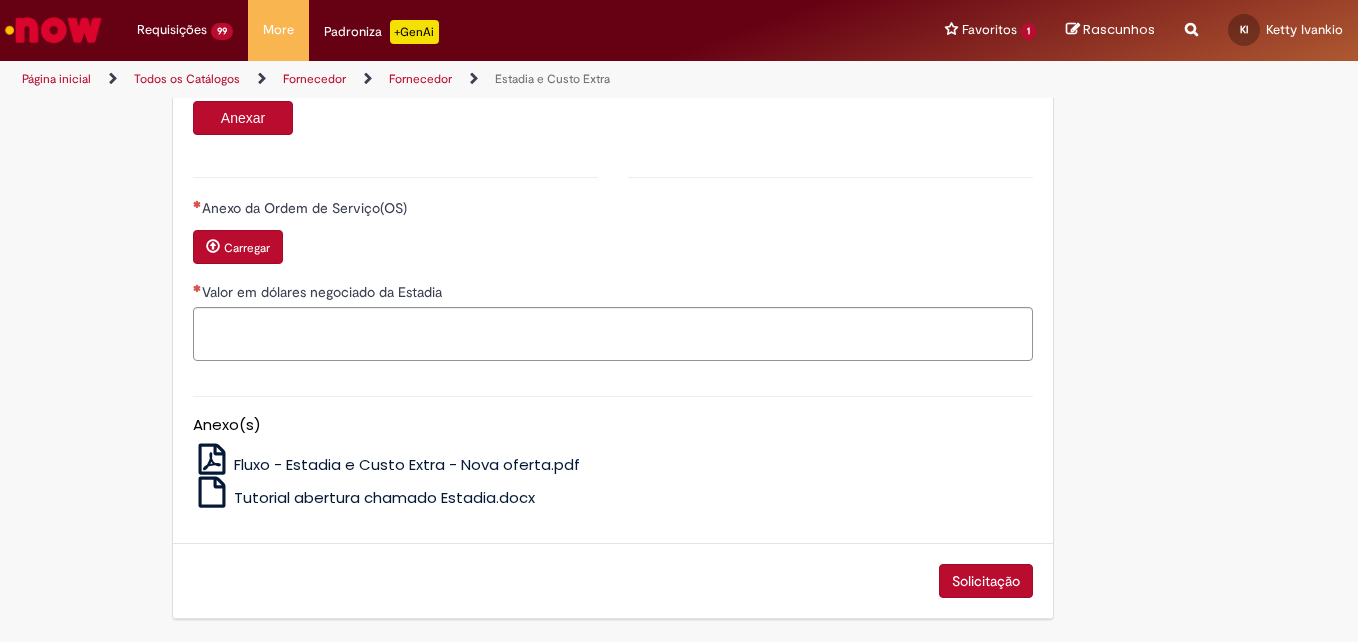 click on "Carregar" at bounding box center [238, 247] 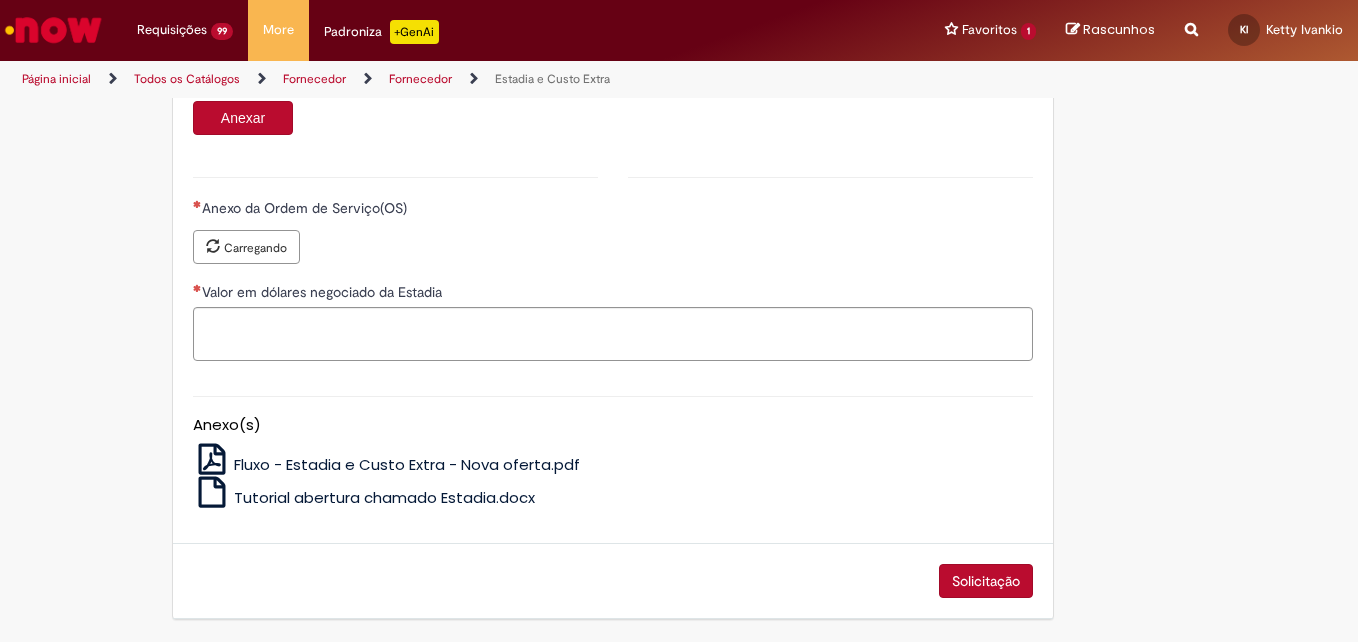 click on "Anexar" at bounding box center [243, 118] 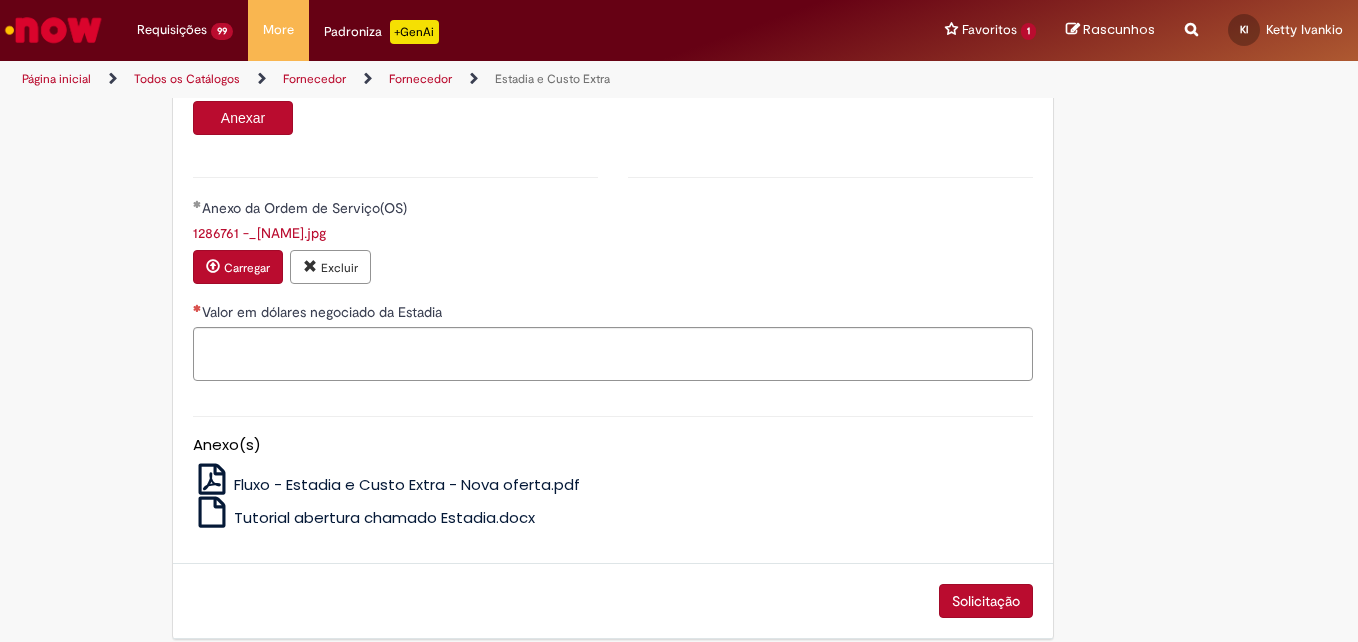 type 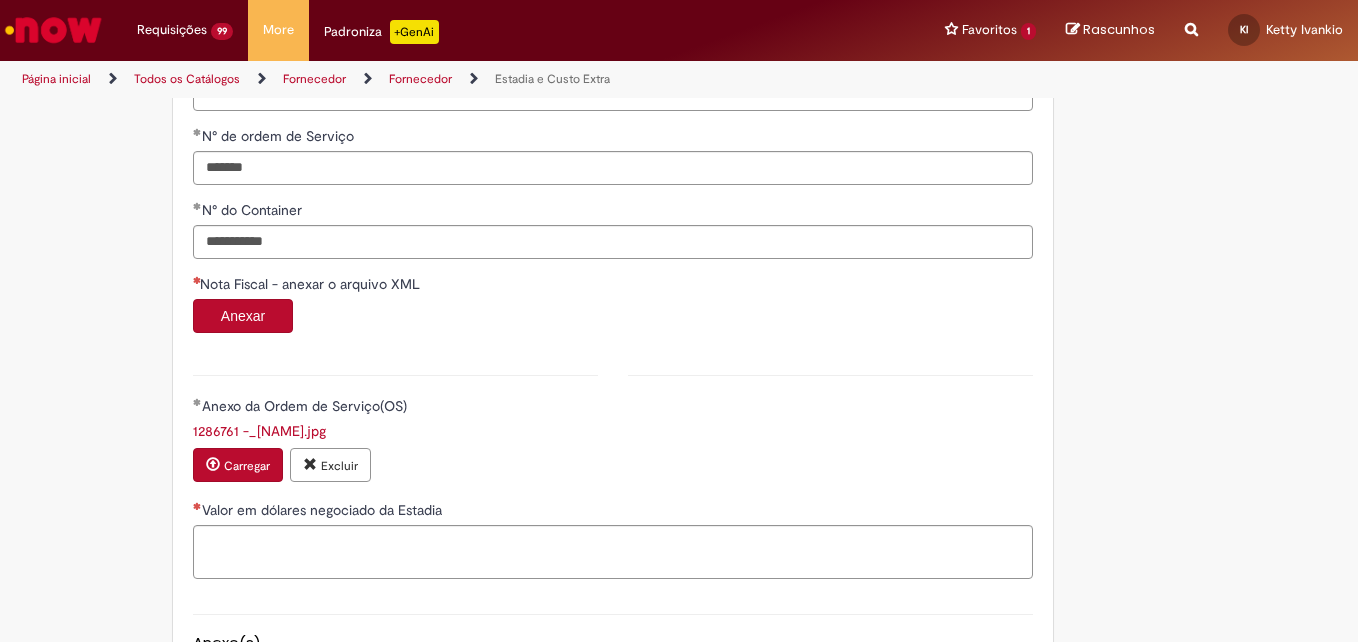 scroll, scrollTop: 1104, scrollLeft: 0, axis: vertical 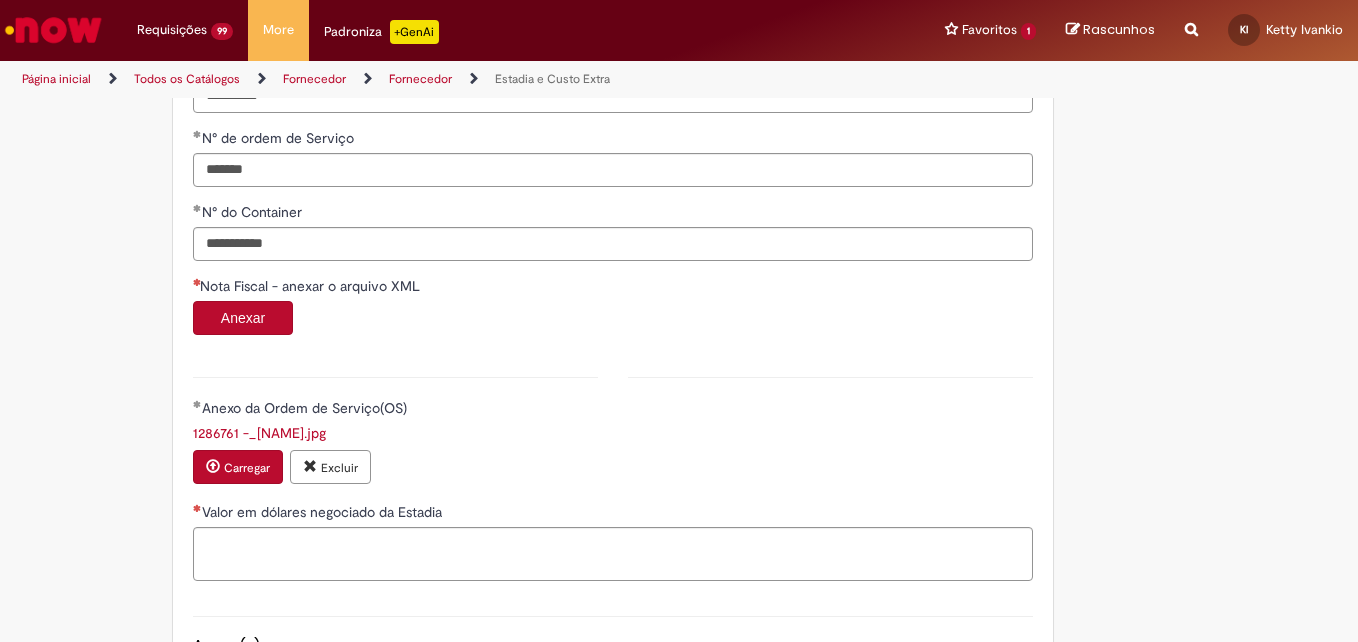 click on "Anexar" at bounding box center (243, 318) 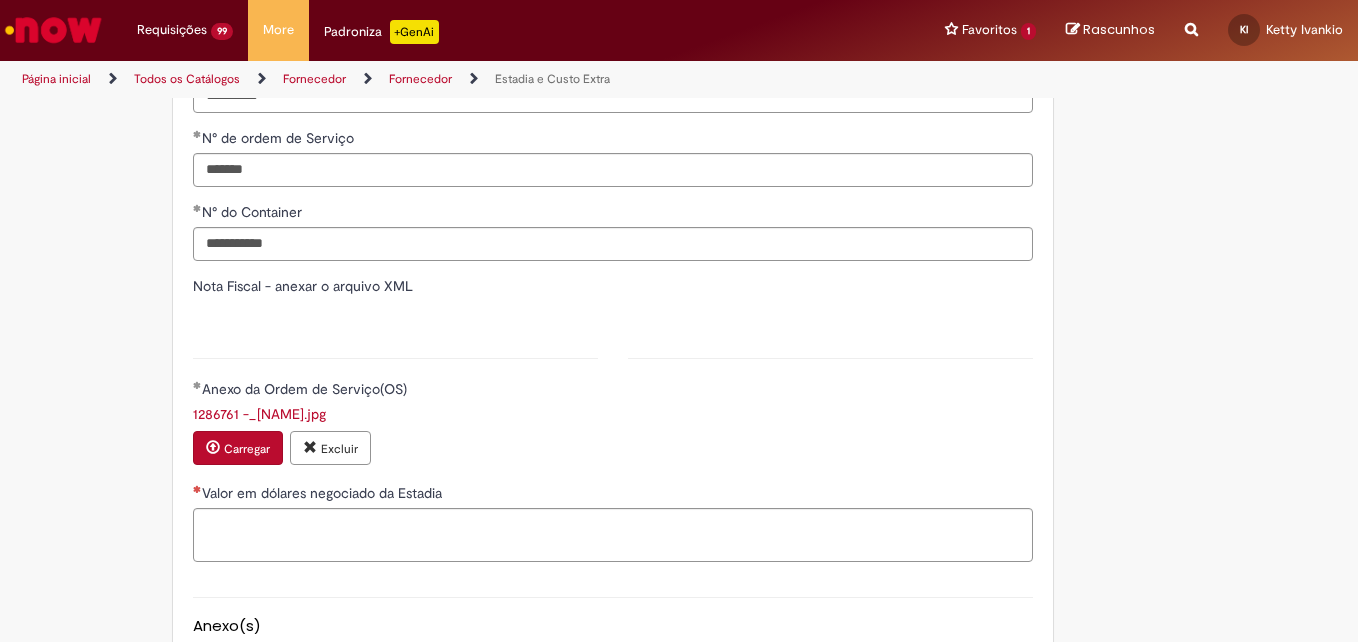 type on "*******" 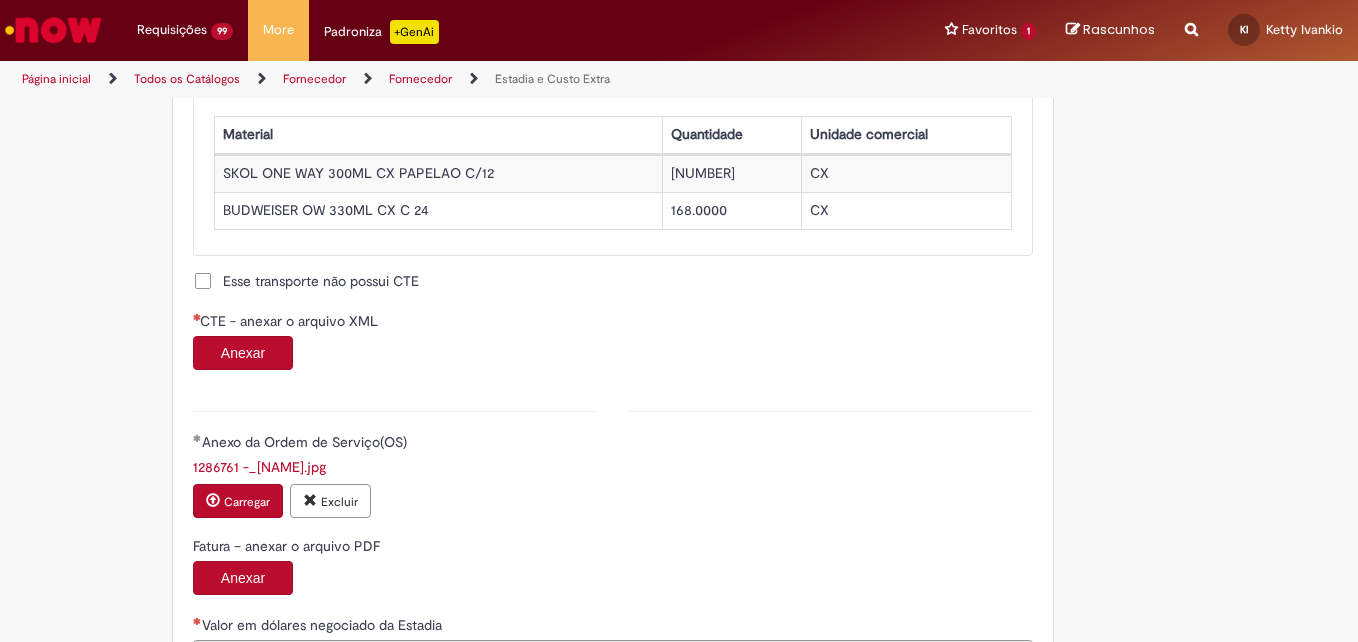 scroll, scrollTop: 1904, scrollLeft: 0, axis: vertical 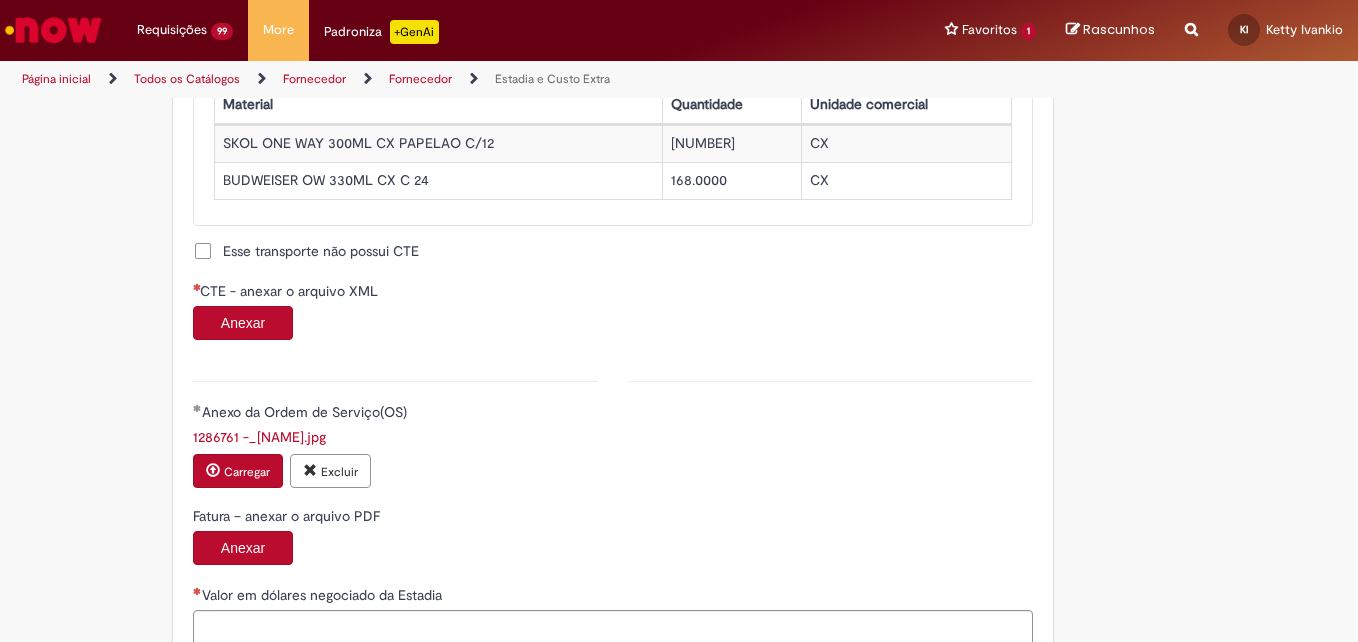 click on "Anexar" at bounding box center (243, 323) 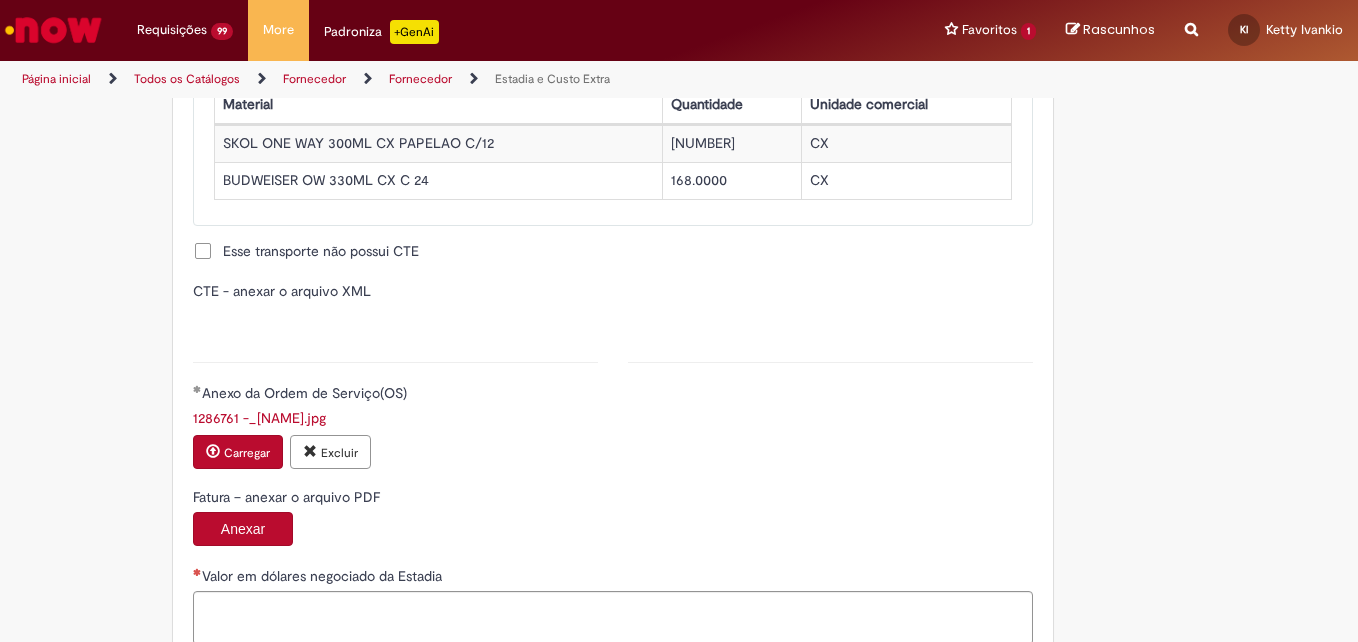 type on "**********" 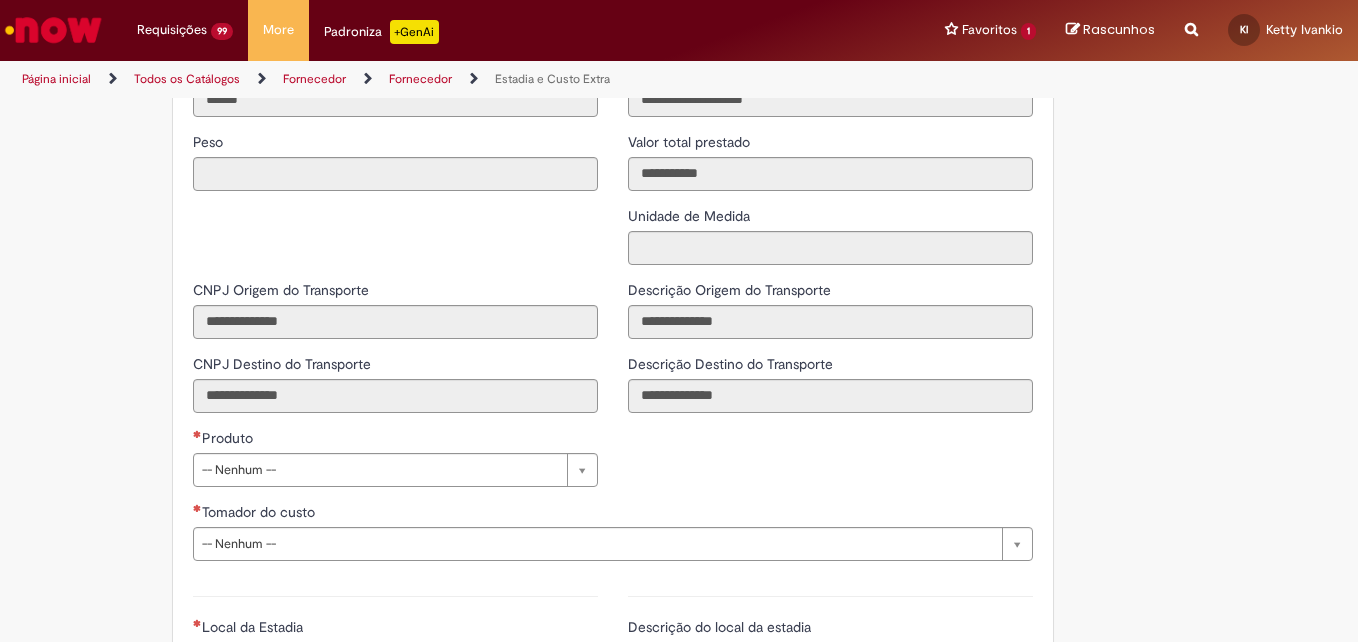scroll, scrollTop: 2504, scrollLeft: 0, axis: vertical 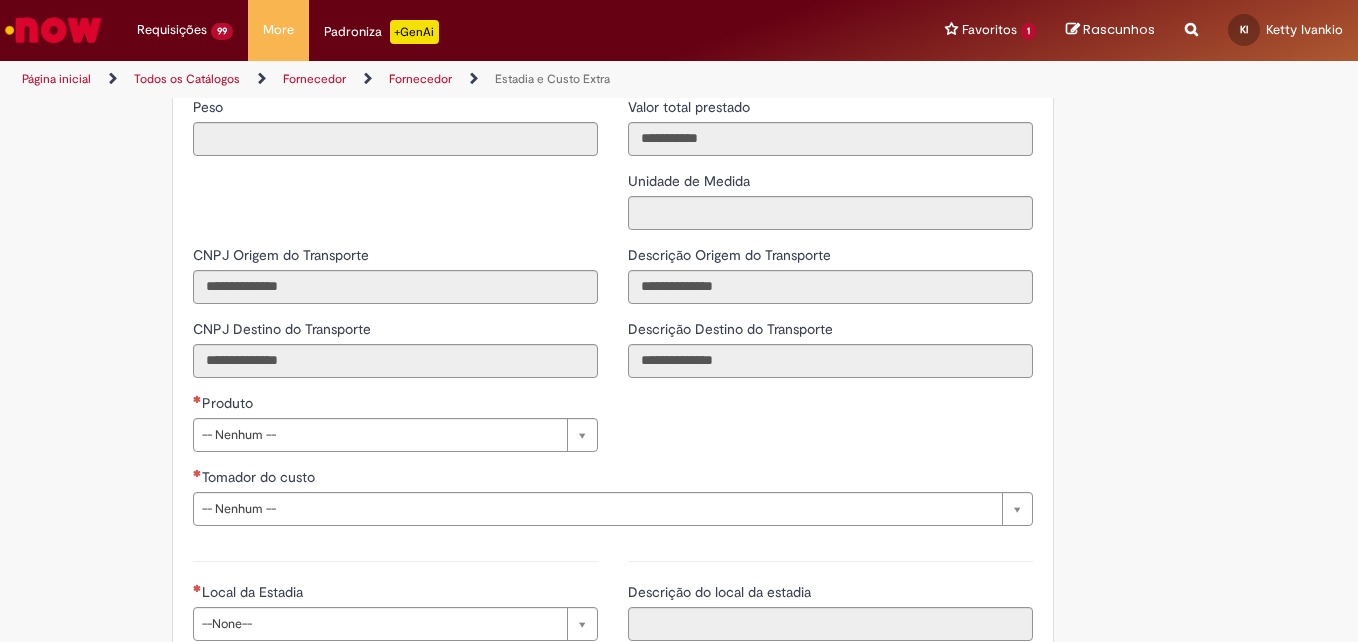 click on "**********" at bounding box center (395, 356) 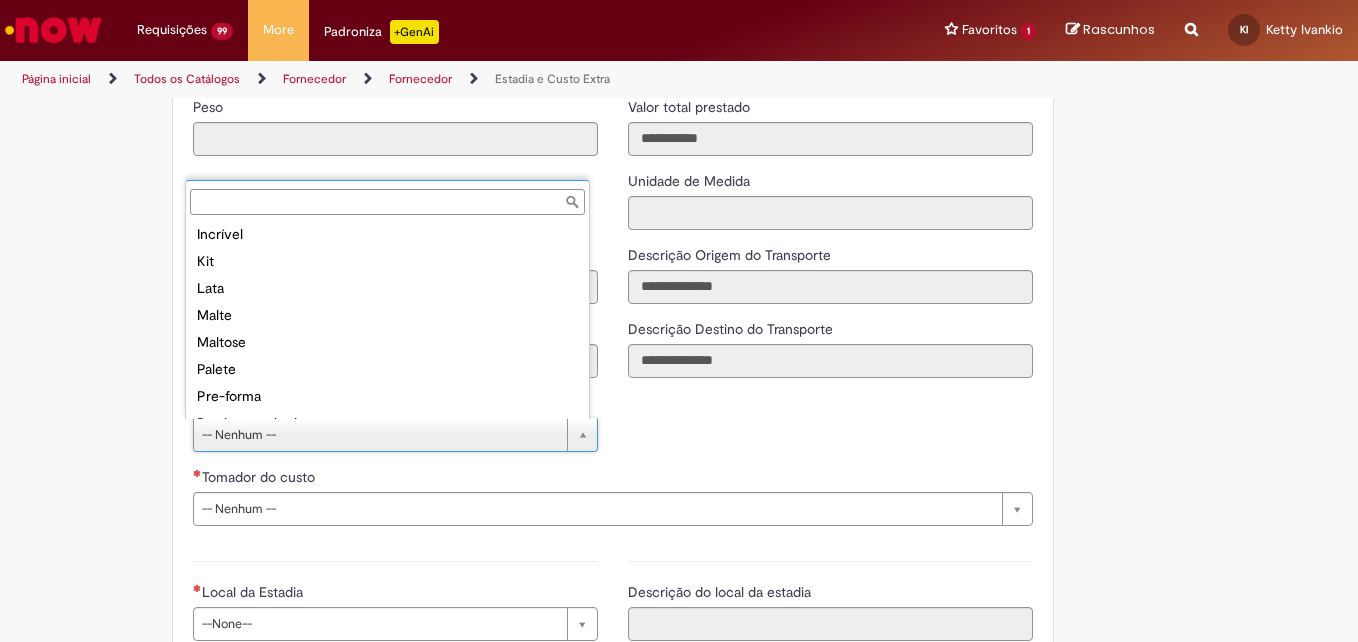scroll, scrollTop: 300, scrollLeft: 0, axis: vertical 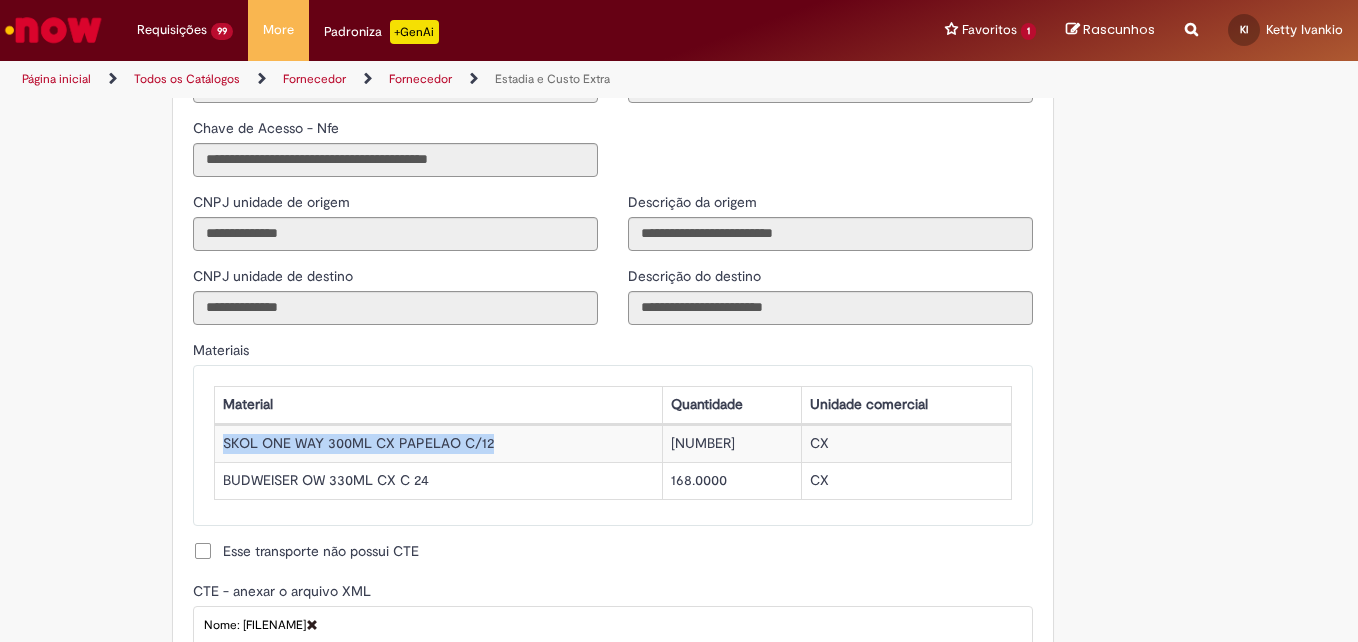 drag, startPoint x: 511, startPoint y: 439, endPoint x: 206, endPoint y: 435, distance: 305.0262 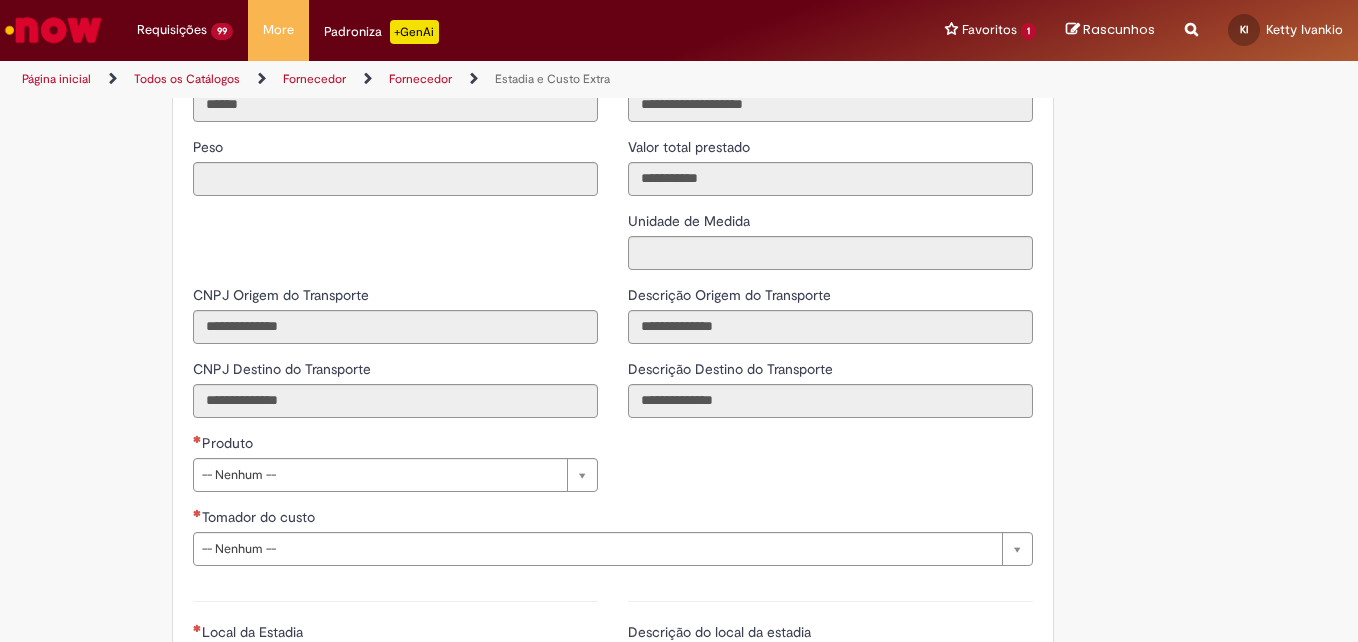 scroll, scrollTop: 2604, scrollLeft: 0, axis: vertical 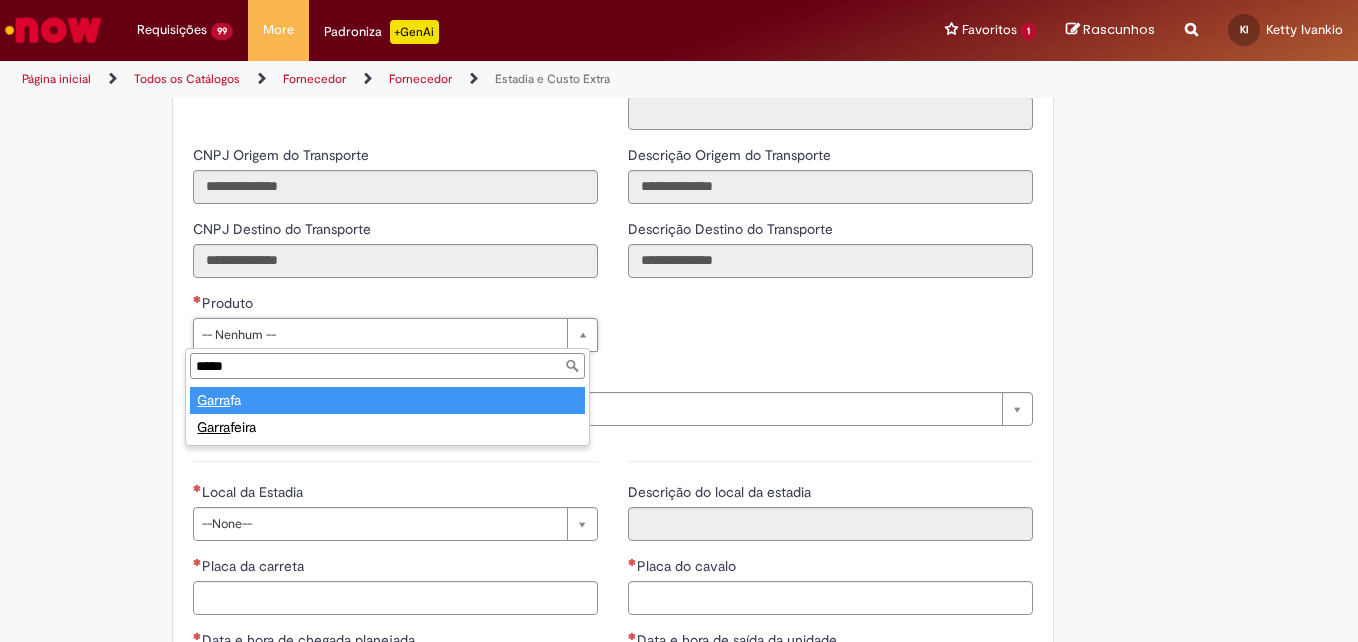type on "*****" 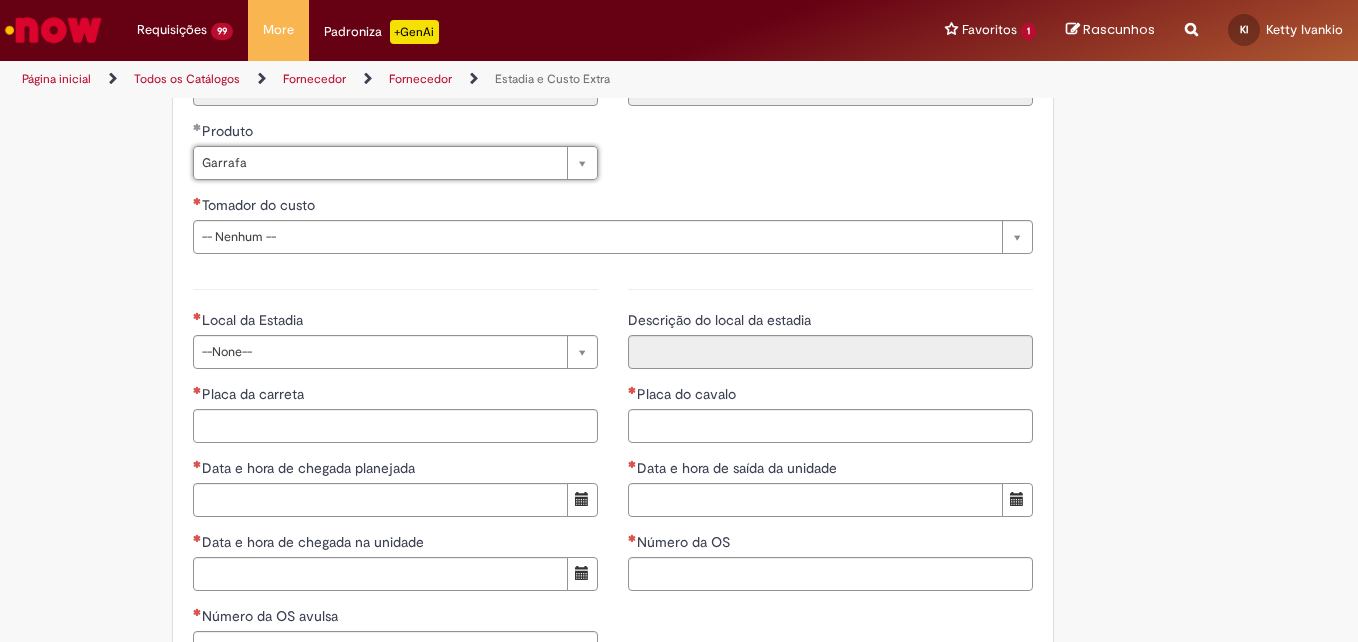scroll, scrollTop: 2804, scrollLeft: 0, axis: vertical 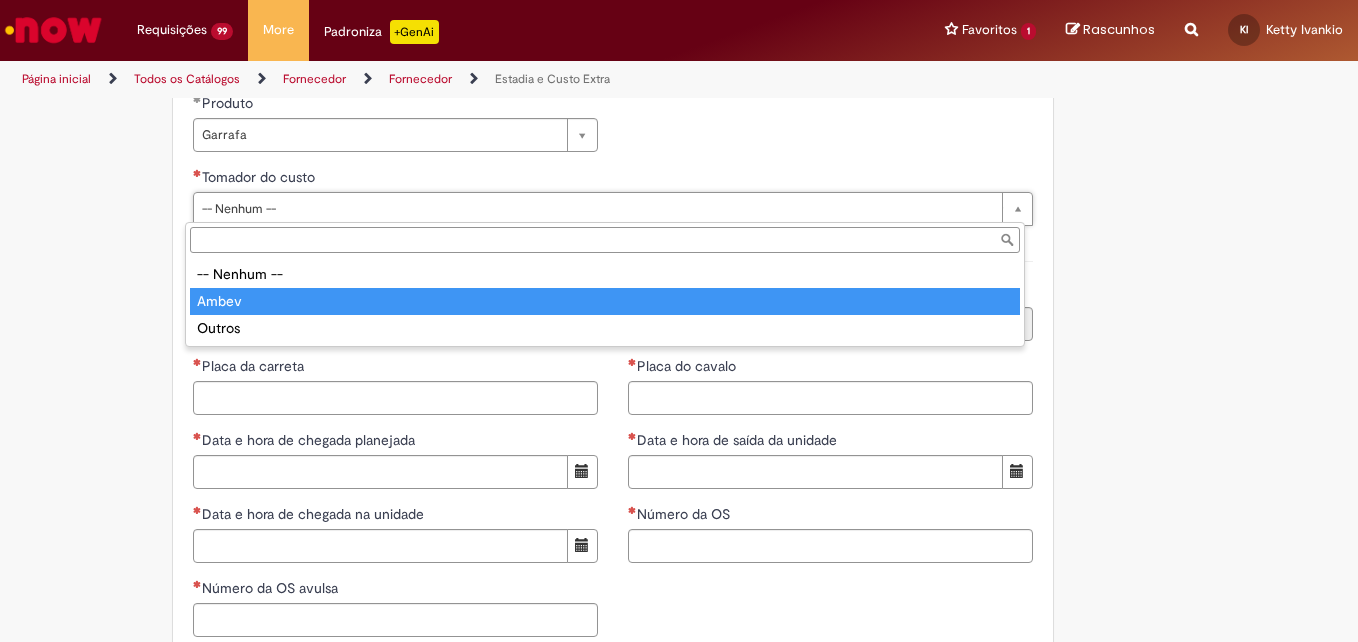 type on "*****" 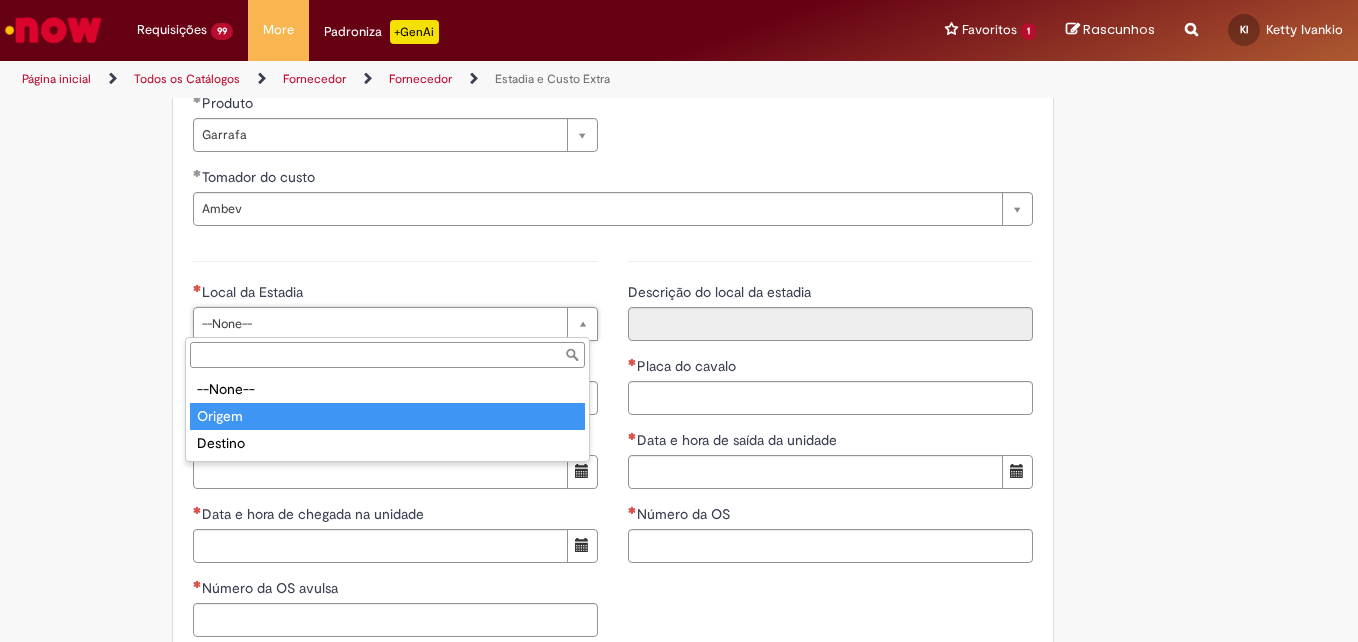 type on "******" 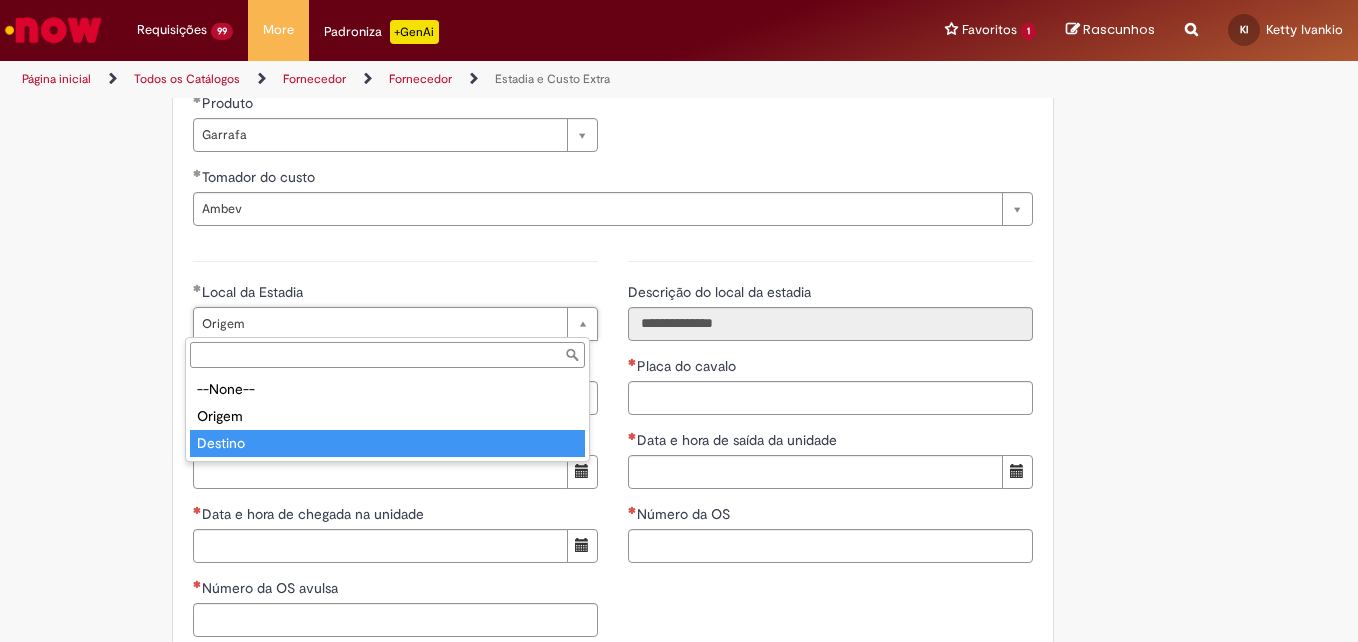 type on "*******" 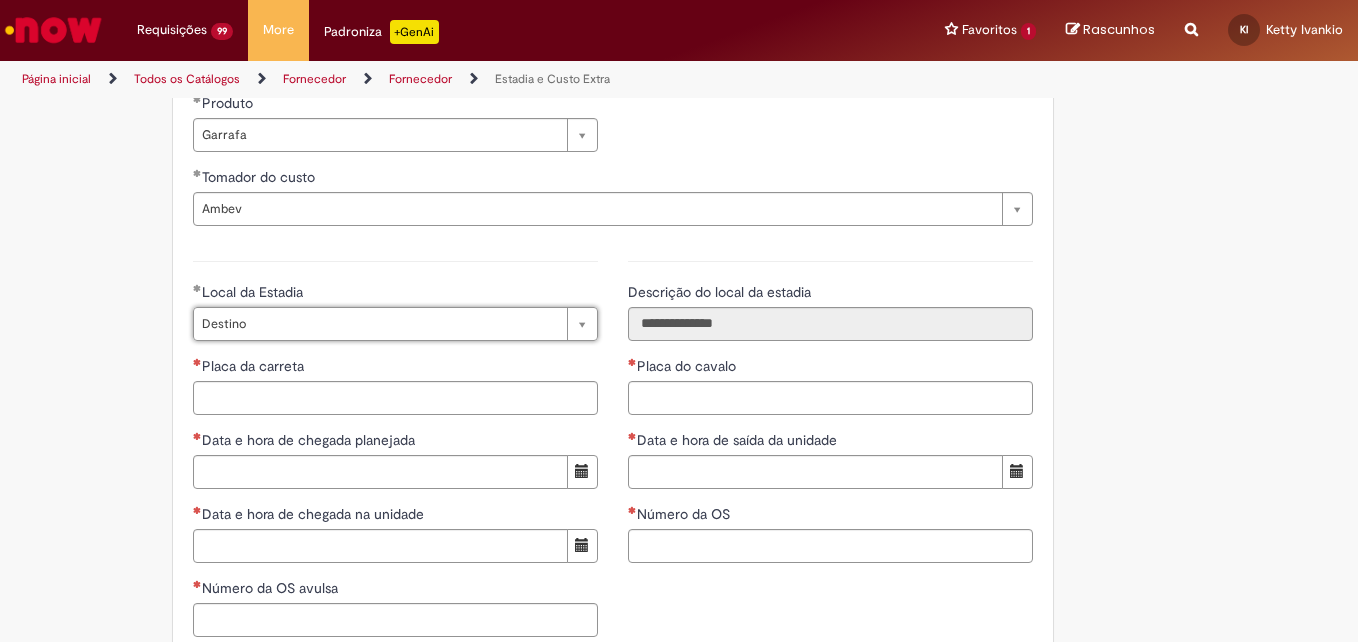 scroll, scrollTop: 0, scrollLeft: 45, axis: horizontal 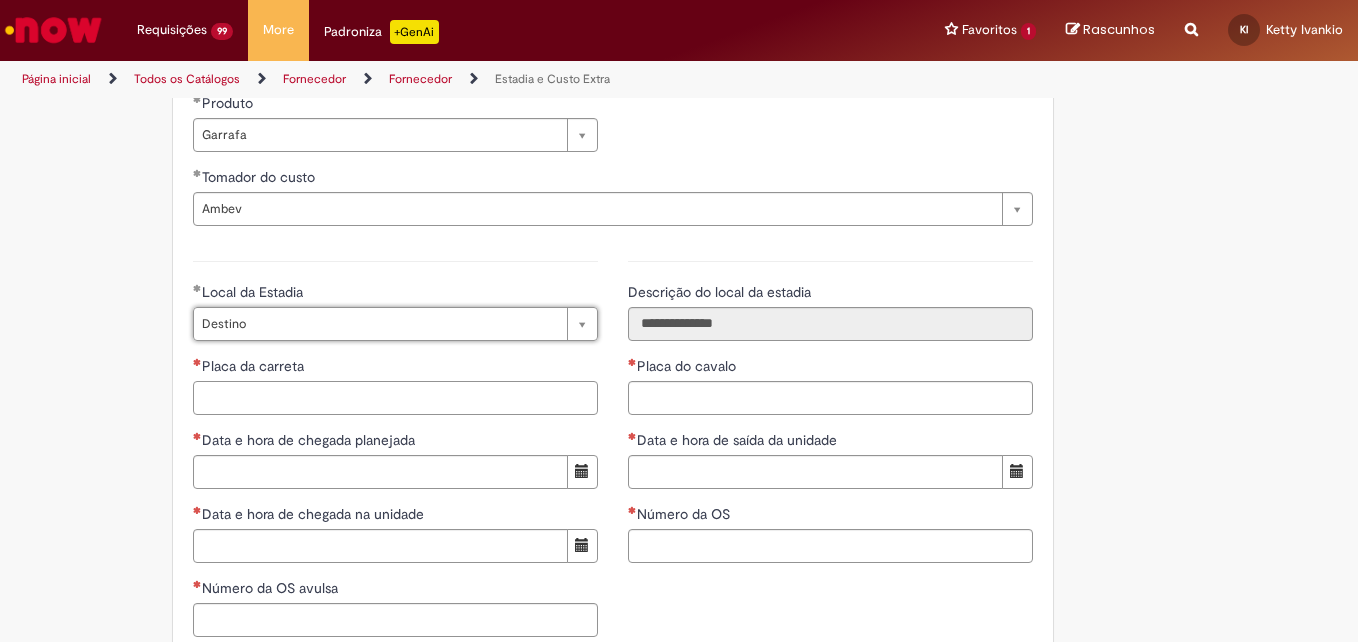 click on "Placa da carreta" at bounding box center (395, 398) 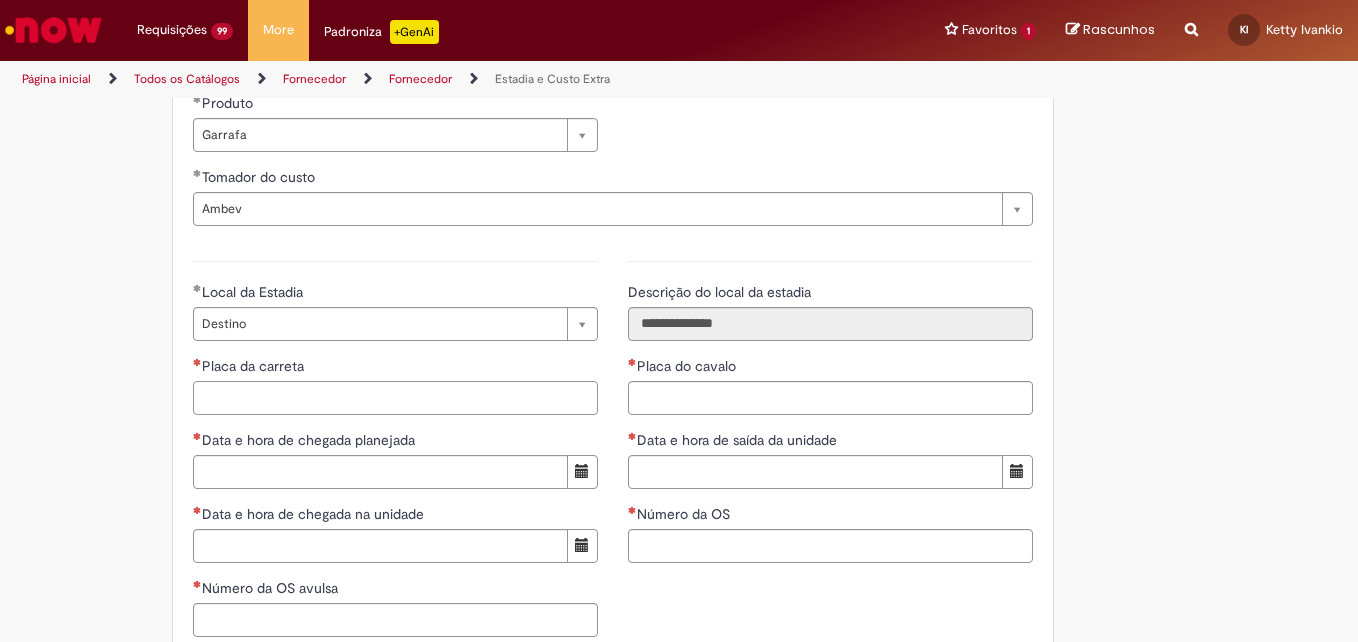 paste on "*******" 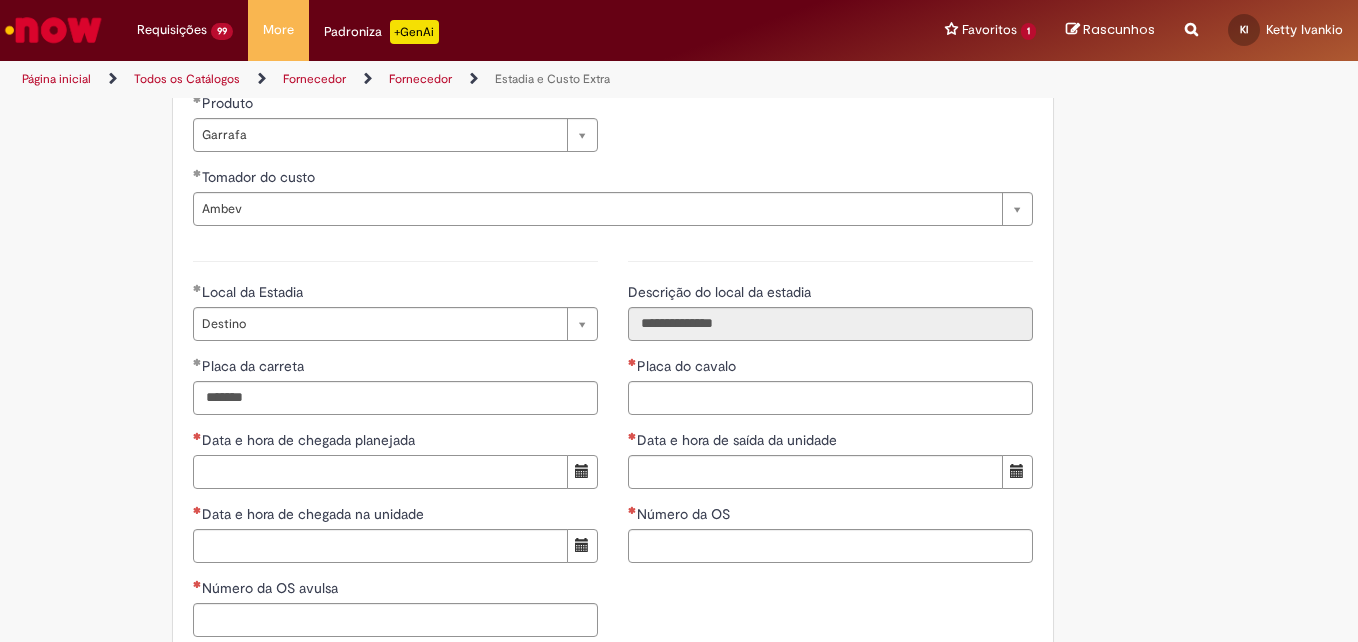 type on "*******" 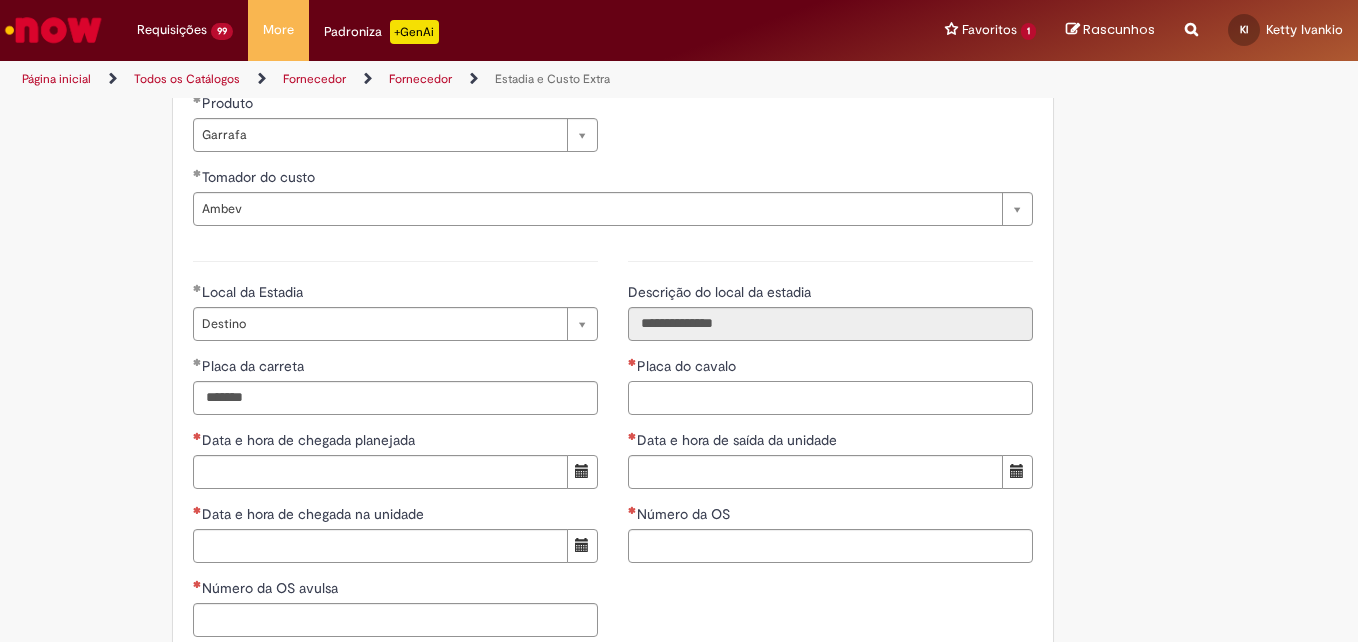 click on "Placa do cavalo" at bounding box center (830, 398) 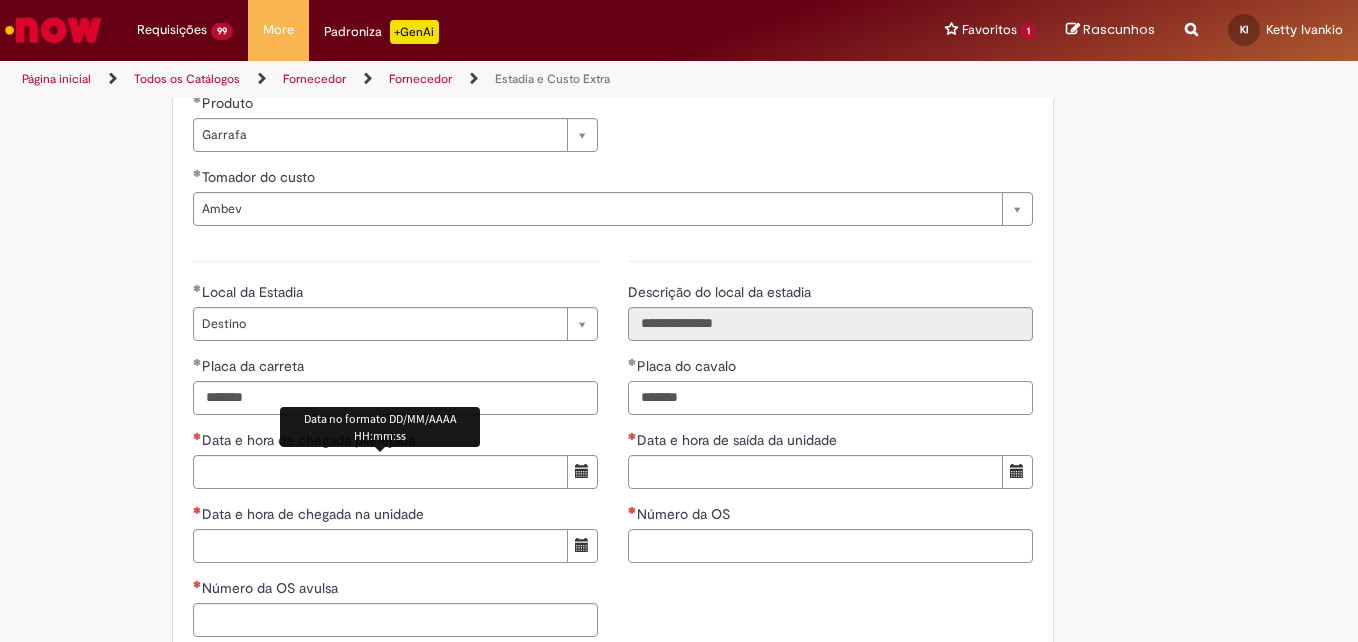 type on "*******" 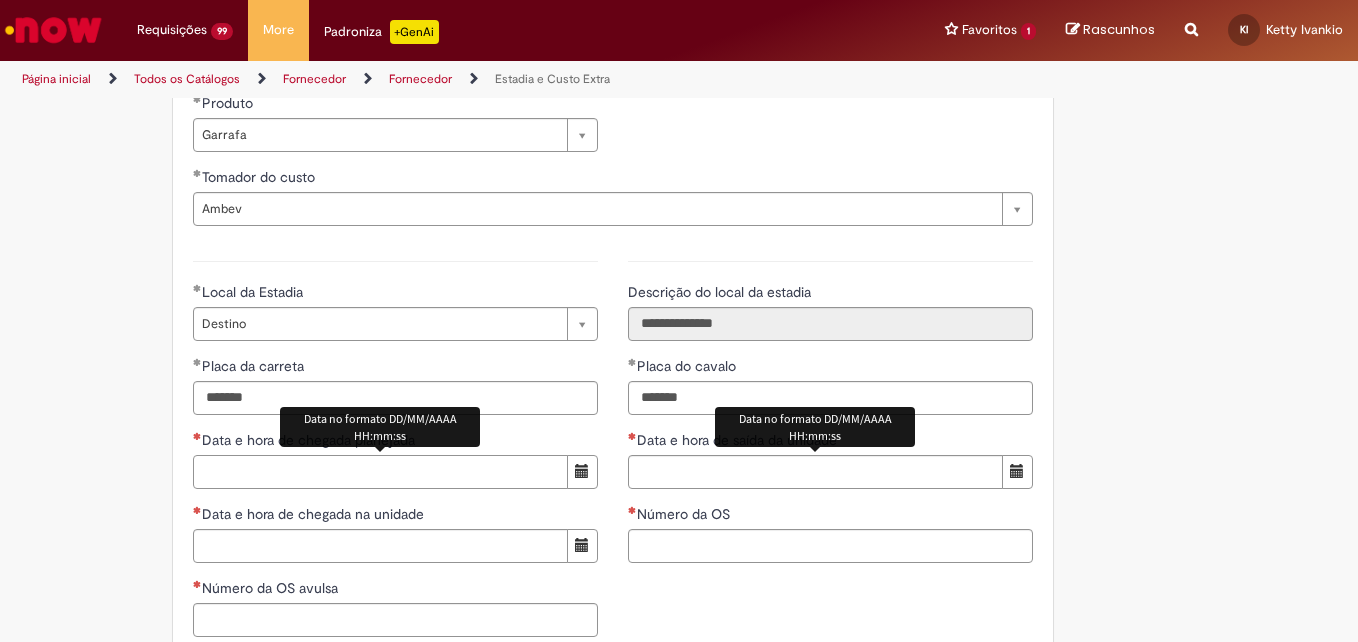 click on "Data e hora de chegada planejada" at bounding box center [380, 472] 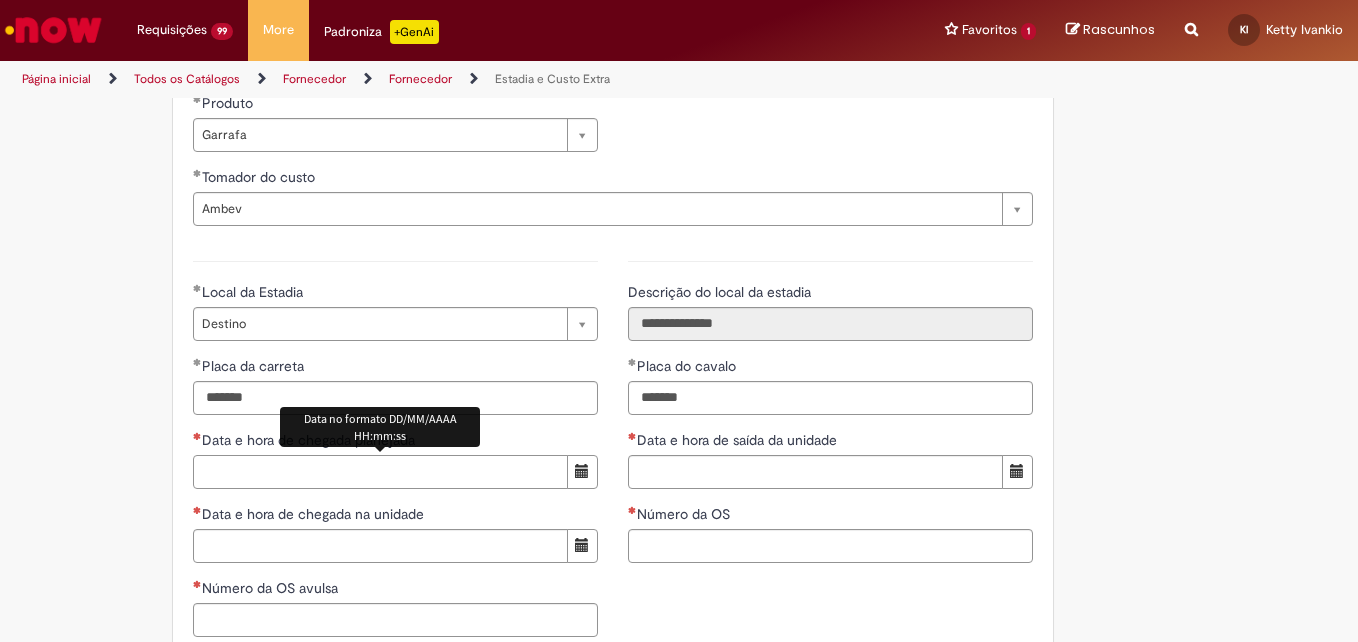 paste on "**********" 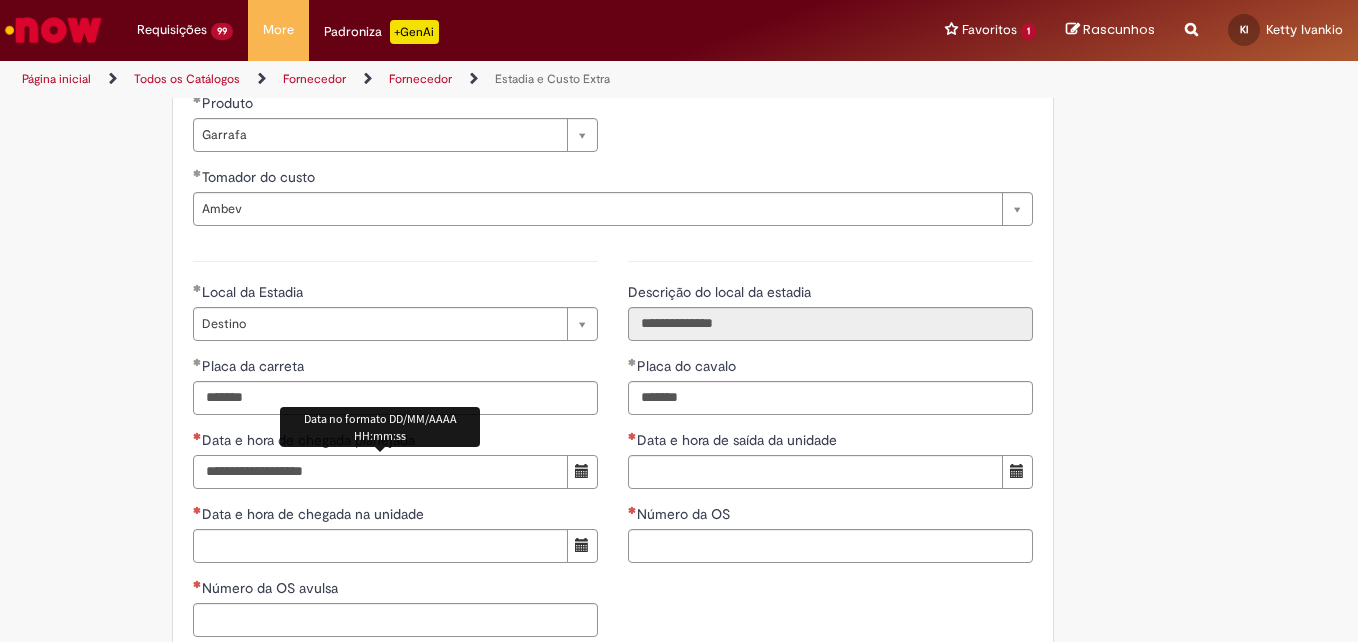 type on "**********" 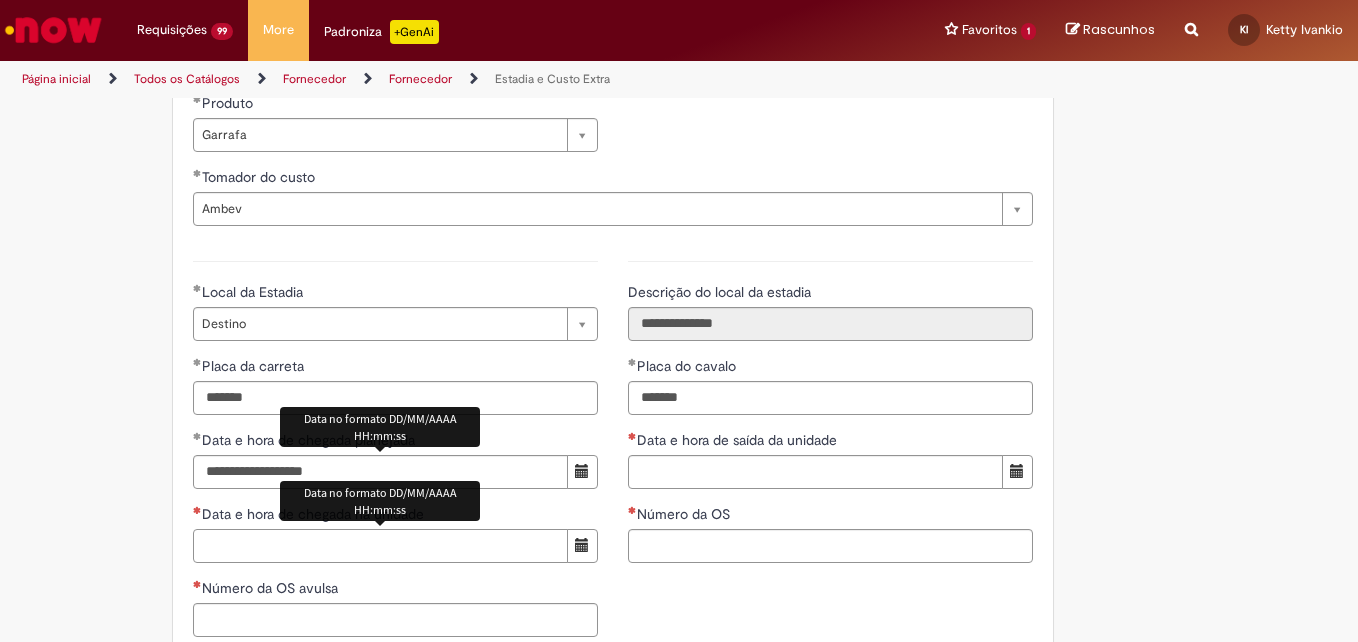 click on "Data e hora de chegada na unidade" at bounding box center [380, 546] 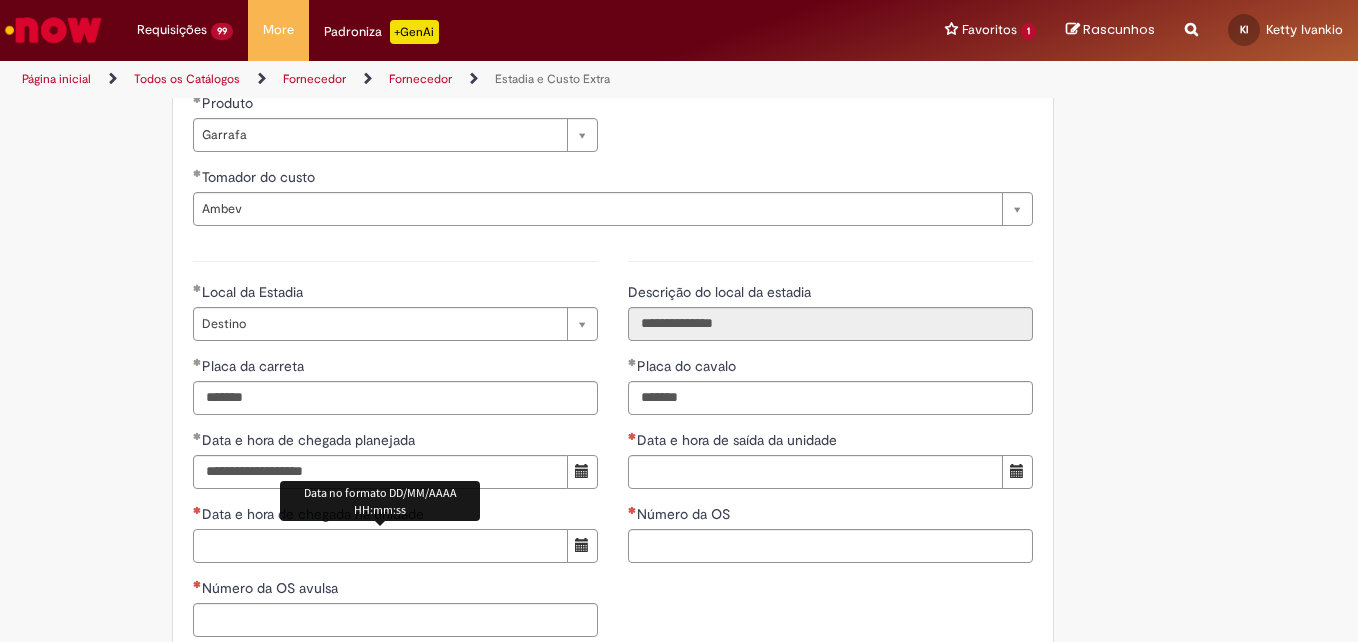 paste on "**********" 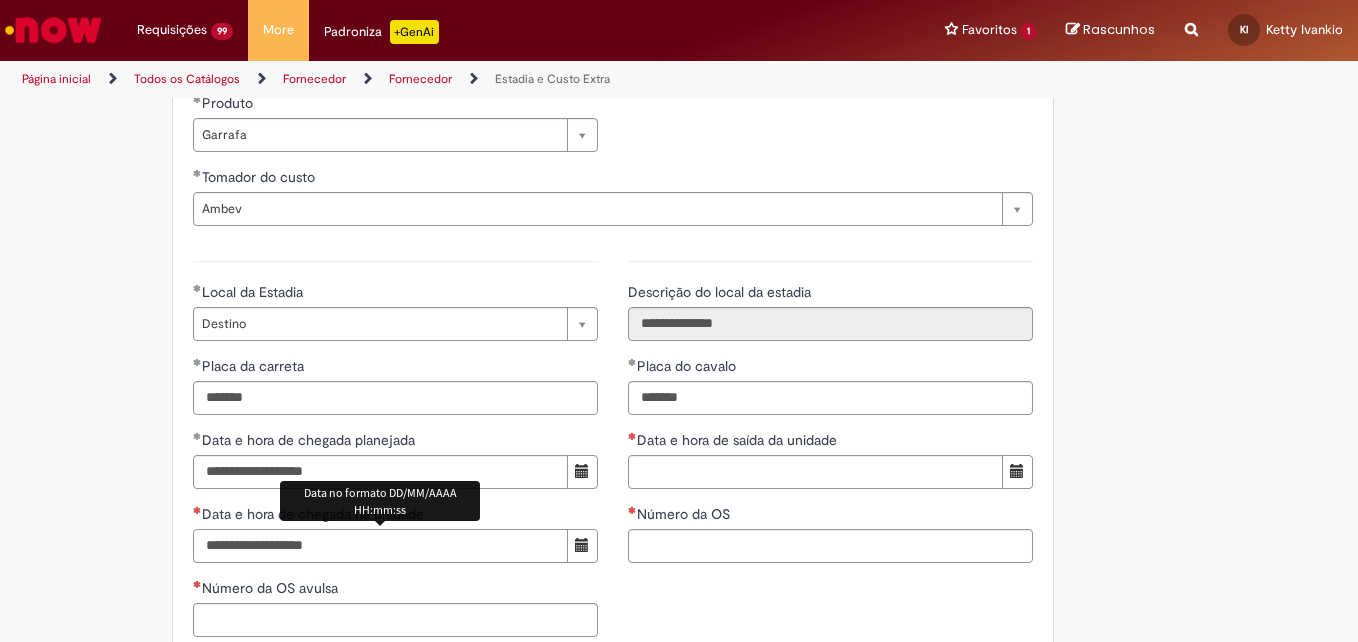 type on "**********" 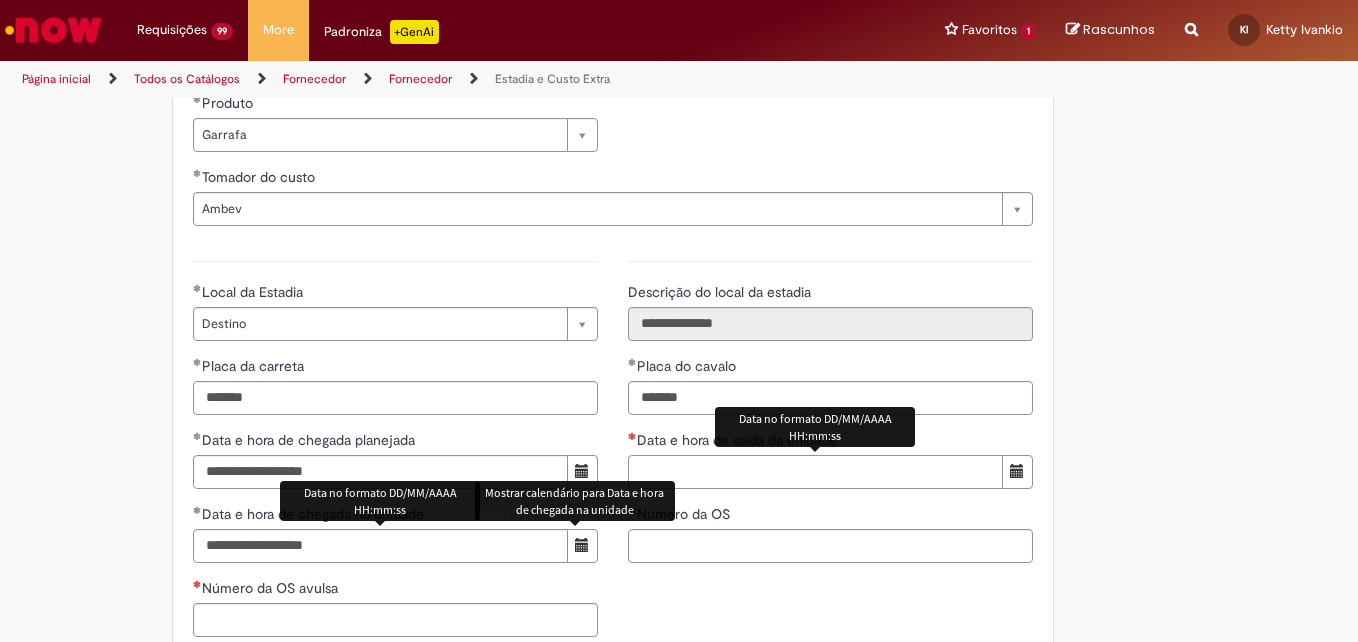 click on "Data e hora de saída da unidade" at bounding box center (815, 472) 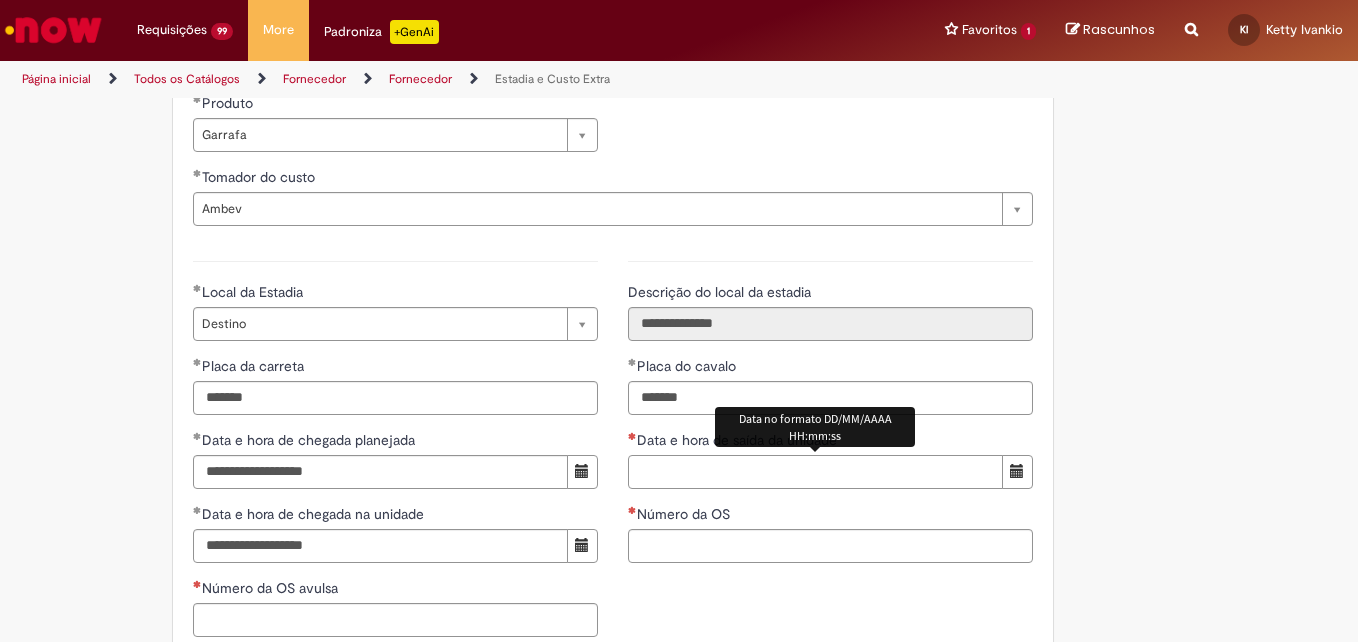paste on "**********" 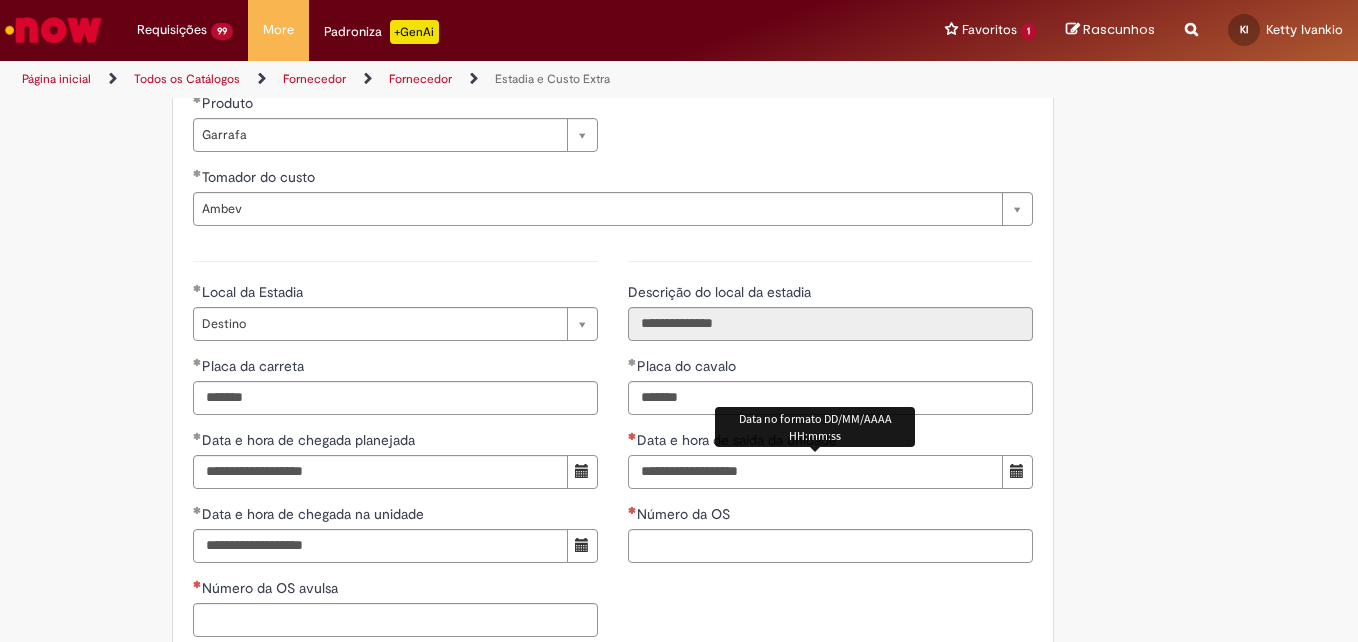 type on "**********" 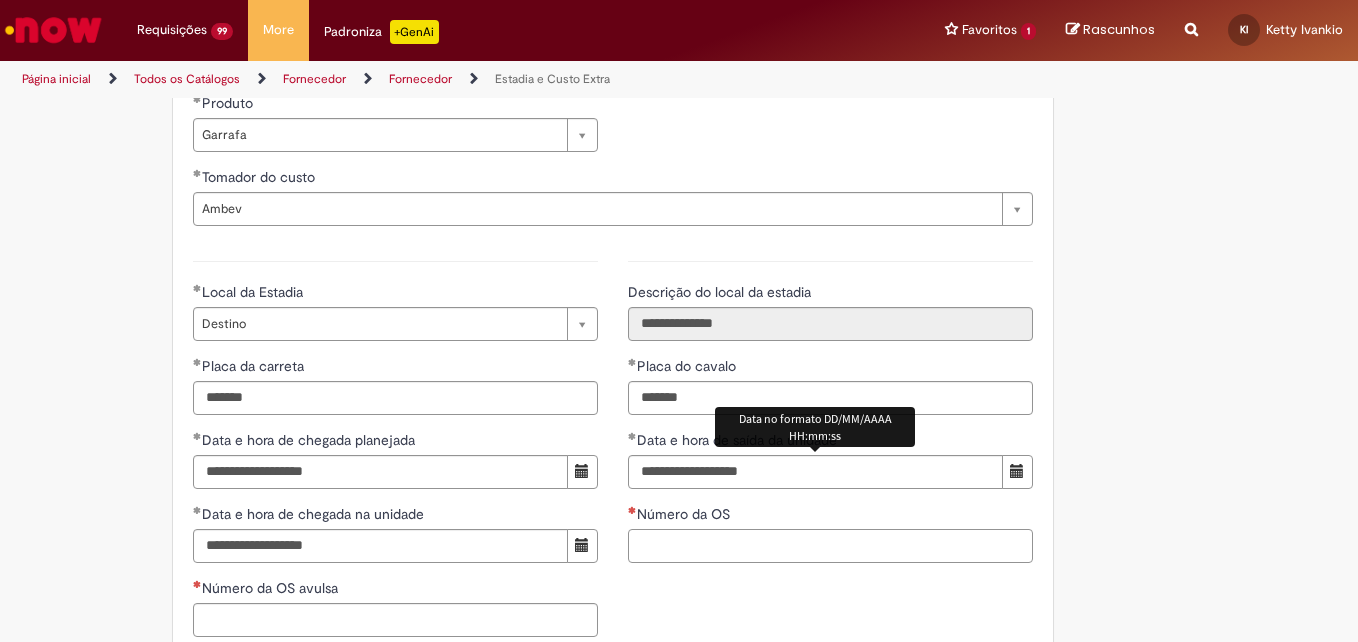 click on "Número da OS" at bounding box center [830, 546] 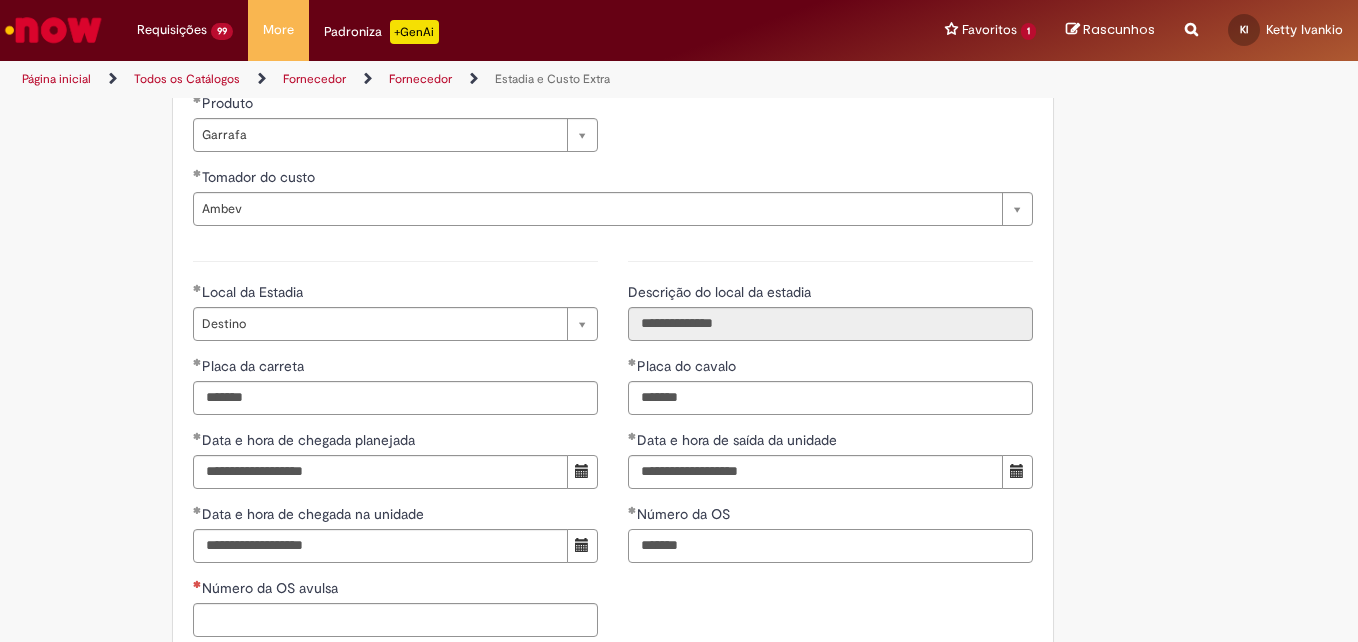 type on "*******" 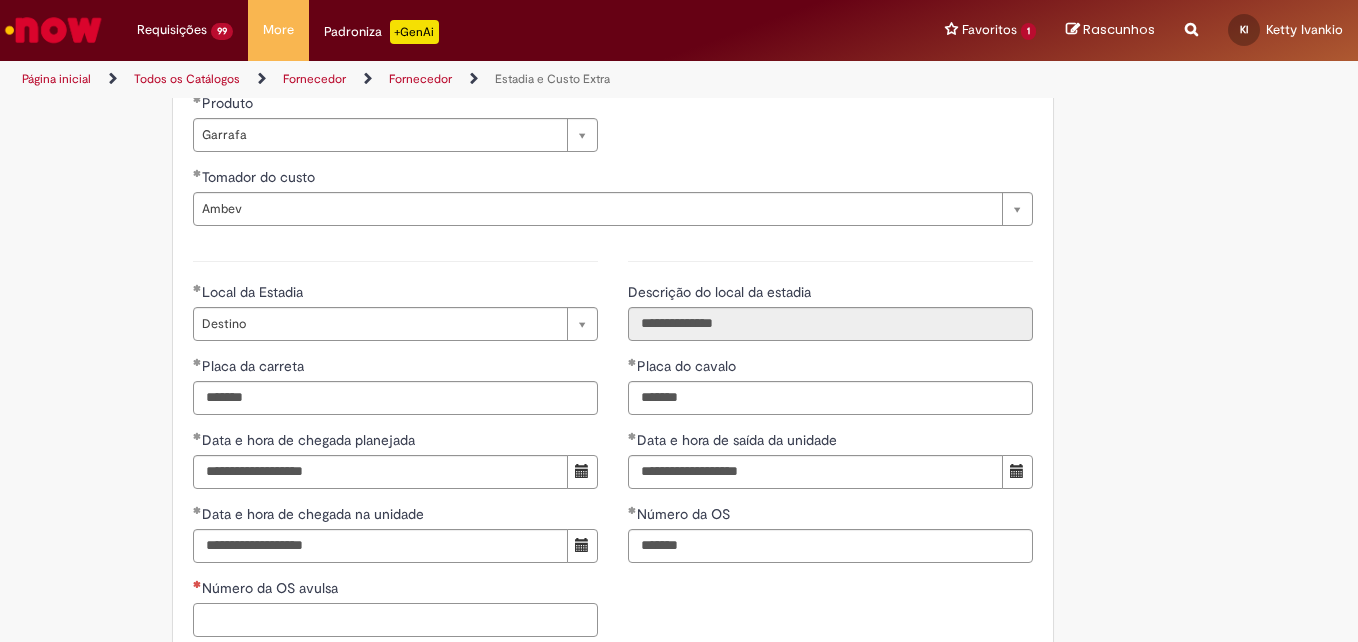 click on "Número da OS avulsa" at bounding box center [395, 620] 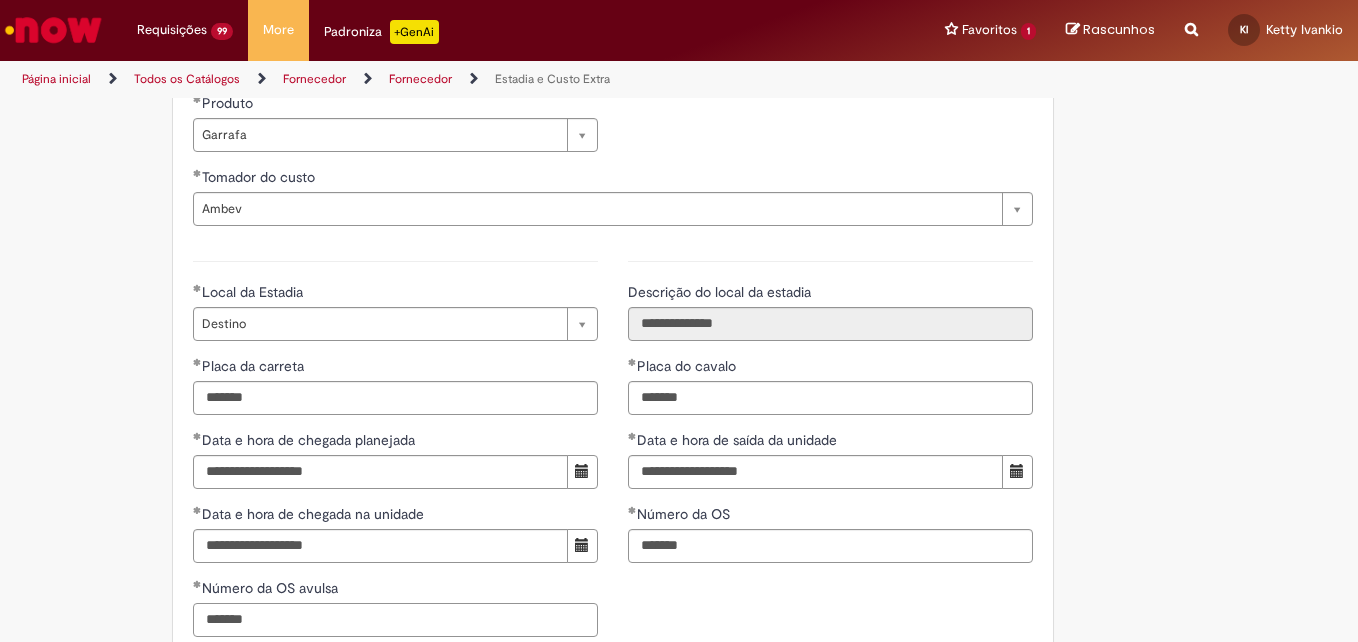 type on "*******" 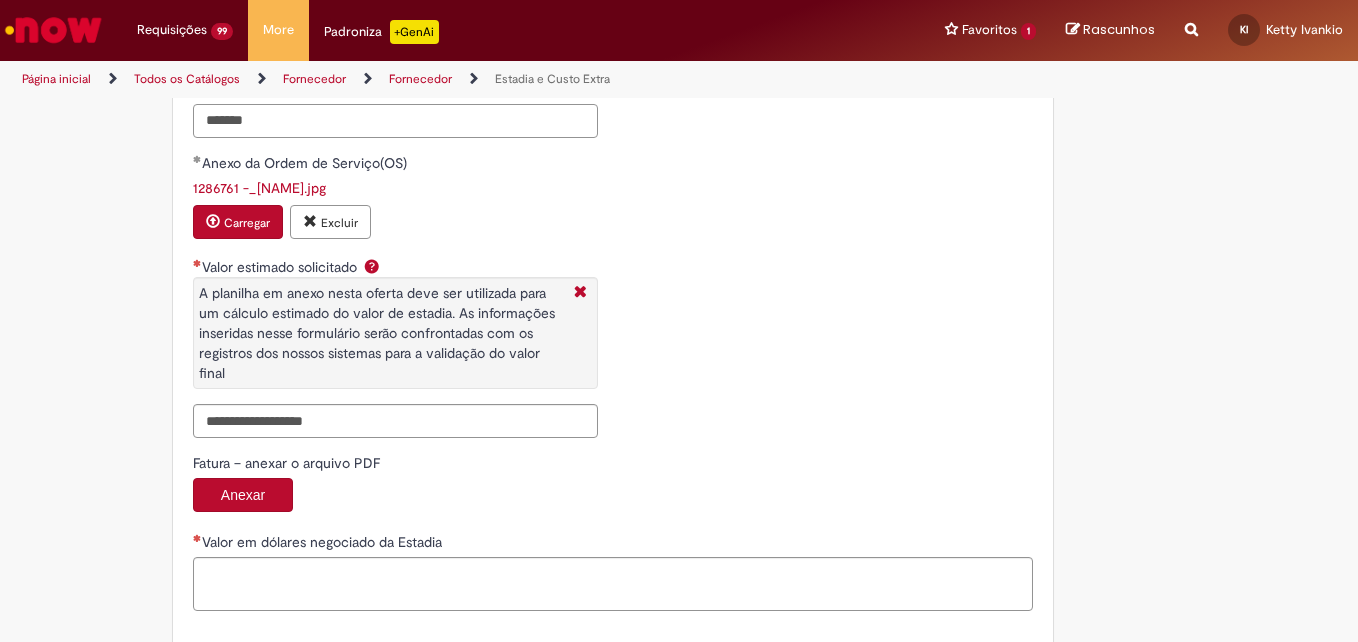scroll, scrollTop: 3304, scrollLeft: 0, axis: vertical 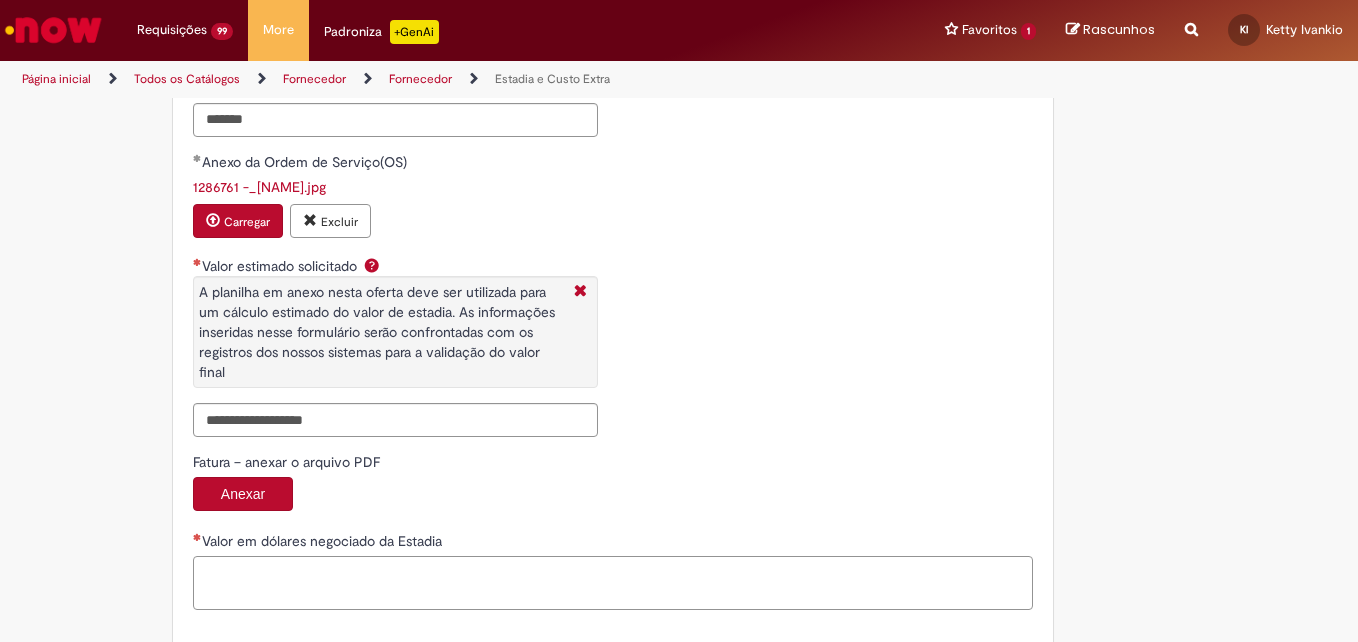 click on "Valor em dólares negociado da Estadia" at bounding box center (613, 583) 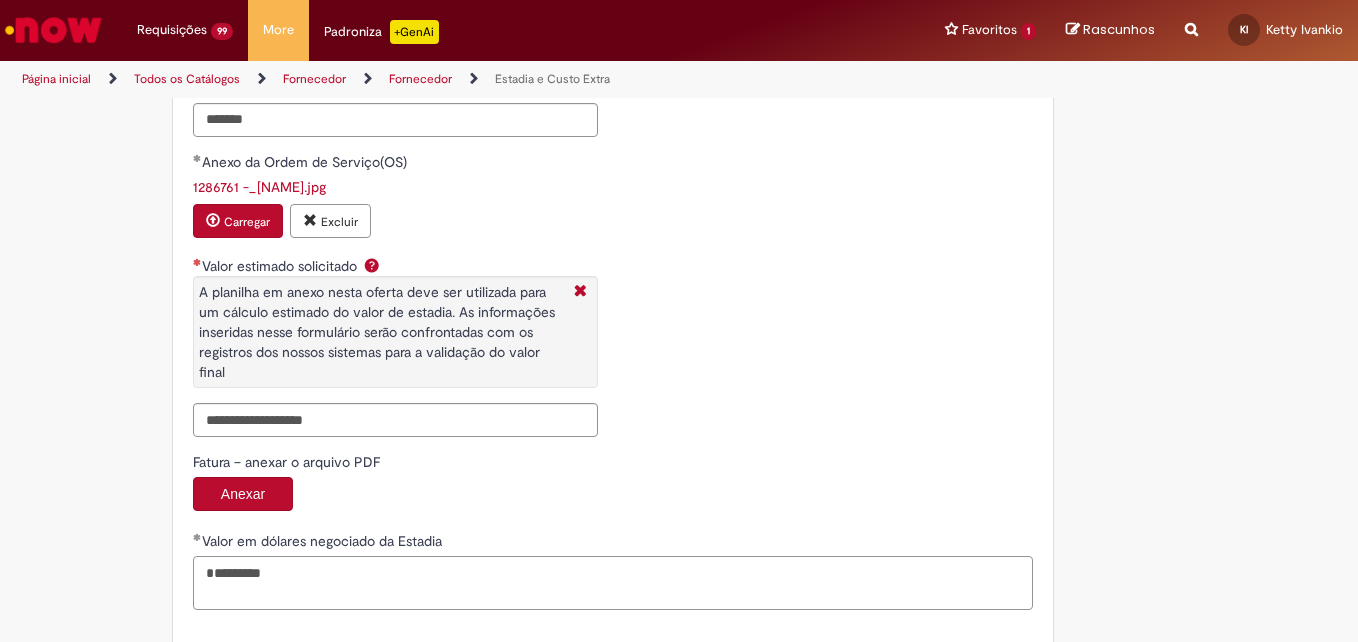 type on "********" 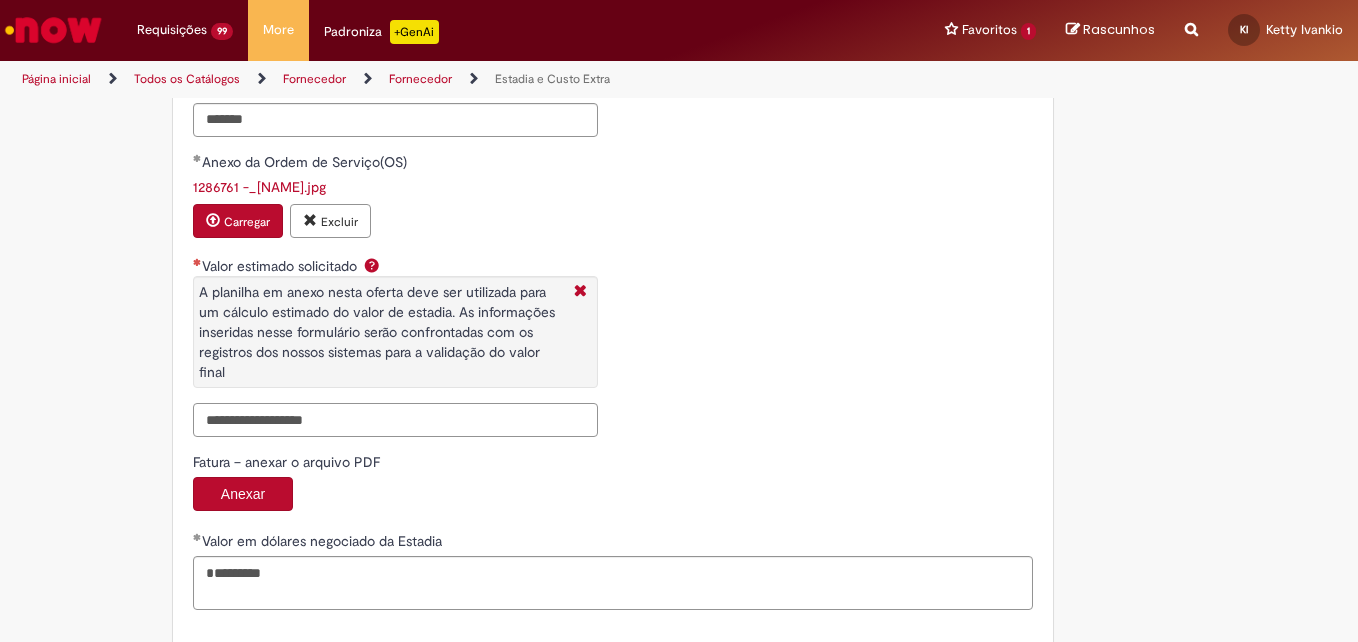 click on "Valor estimado solicitado A planilha em anexo nesta oferta deve ser utilizada para um cálculo estimado do valor de estadia. As informações inseridas nesse formulário serão confrontadas com os registros dos nossos sistemas para a validação do valor final" at bounding box center [395, 420] 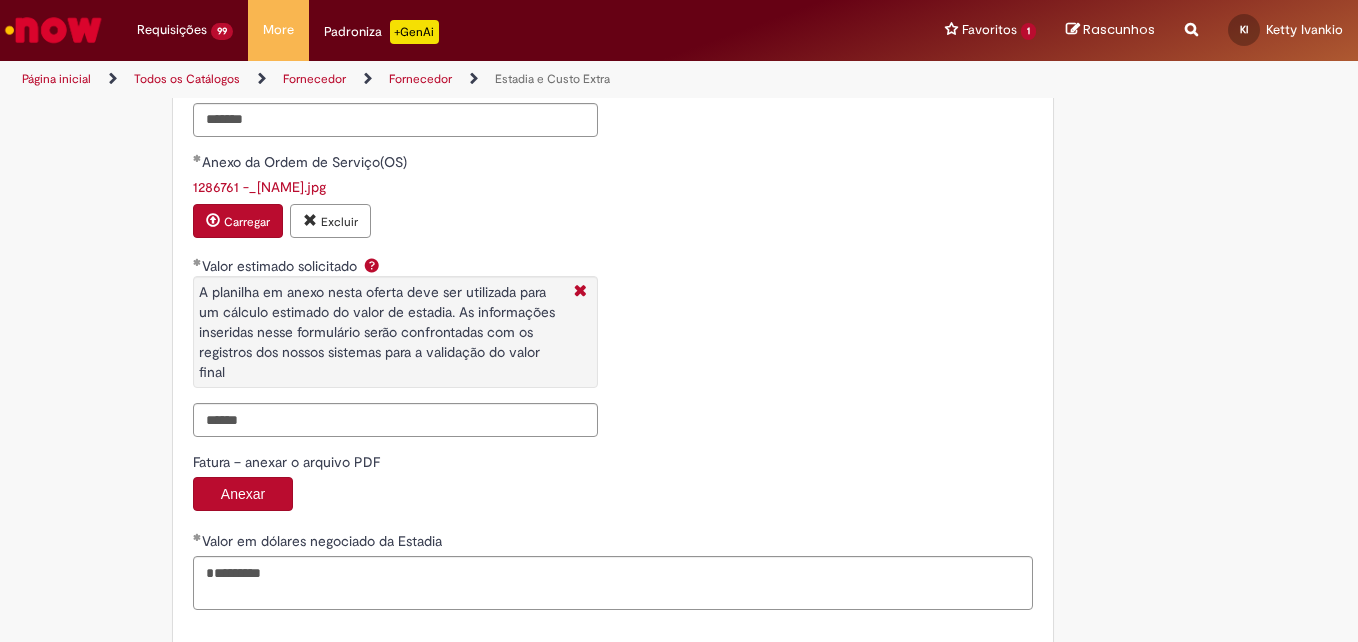 type on "*********" 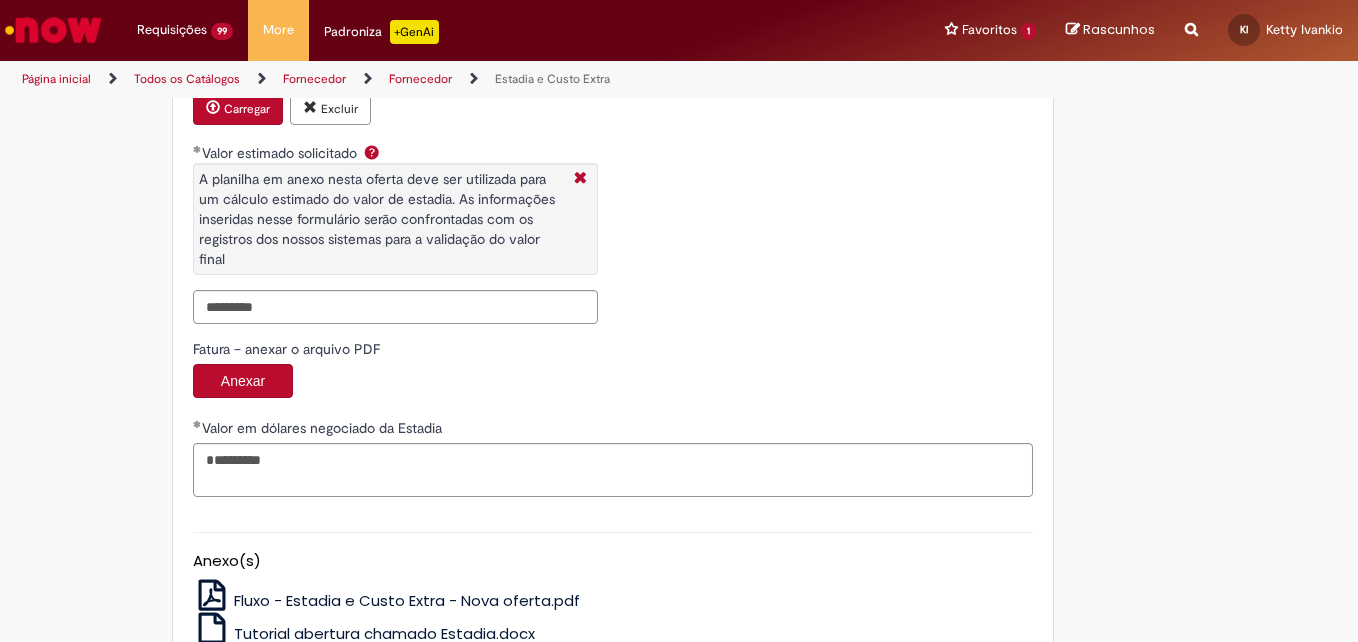 scroll, scrollTop: 3553, scrollLeft: 0, axis: vertical 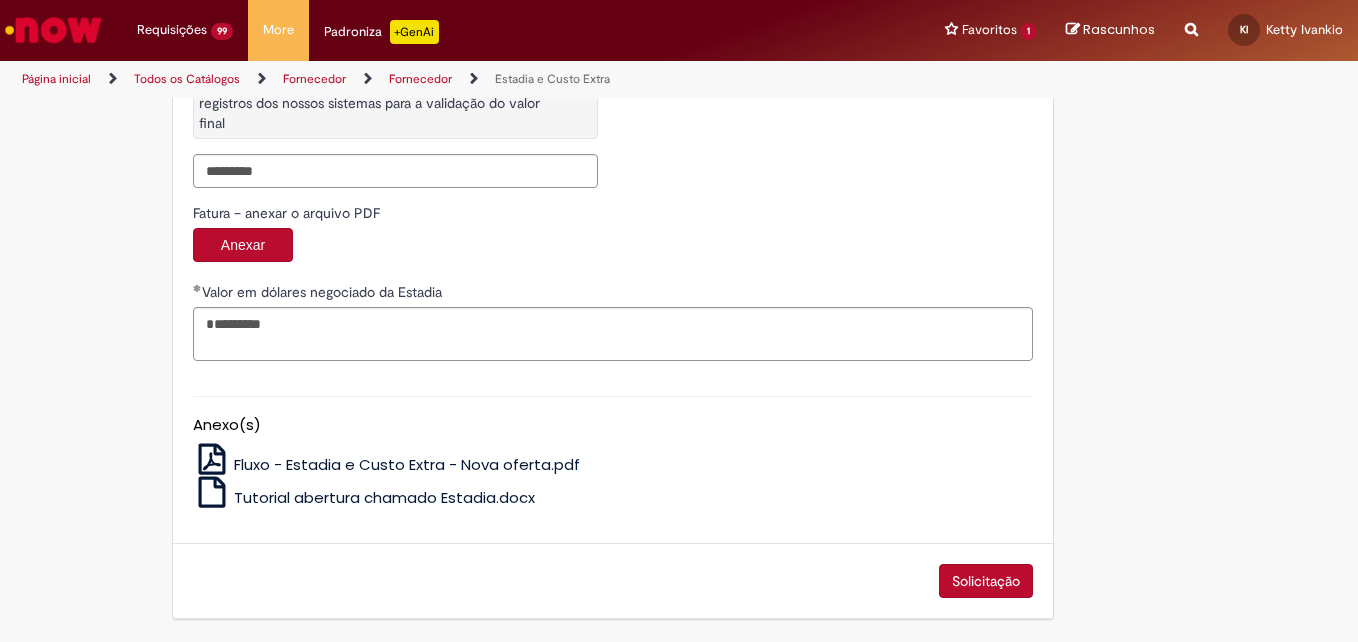 click on "Solicitação" at bounding box center [986, 581] 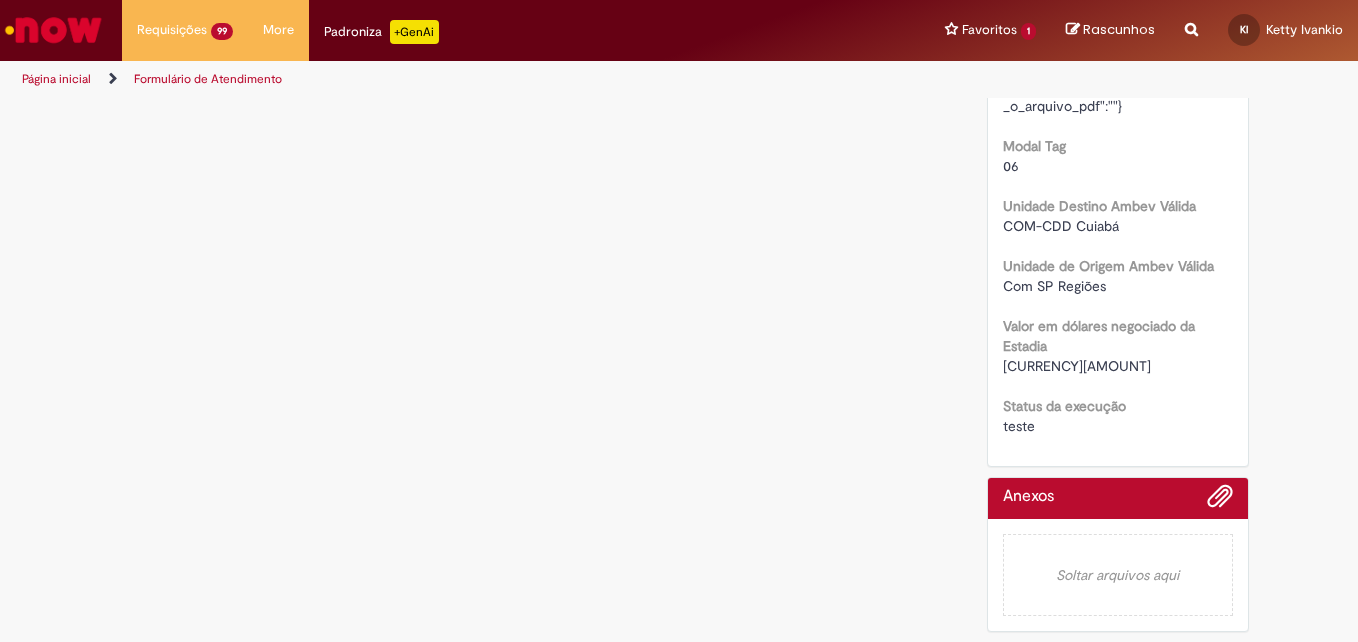 scroll, scrollTop: 0, scrollLeft: 0, axis: both 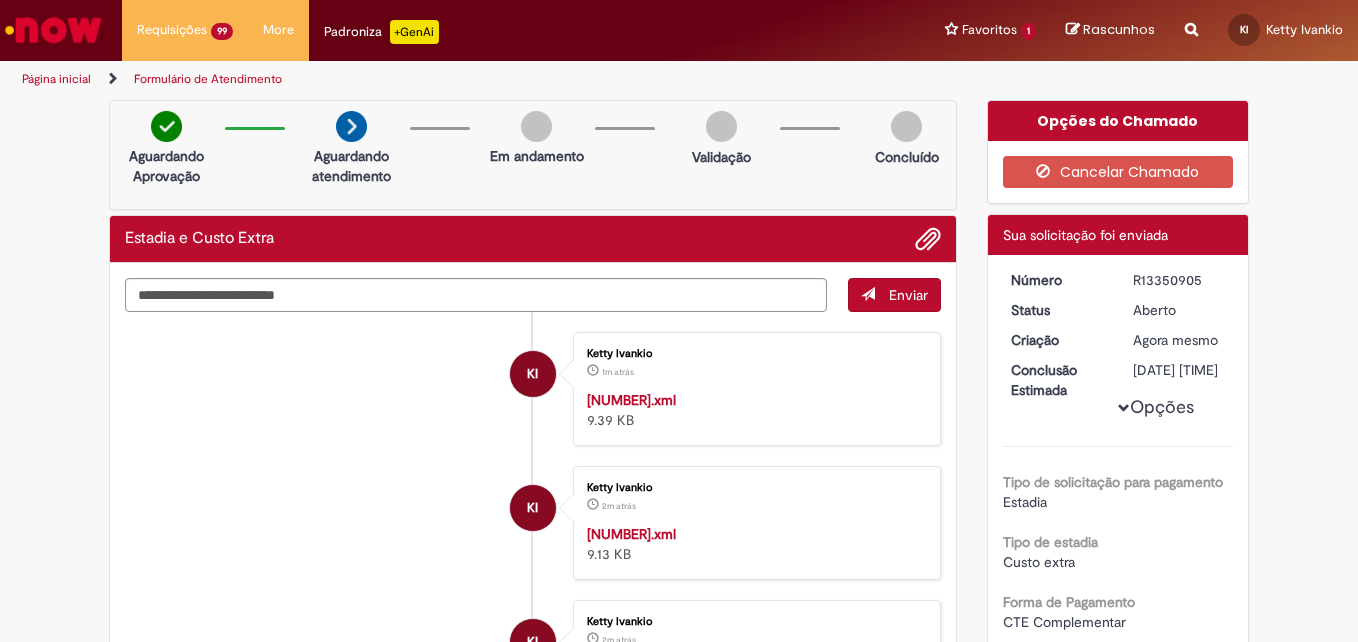 click on "R13350905" at bounding box center (1179, 280) 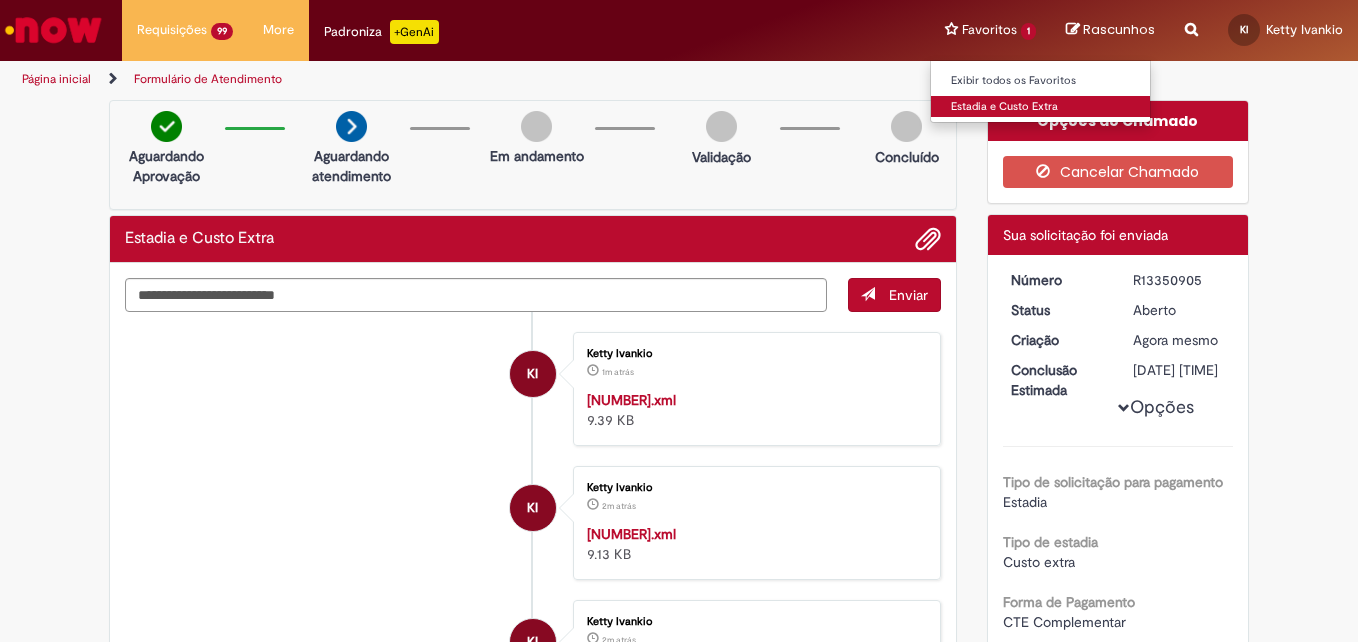 click on "Estadia e Custo Extra" at bounding box center (1041, 107) 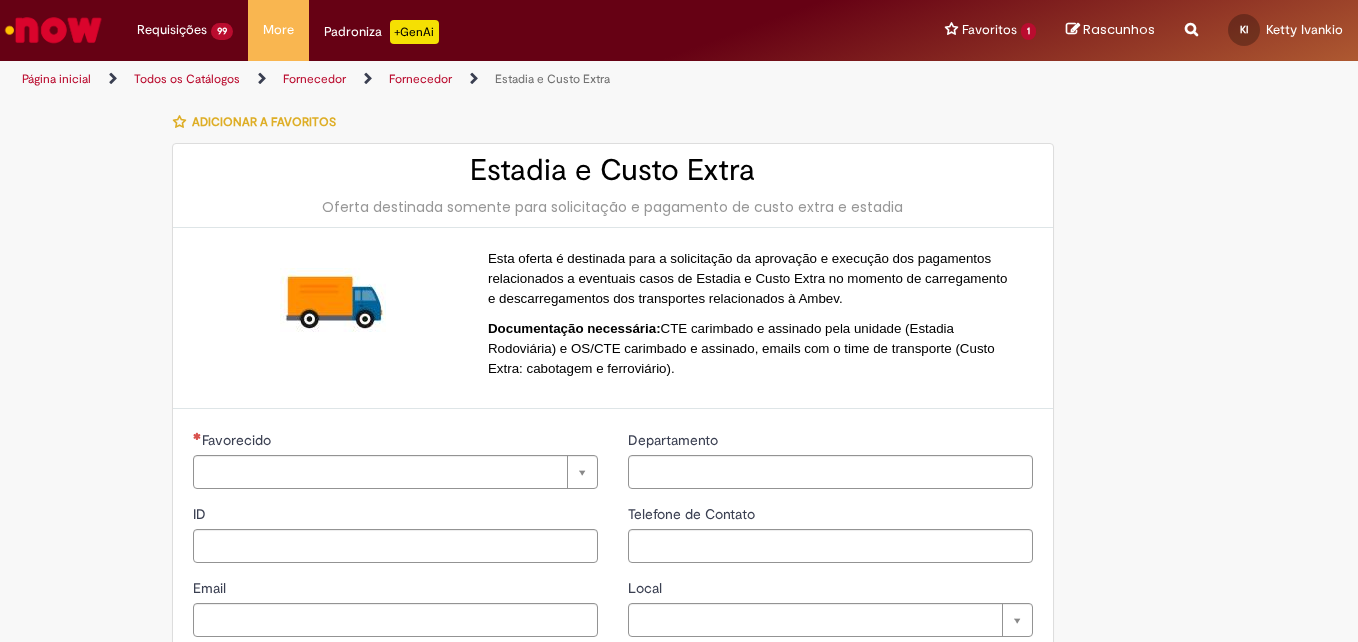 type on "**********" 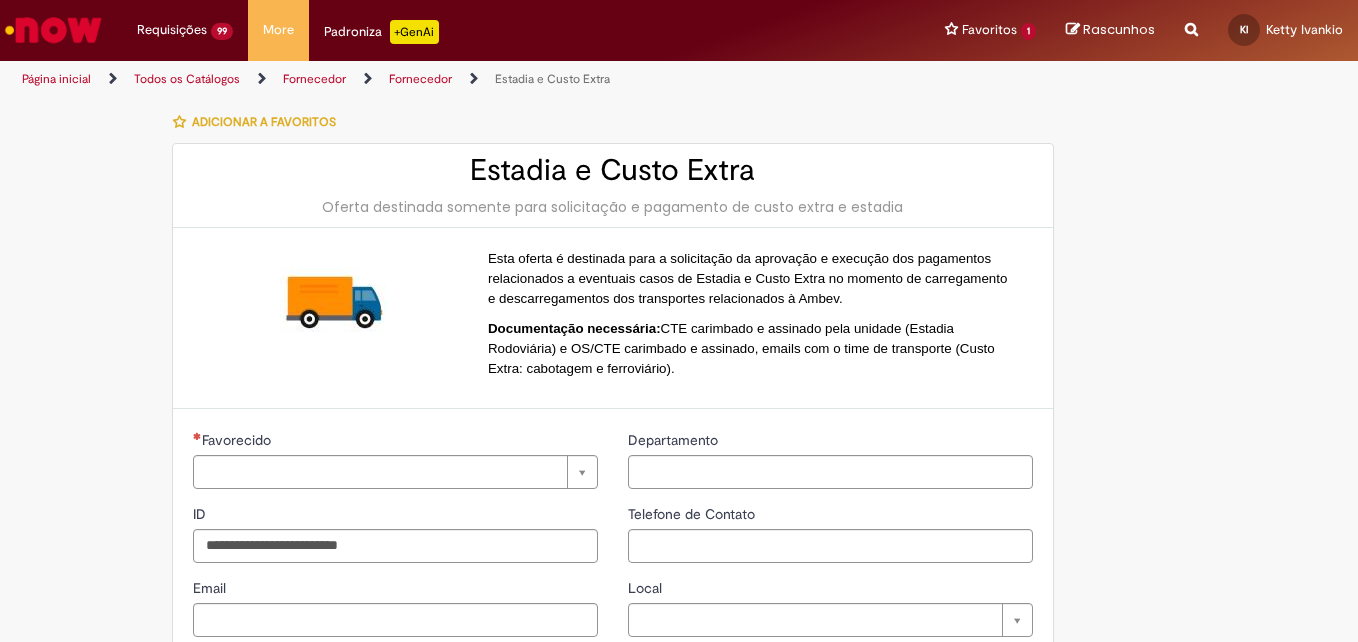type on "**********" 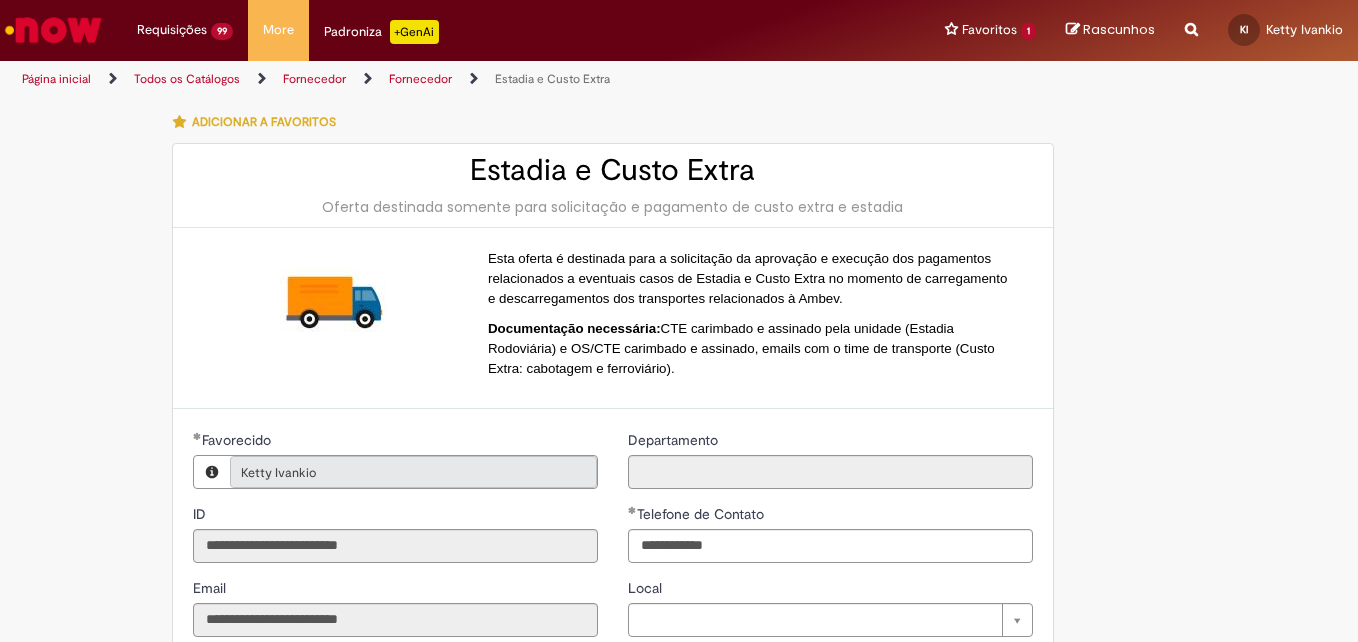 type on "**********" 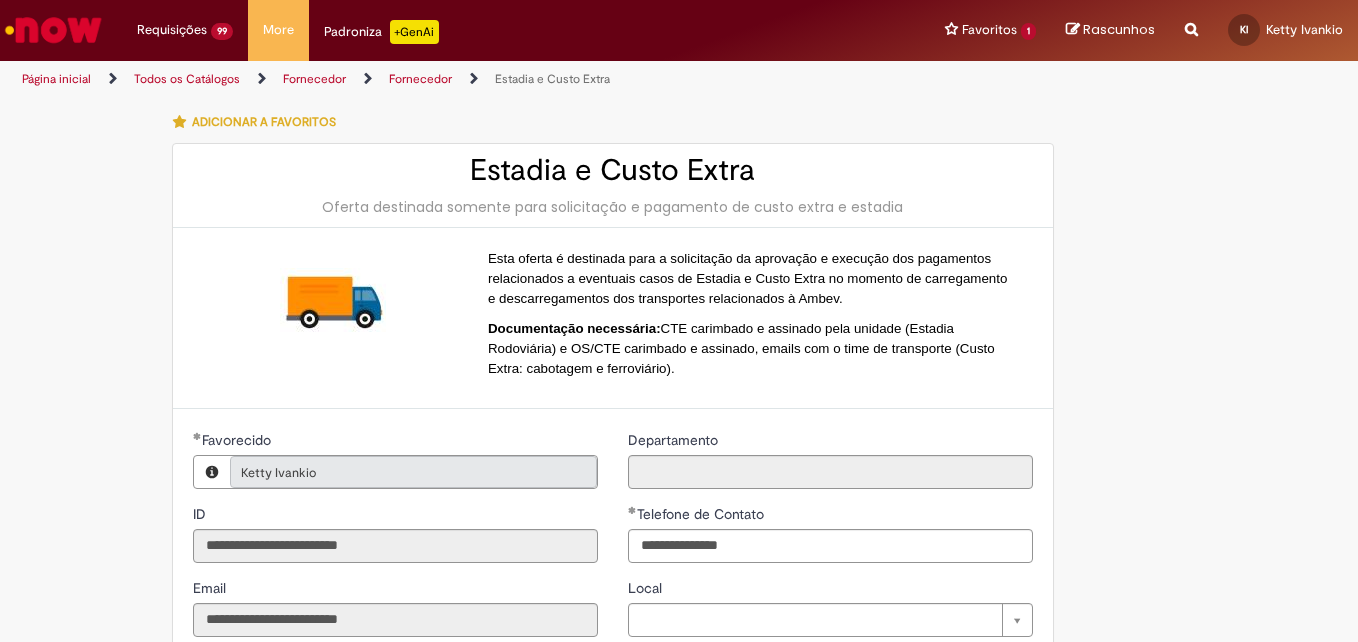 type on "**********" 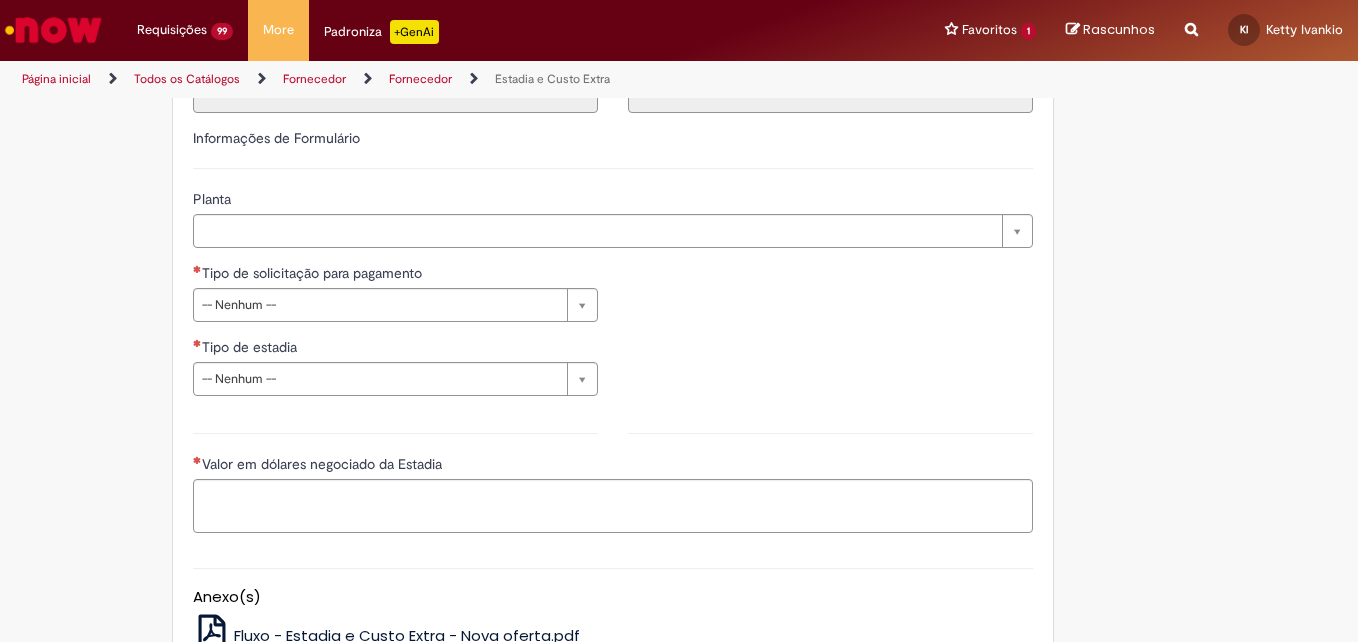 scroll, scrollTop: 600, scrollLeft: 0, axis: vertical 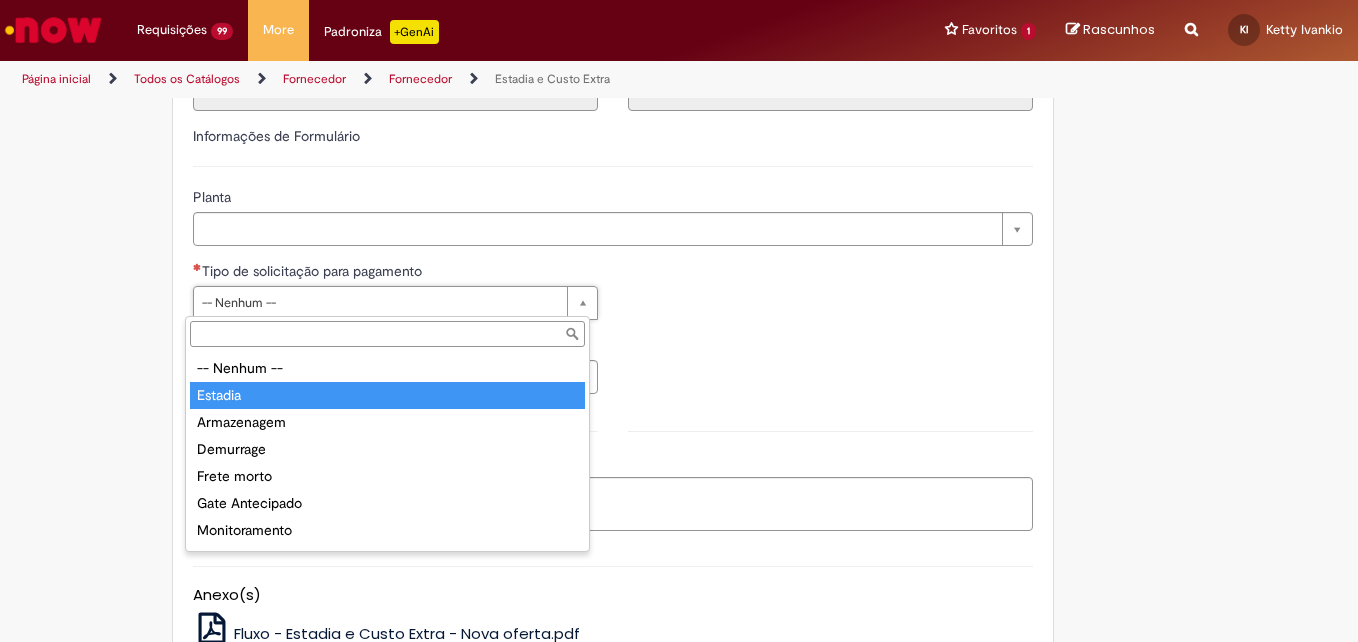 type on "*******" 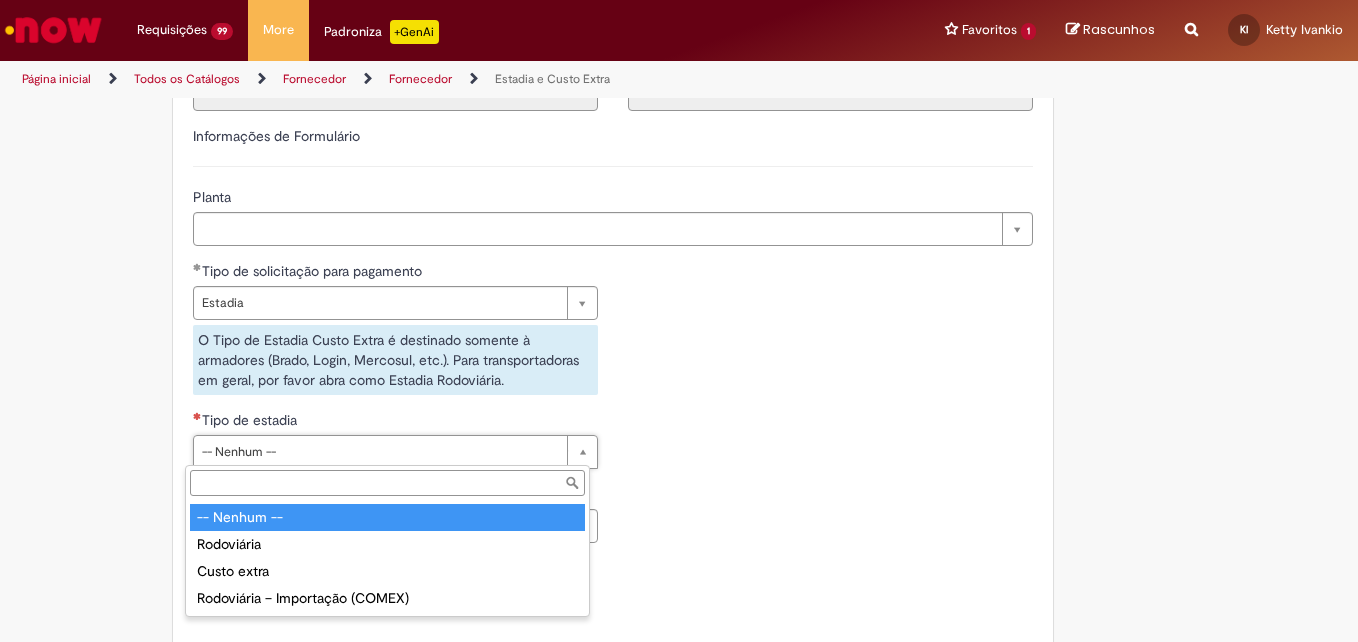 drag, startPoint x: 212, startPoint y: 461, endPoint x: 228, endPoint y: 454, distance: 17.464249 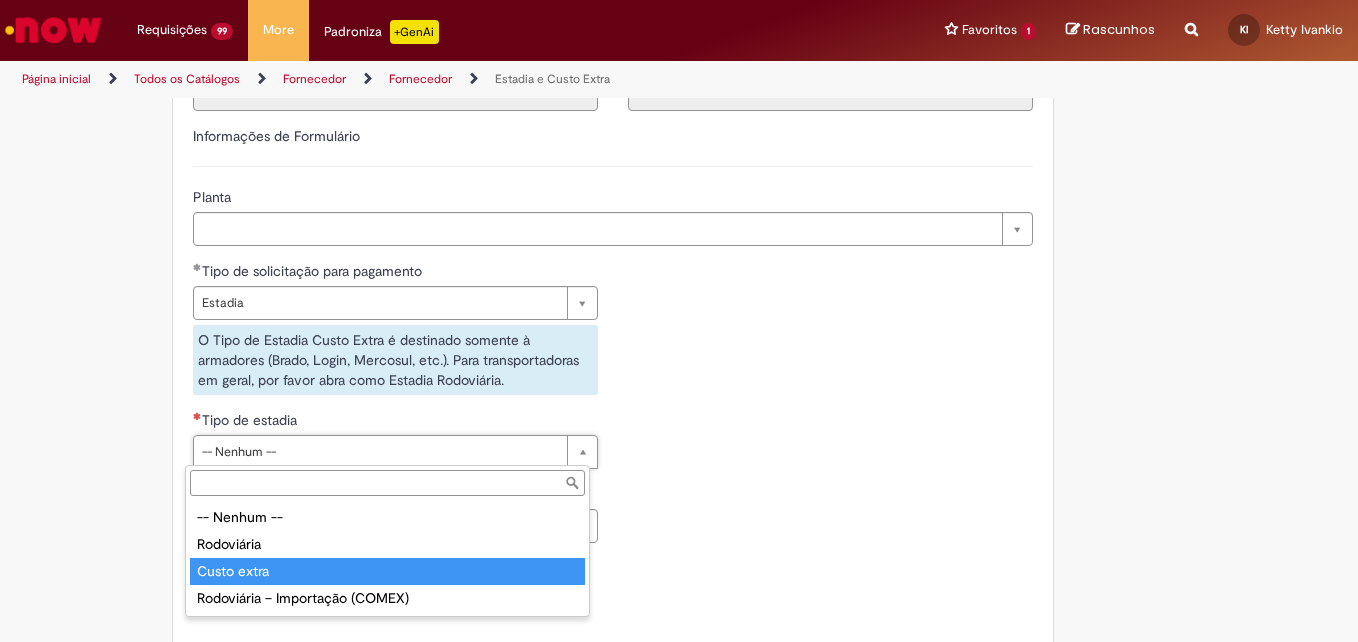 drag, startPoint x: 217, startPoint y: 582, endPoint x: 263, endPoint y: 527, distance: 71.70077 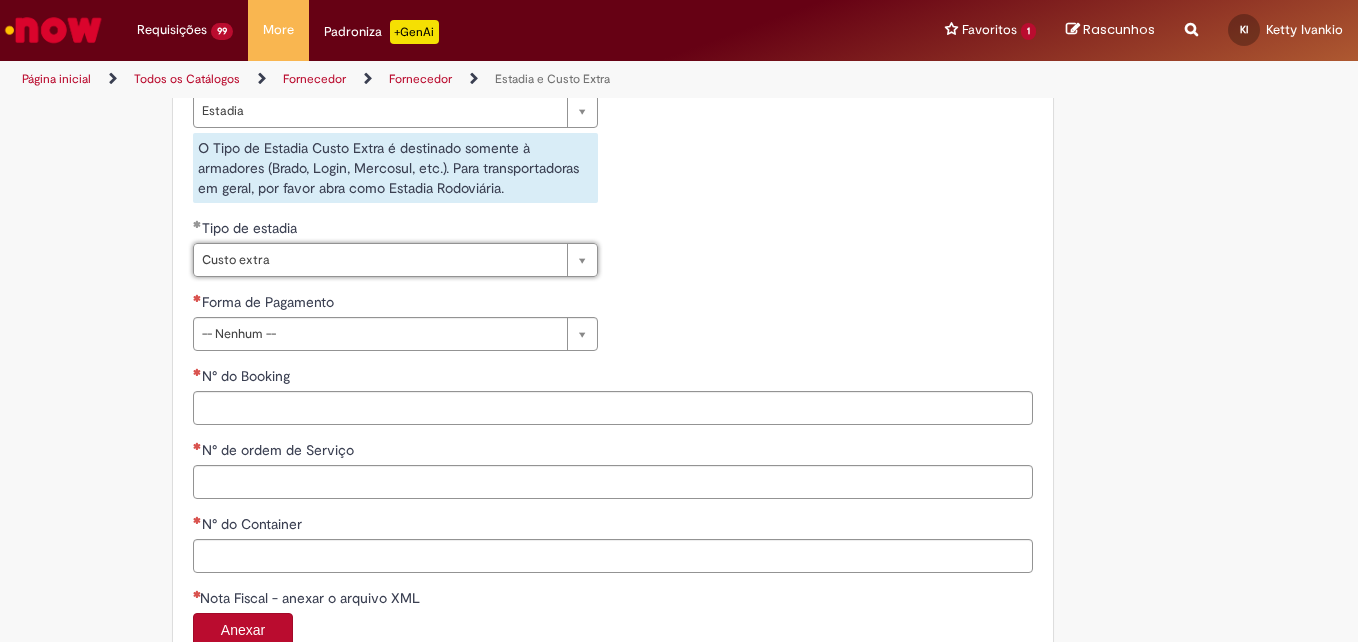 scroll, scrollTop: 800, scrollLeft: 0, axis: vertical 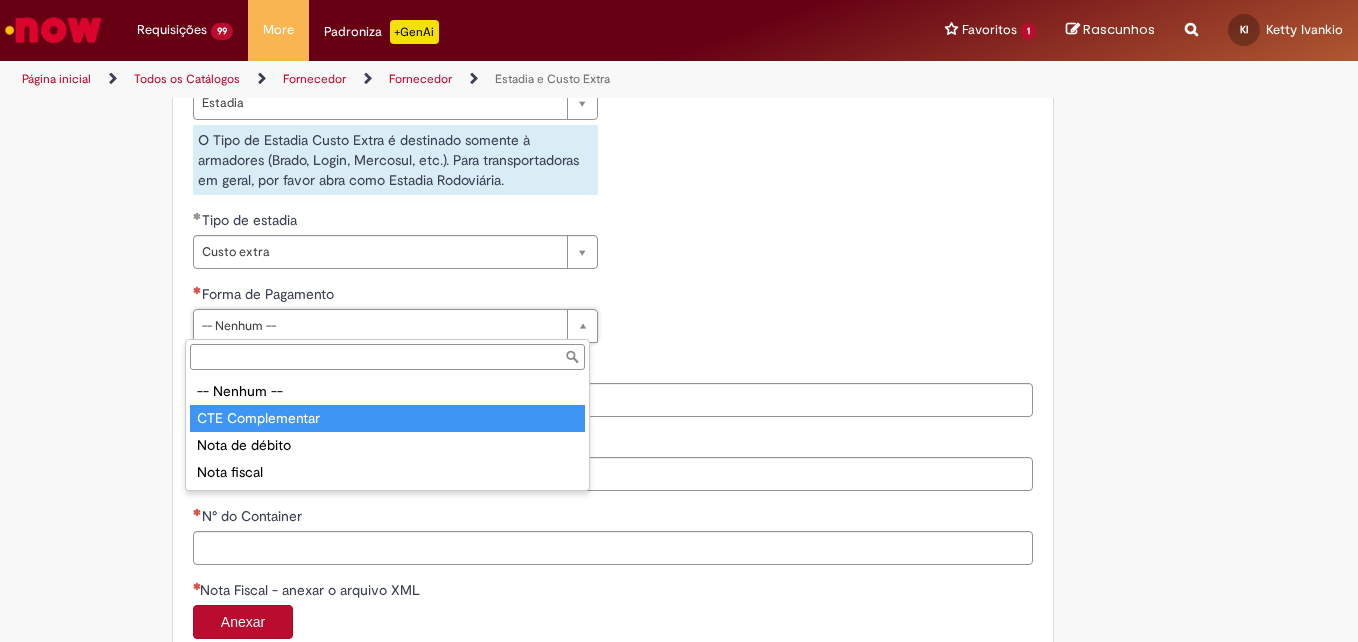 type on "**********" 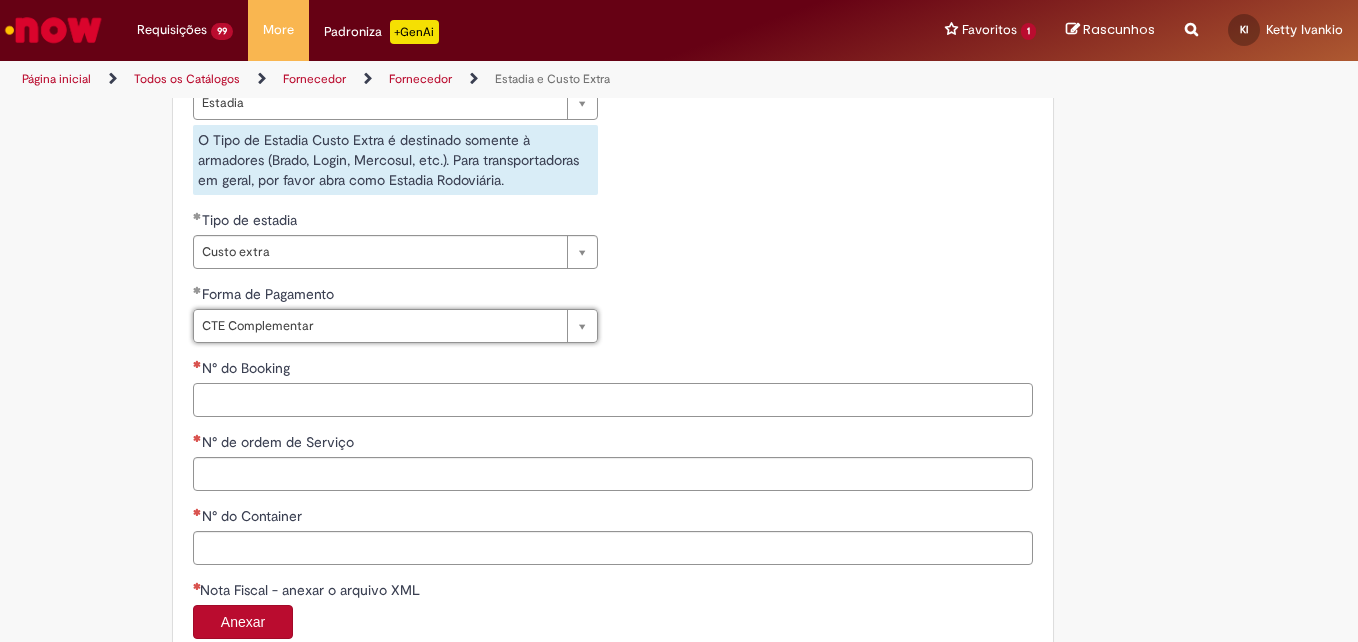 click on "N° do Booking" at bounding box center [613, 400] 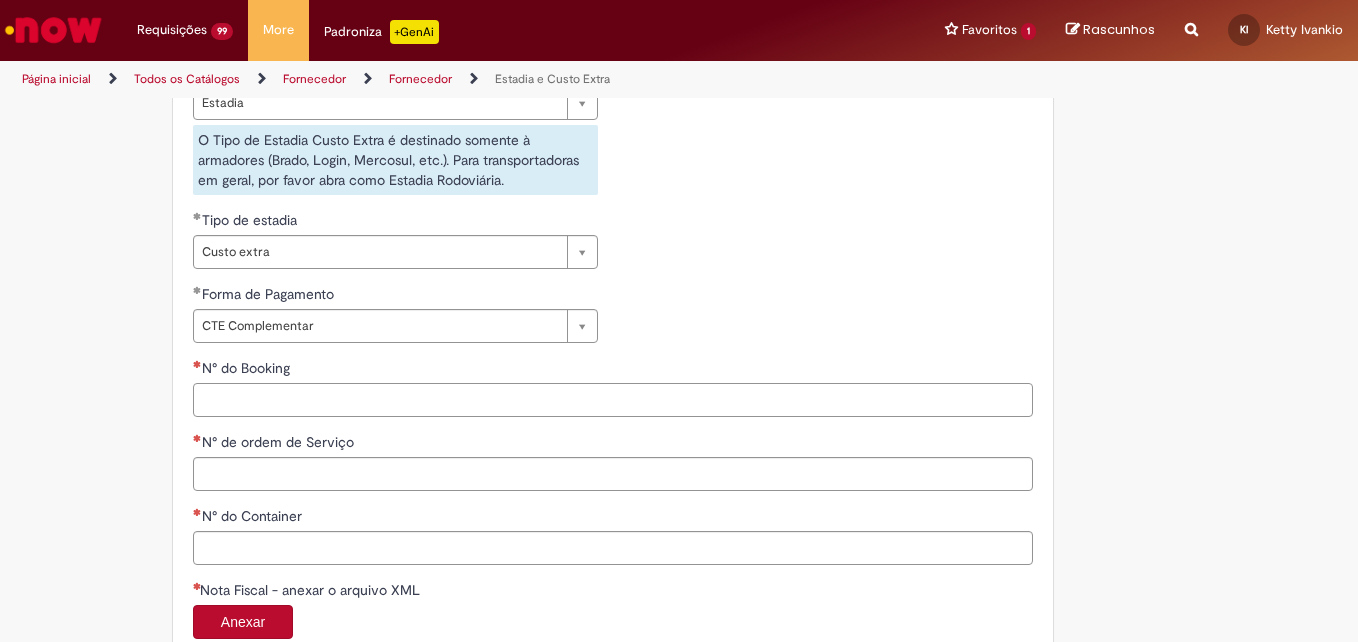 paste on "**********" 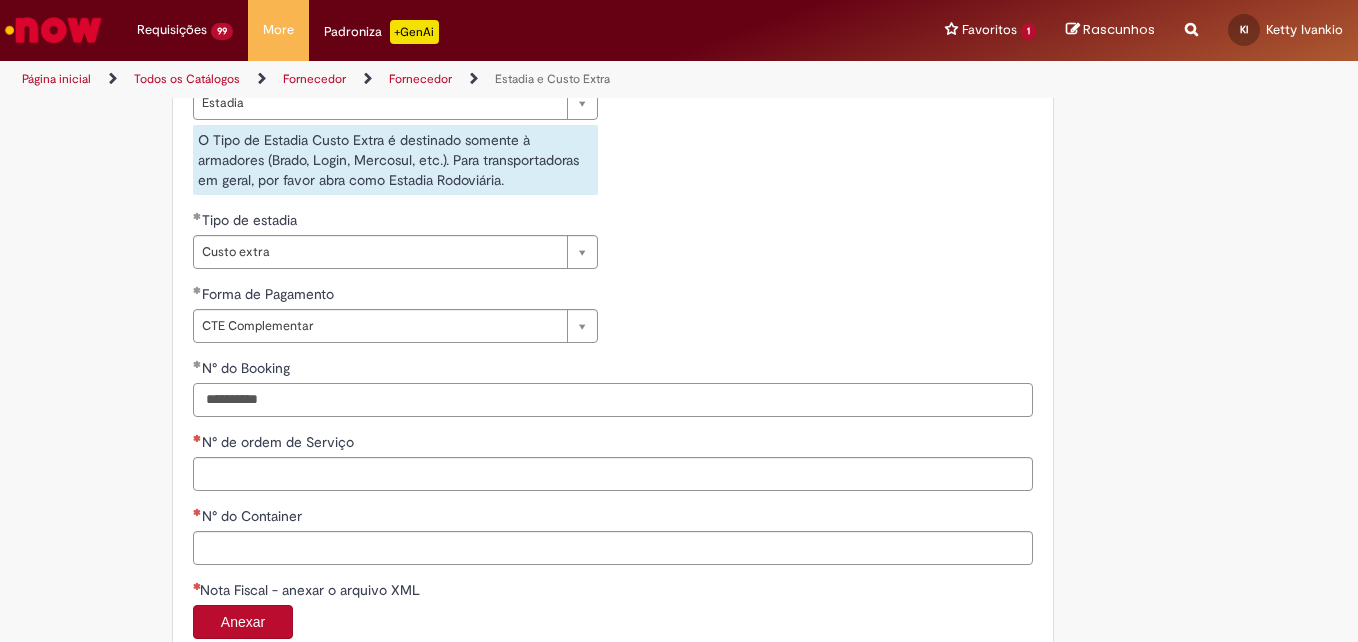 type on "**********" 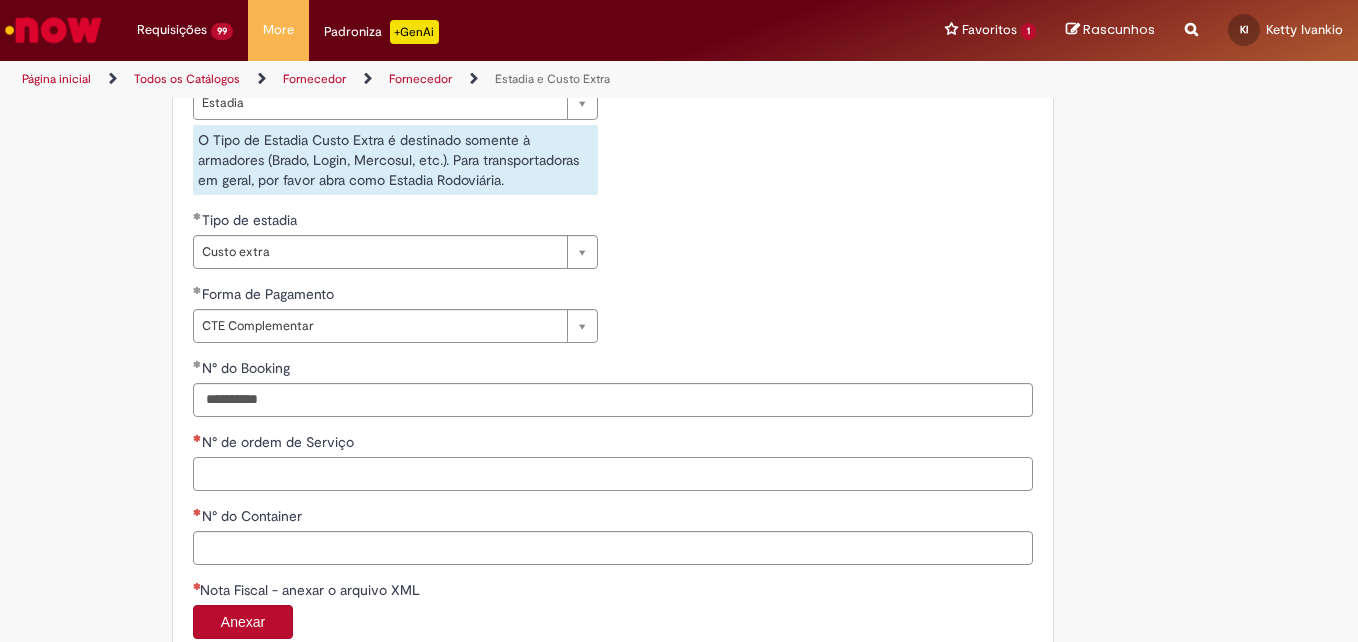 click on "N° de ordem de Serviço" at bounding box center [613, 474] 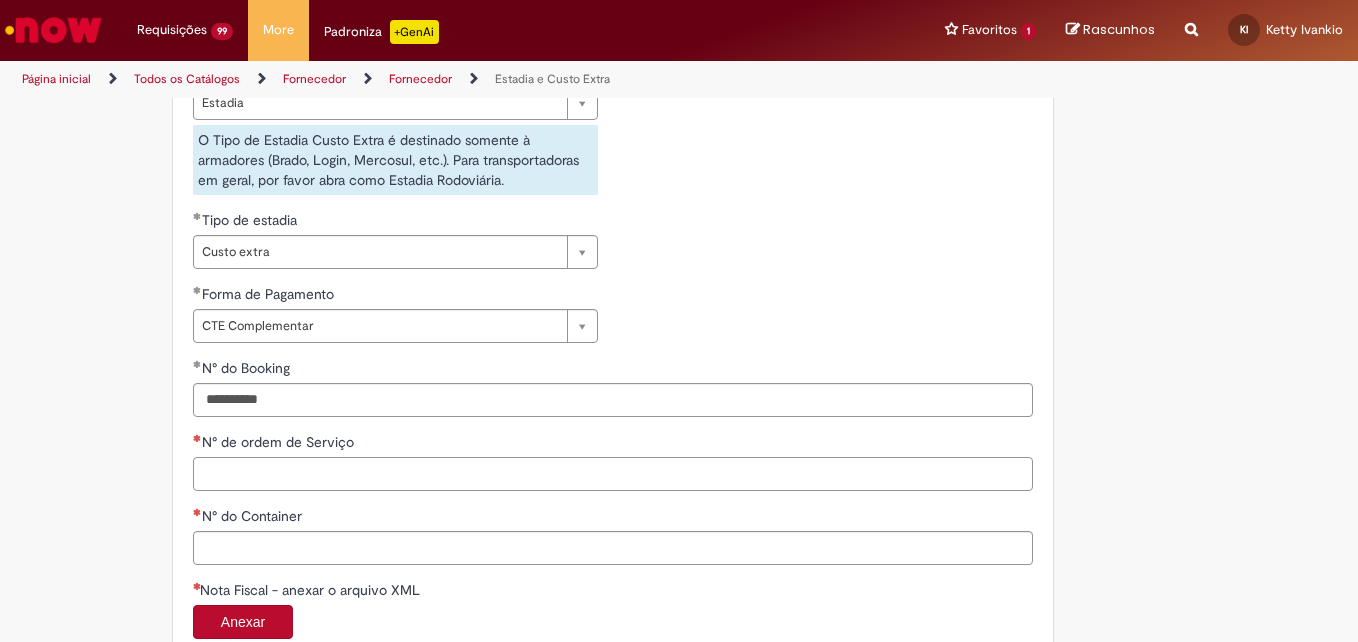 paste on "*******" 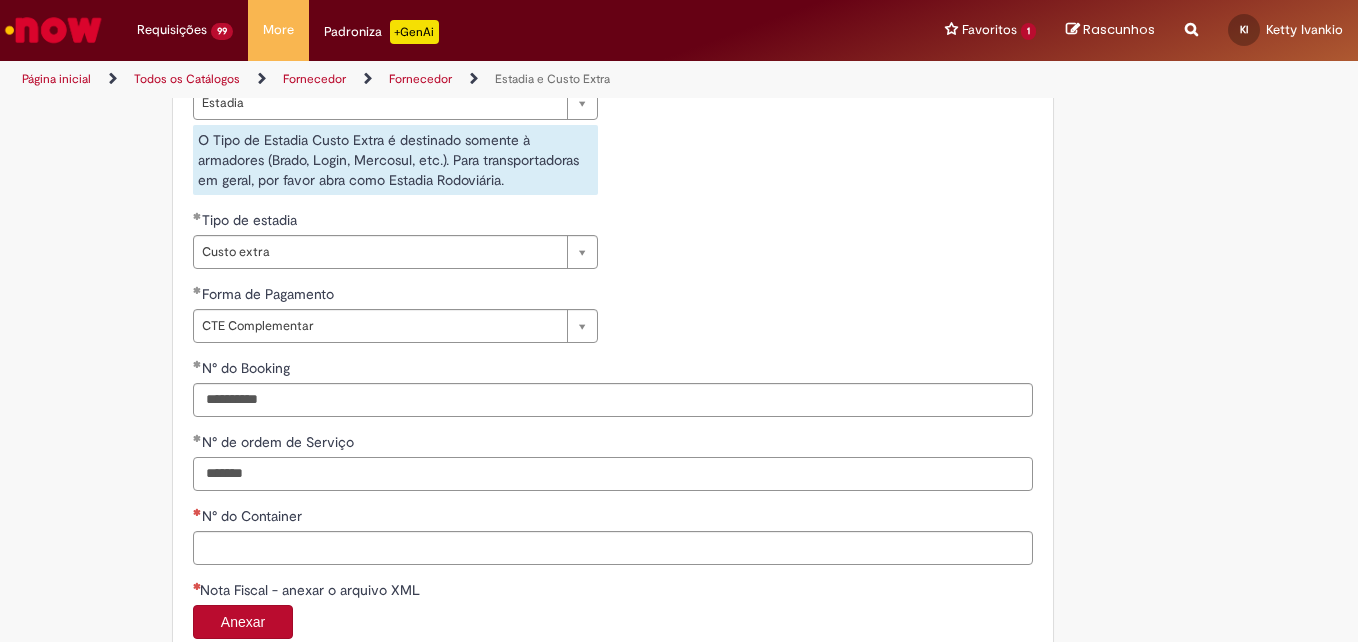 type on "*******" 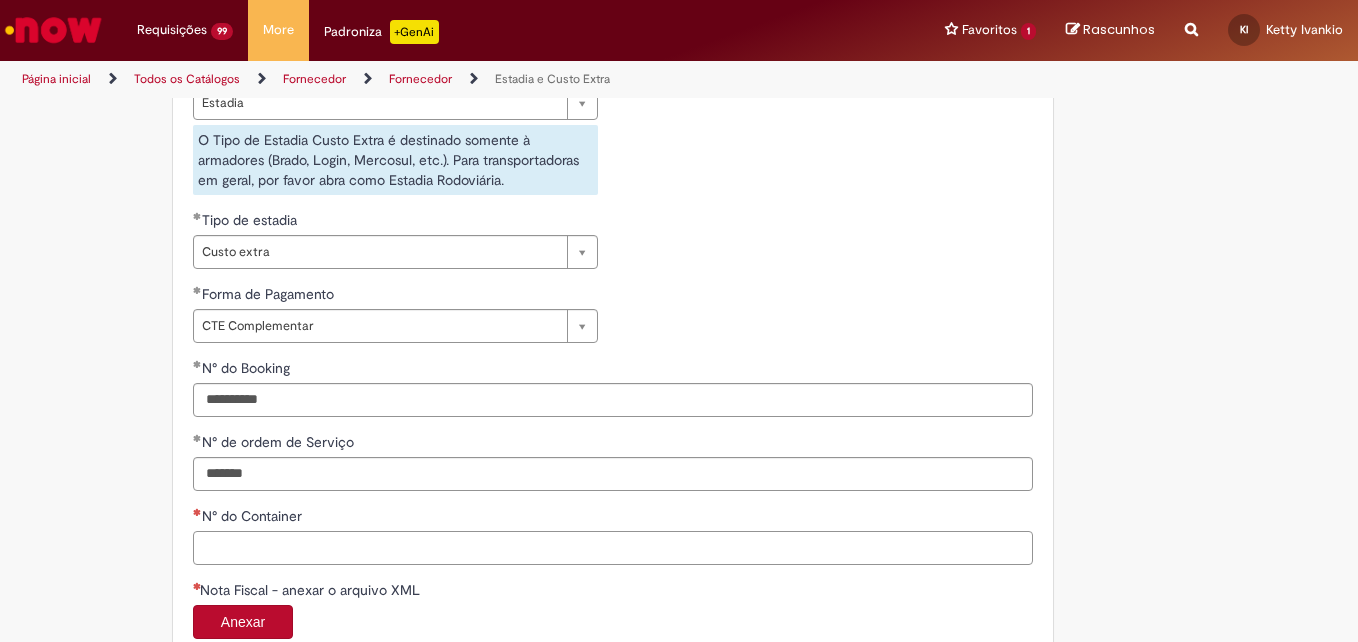 paste on "**********" 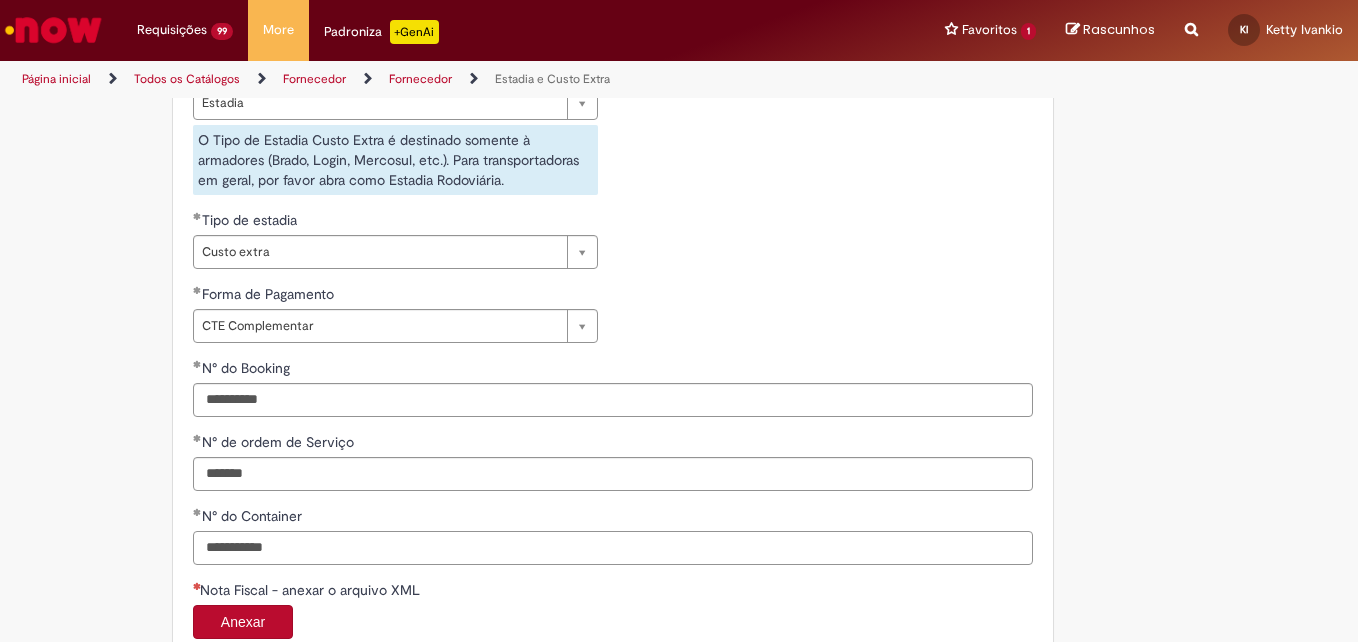 type on "**********" 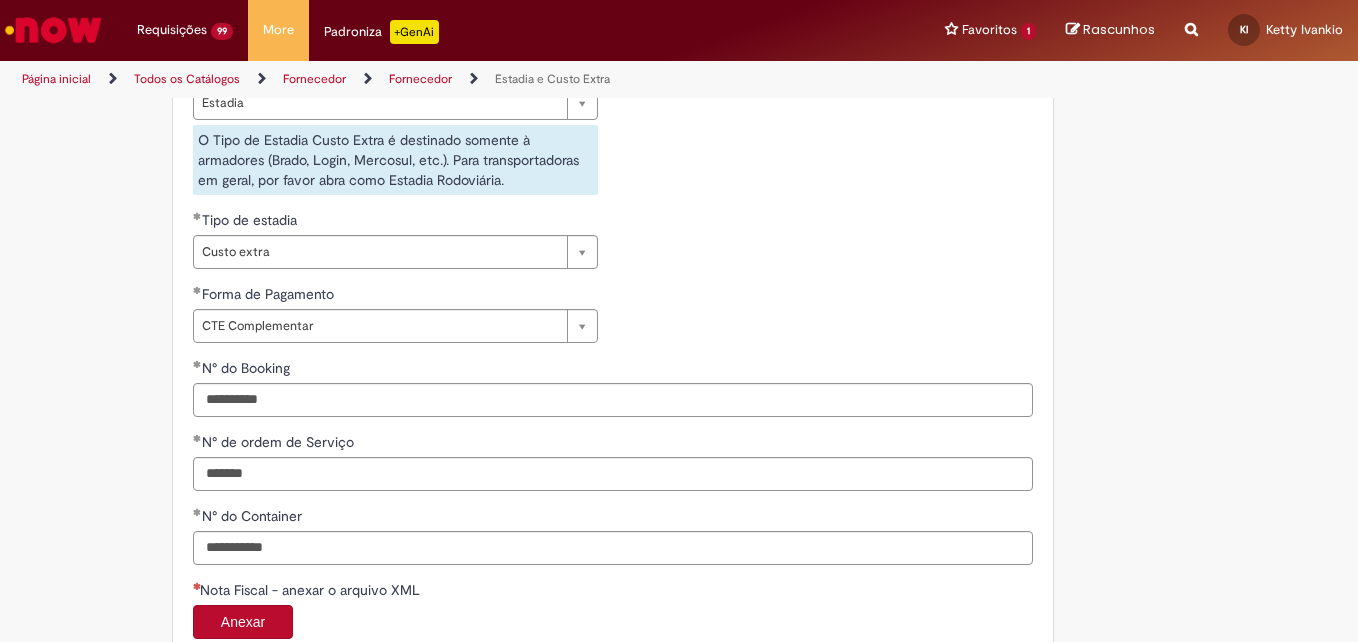 type 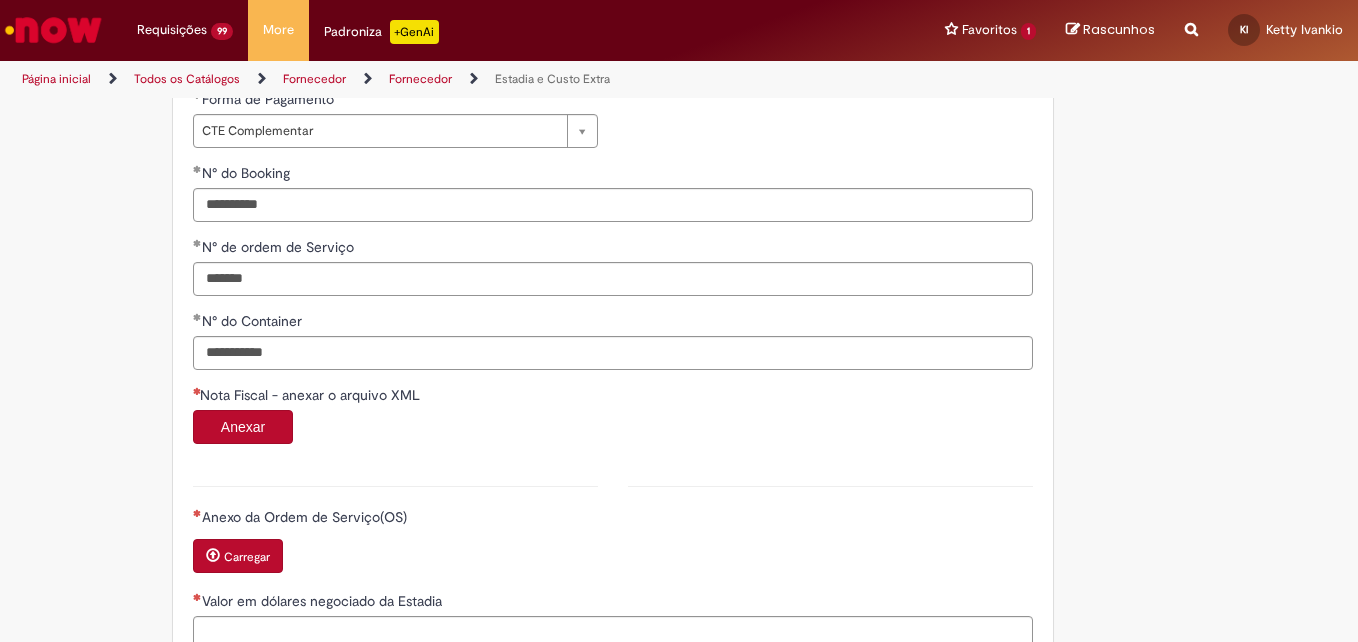 scroll, scrollTop: 1000, scrollLeft: 0, axis: vertical 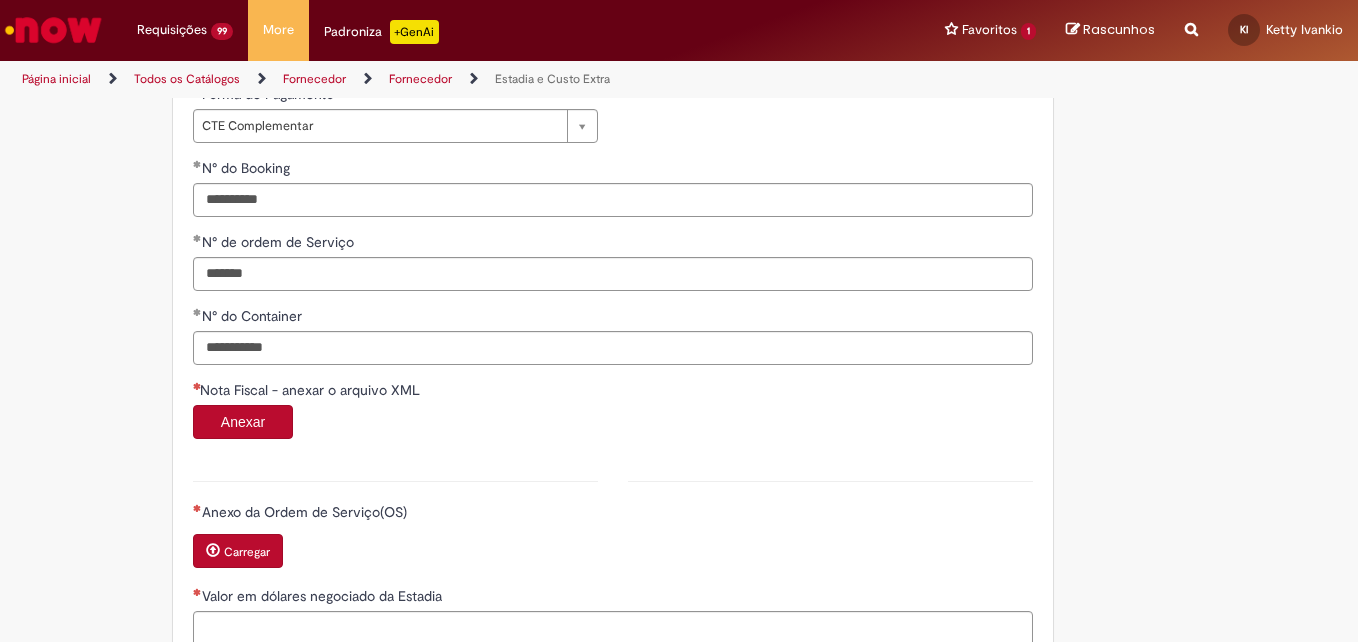 click on "Carregar" at bounding box center [247, 552] 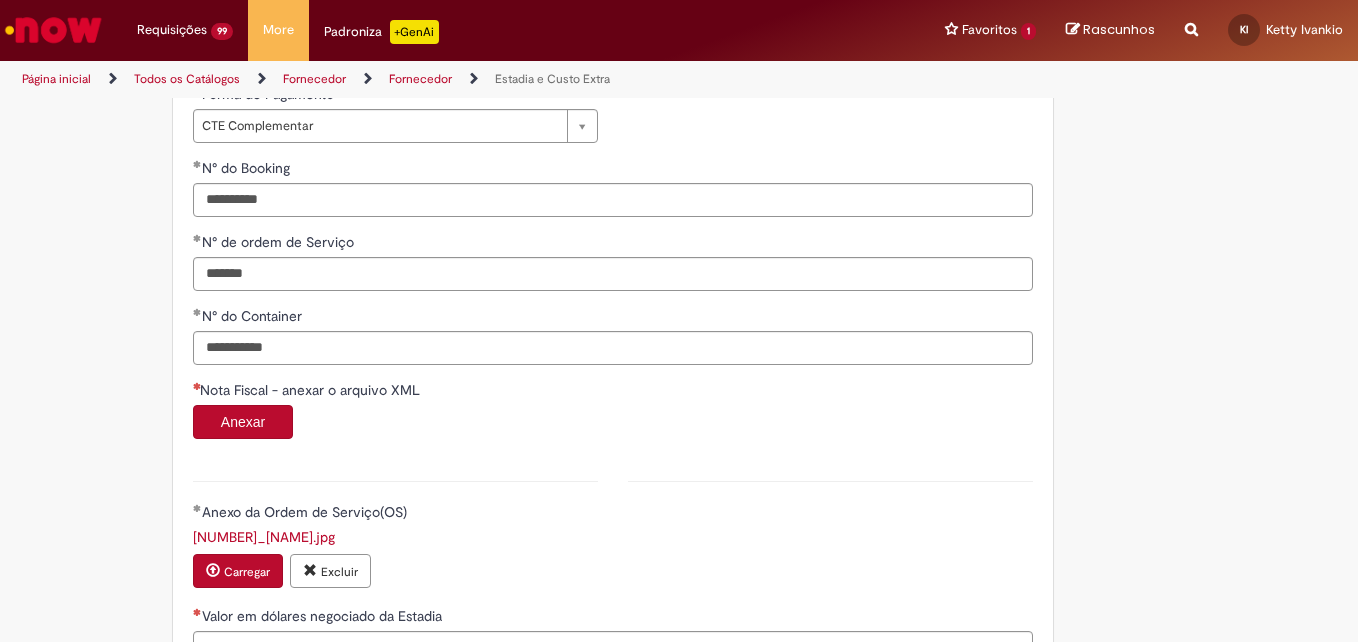 click on "Anexar" at bounding box center [243, 422] 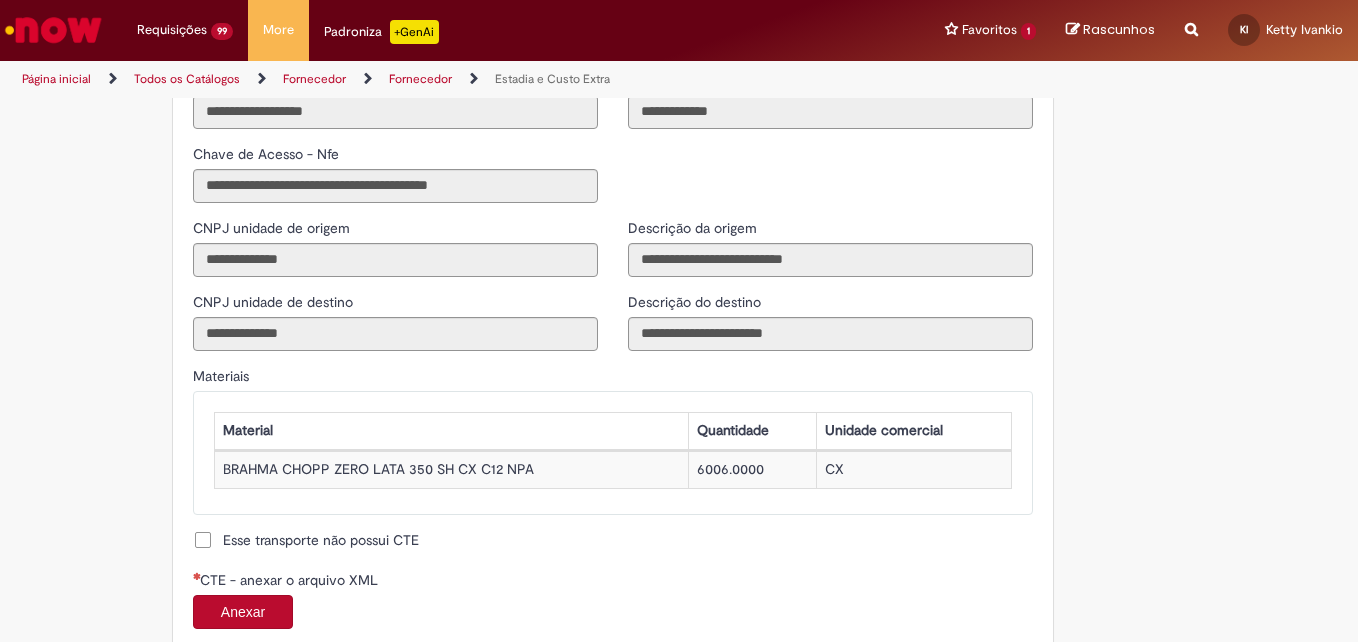 scroll, scrollTop: 1900, scrollLeft: 0, axis: vertical 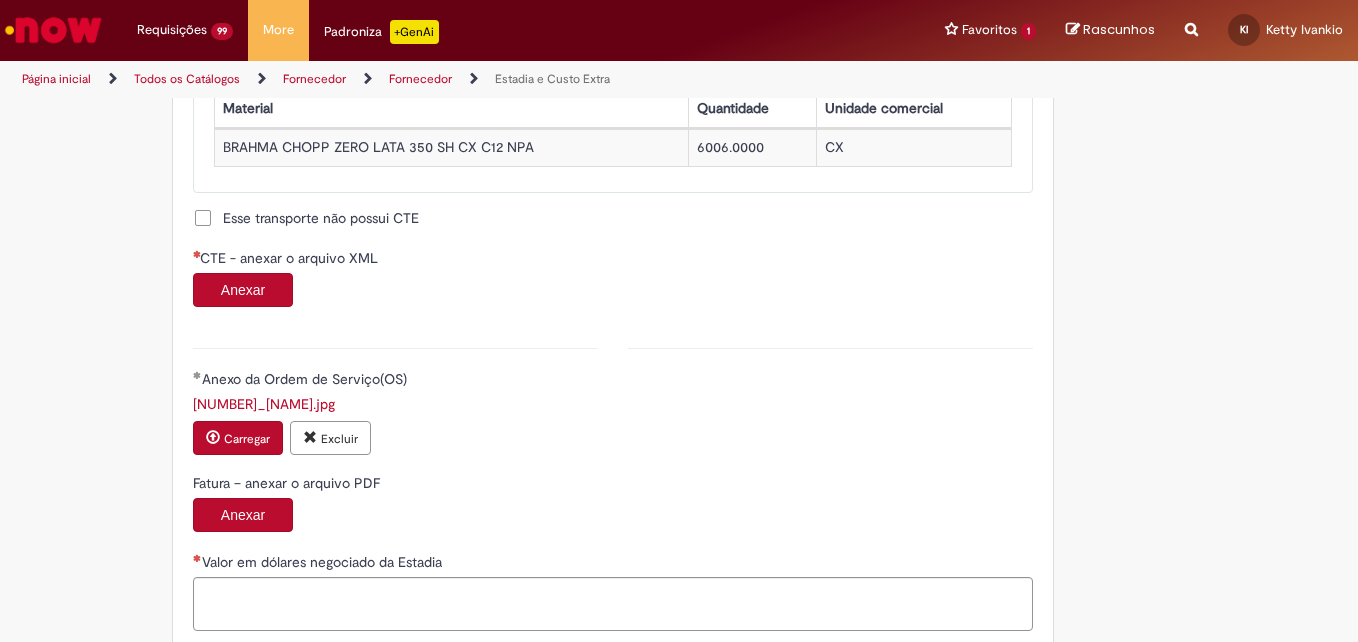 click on "Anexar" at bounding box center [243, 290] 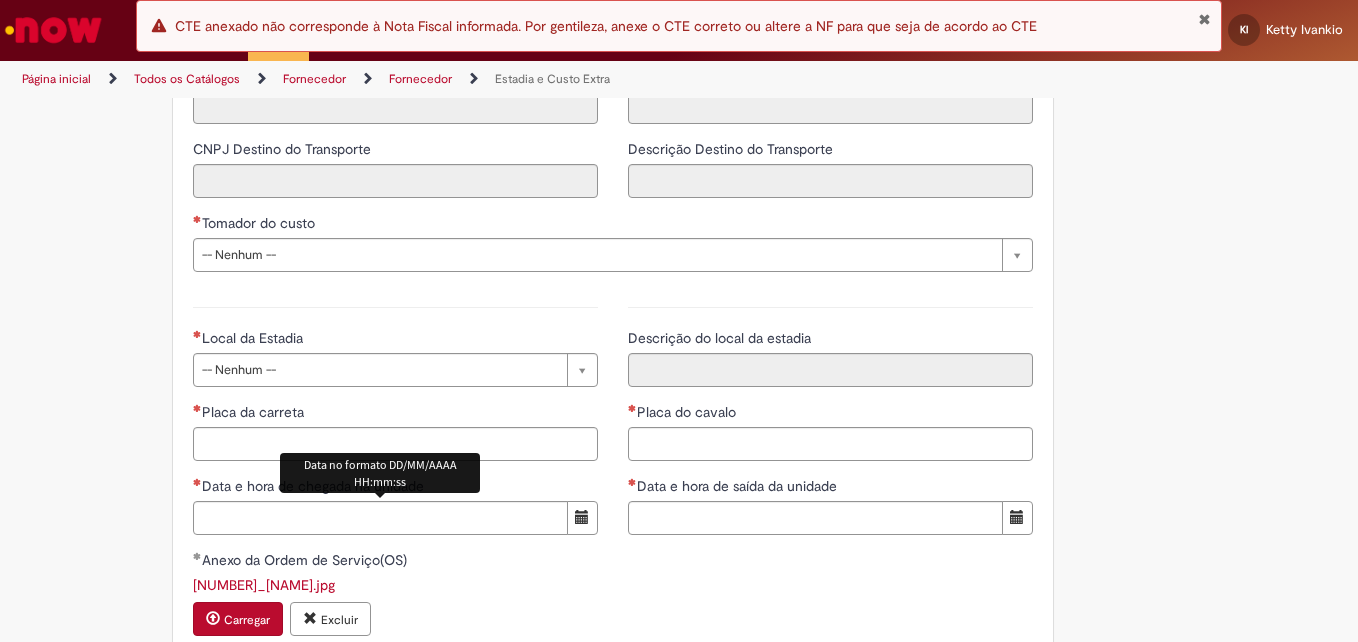 scroll, scrollTop: 2800, scrollLeft: 0, axis: vertical 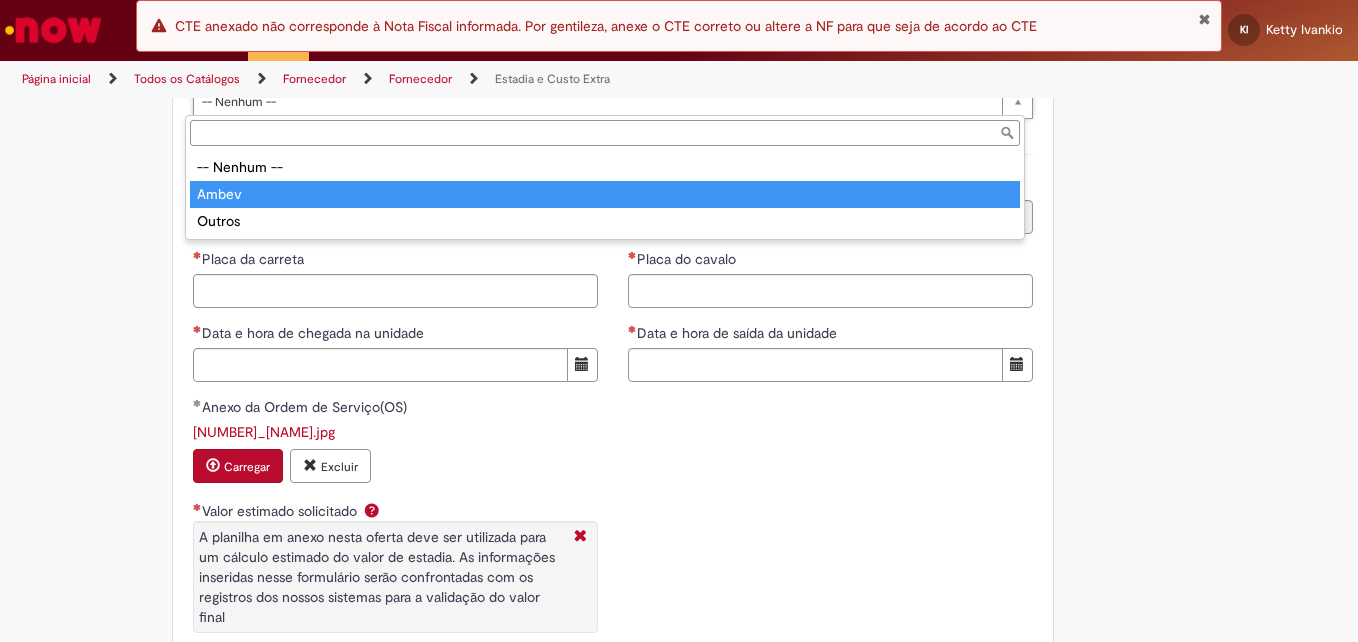 type on "*****" 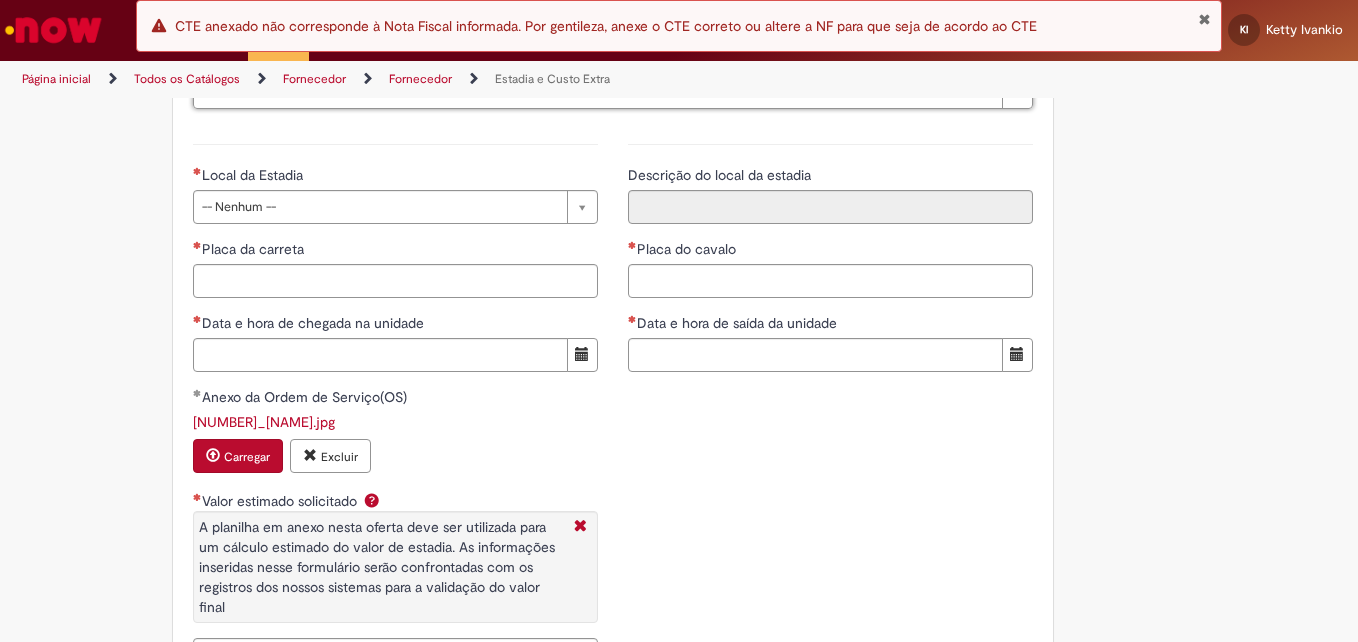 scroll, scrollTop: 2816, scrollLeft: 0, axis: vertical 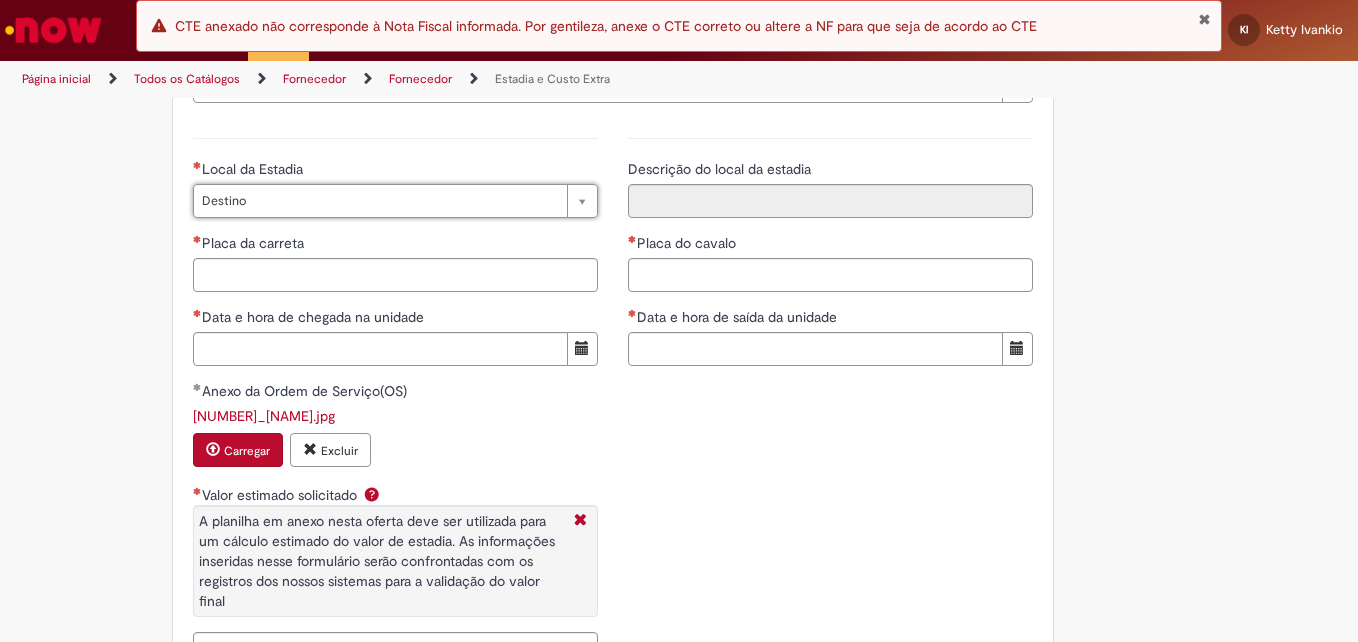 type on "*******" 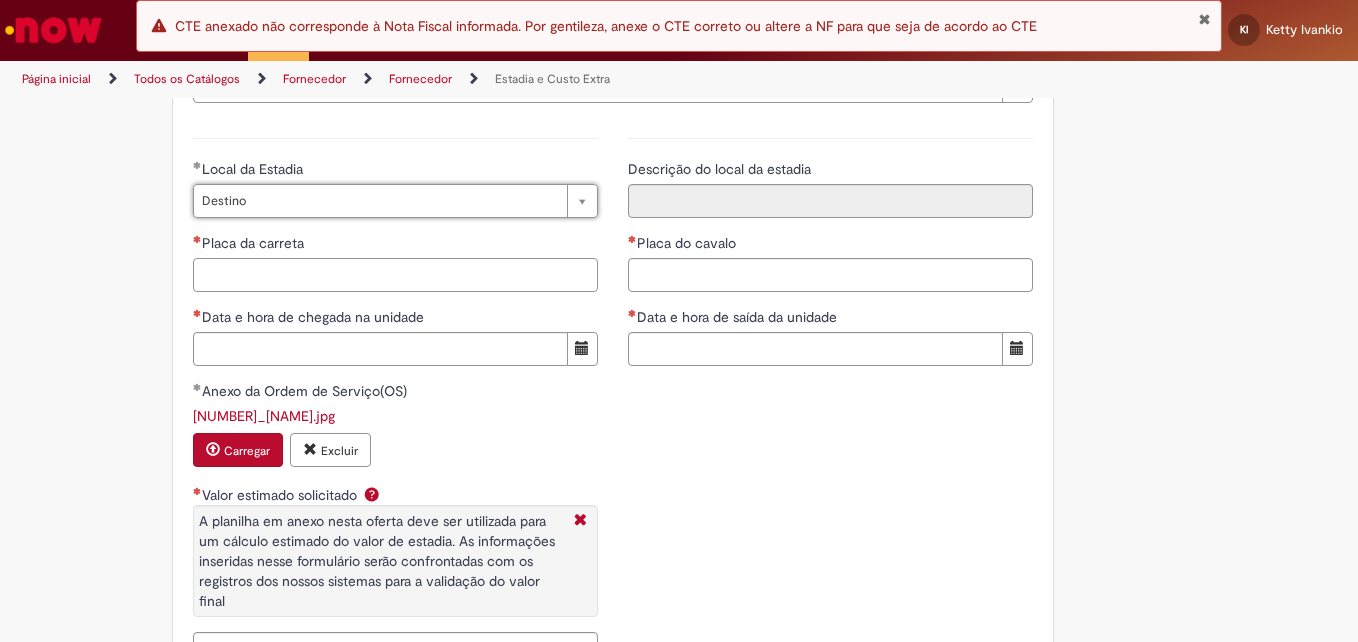 click on "Placa da carreta" at bounding box center (395, 275) 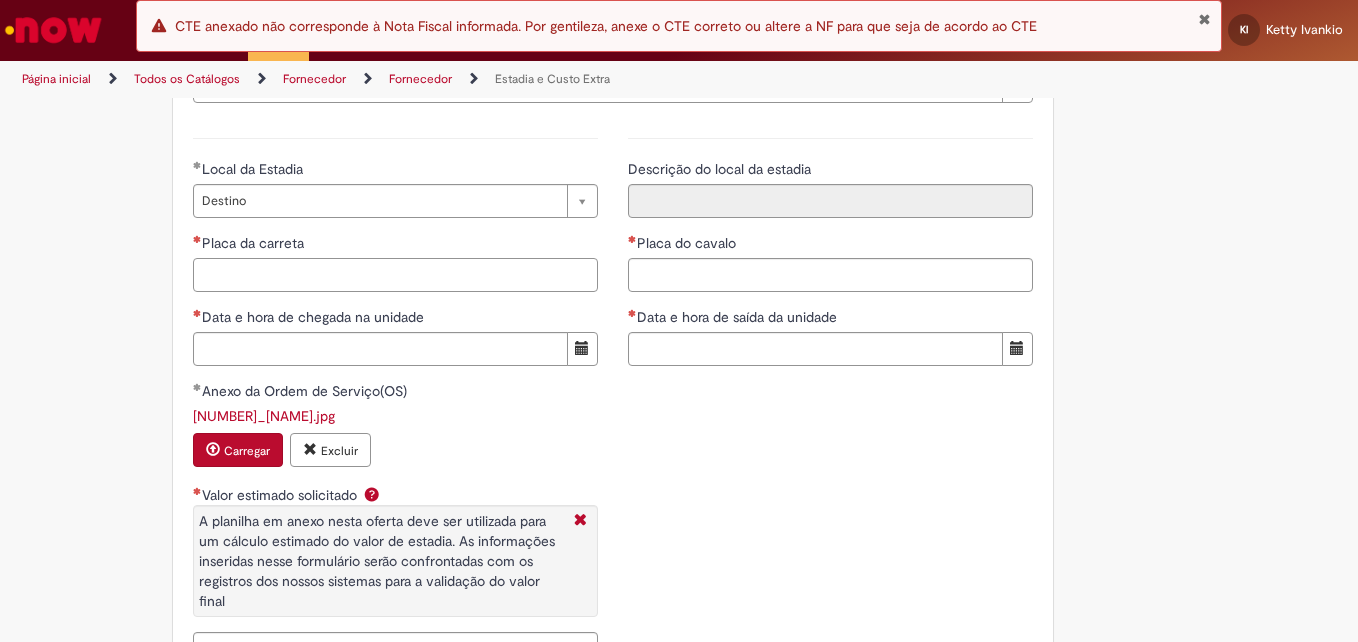click on "Placa da carreta" at bounding box center [395, 275] 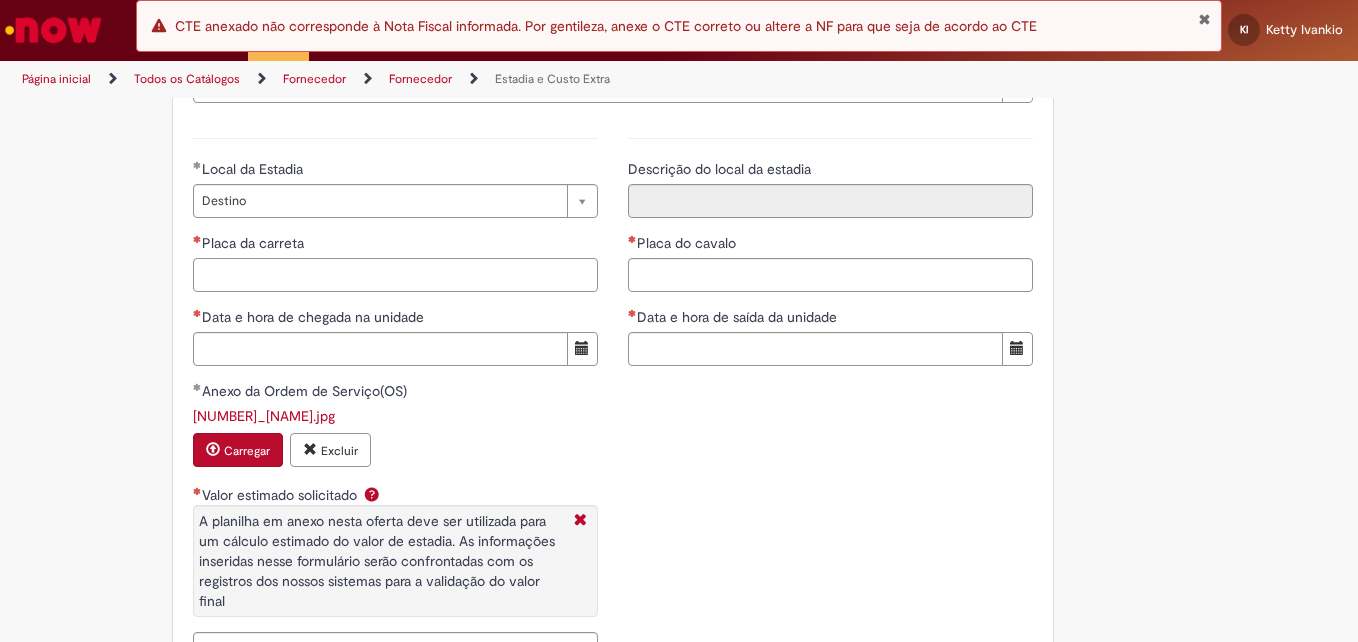 paste on "*******" 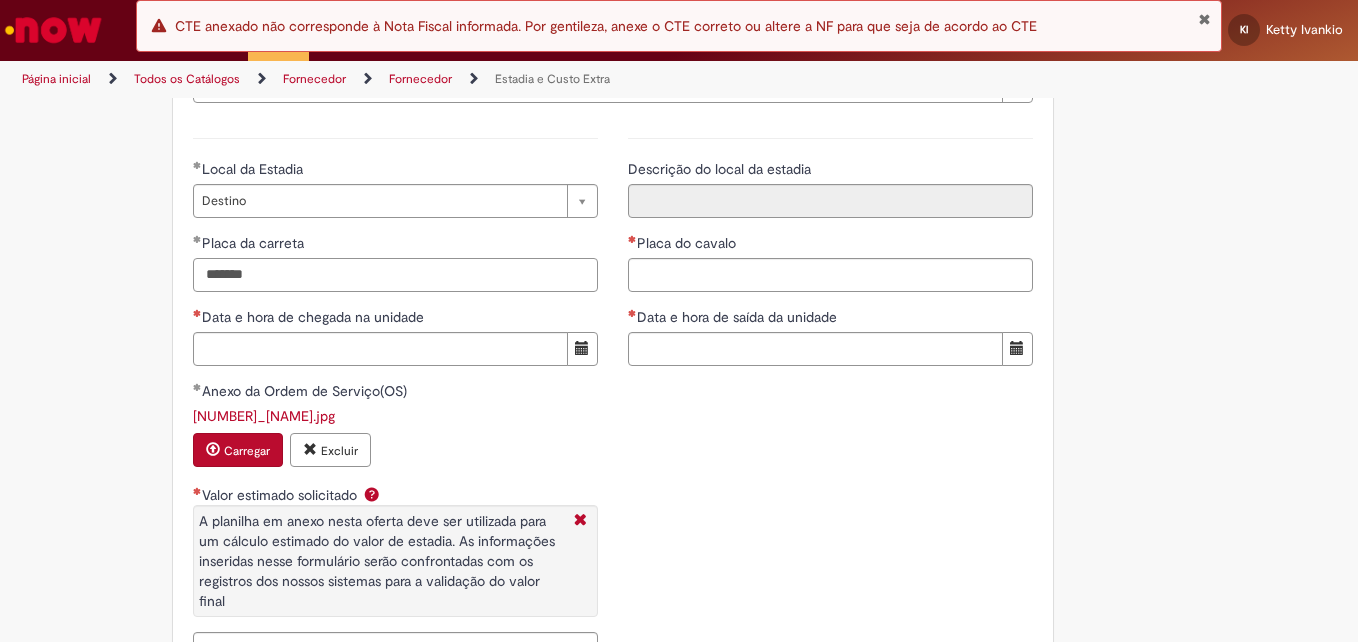 type on "*******" 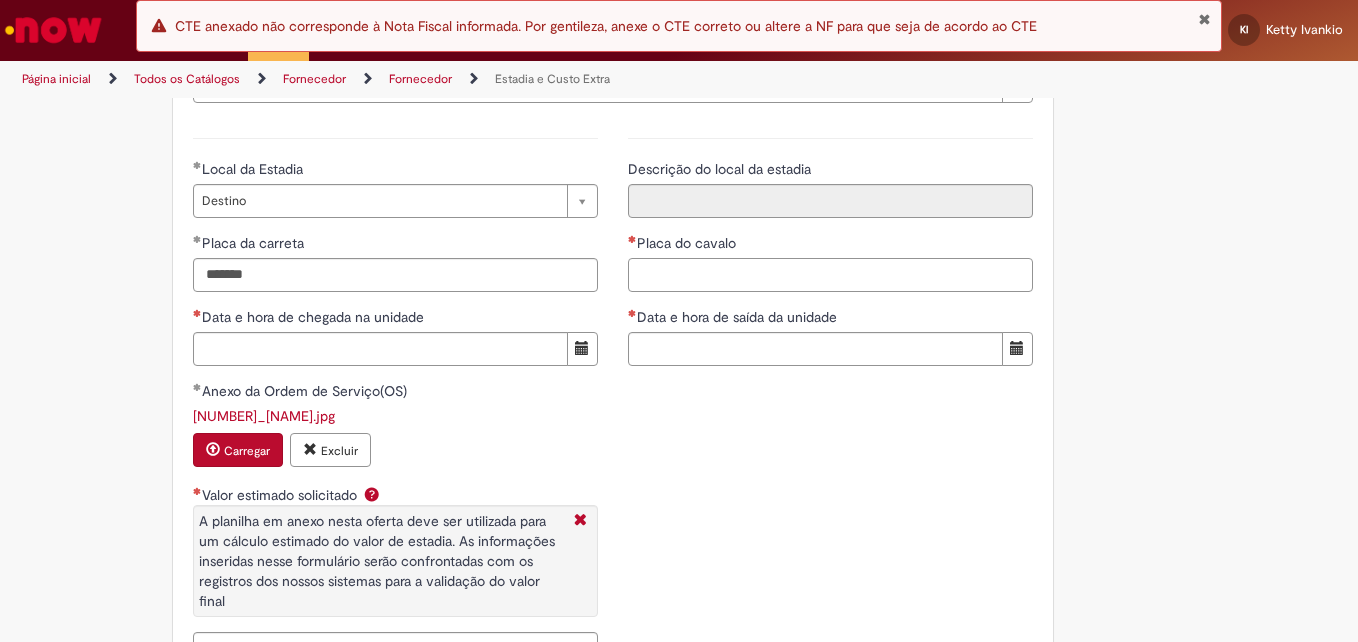 click on "Placa do cavalo" at bounding box center [830, 275] 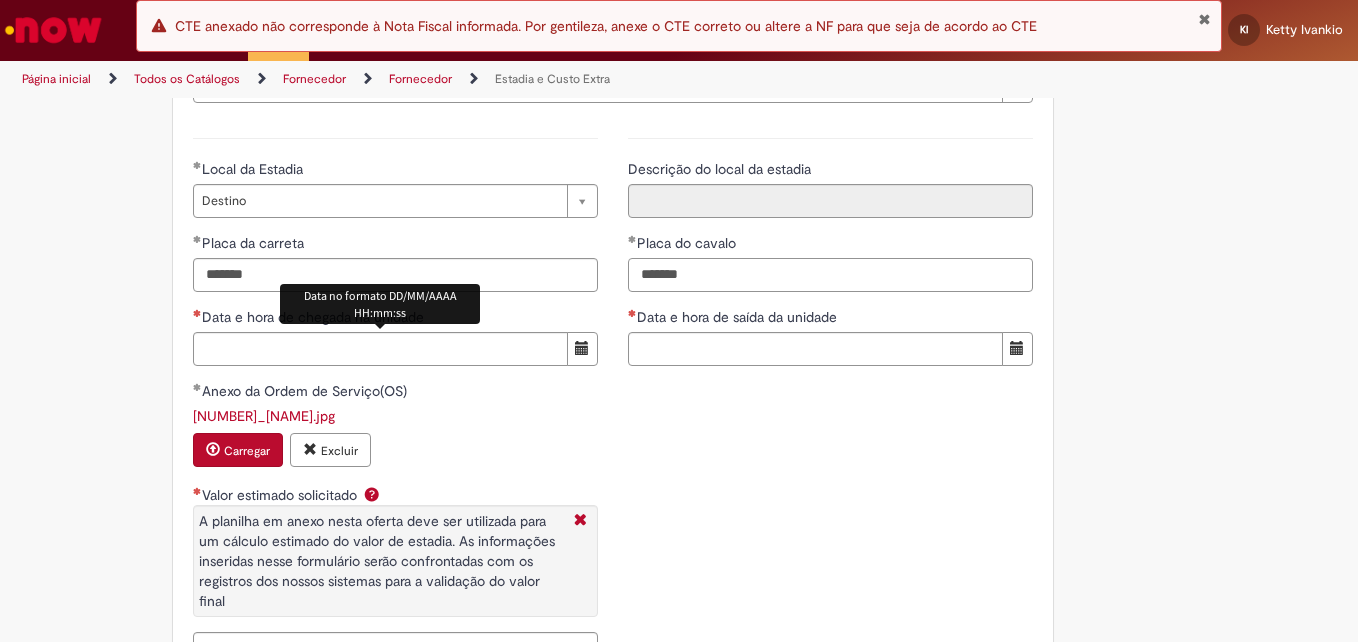 type on "*******" 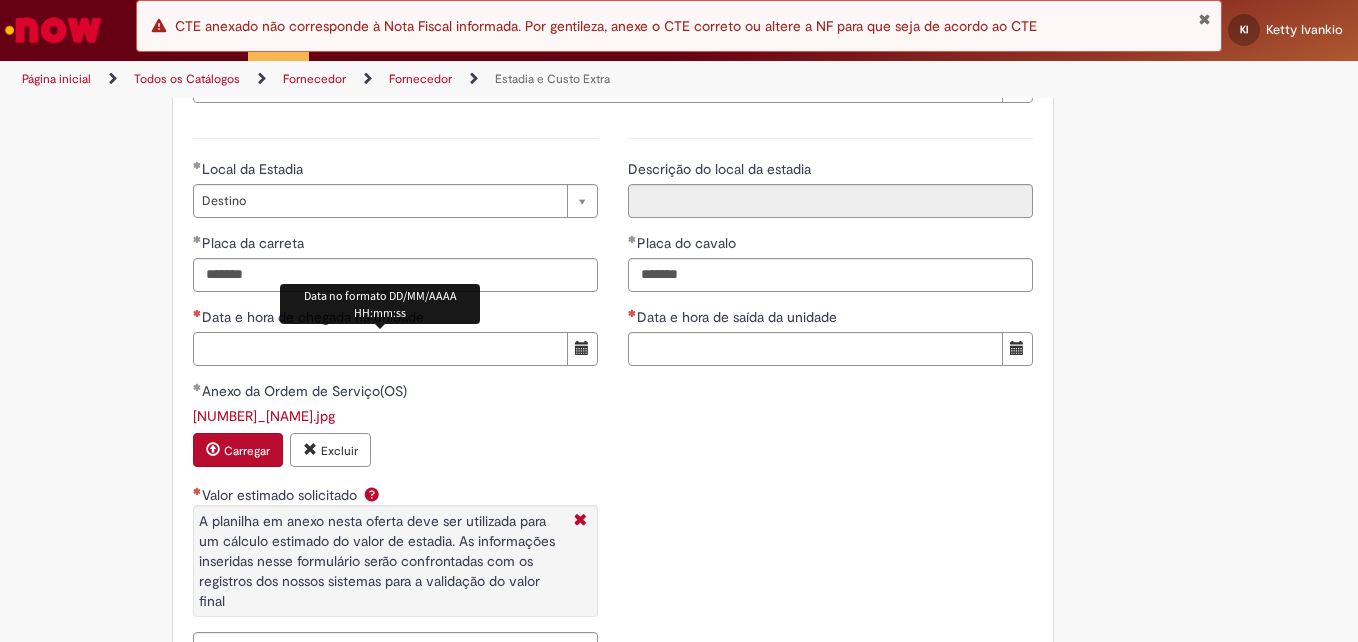 click on "Data e hora de chegada na unidade" at bounding box center [380, 349] 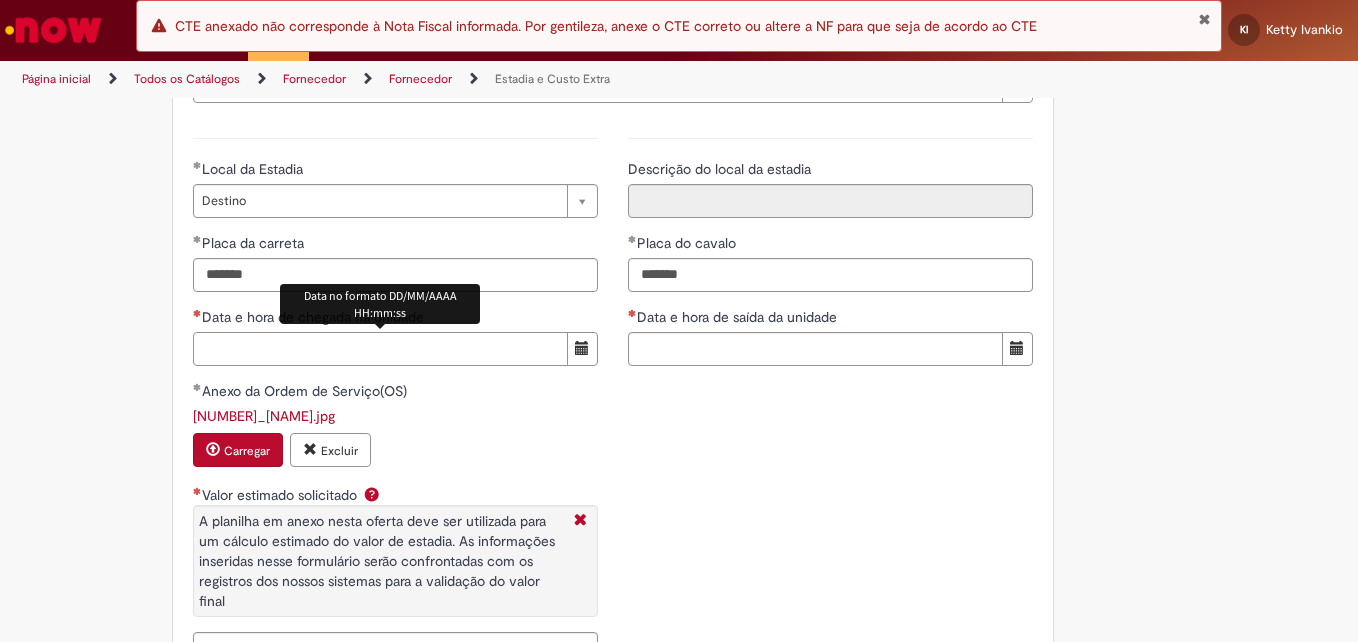 paste on "**********" 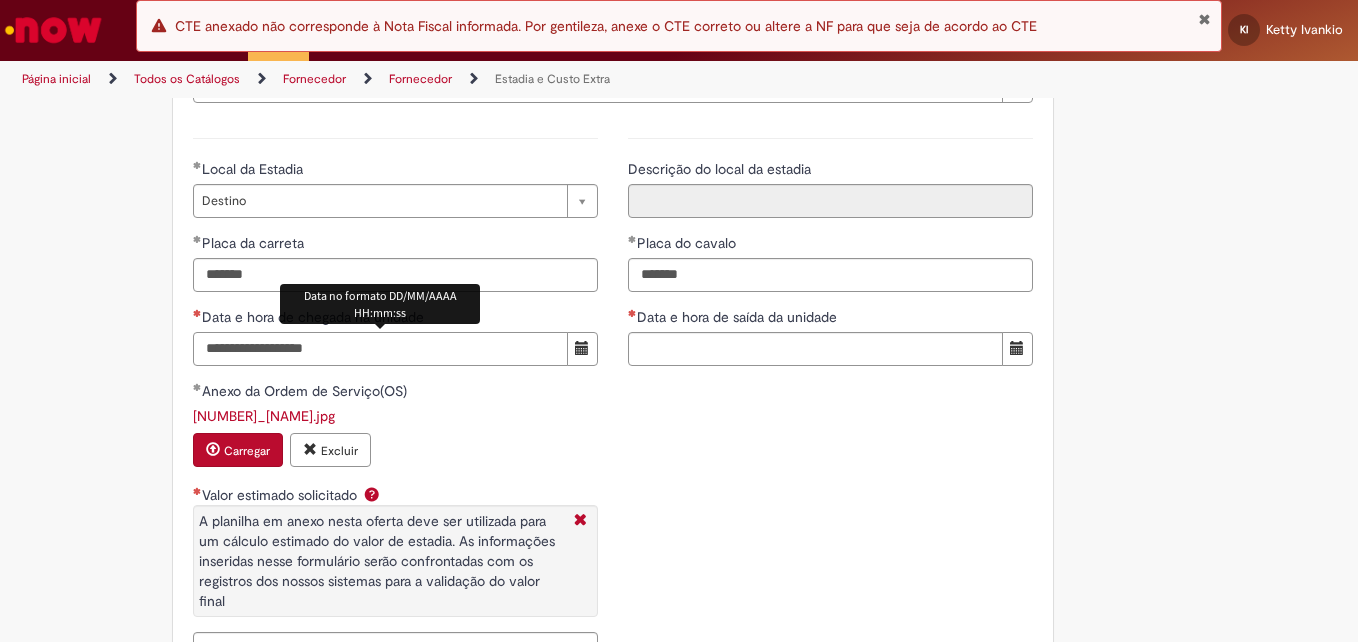 type on "**********" 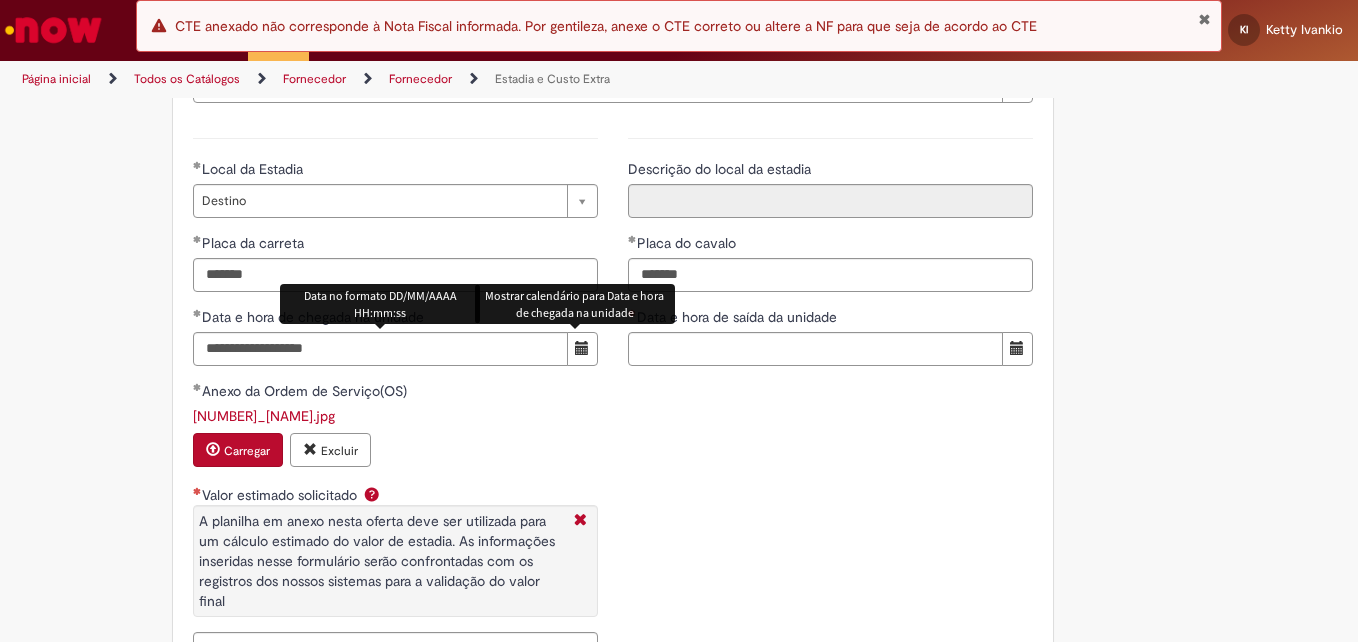 type 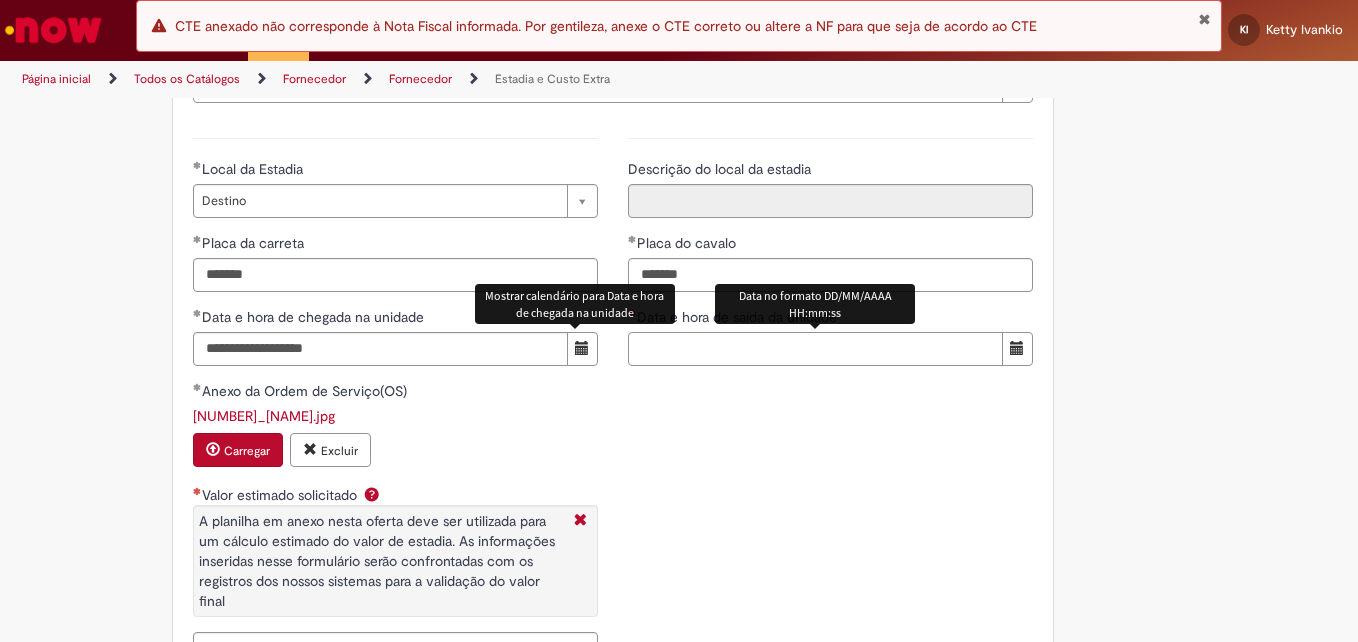click on "Data e hora de saída da unidade" at bounding box center [815, 349] 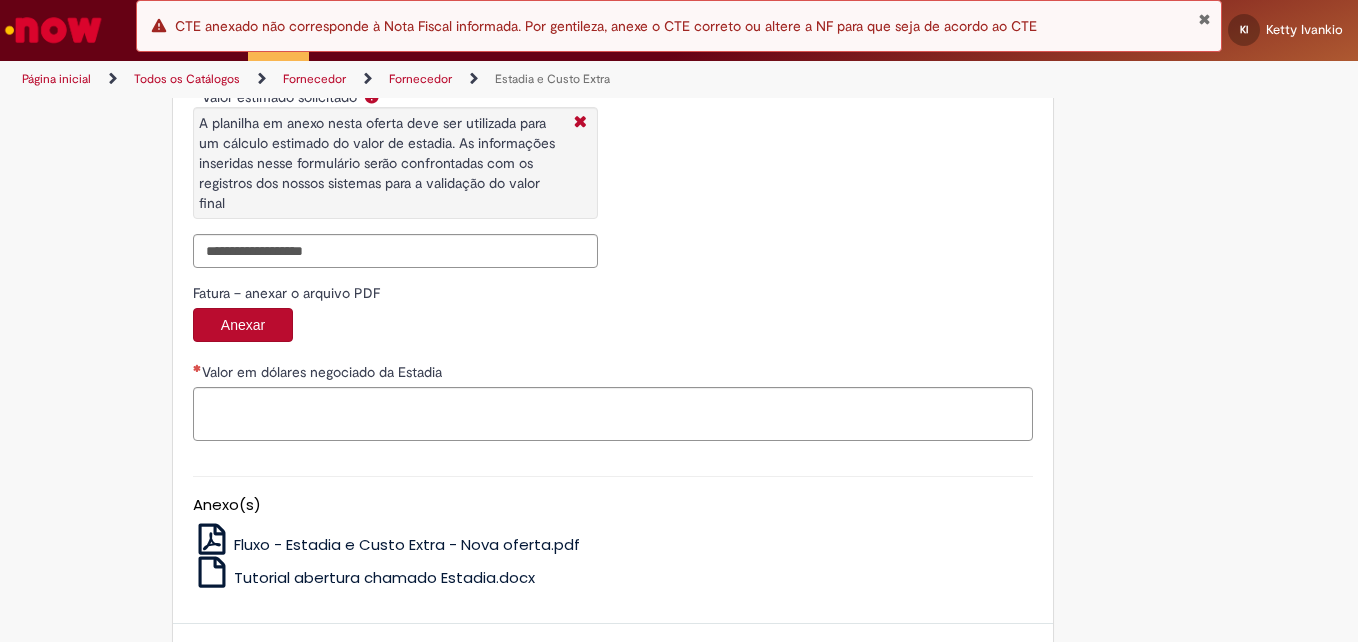 type on "**********" 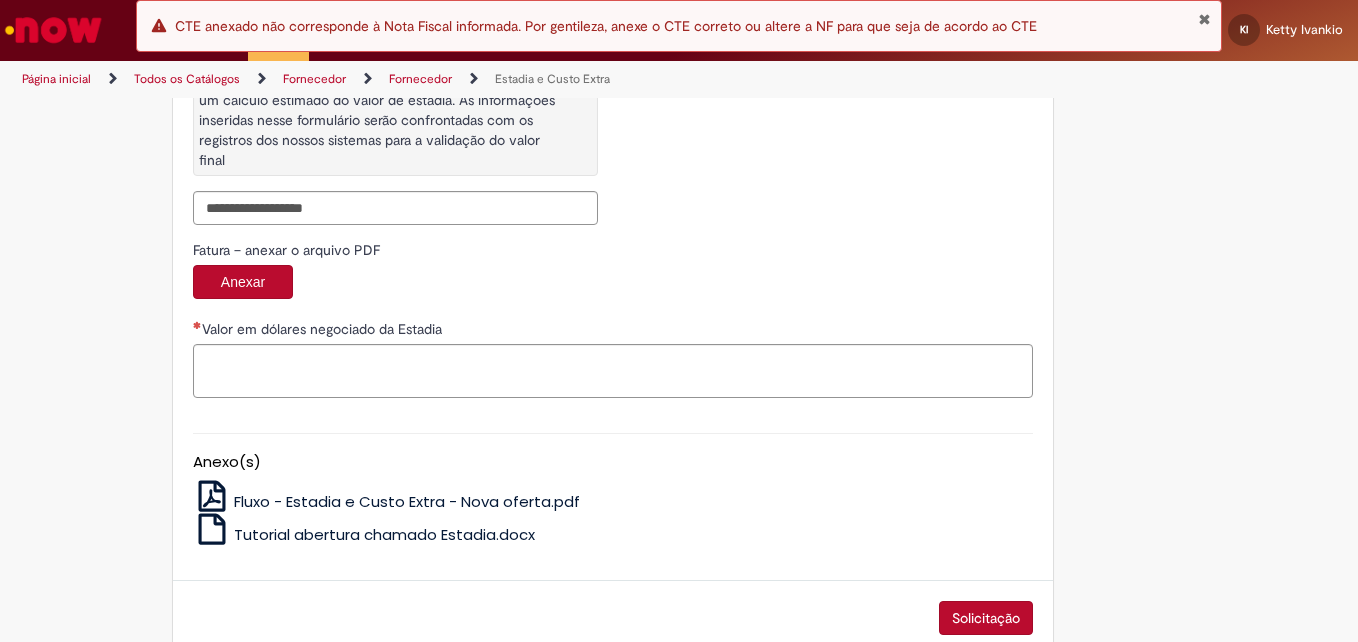 scroll, scrollTop: 3294, scrollLeft: 0, axis: vertical 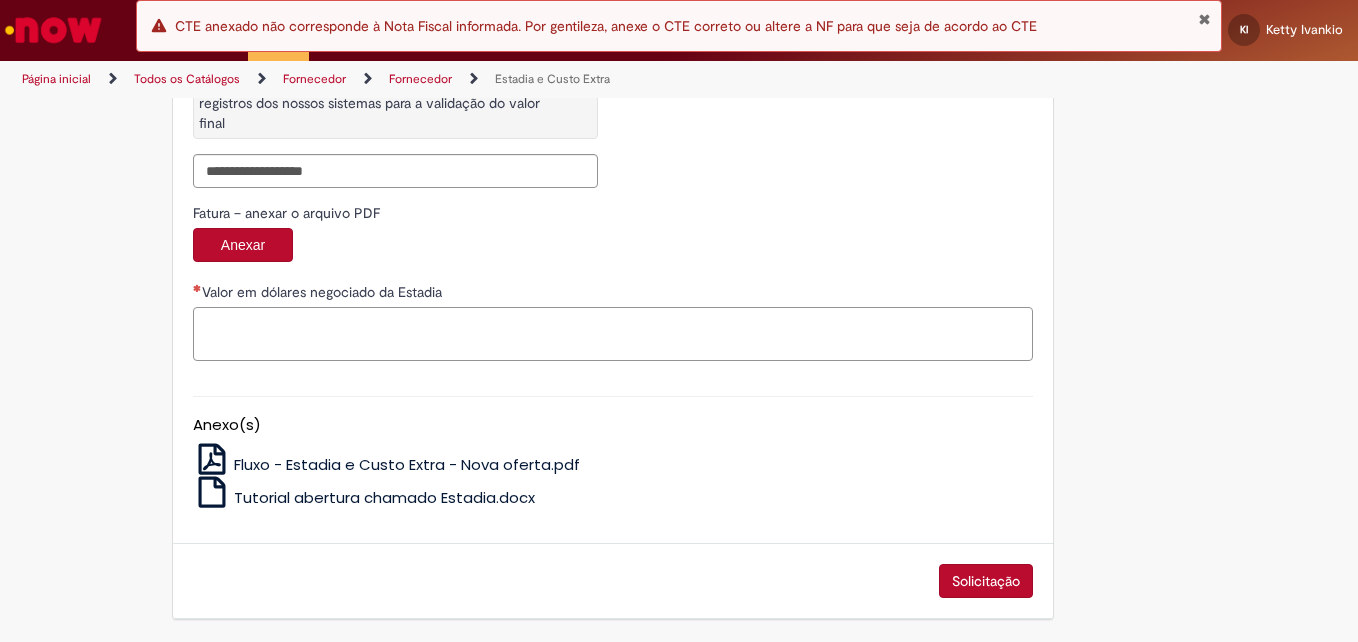 click on "Valor em dólares negociado da Estadia" at bounding box center (613, 334) 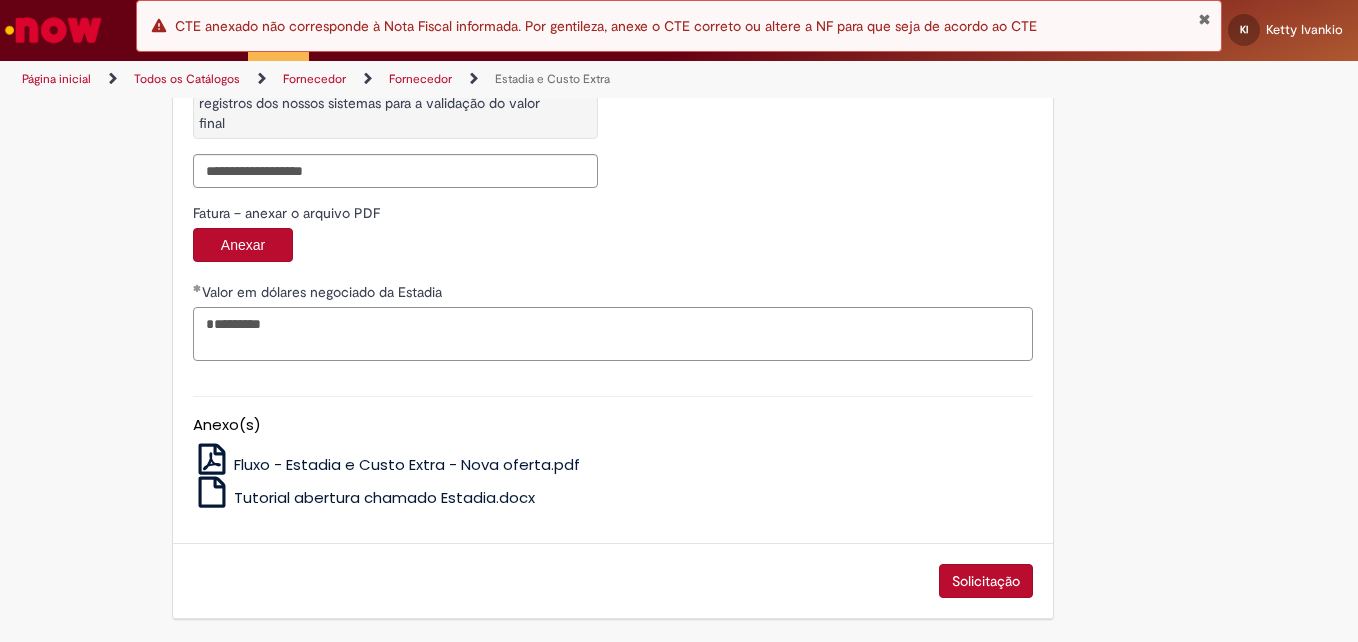 type 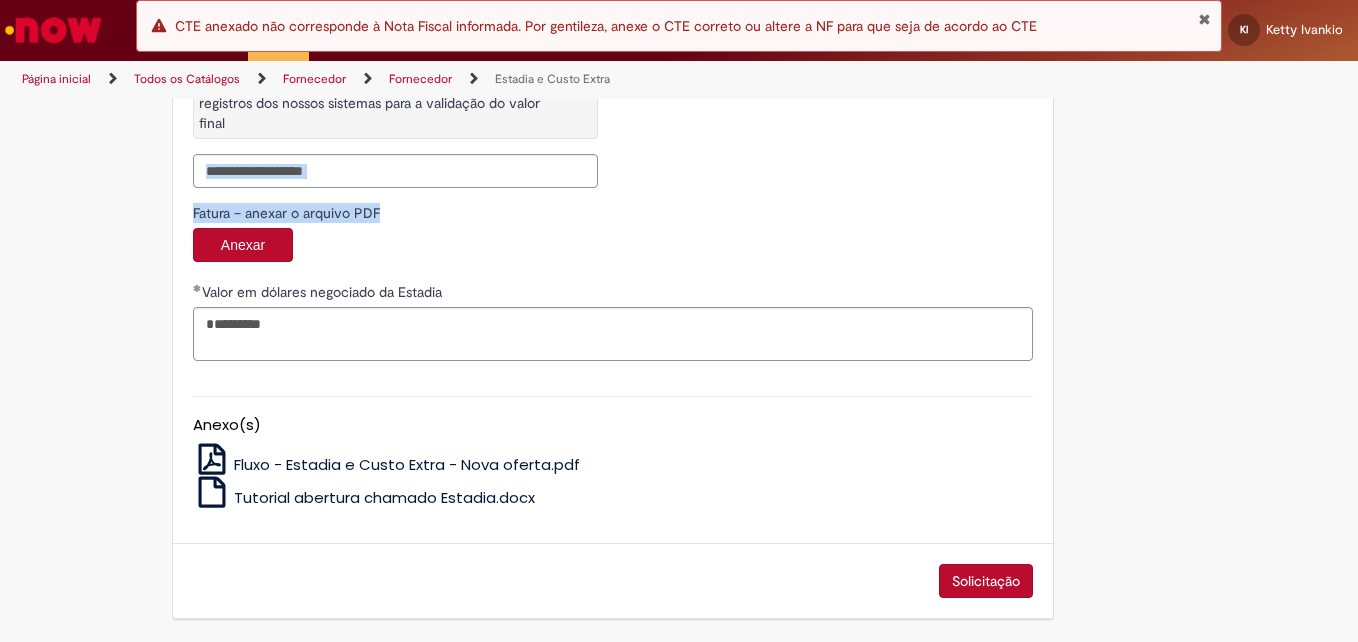 drag, startPoint x: 421, startPoint y: 199, endPoint x: 477, endPoint y: 171, distance: 62.609905 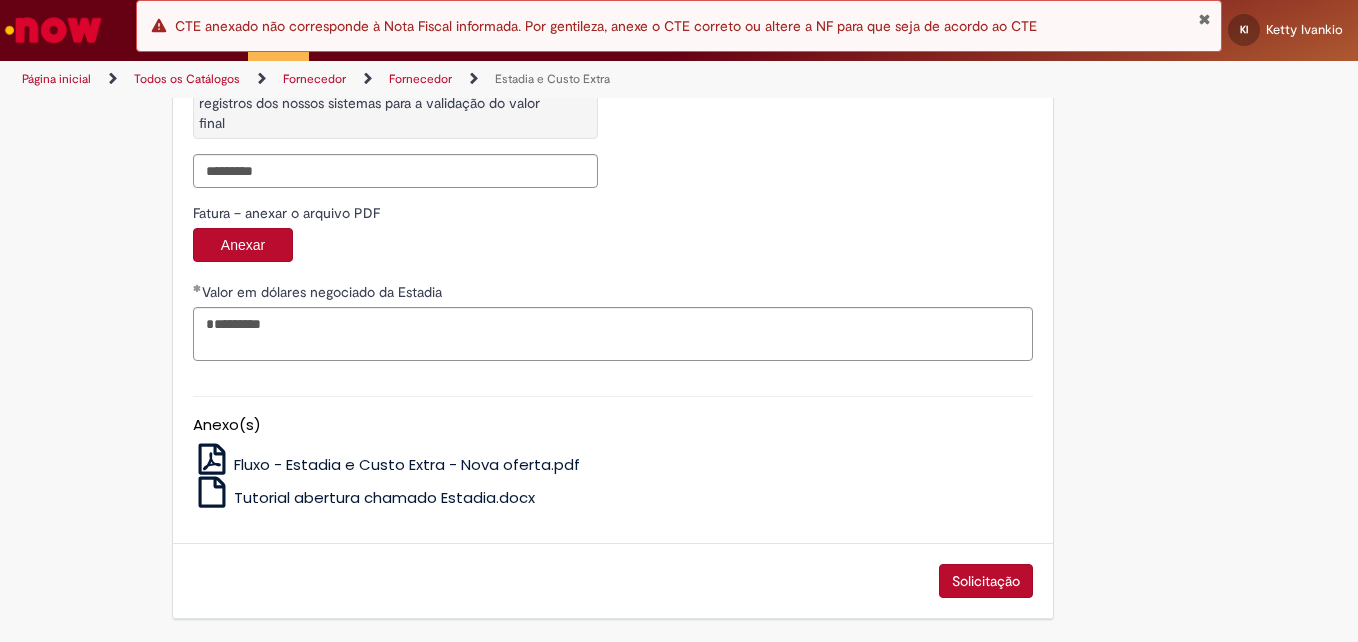 click on "Solicitação" at bounding box center (986, 581) 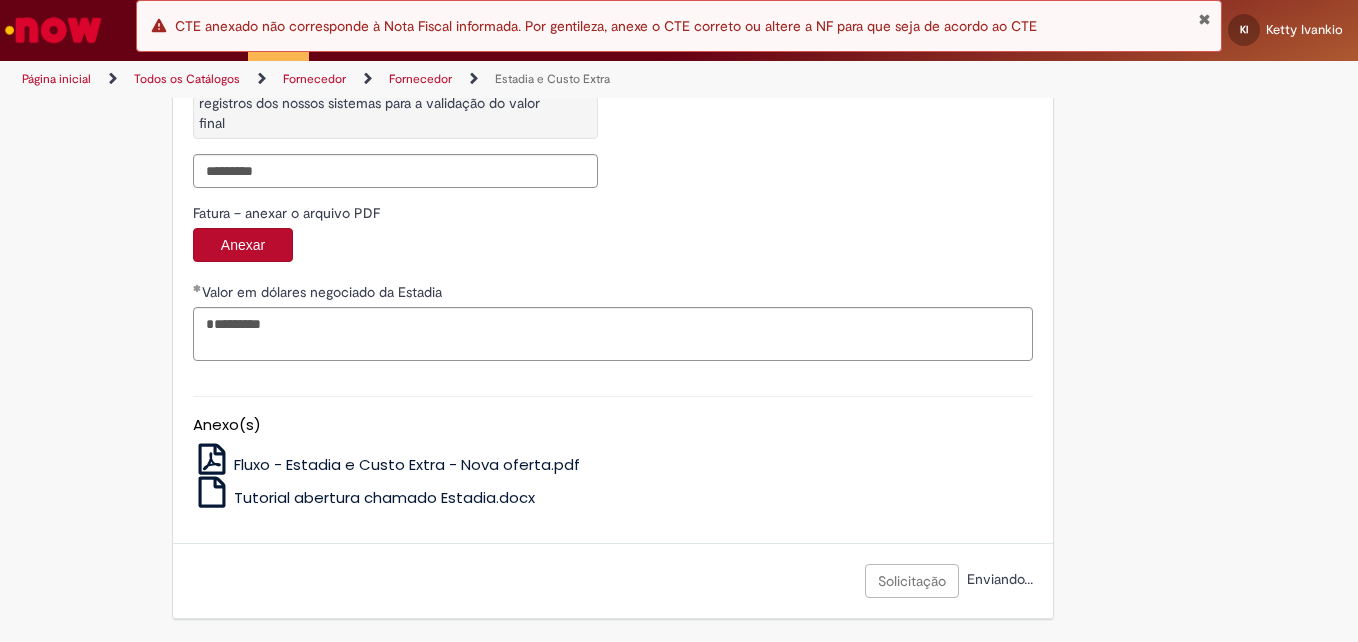 click at bounding box center [1204, 19] 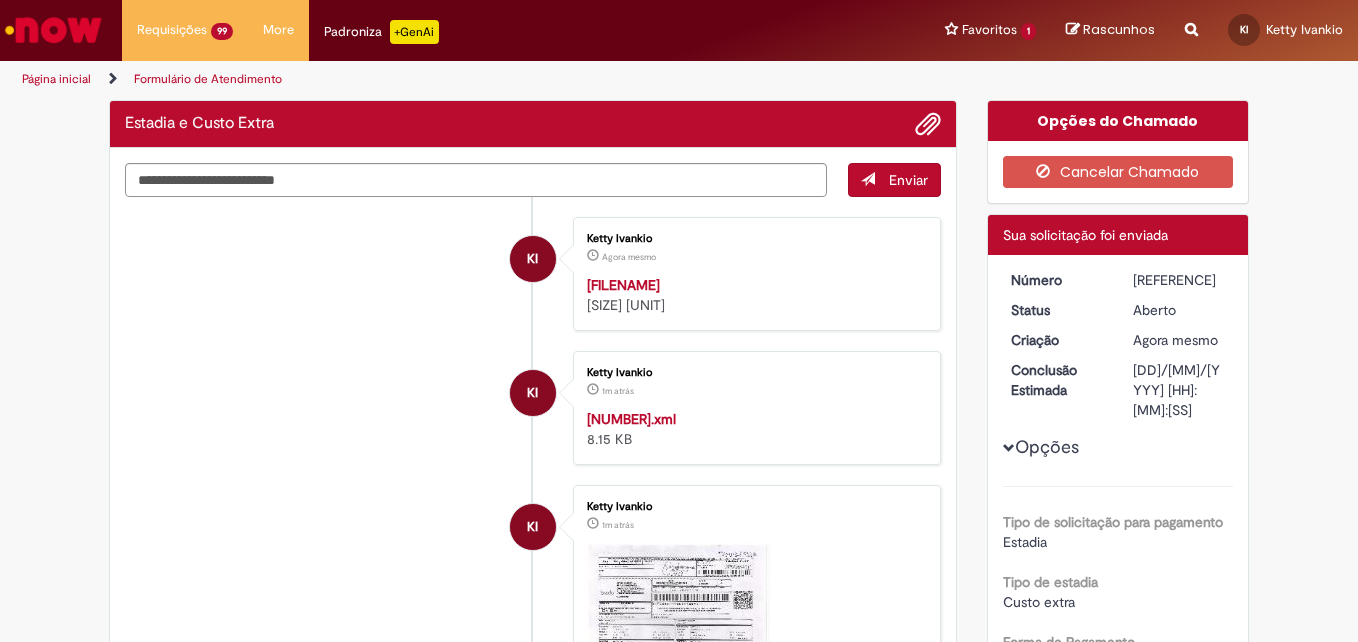 click on "[REFERENCE]" at bounding box center [1179, 280] 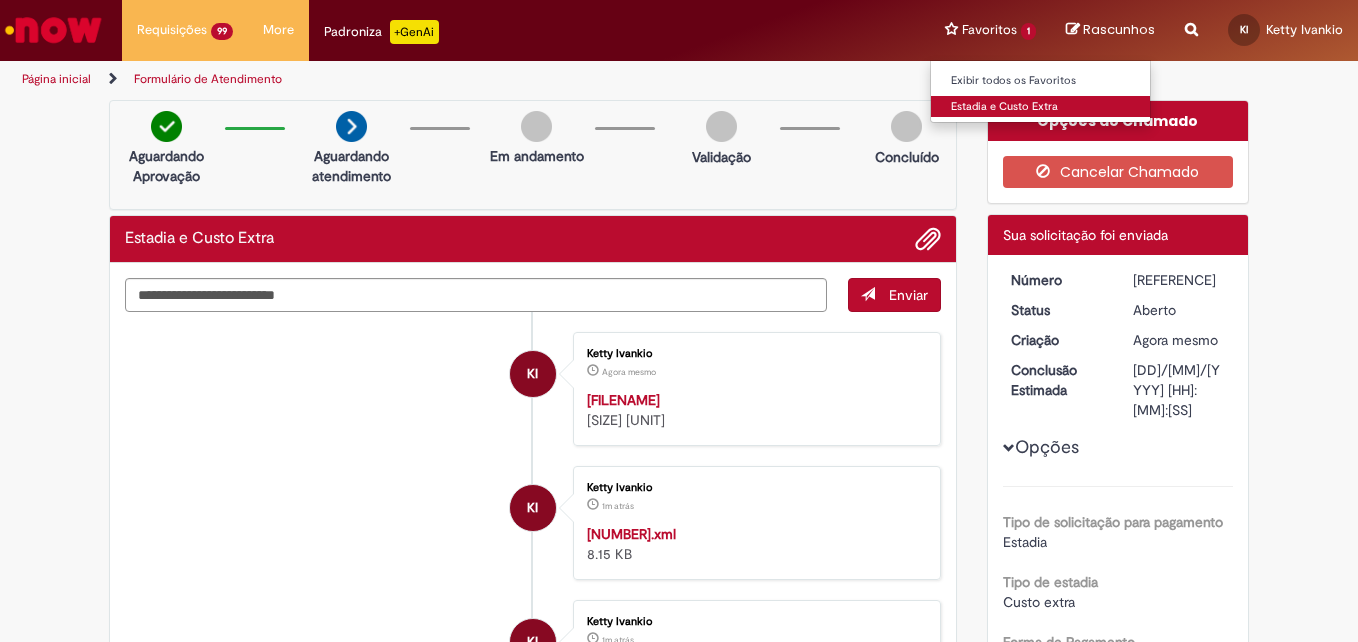 click on "Estadia e Custo Extra" at bounding box center (1041, 107) 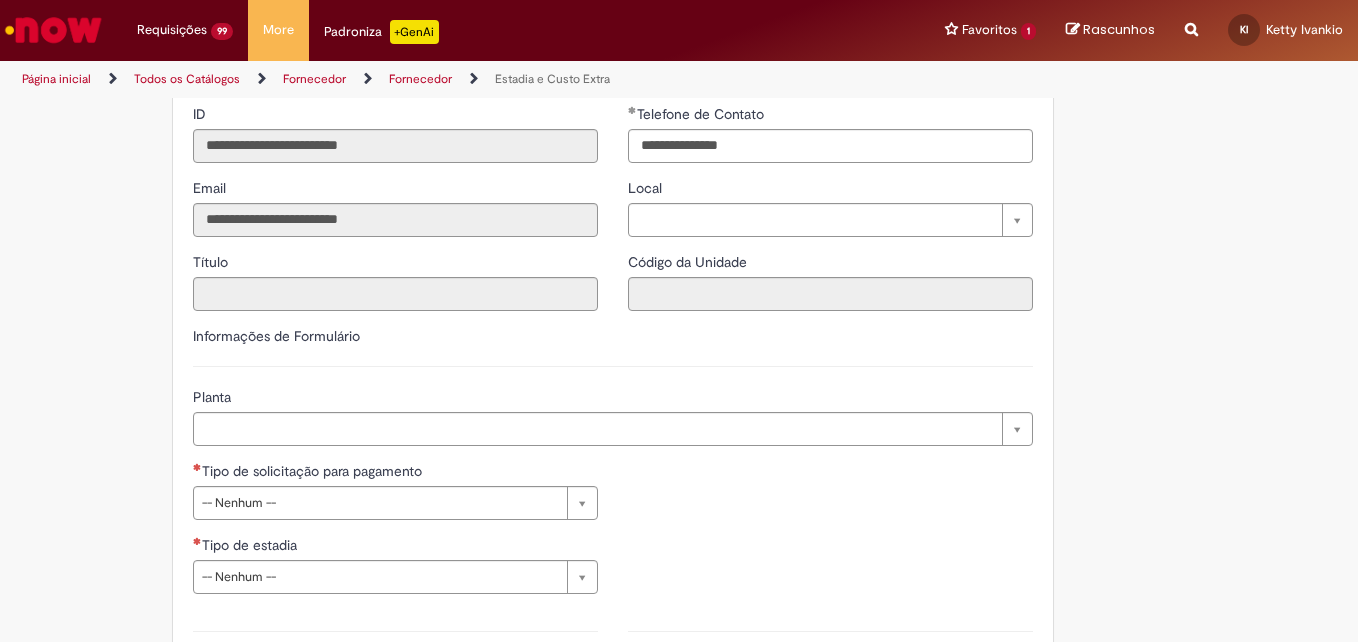 scroll, scrollTop: 600, scrollLeft: 0, axis: vertical 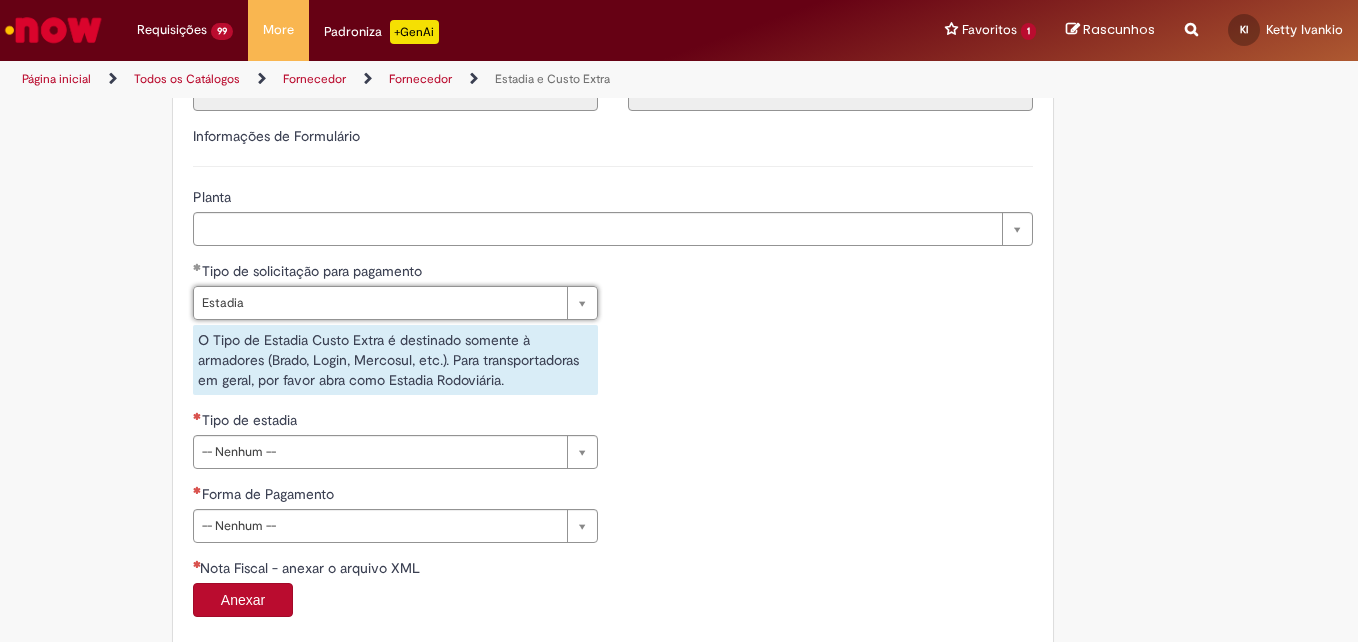 drag, startPoint x: 237, startPoint y: 440, endPoint x: 235, endPoint y: 454, distance: 14.142136 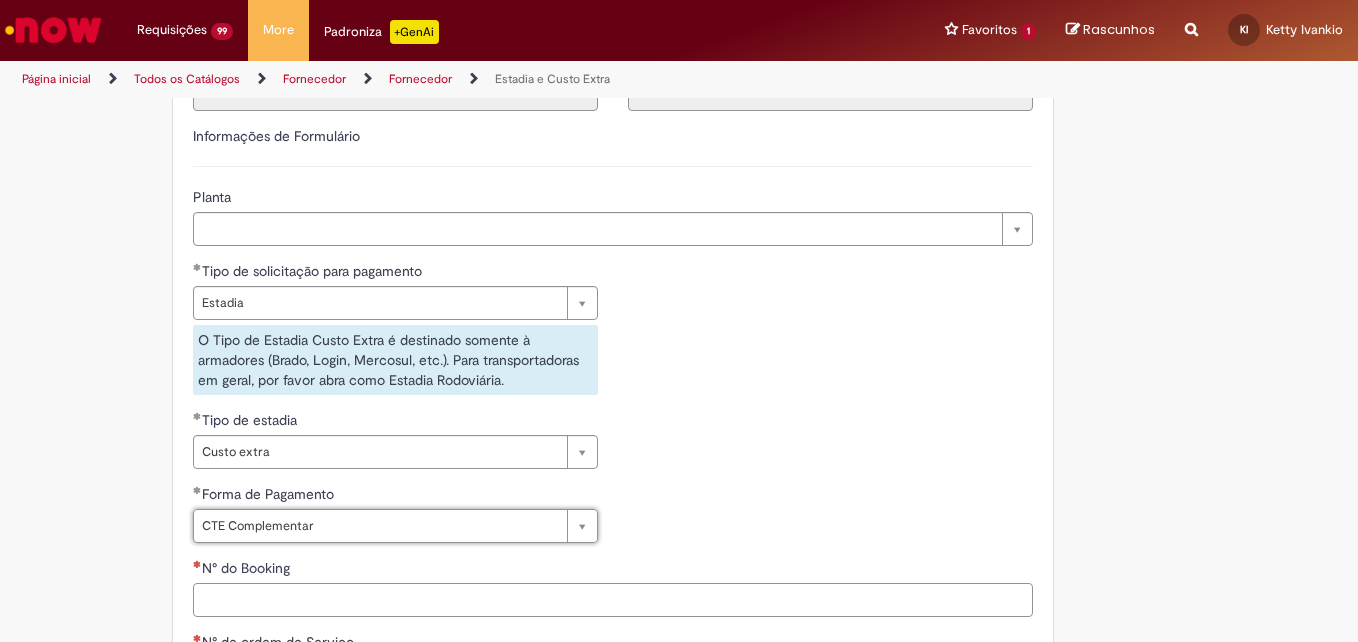 click on "N° do Booking" at bounding box center (613, 600) 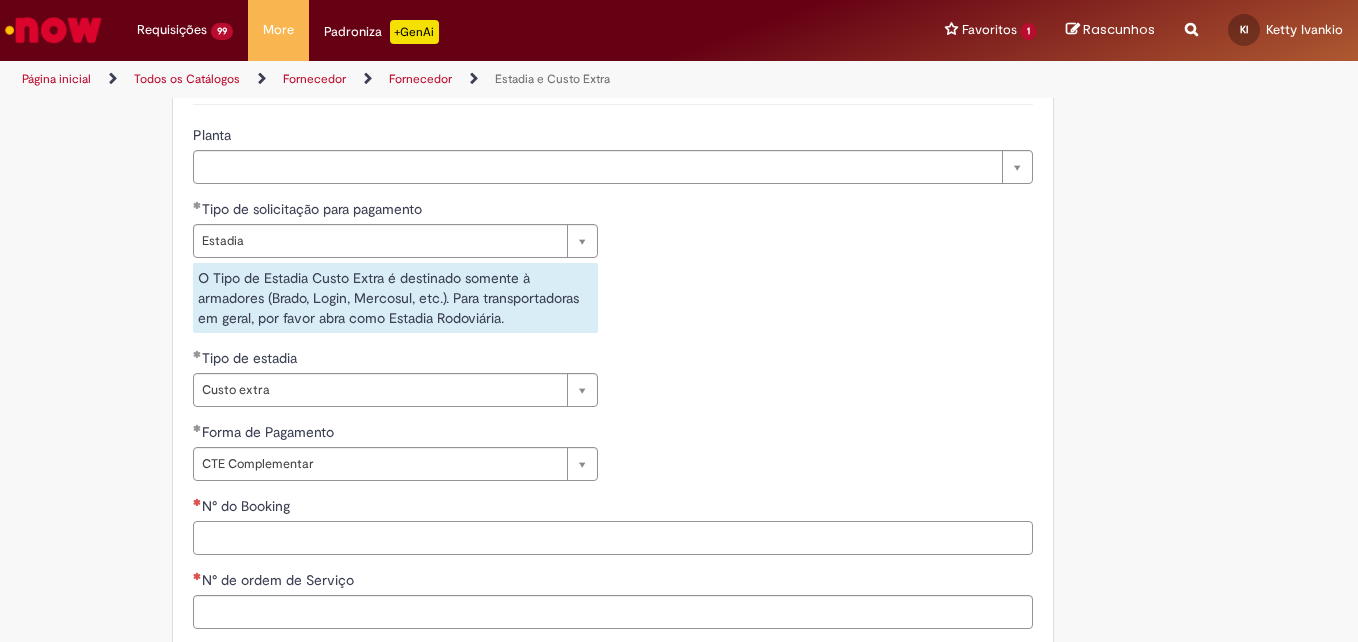 scroll, scrollTop: 900, scrollLeft: 0, axis: vertical 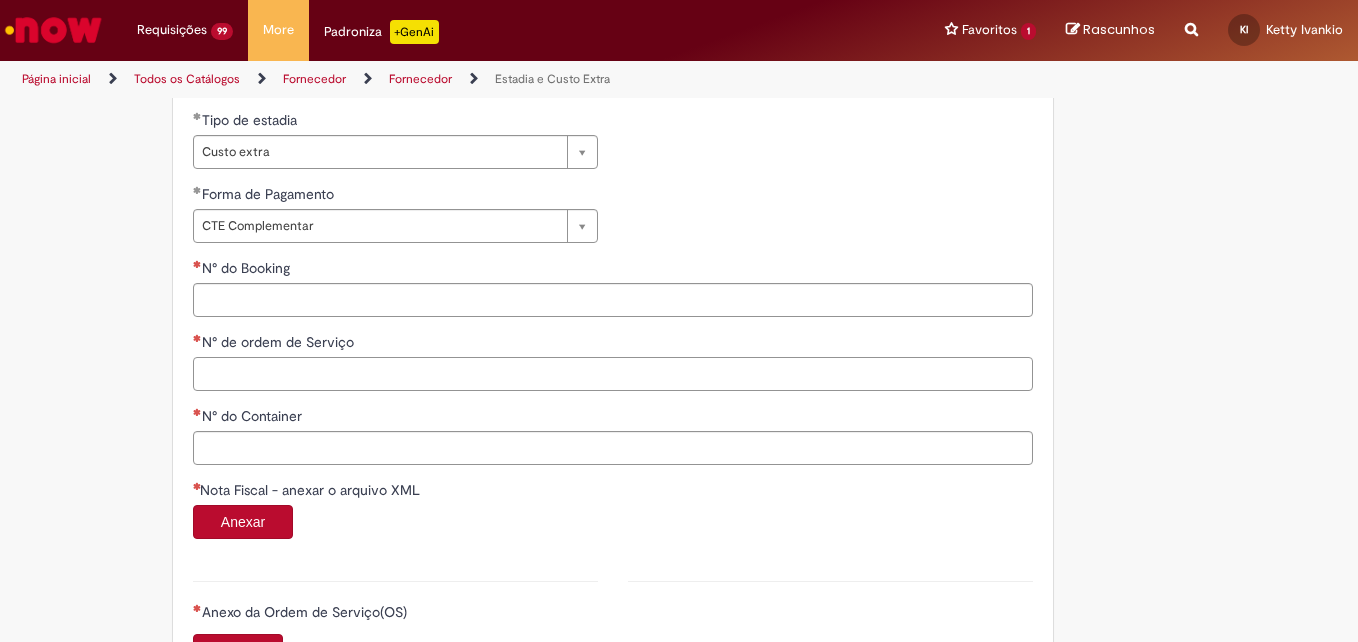 click on "N° de ordem de Serviço" at bounding box center [613, 374] 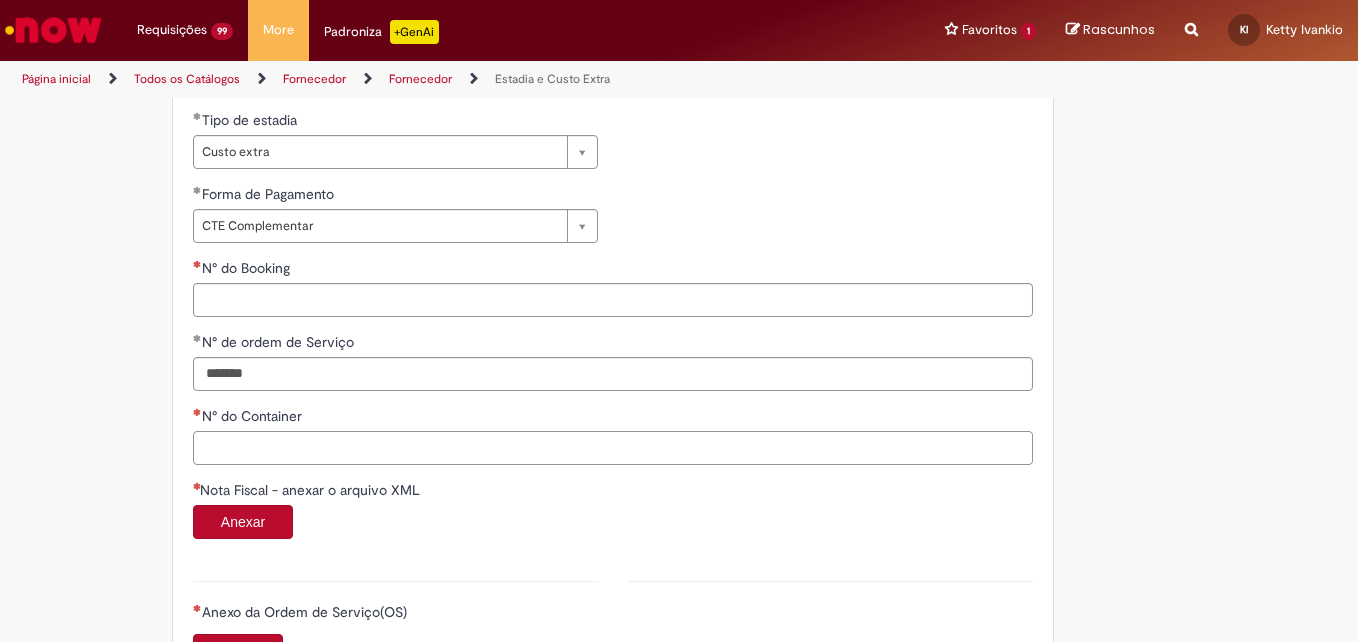 click on "N° do Container" at bounding box center [613, 448] 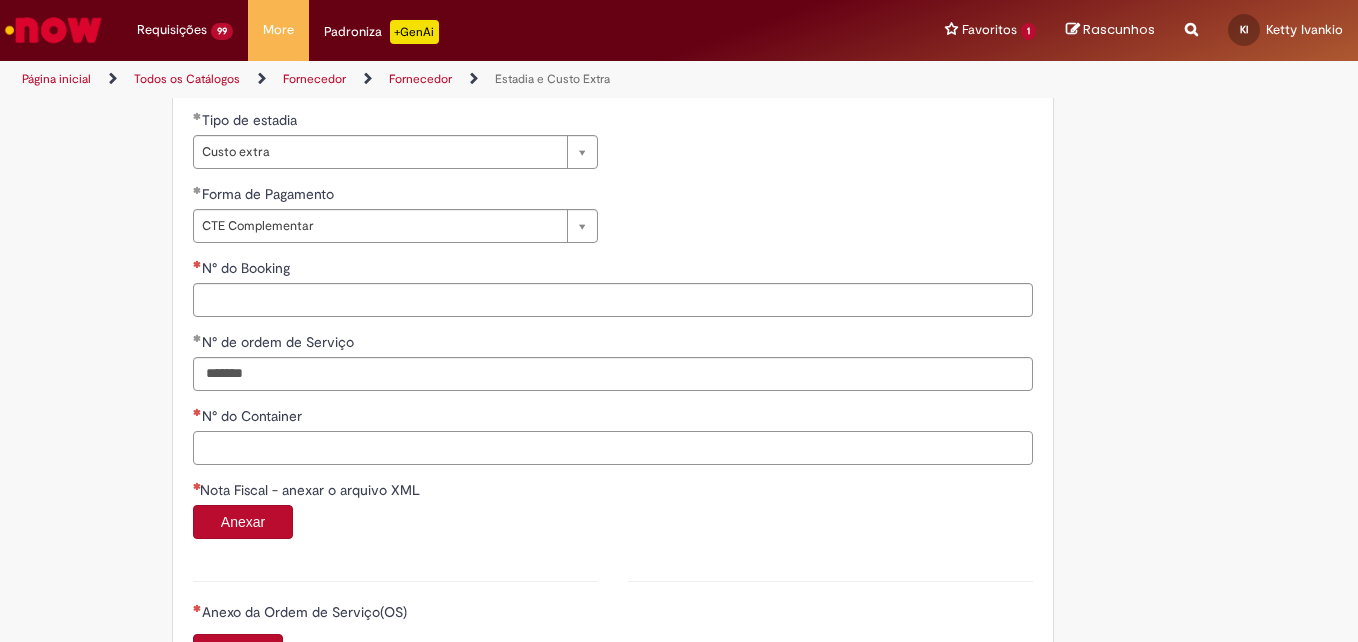 paste on "**********" 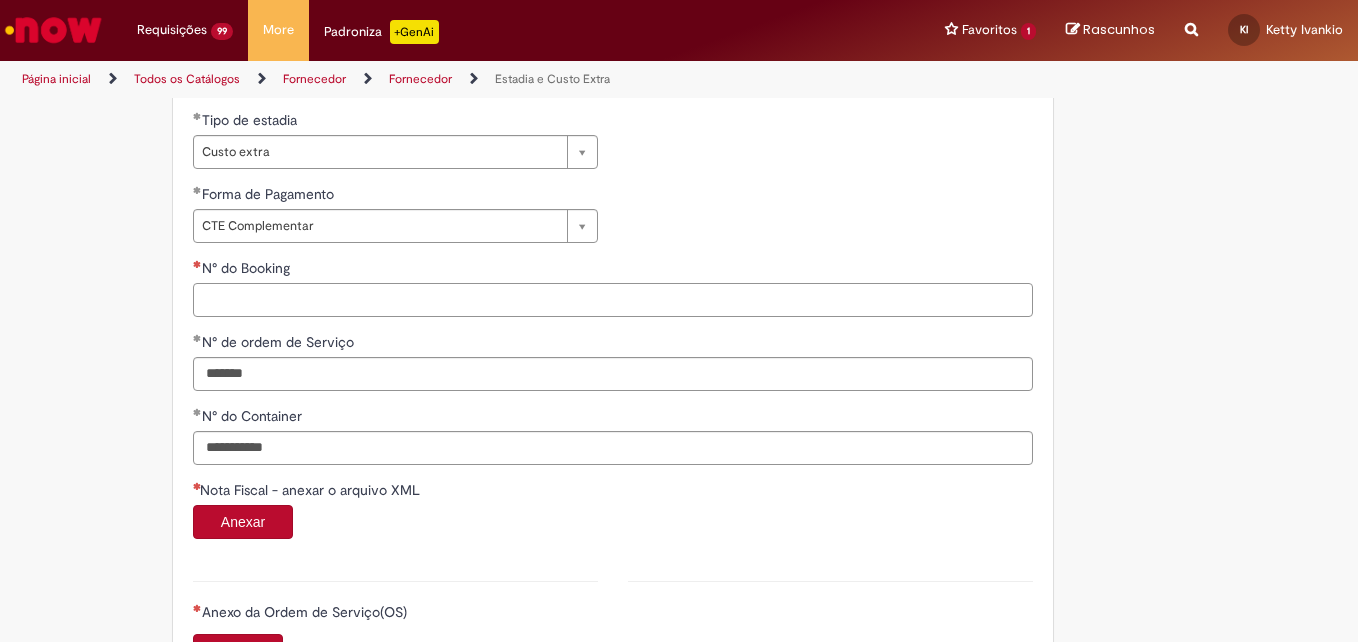 click on "N° do Booking" at bounding box center [613, 300] 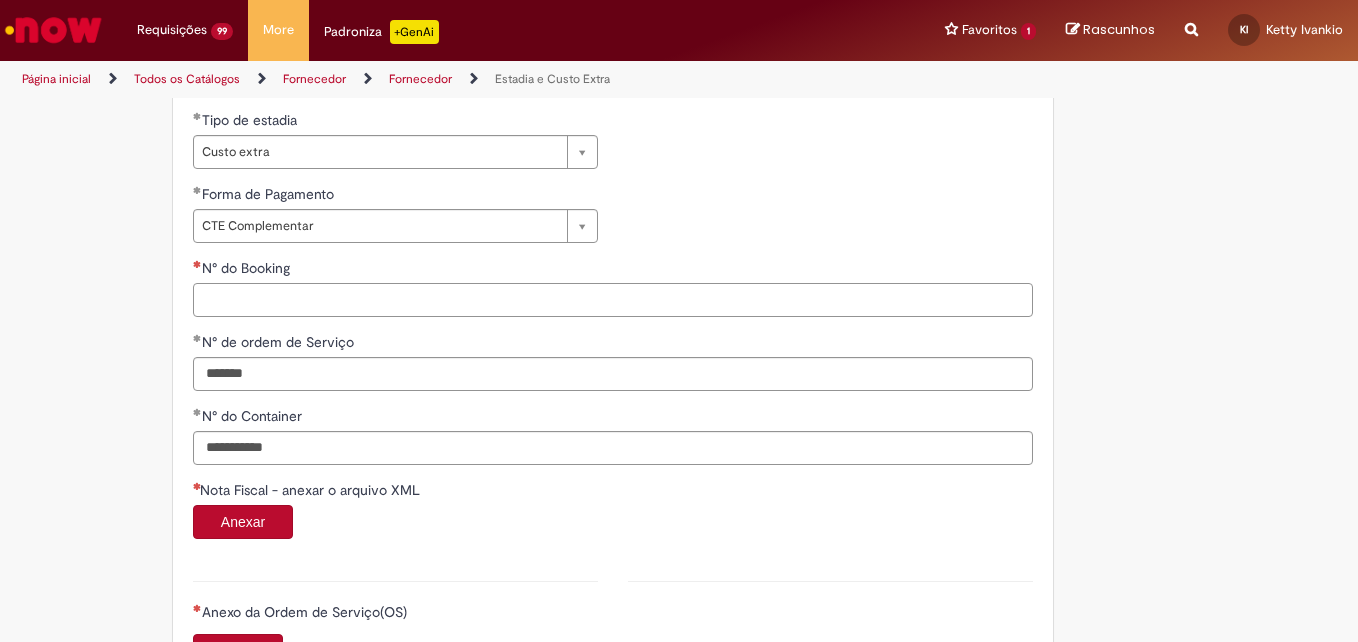 paste on "**********" 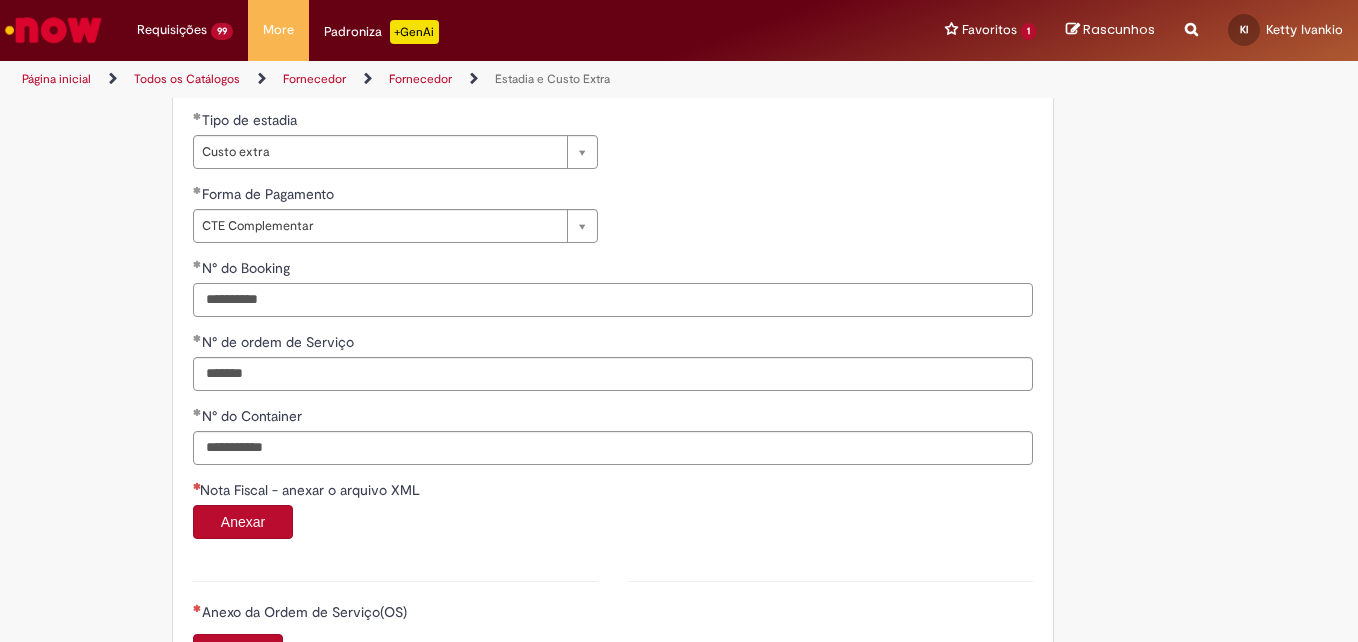 scroll, scrollTop: 1304, scrollLeft: 0, axis: vertical 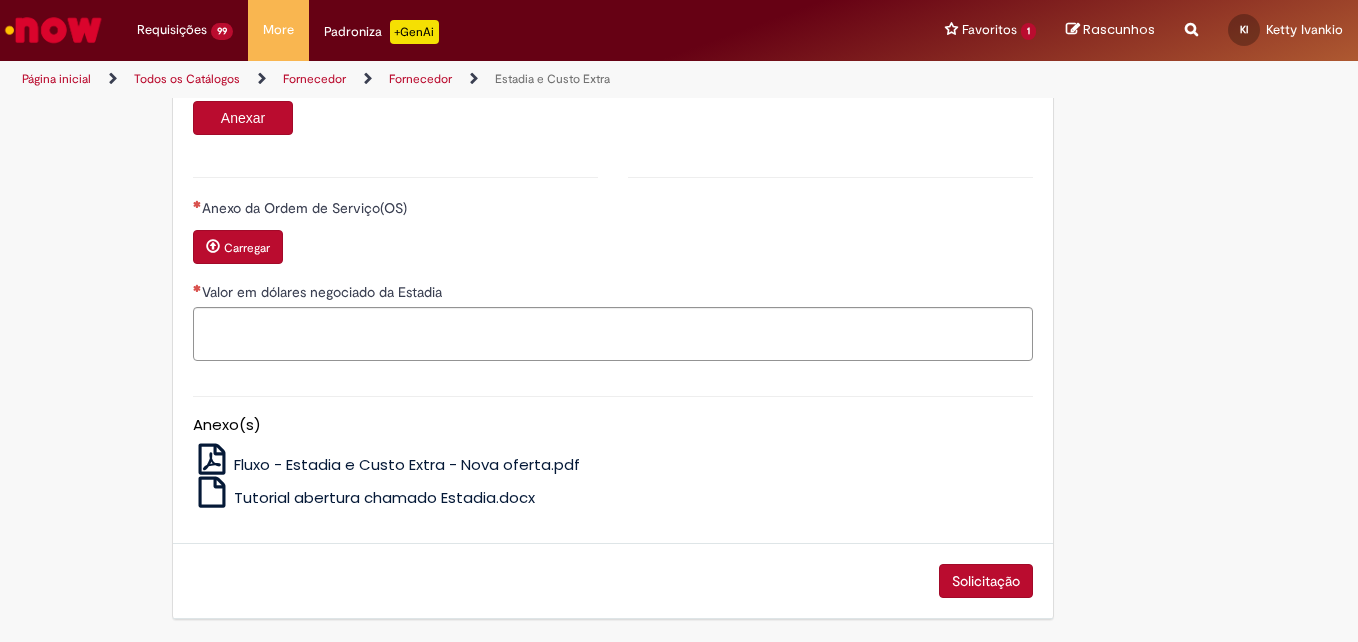 click on "Carregar" at bounding box center (247, 248) 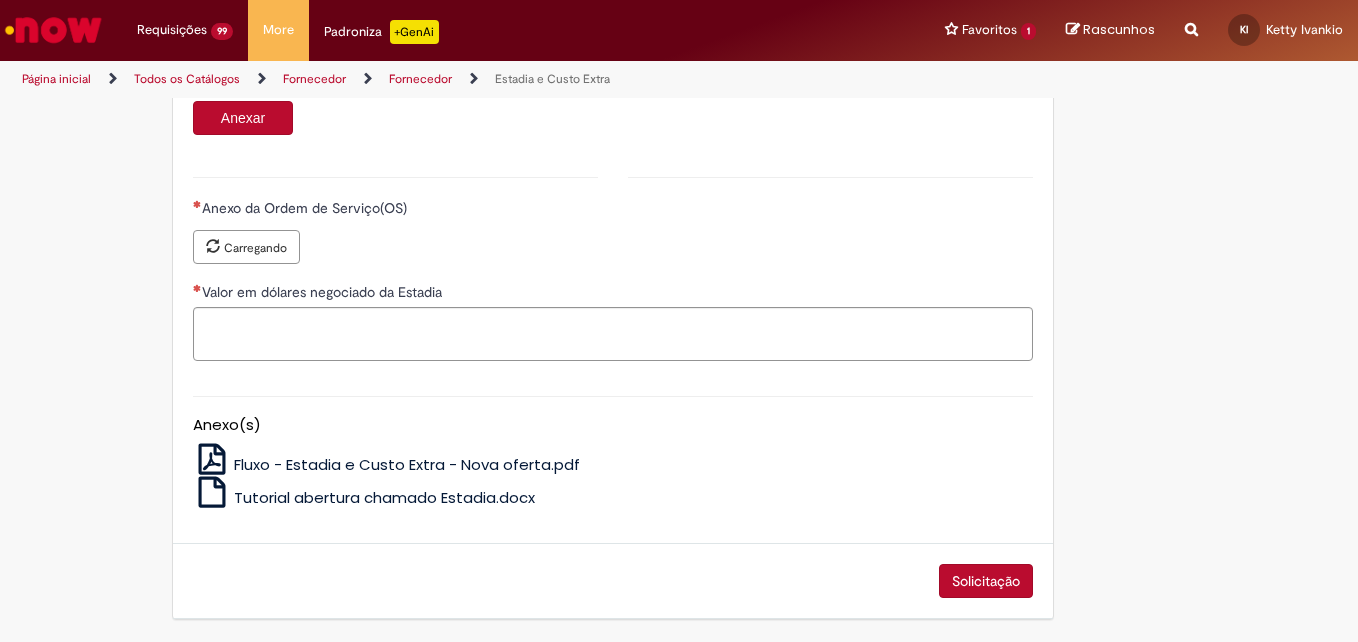 click on "Anexar" at bounding box center [243, 118] 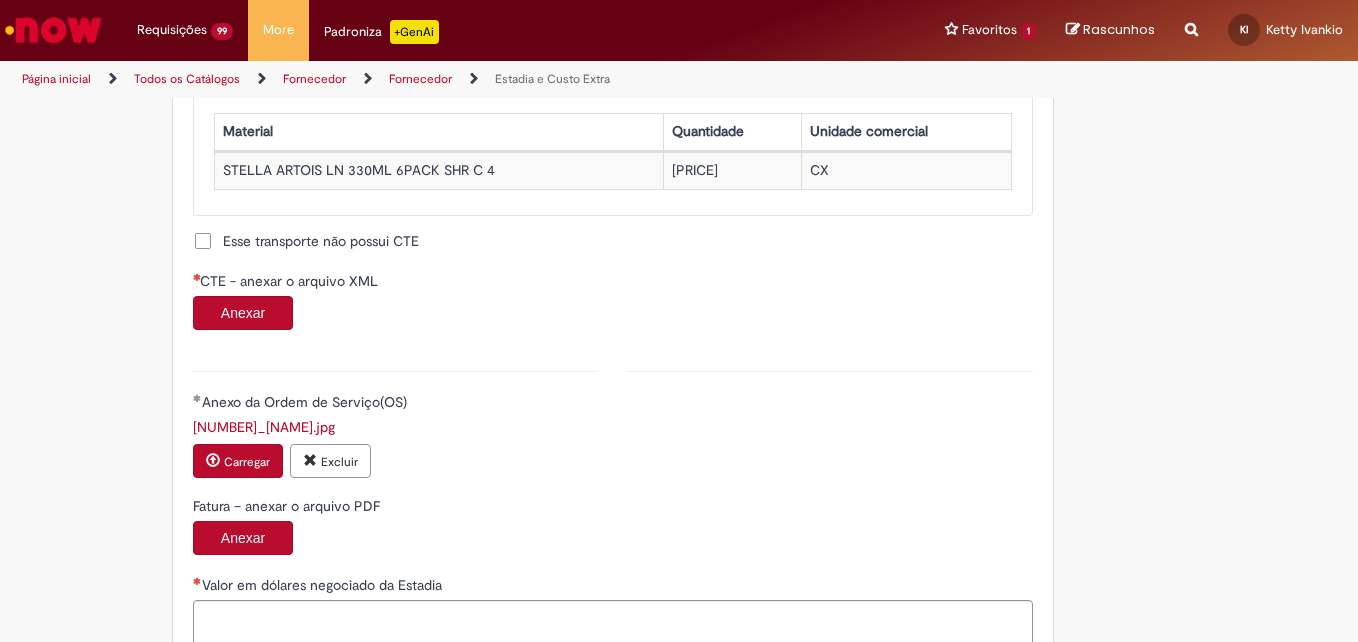 scroll, scrollTop: 1904, scrollLeft: 0, axis: vertical 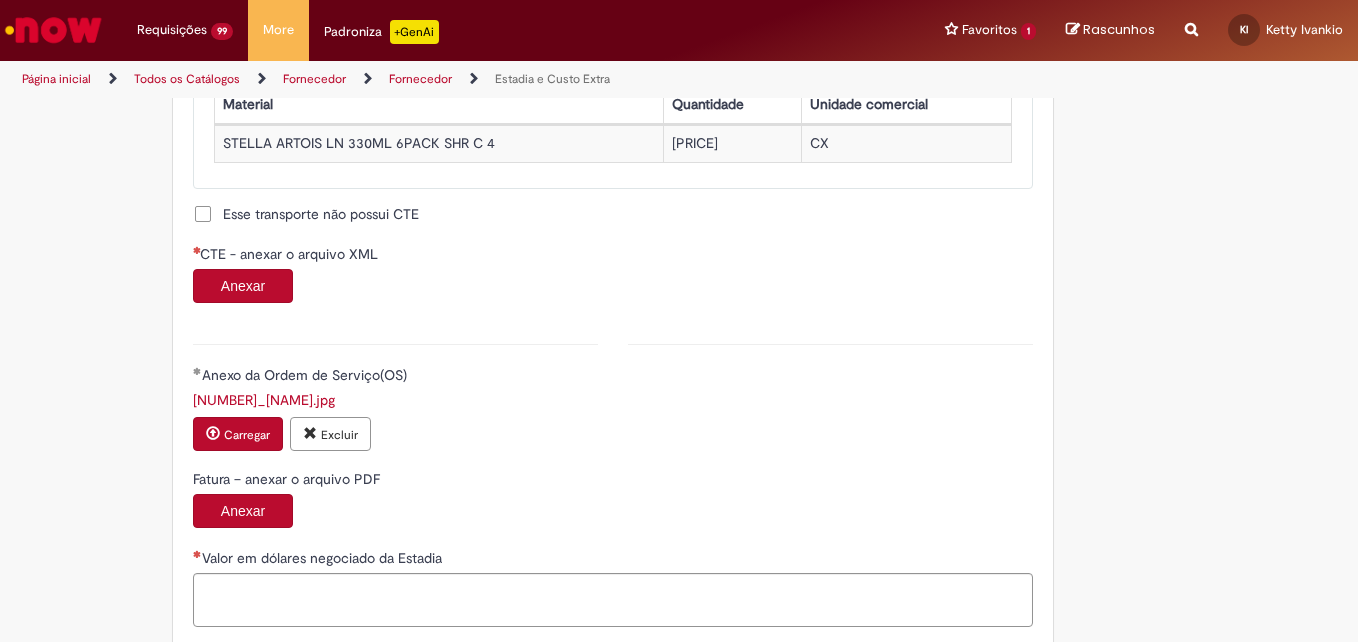 click on "Anexar" at bounding box center (243, 286) 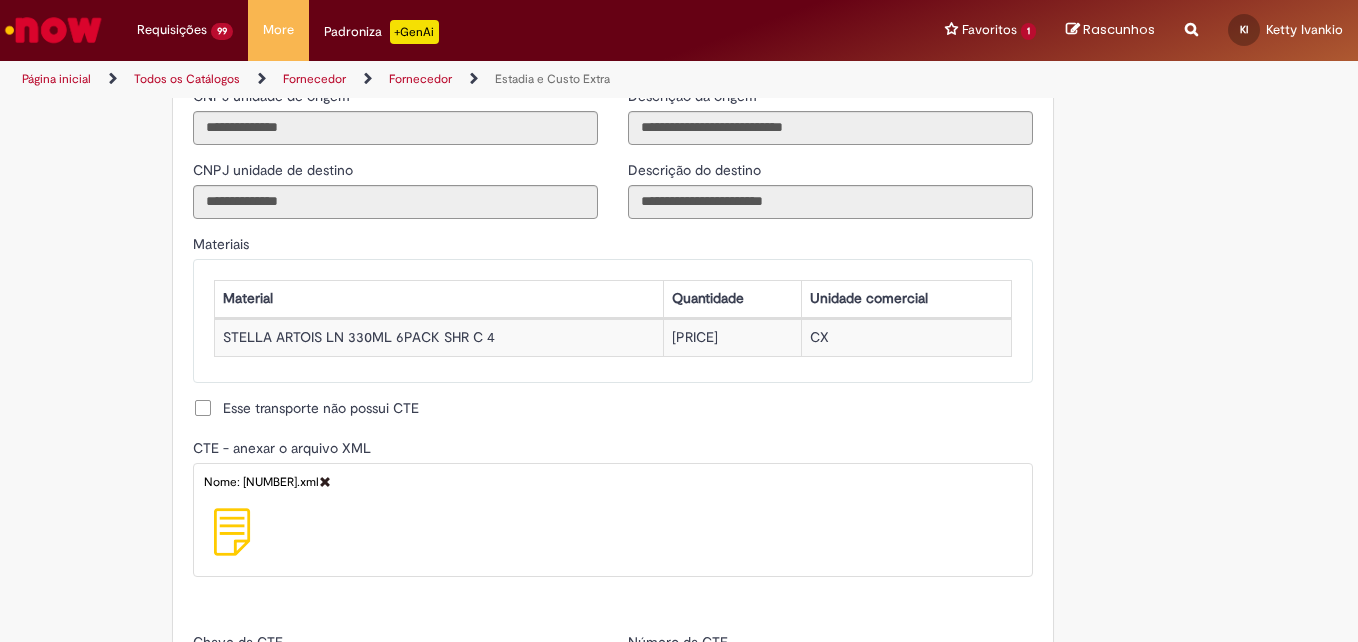 scroll, scrollTop: 1704, scrollLeft: 0, axis: vertical 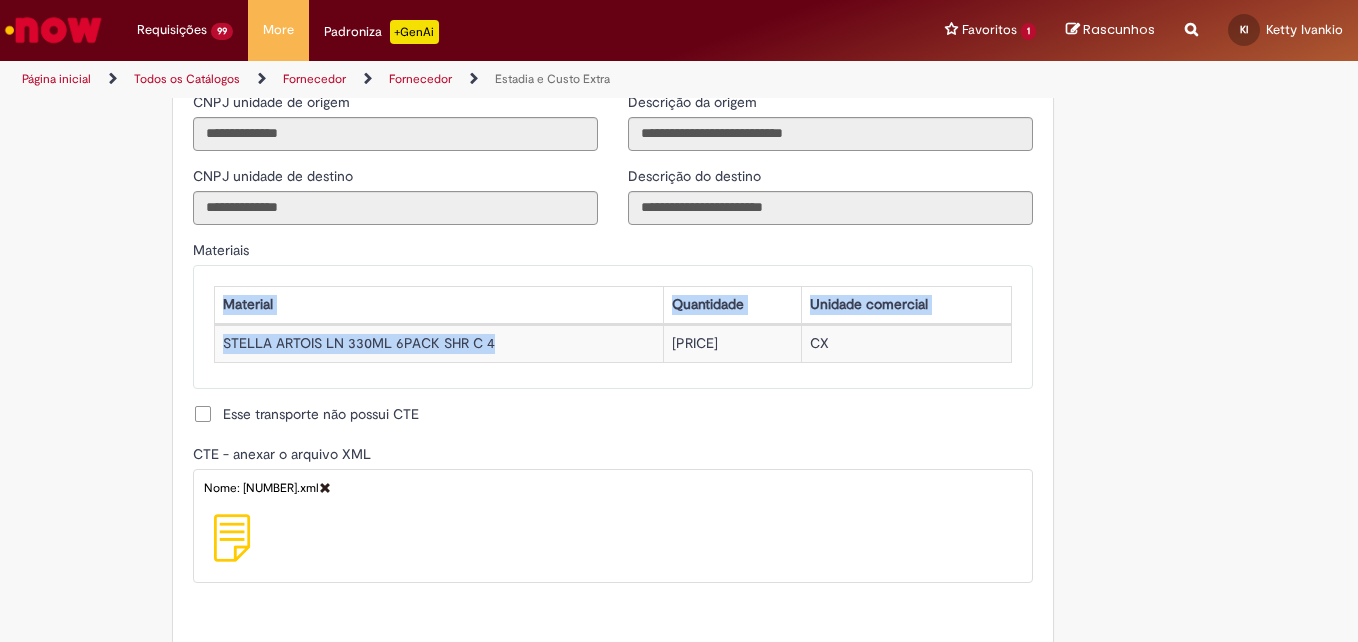 drag, startPoint x: 545, startPoint y: 334, endPoint x: 203, endPoint y: 334, distance: 342 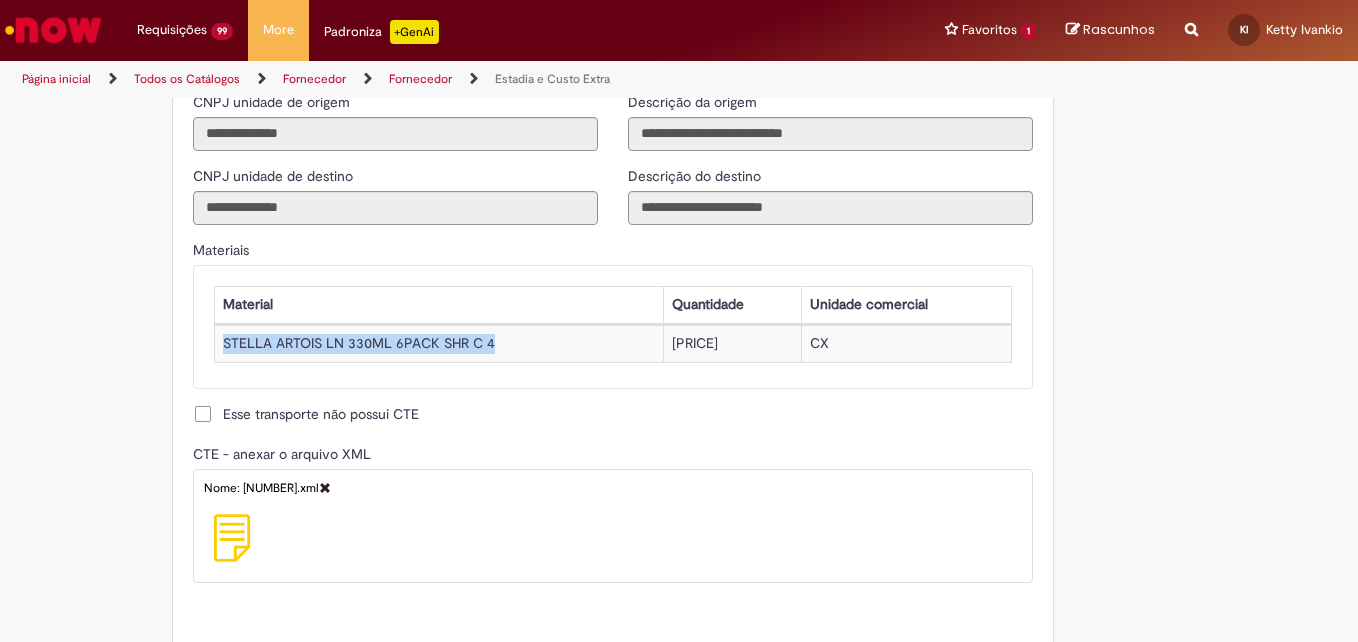 drag, startPoint x: 518, startPoint y: 342, endPoint x: 213, endPoint y: 353, distance: 305.1983 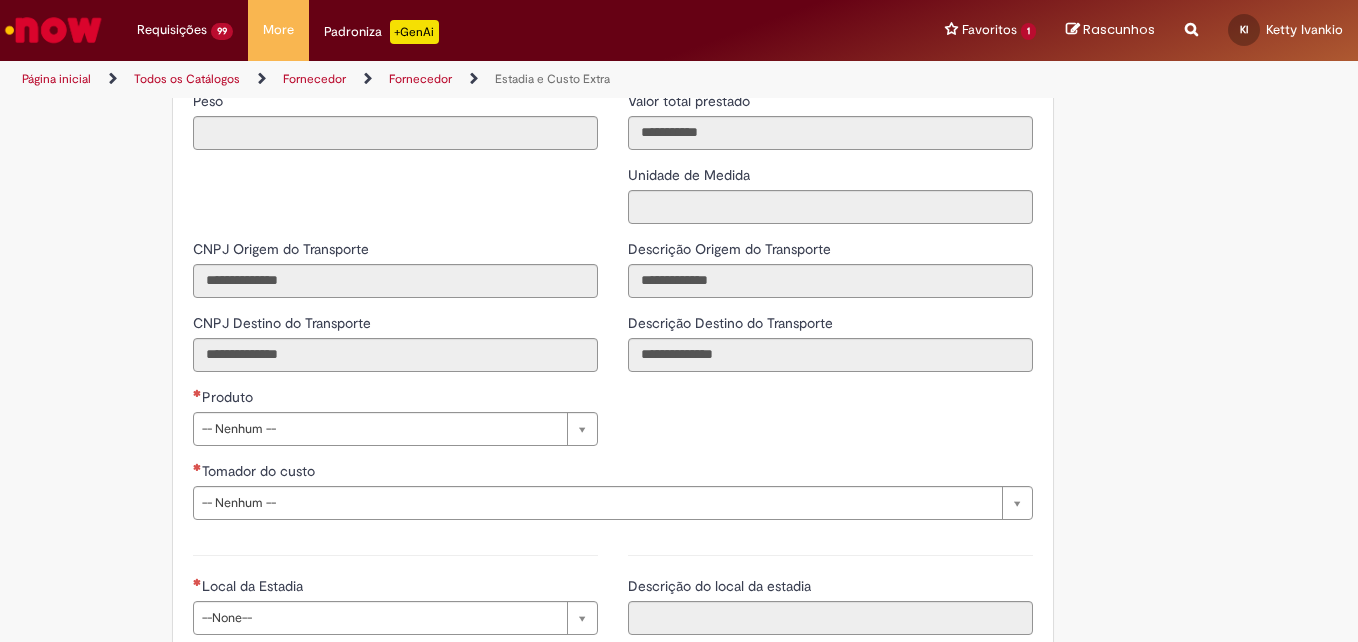 scroll, scrollTop: 2504, scrollLeft: 0, axis: vertical 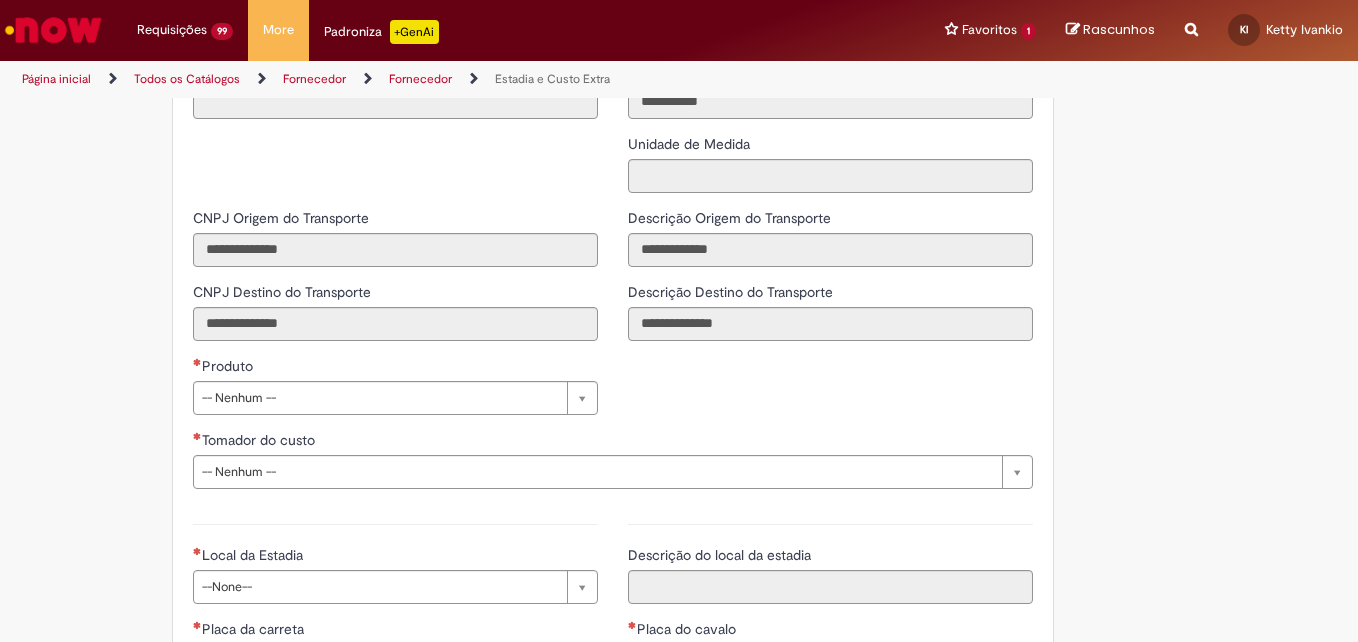 drag, startPoint x: 320, startPoint y: 394, endPoint x: 320, endPoint y: 406, distance: 12 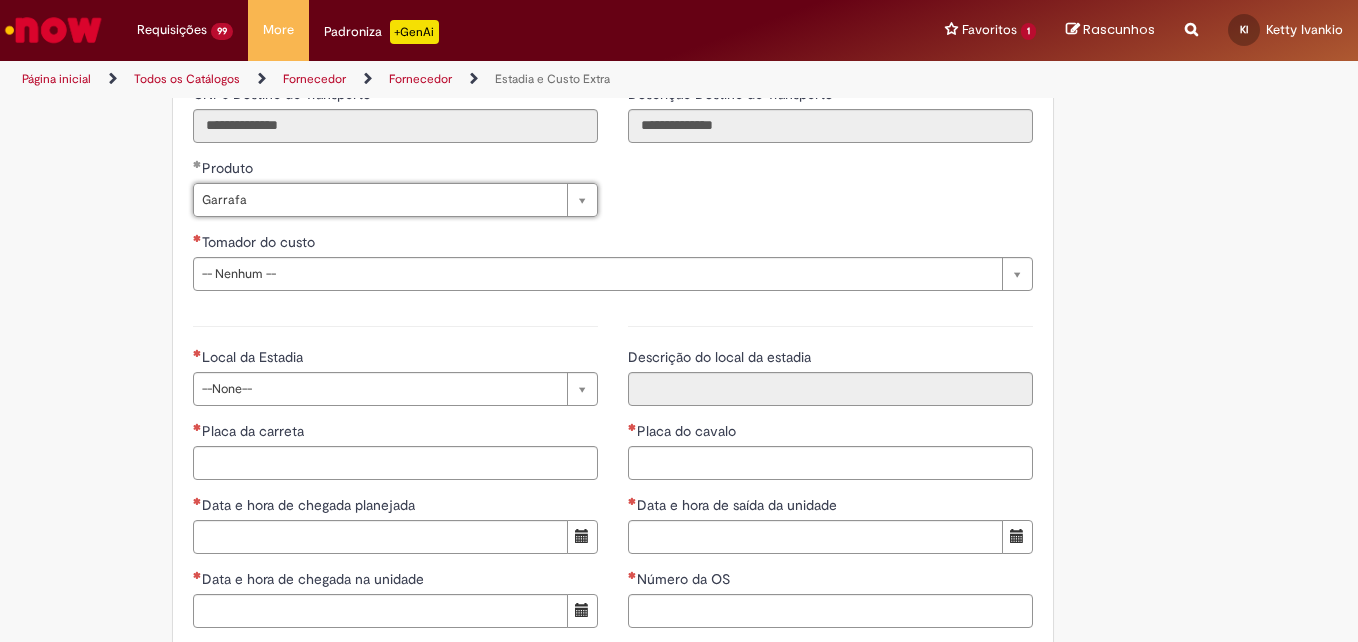 scroll, scrollTop: 2704, scrollLeft: 0, axis: vertical 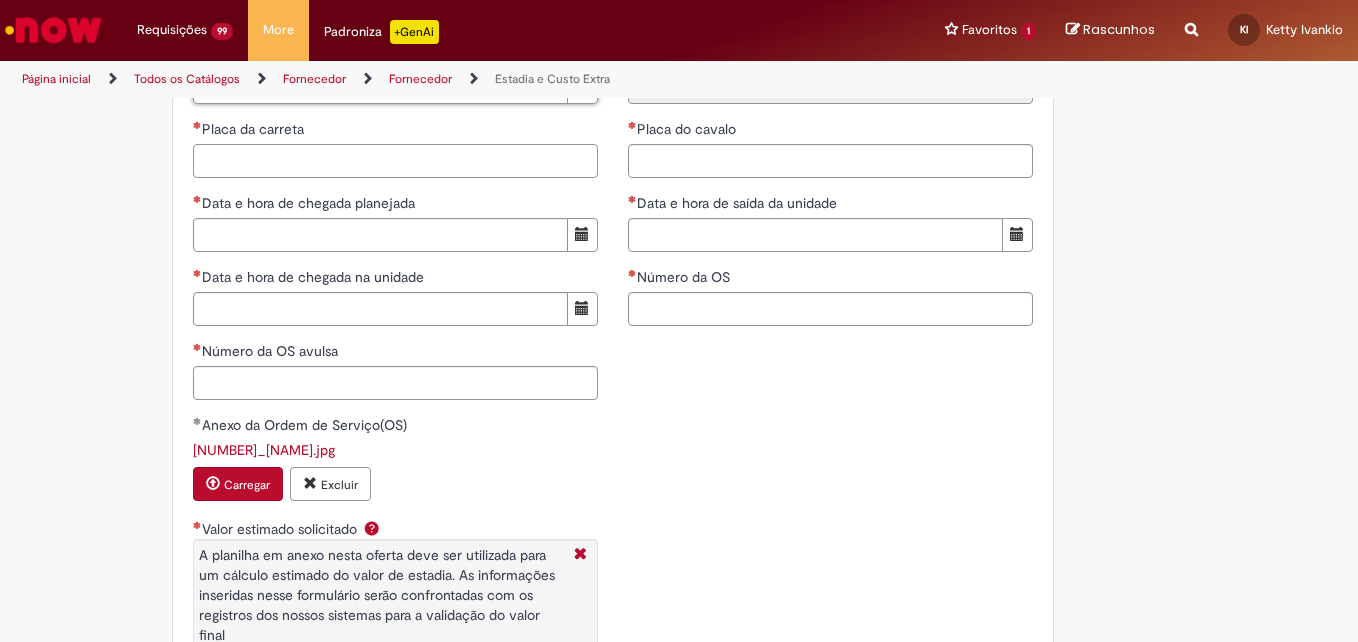 click on "Placa da carreta" at bounding box center (395, 161) 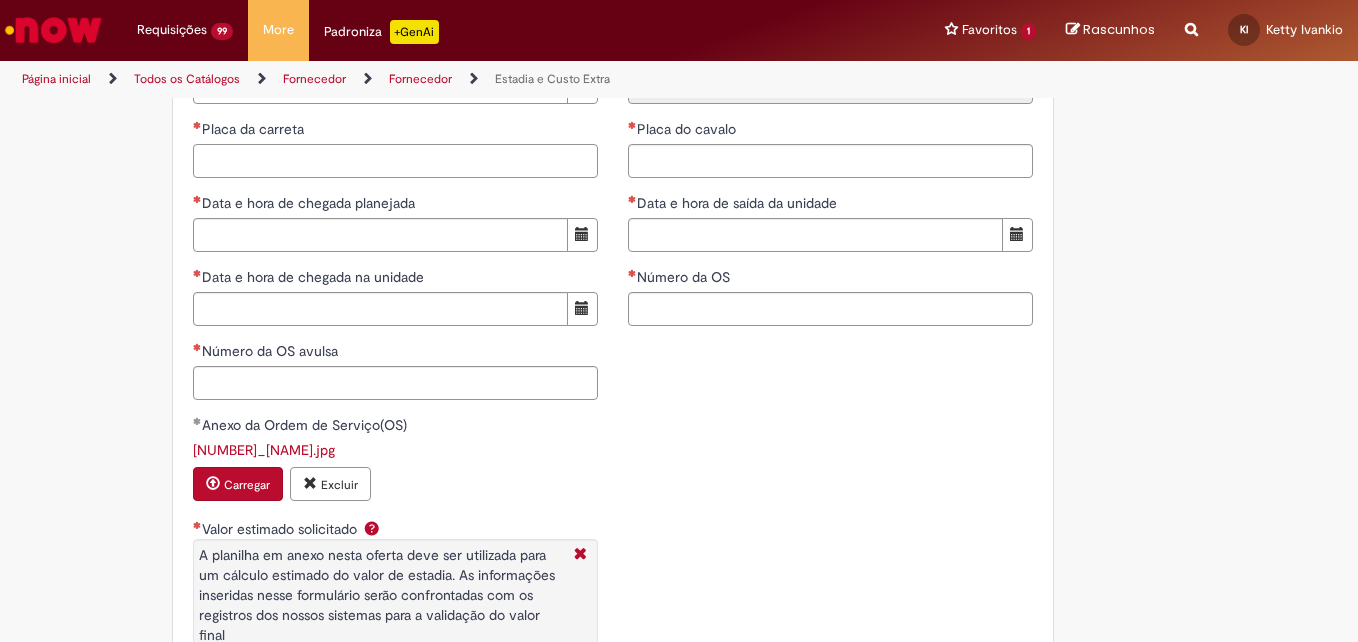 paste on "**********" 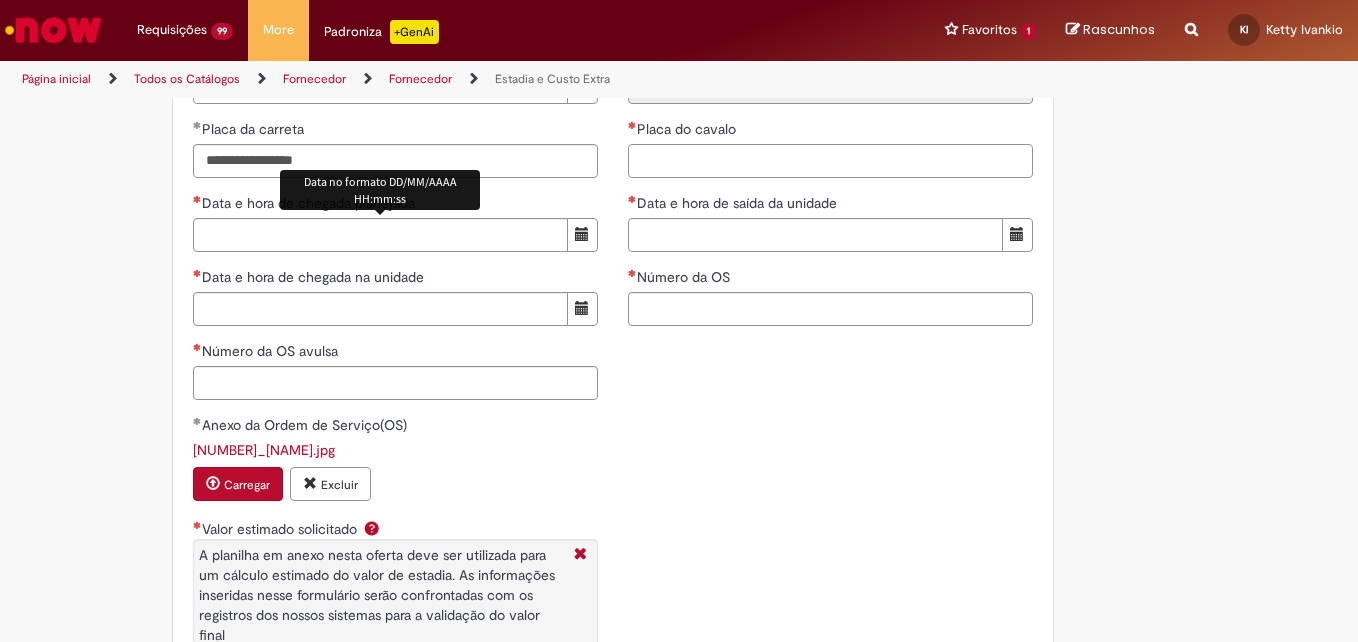 click on "Placa do cavalo" at bounding box center [830, 161] 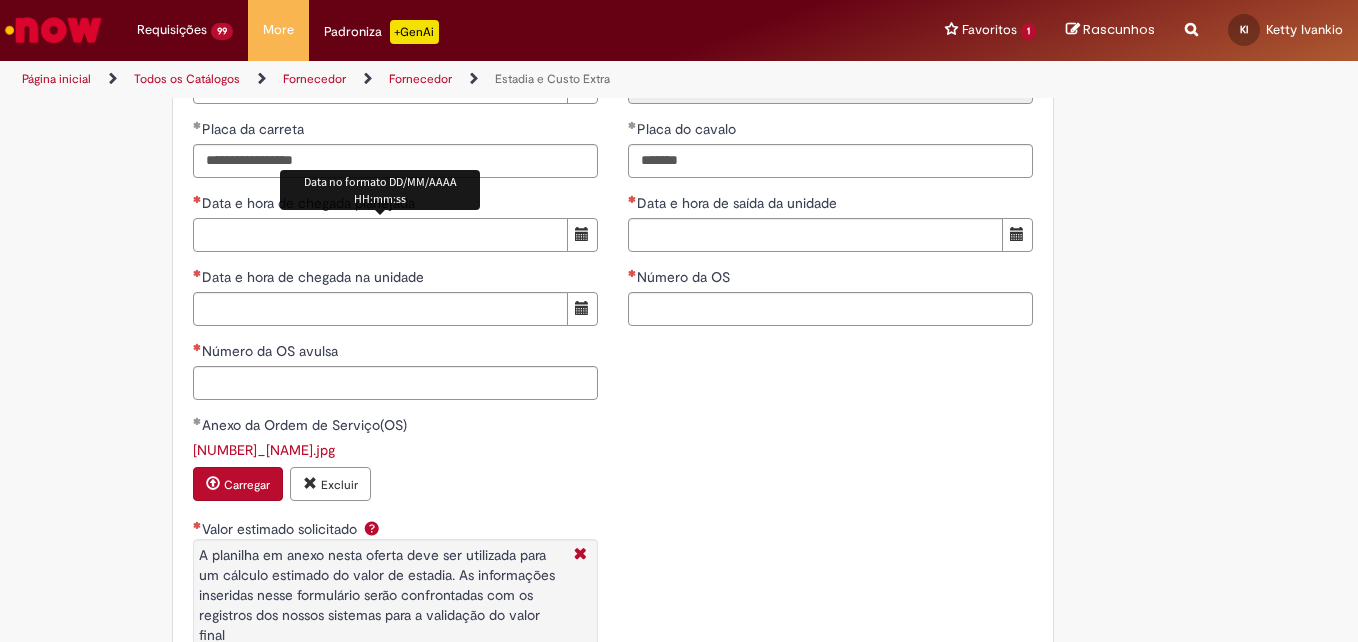 click on "Data e hora de chegada planejada" at bounding box center [380, 235] 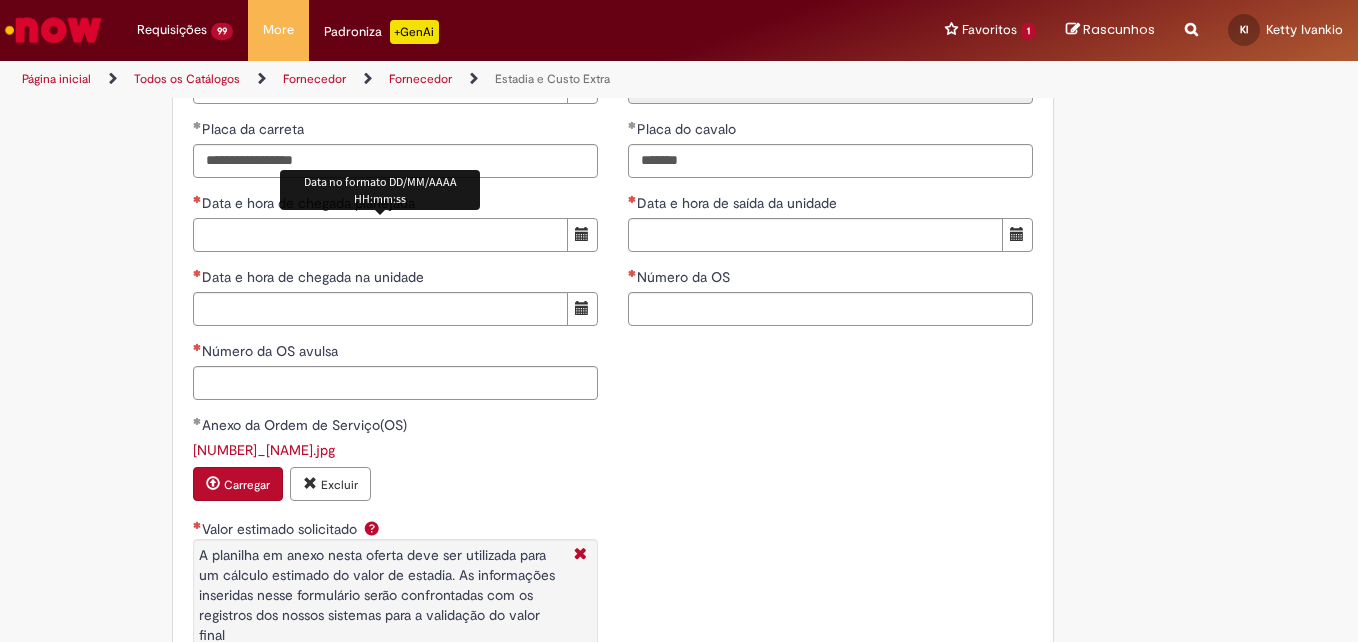 paste on "**********" 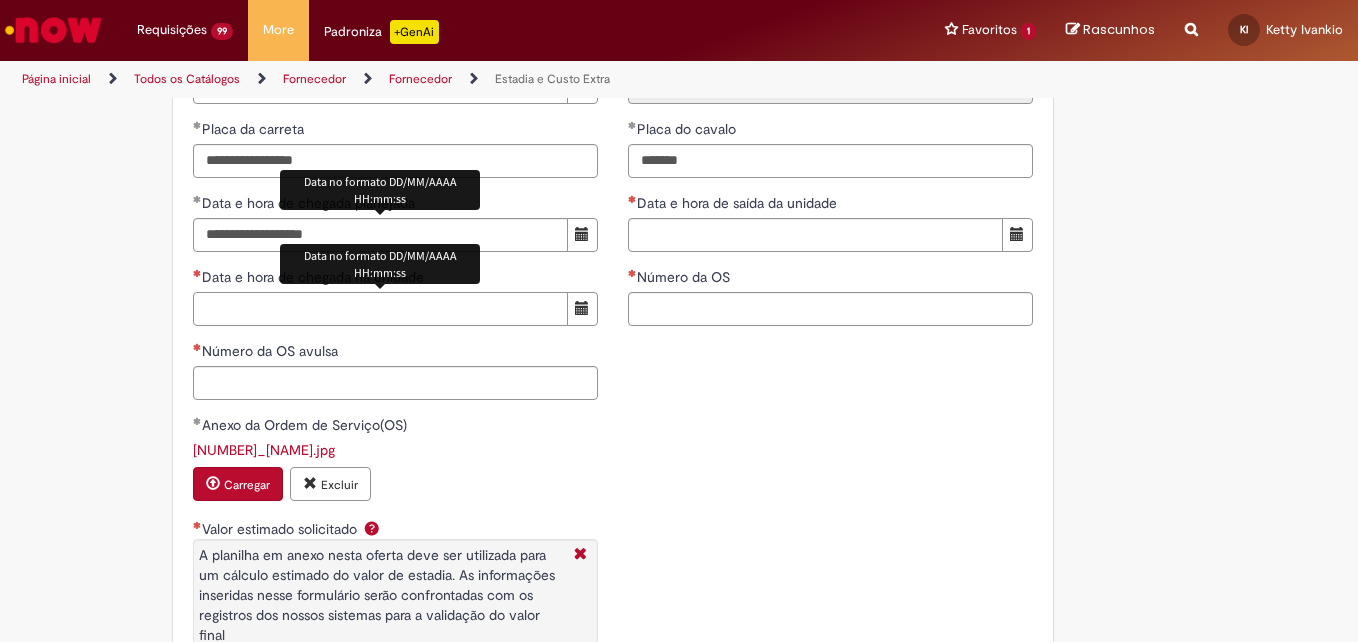 click on "Data e hora de chegada na unidade" at bounding box center [380, 309] 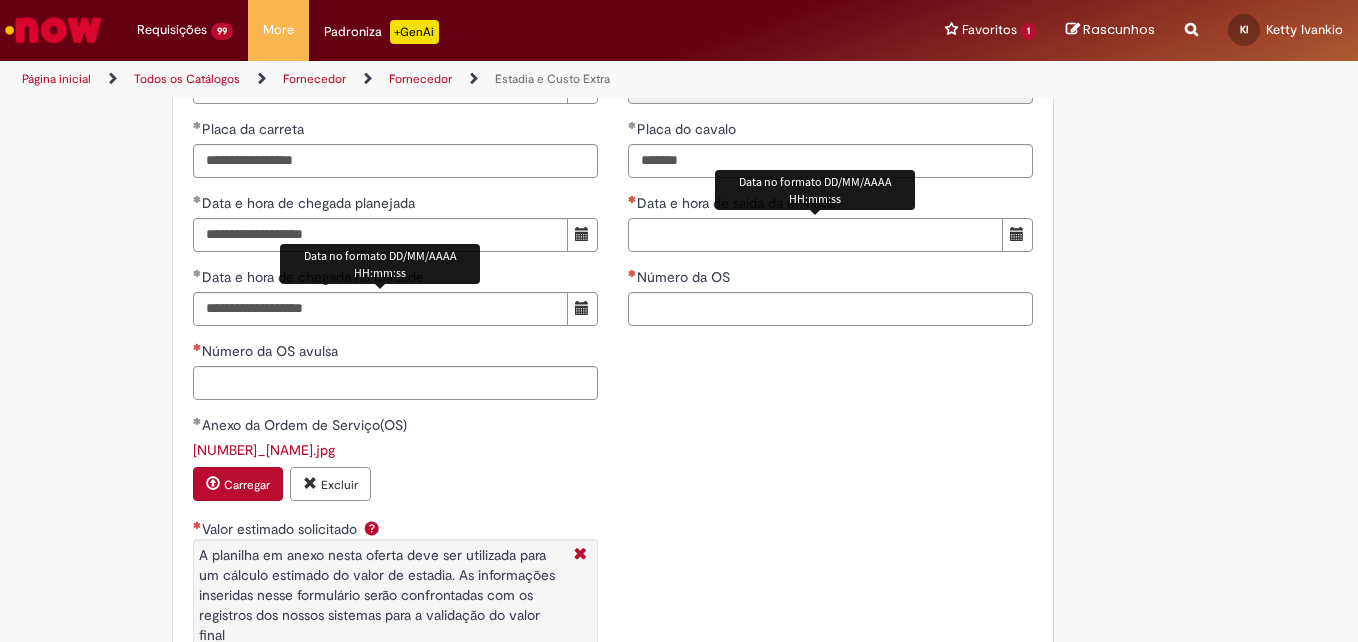 click on "Data e hora de saída da unidade" at bounding box center (815, 235) 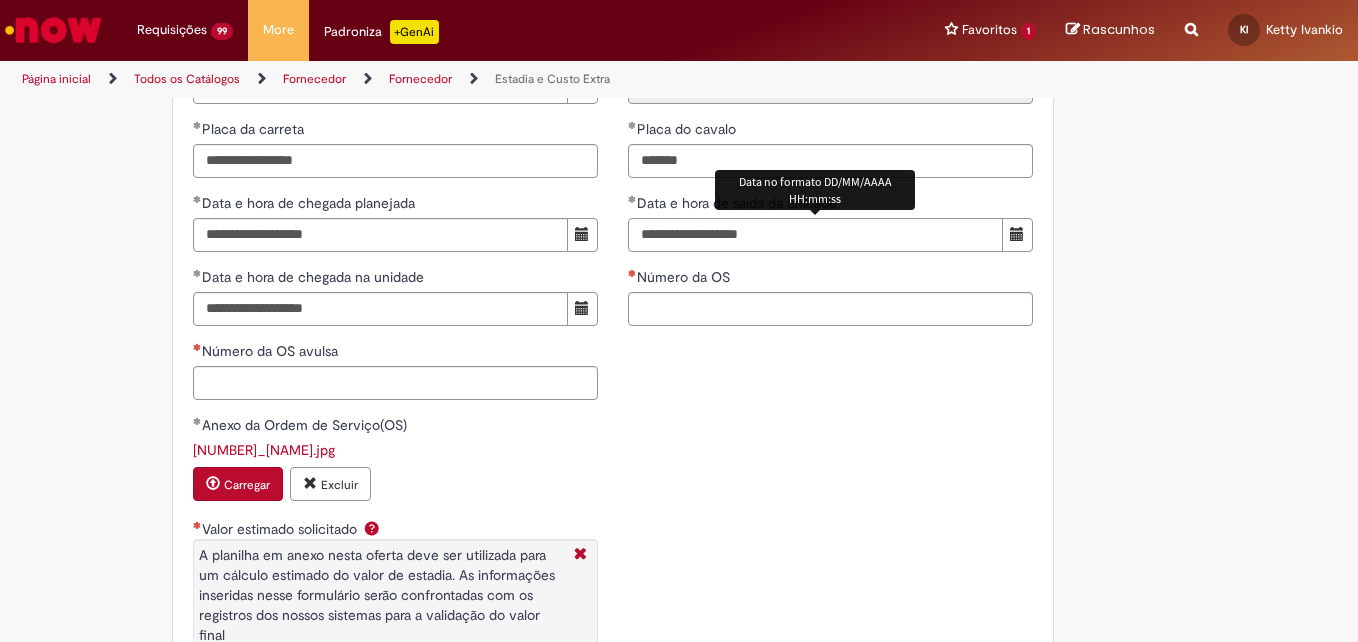 paste on "*******" 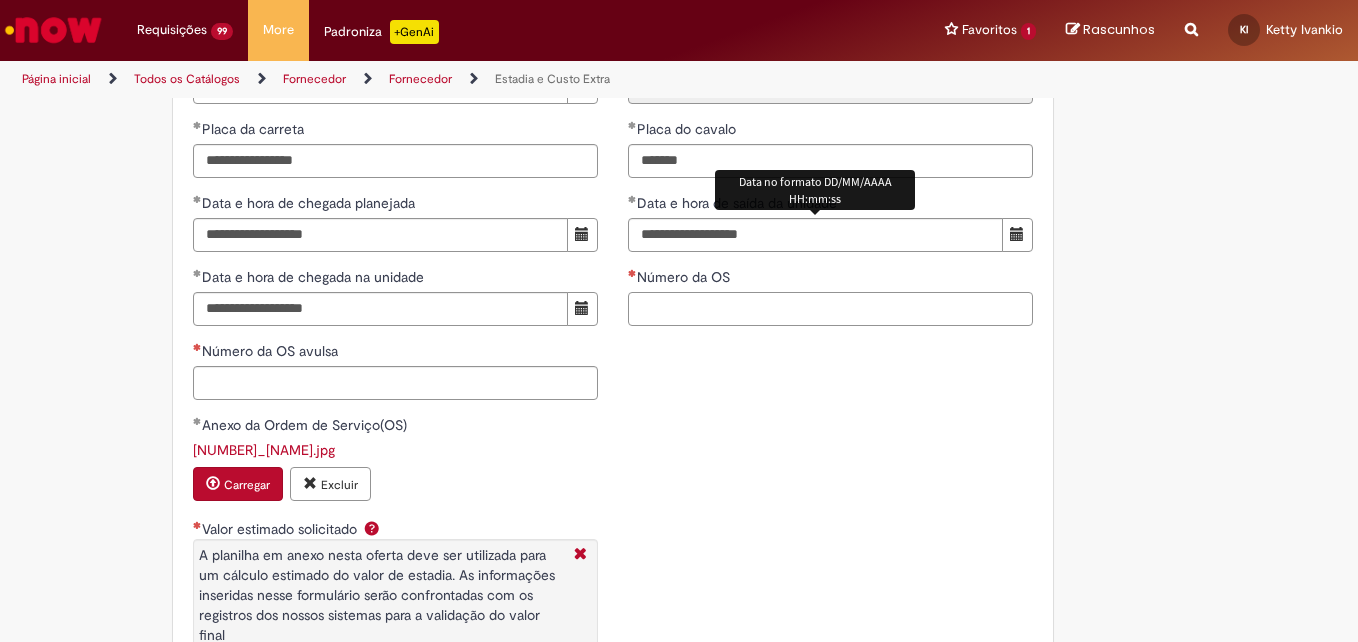 click on "Número da OS" at bounding box center (830, 309) 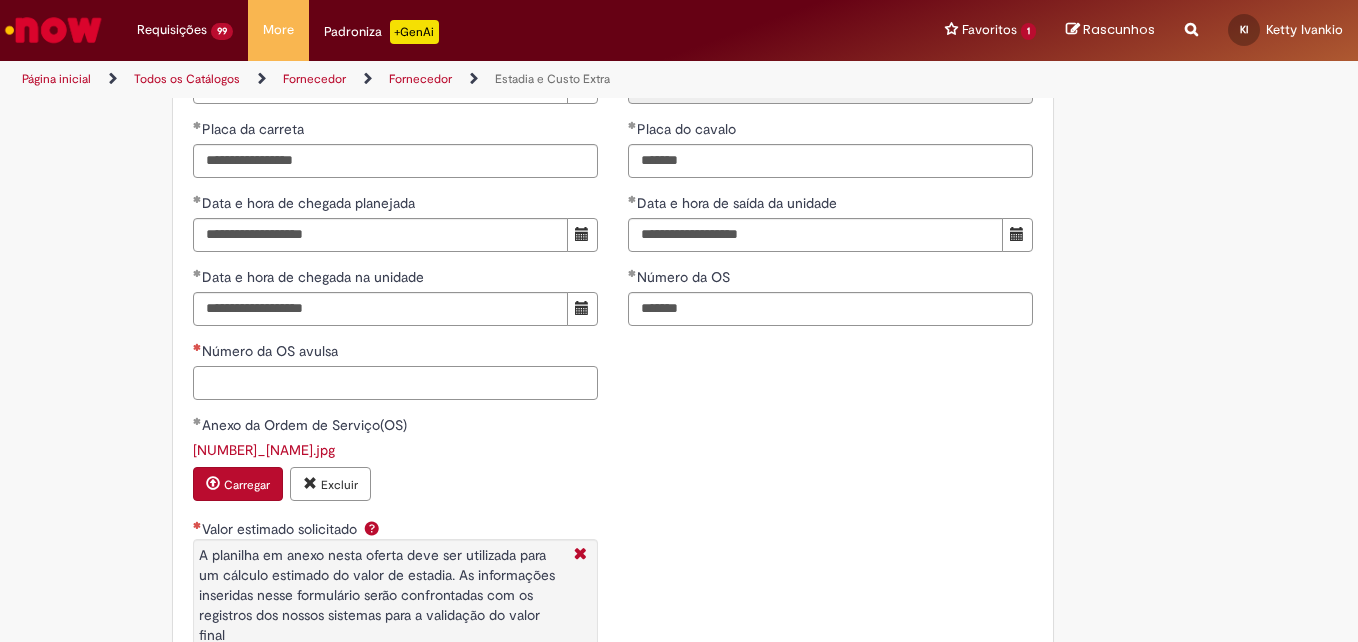 click on "Número da OS avulsa" at bounding box center (395, 383) 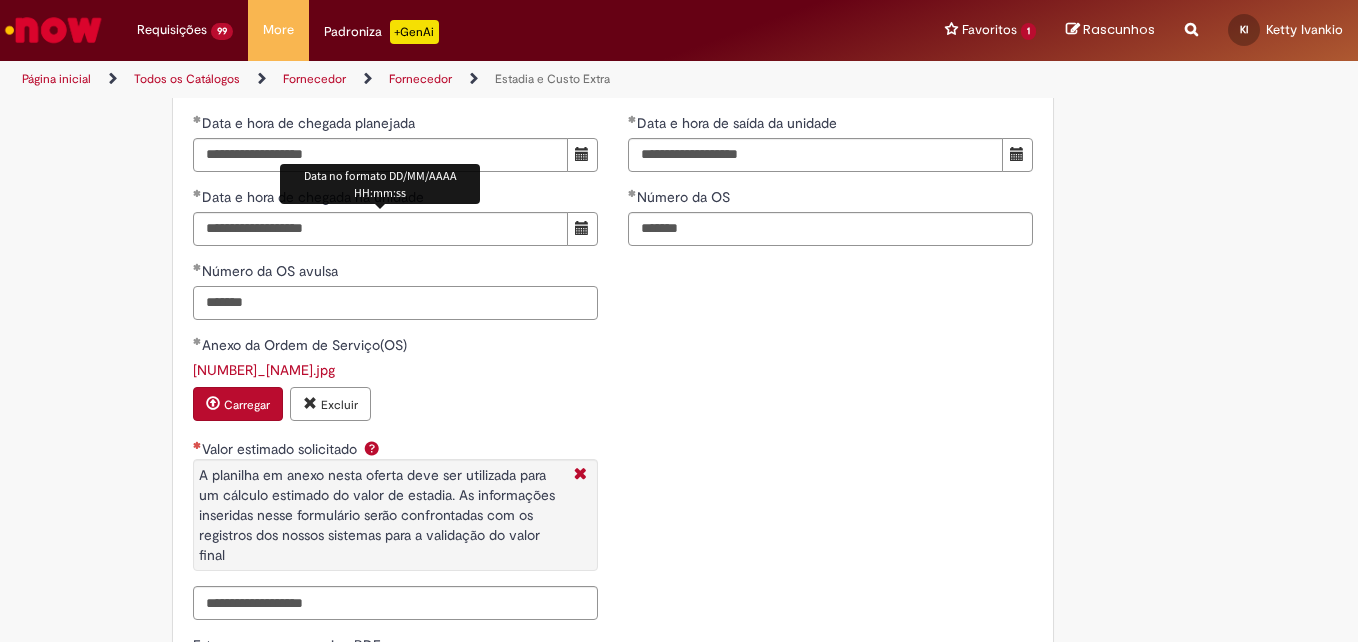 scroll, scrollTop: 3204, scrollLeft: 0, axis: vertical 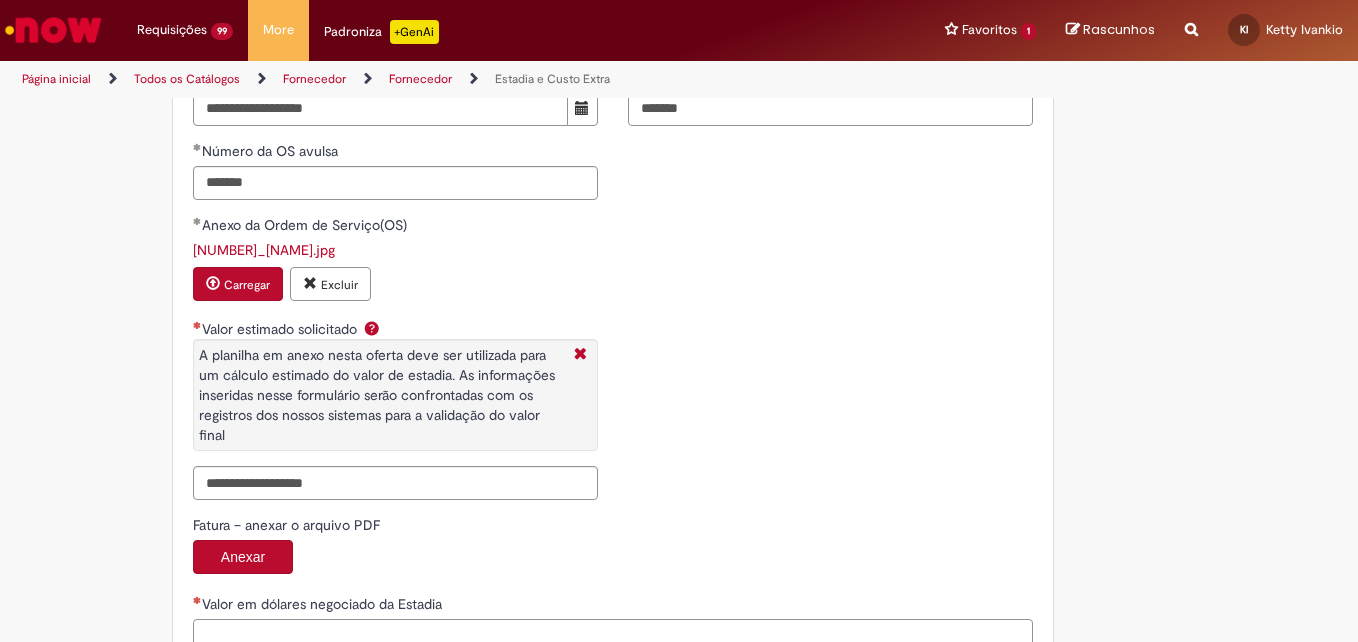 drag, startPoint x: 267, startPoint y: 628, endPoint x: 274, endPoint y: 605, distance: 24.04163 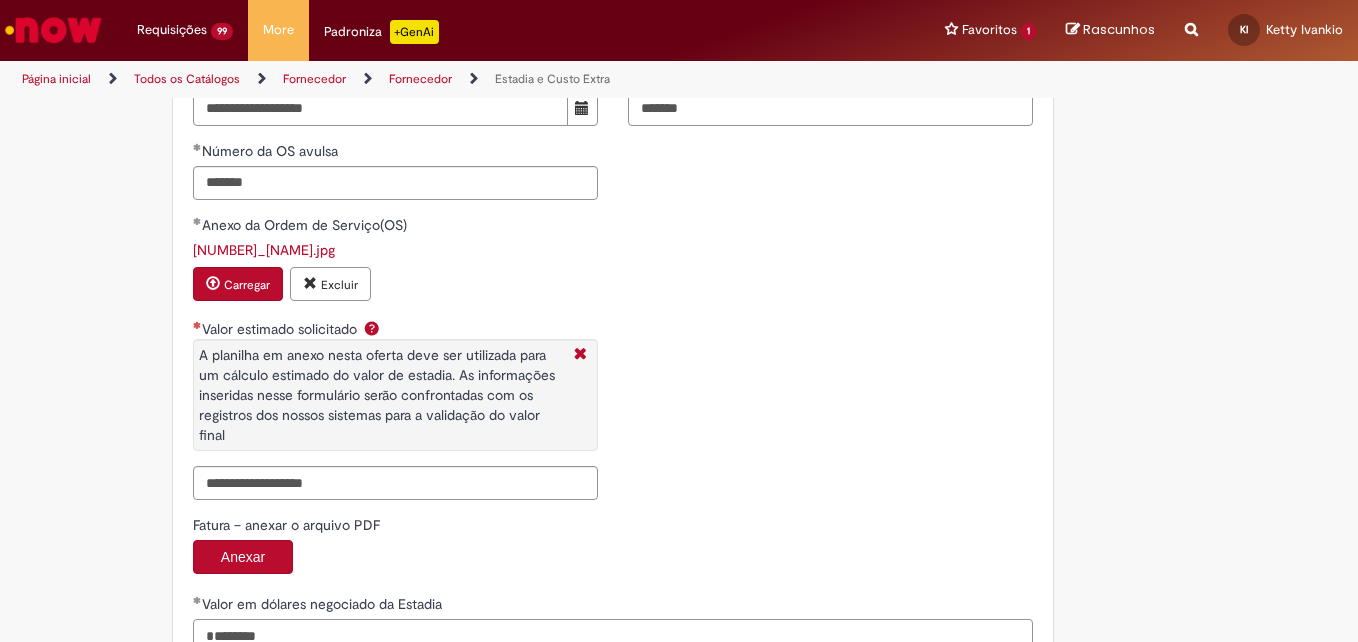 scroll, scrollTop: 3208, scrollLeft: 0, axis: vertical 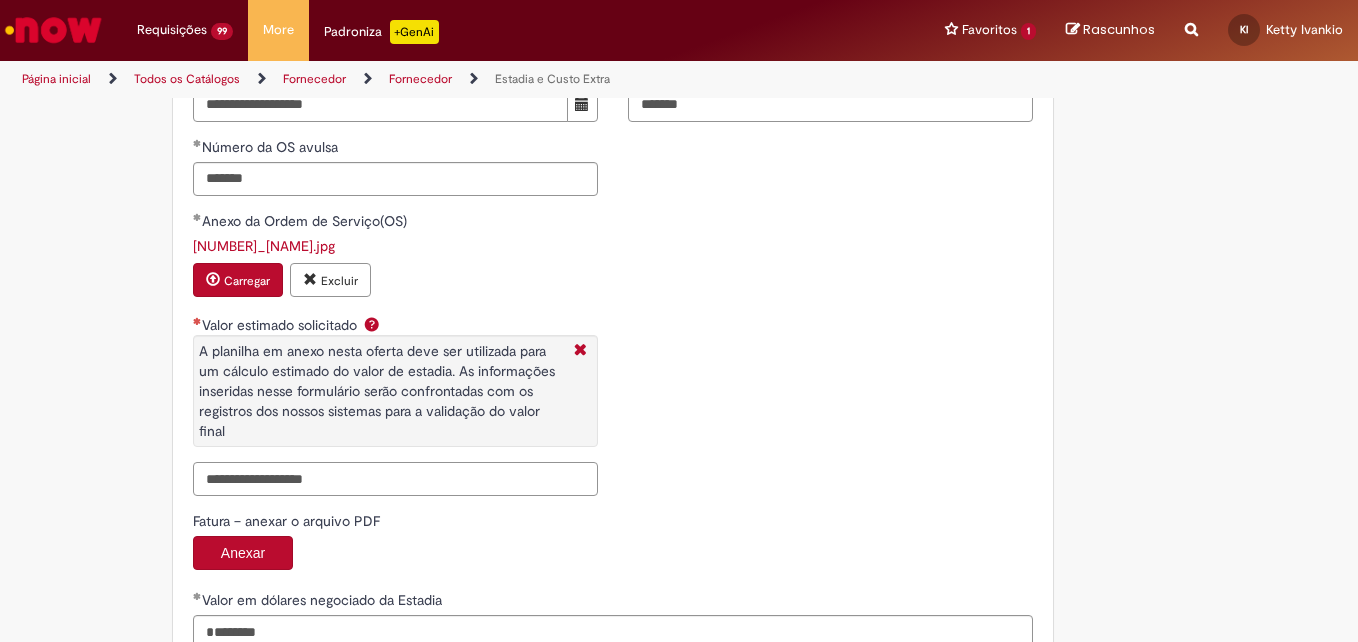 click on "Valor estimado solicitado A planilha em anexo nesta oferta deve ser utilizada para um cálculo estimado do valor de estadia. As informações inseridas nesse formulário serão confrontadas com os registros dos nossos sistemas para a validação do valor final" at bounding box center (395, 479) 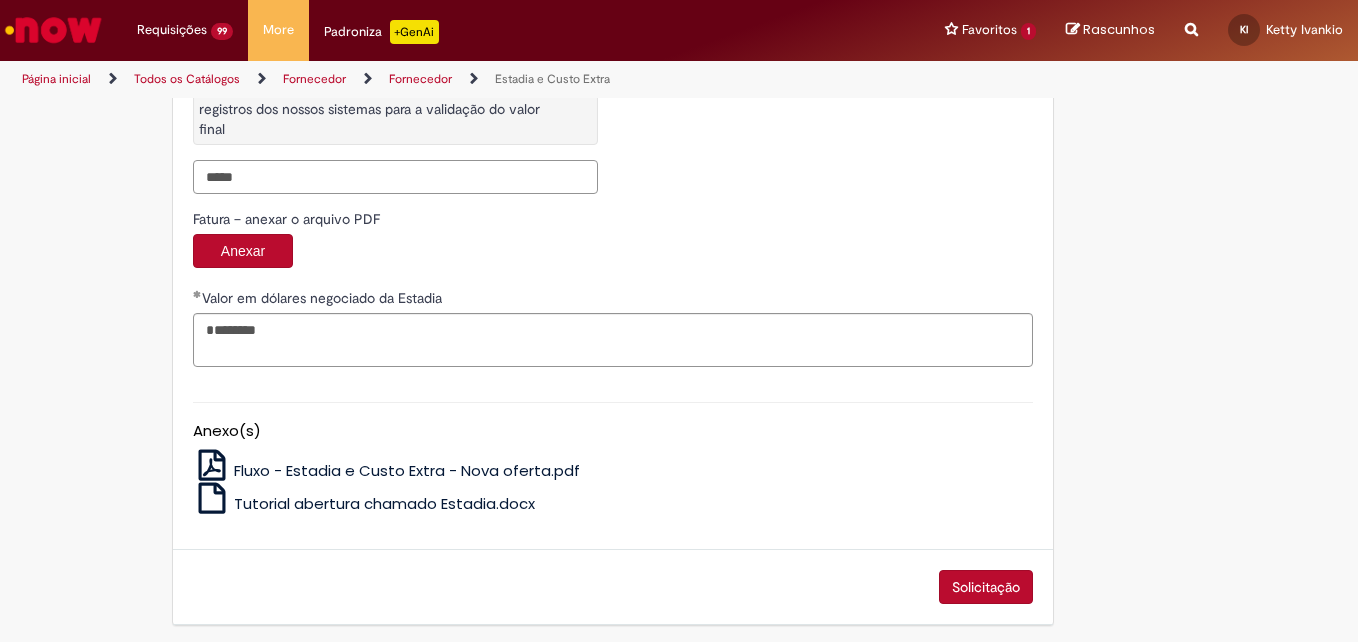 scroll, scrollTop: 3516, scrollLeft: 0, axis: vertical 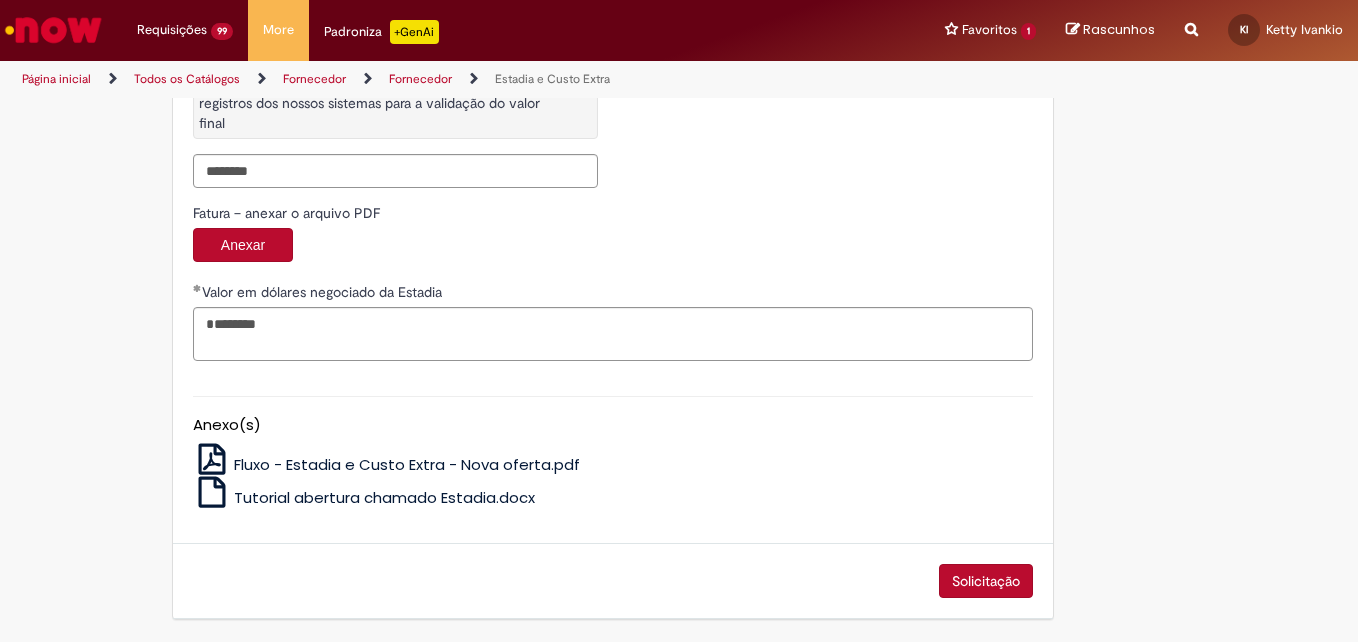 click on "Solicitação" at bounding box center (986, 581) 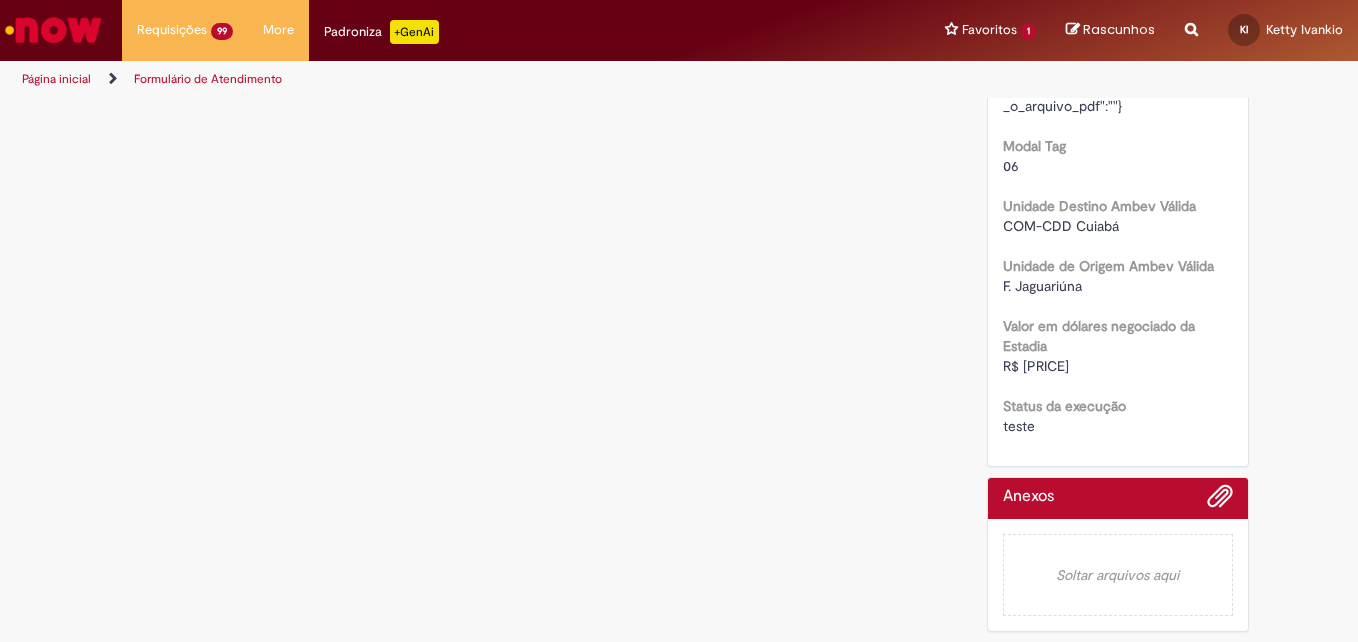 scroll, scrollTop: 0, scrollLeft: 0, axis: both 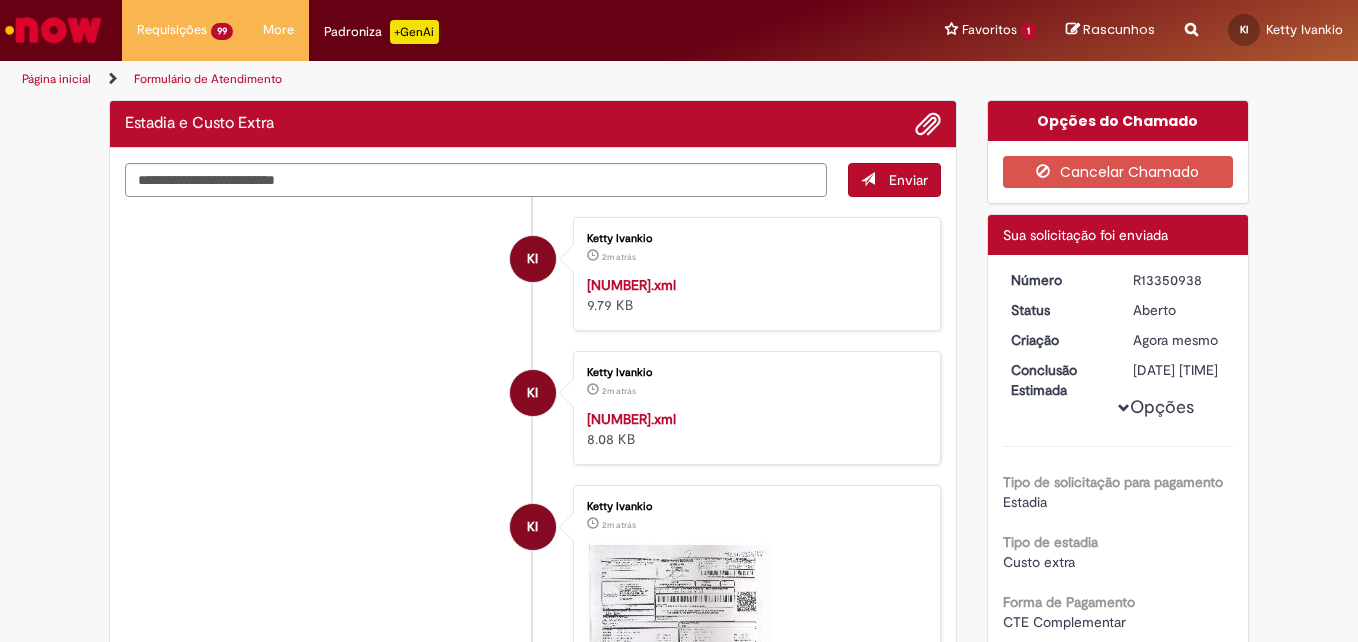 click on "R13350938" at bounding box center [1179, 280] 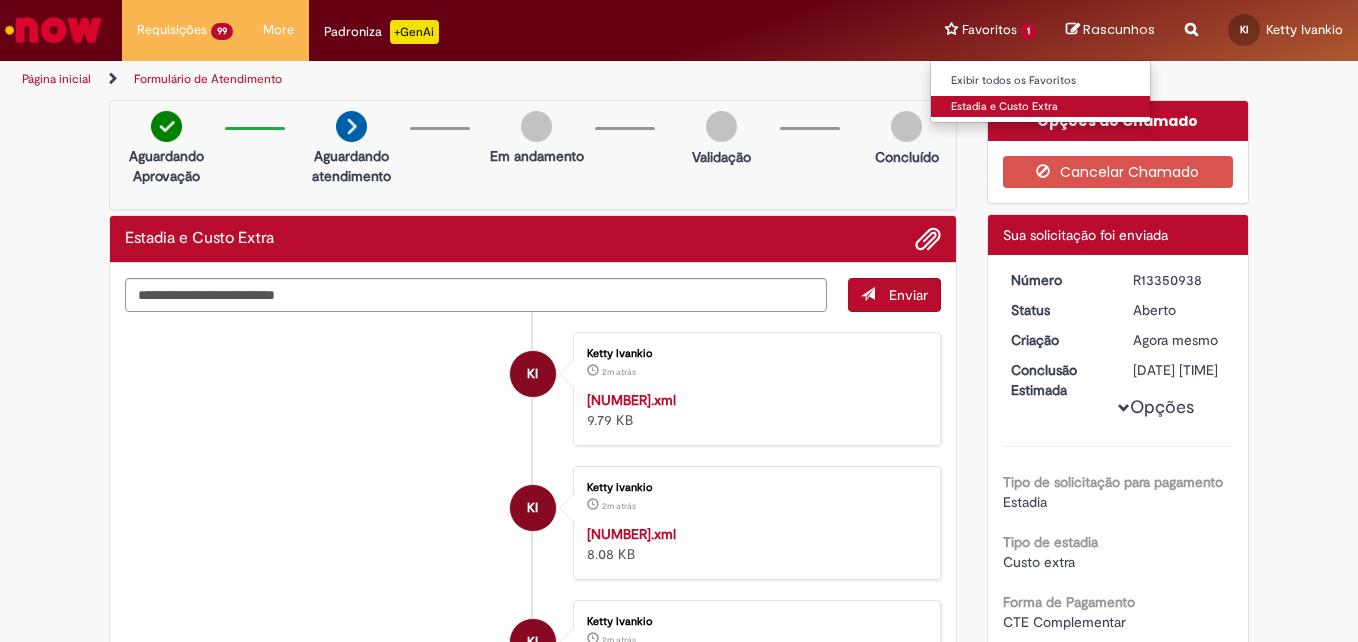 click on "Estadia e Custo Extra" at bounding box center (1041, 107) 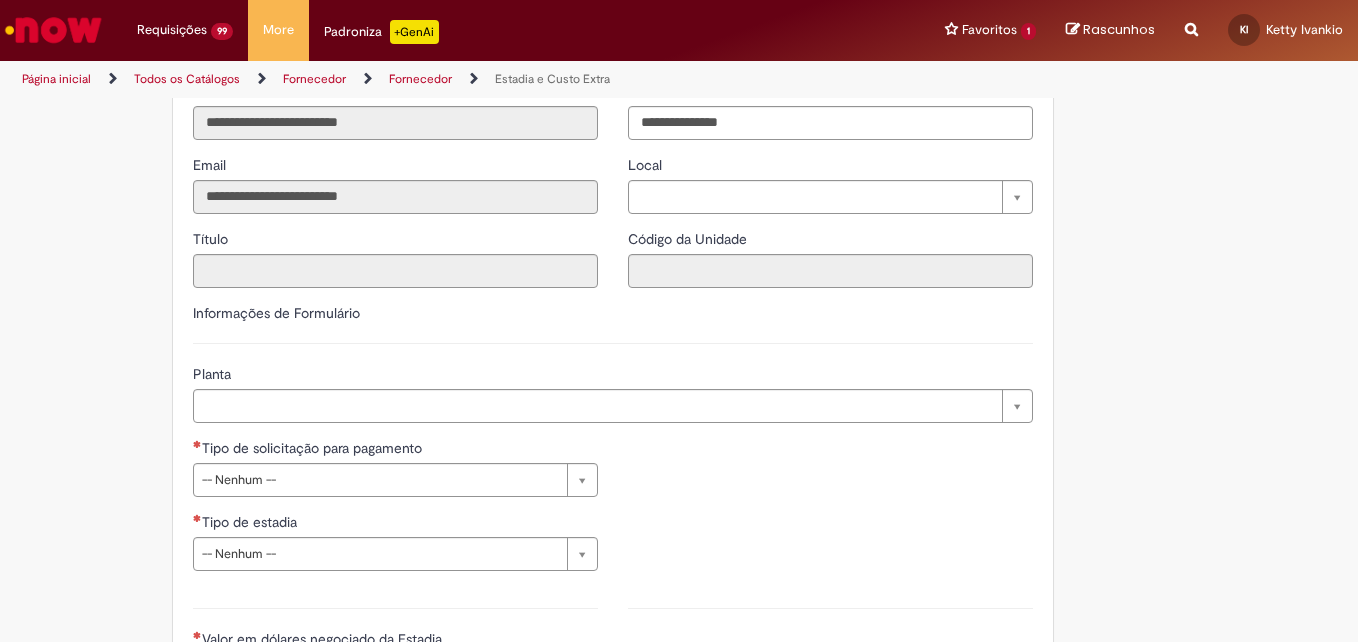 scroll, scrollTop: 600, scrollLeft: 0, axis: vertical 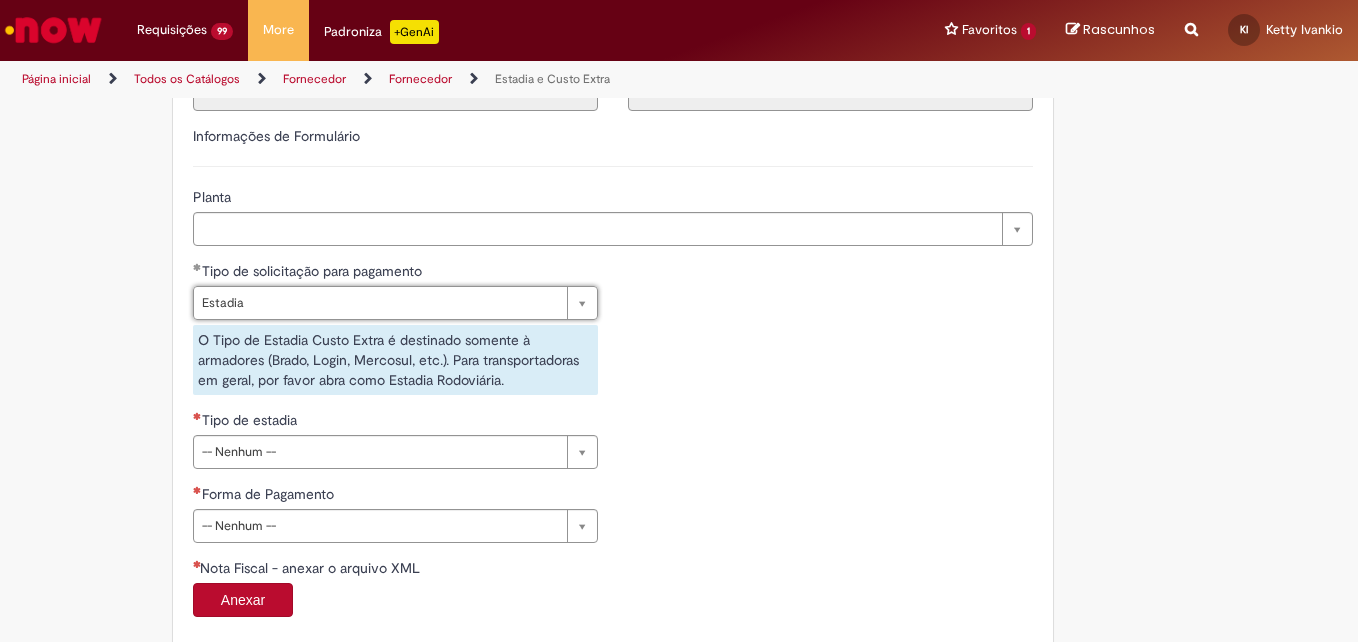 drag, startPoint x: 212, startPoint y: 449, endPoint x: 216, endPoint y: 468, distance: 19.416489 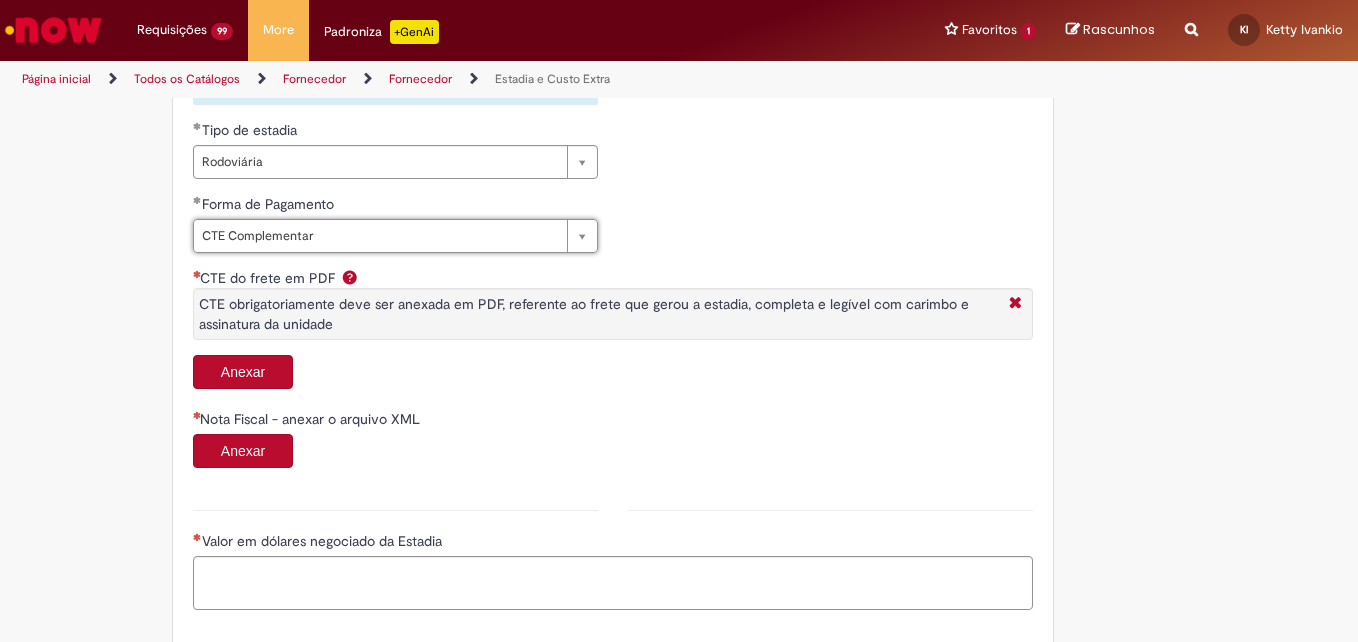 scroll, scrollTop: 900, scrollLeft: 0, axis: vertical 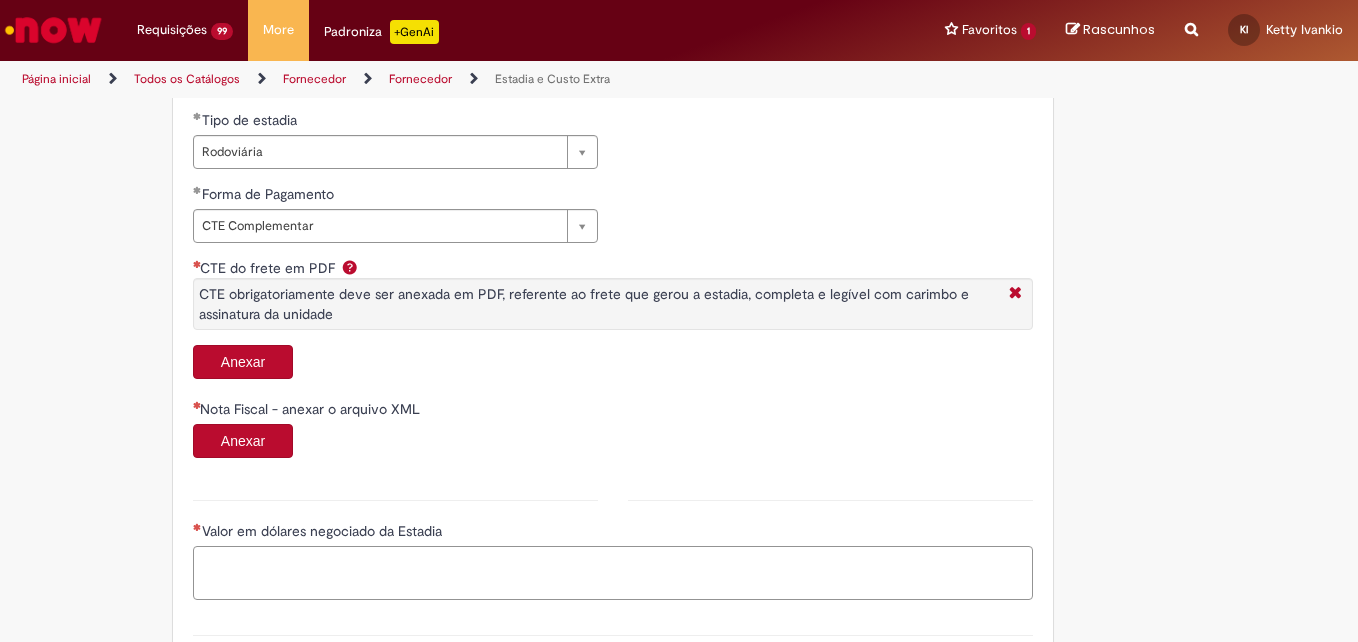 click on "Valor em dólares negociado da Estadia" at bounding box center [613, 573] 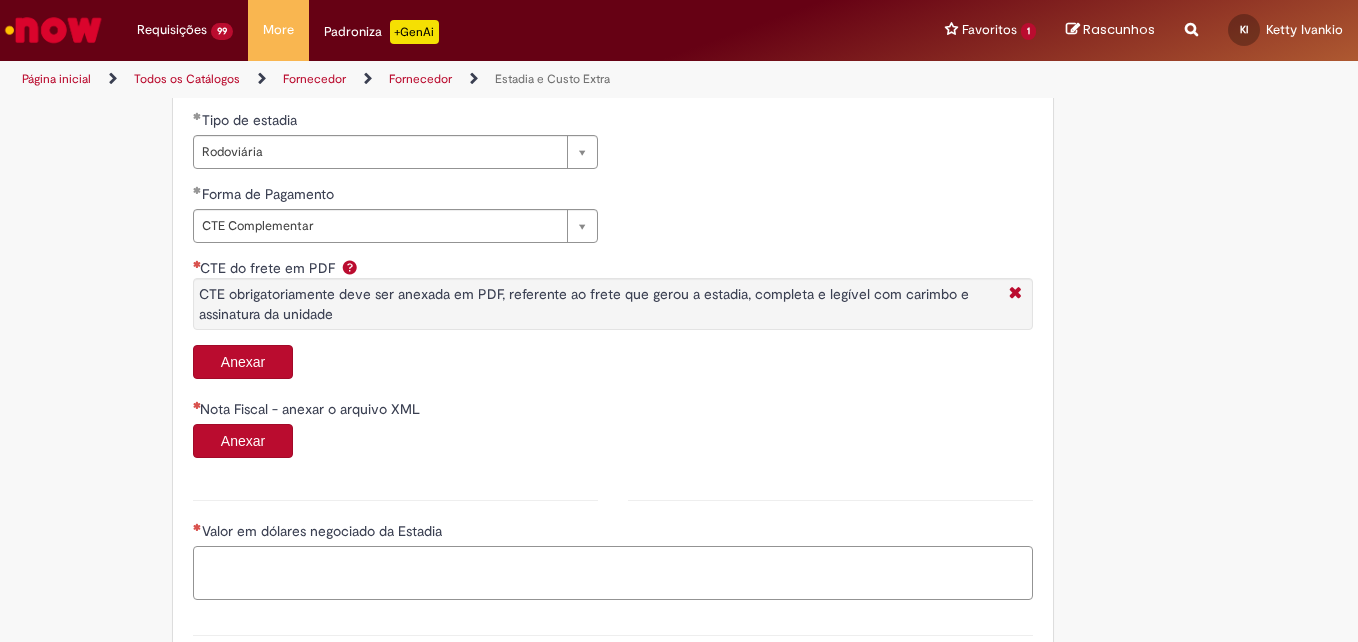 scroll, scrollTop: 800, scrollLeft: 0, axis: vertical 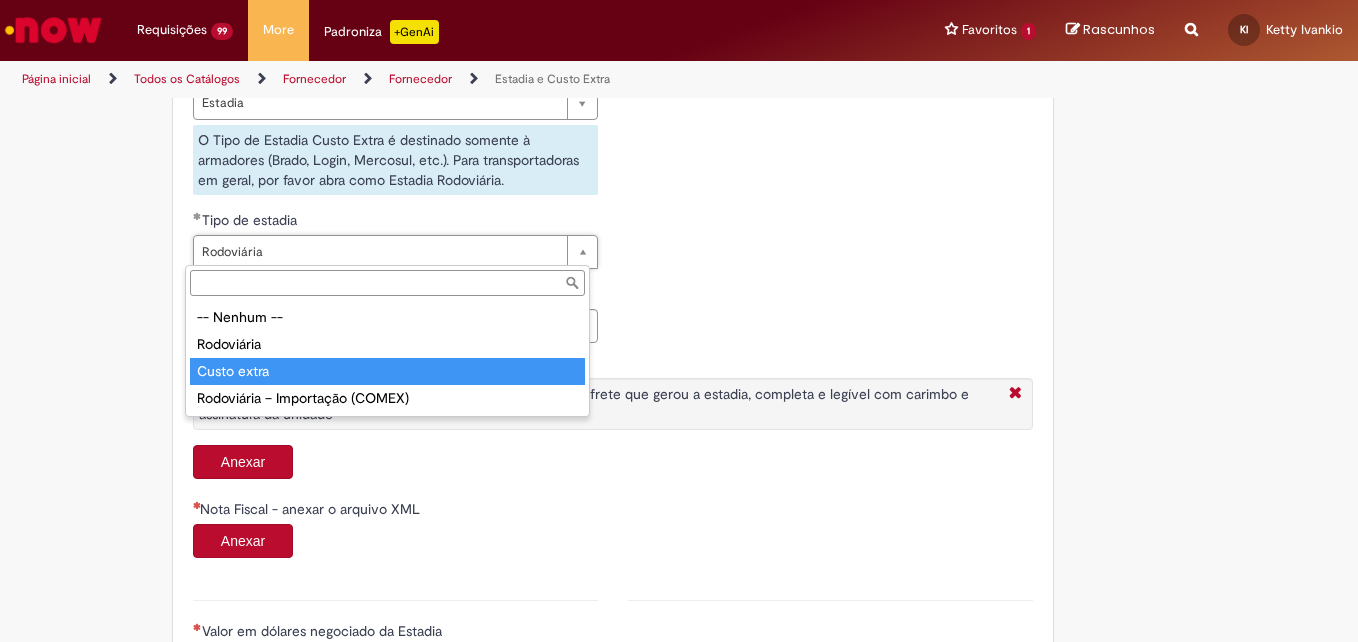 drag, startPoint x: 223, startPoint y: 369, endPoint x: 234, endPoint y: 350, distance: 21.954498 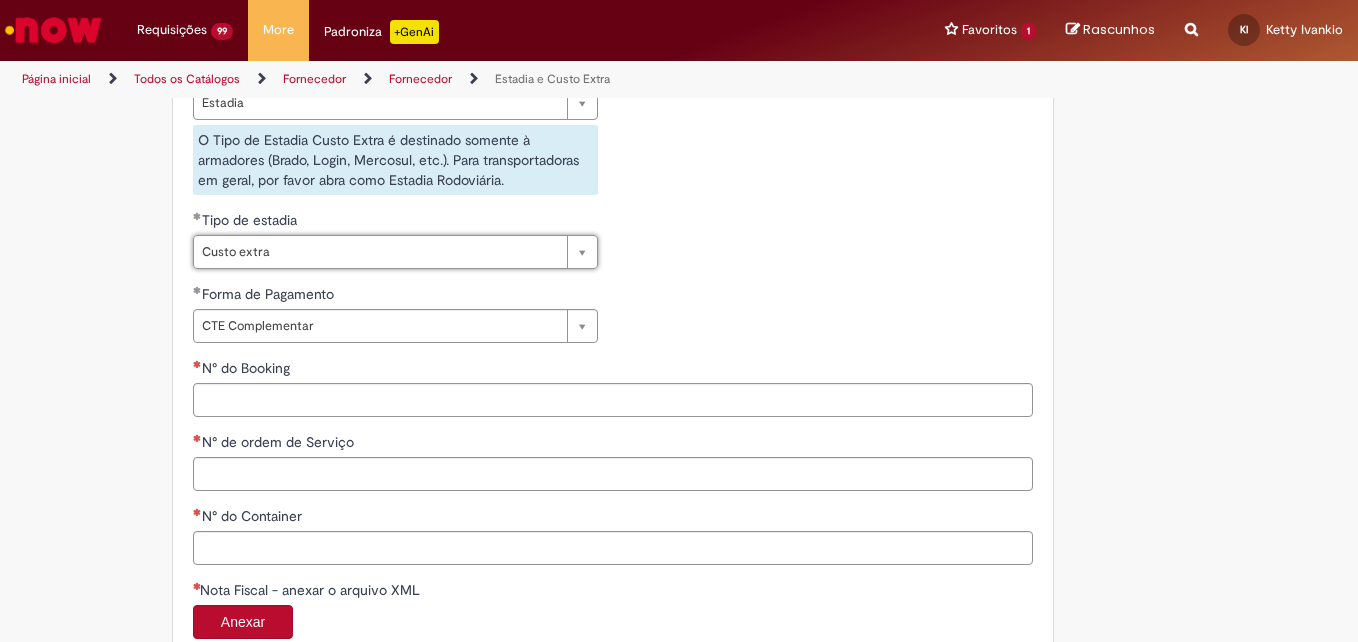 scroll, scrollTop: 0, scrollLeft: 64, axis: horizontal 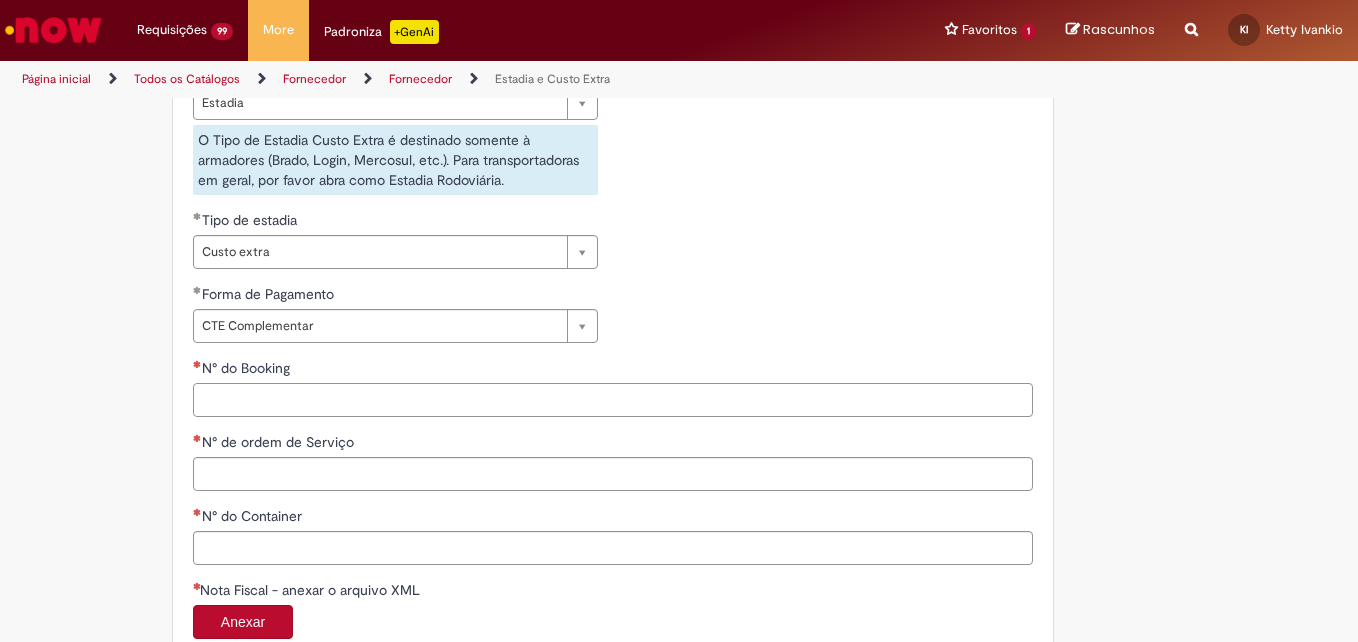 drag, startPoint x: 260, startPoint y: 399, endPoint x: 303, endPoint y: 398, distance: 43.011627 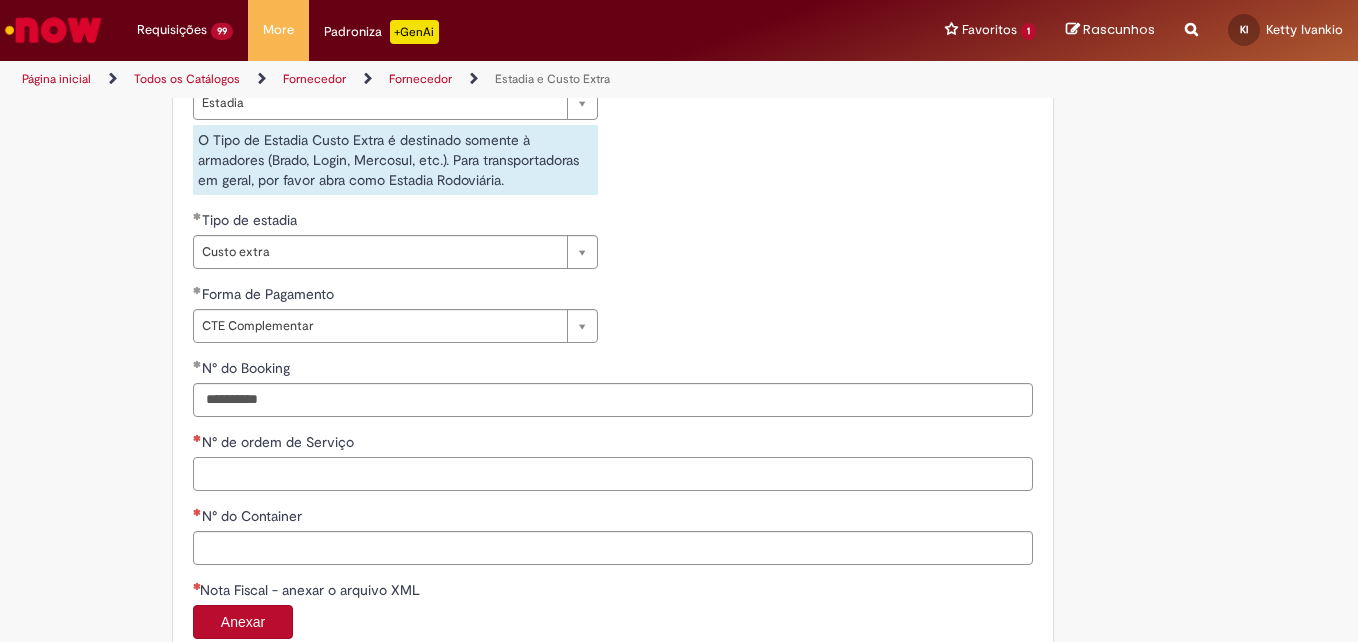 paste on "*******" 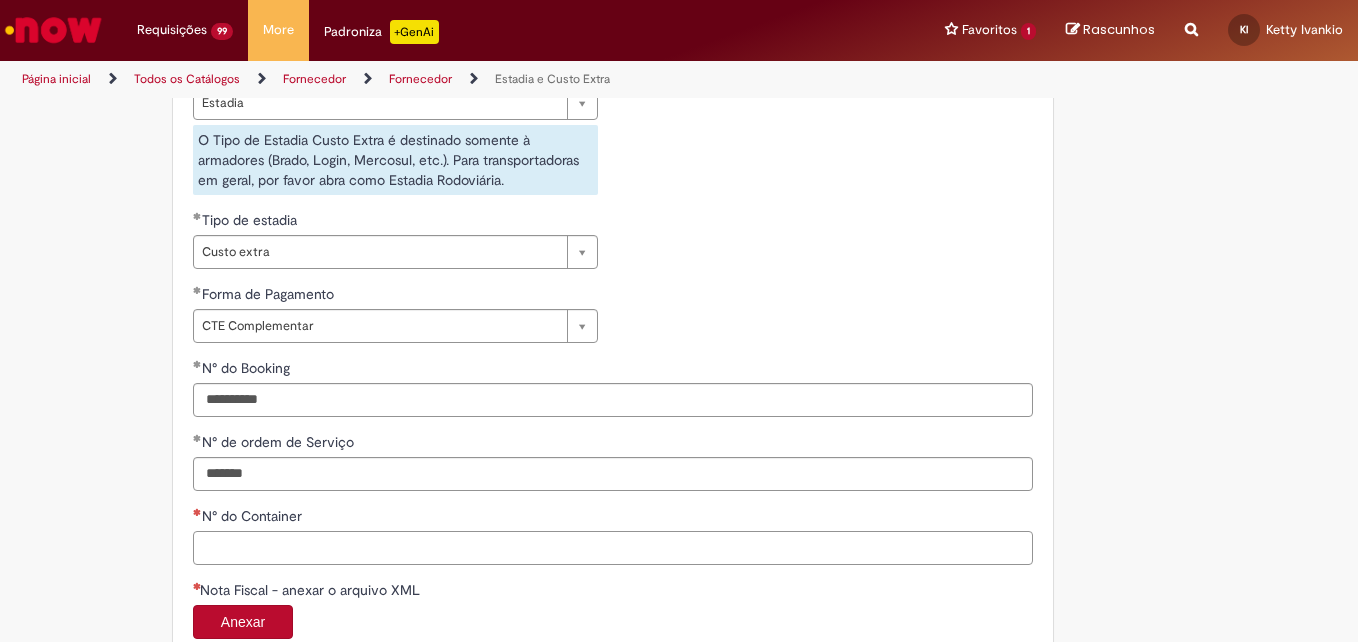 paste on "**********" 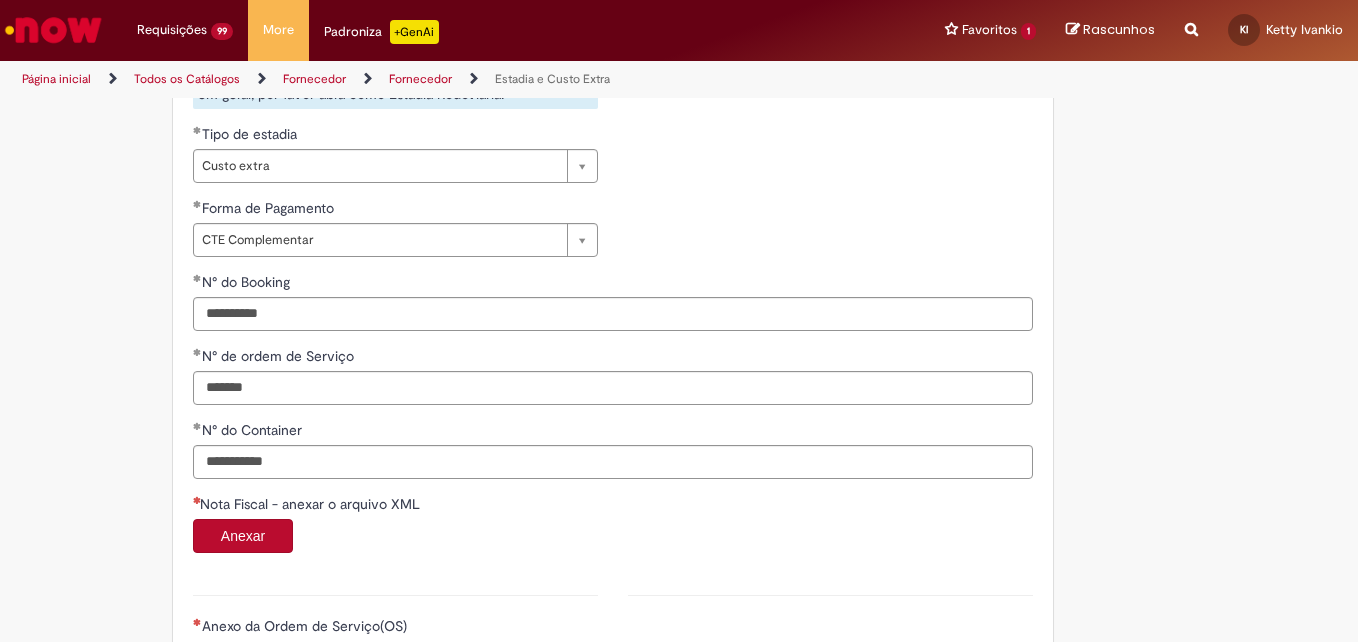 scroll, scrollTop: 1000, scrollLeft: 0, axis: vertical 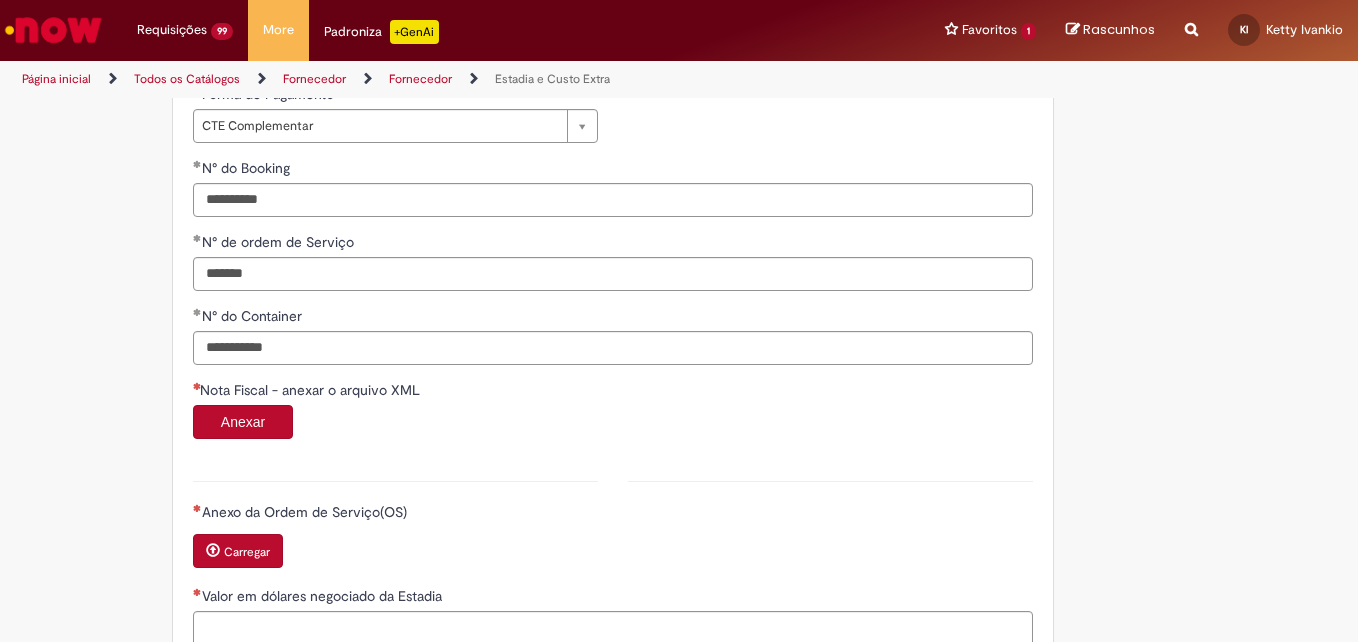 click on "Anexar" at bounding box center (243, 422) 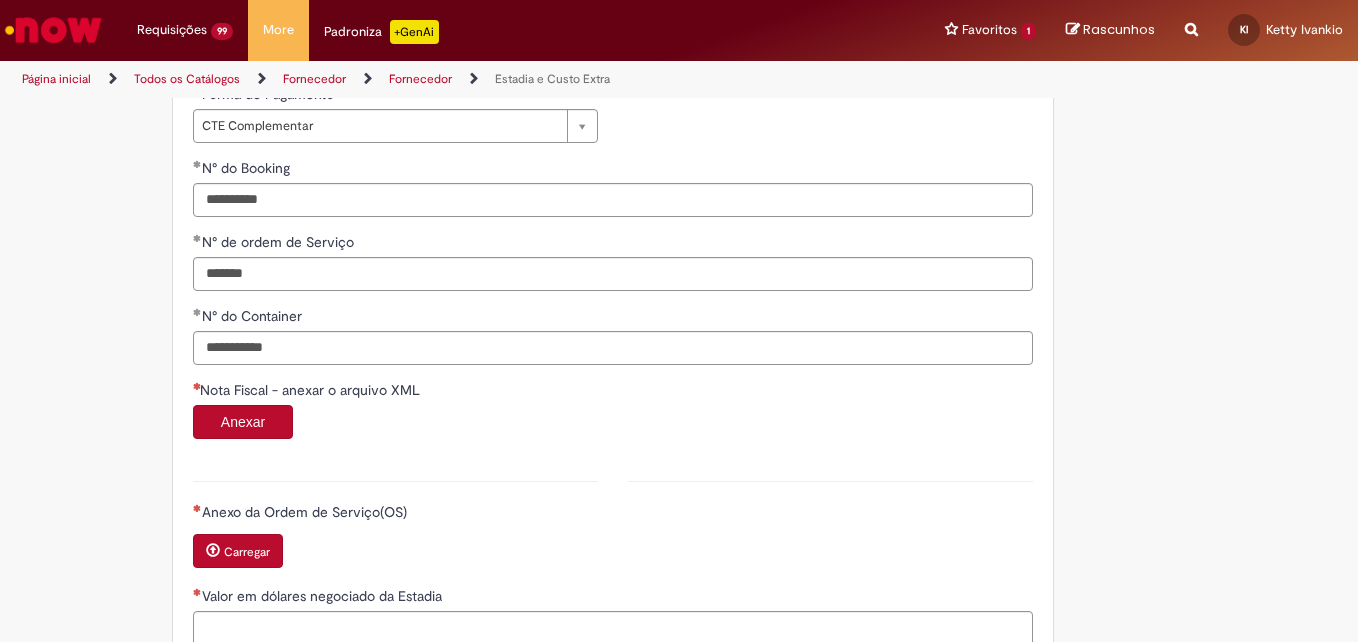 click on "Carregar" at bounding box center (247, 552) 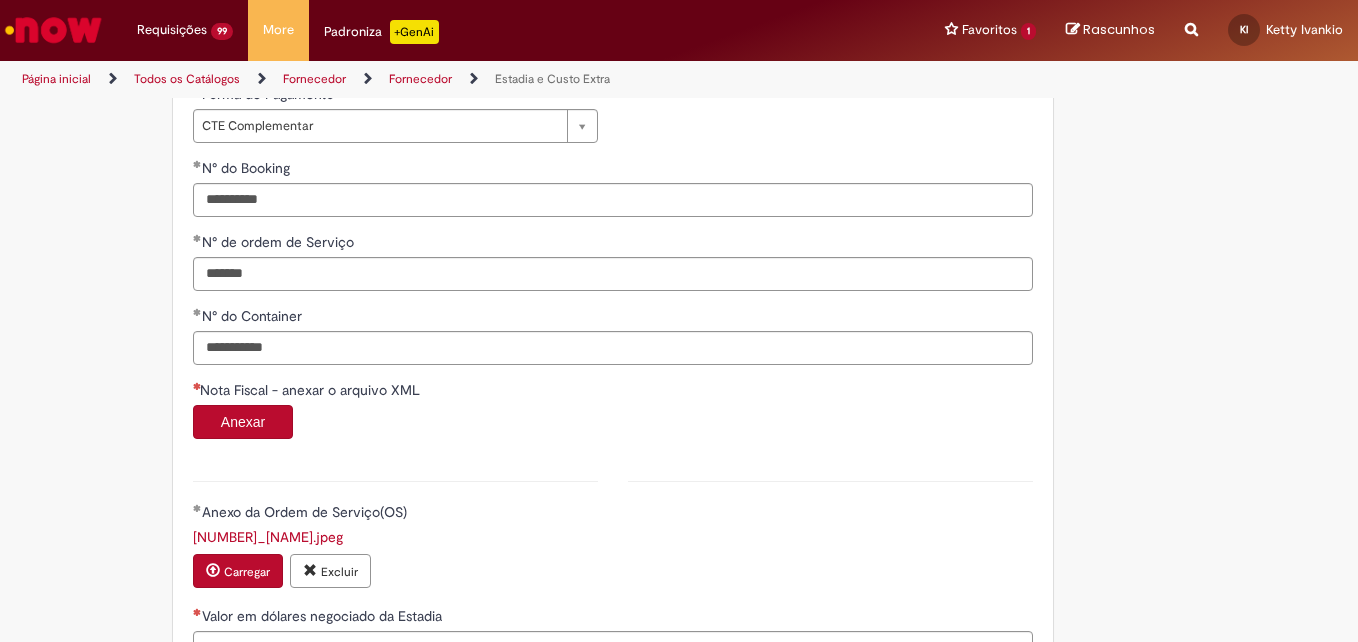 click on "Anexar" at bounding box center (243, 422) 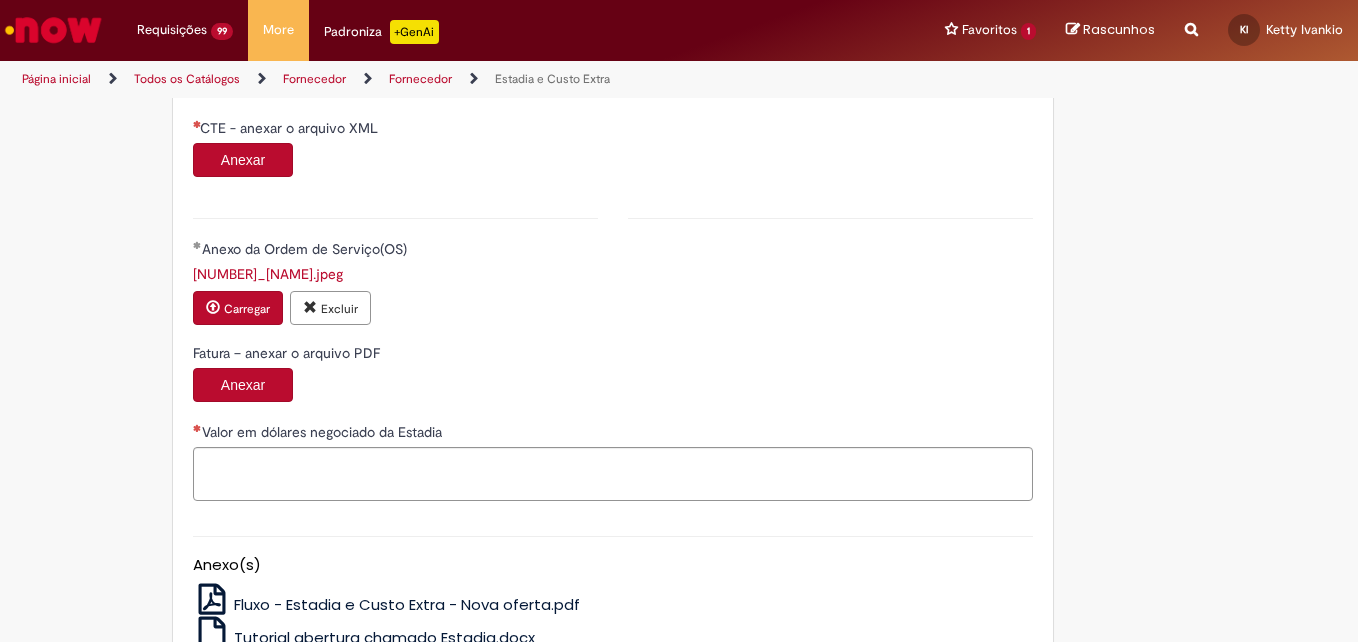 scroll, scrollTop: 2000, scrollLeft: 0, axis: vertical 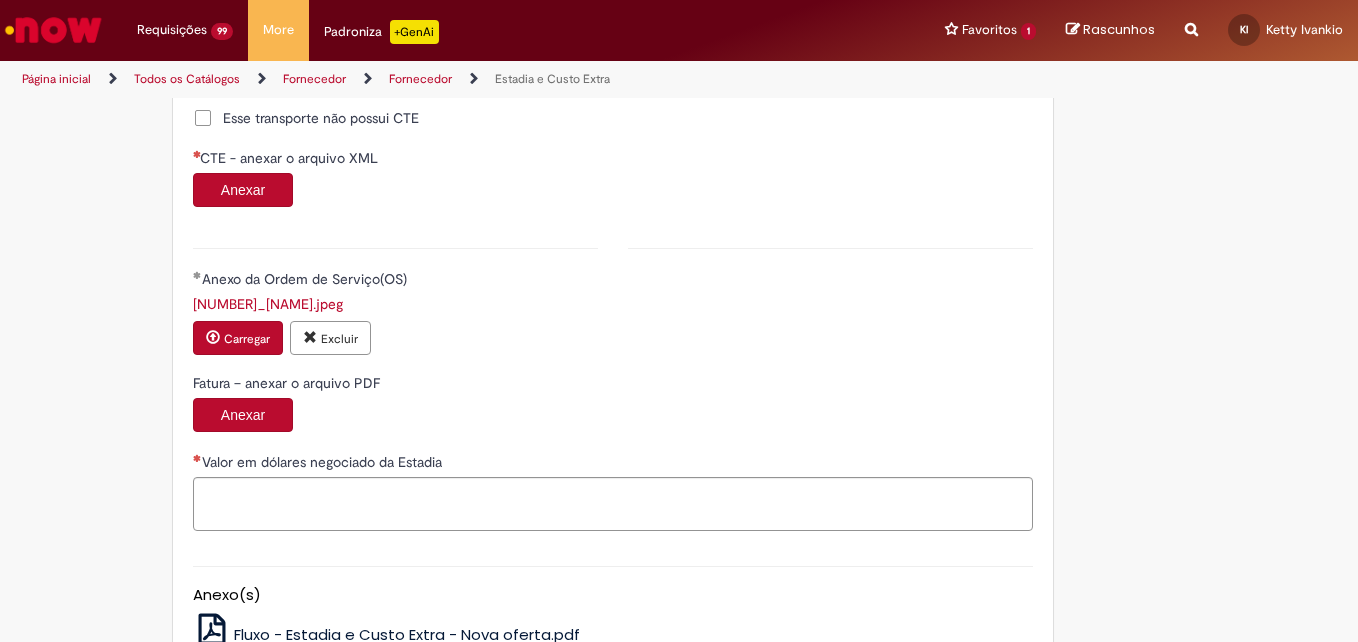 click on "Anexar" at bounding box center (243, 190) 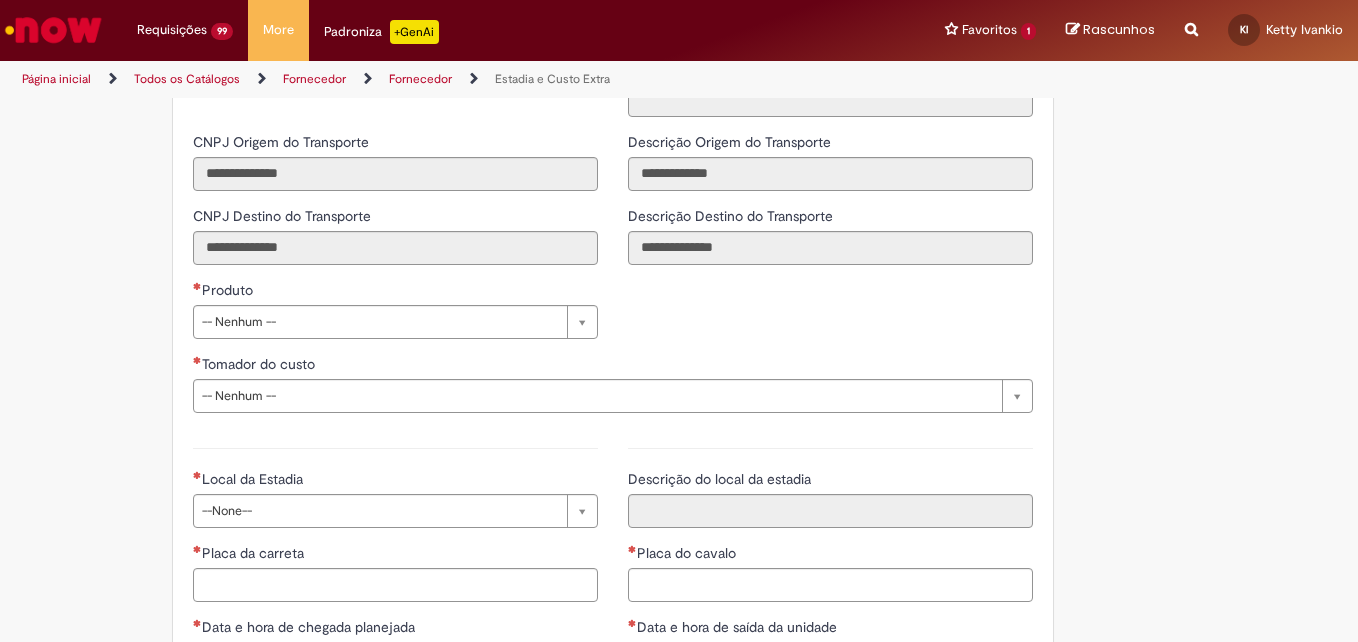 scroll, scrollTop: 2700, scrollLeft: 0, axis: vertical 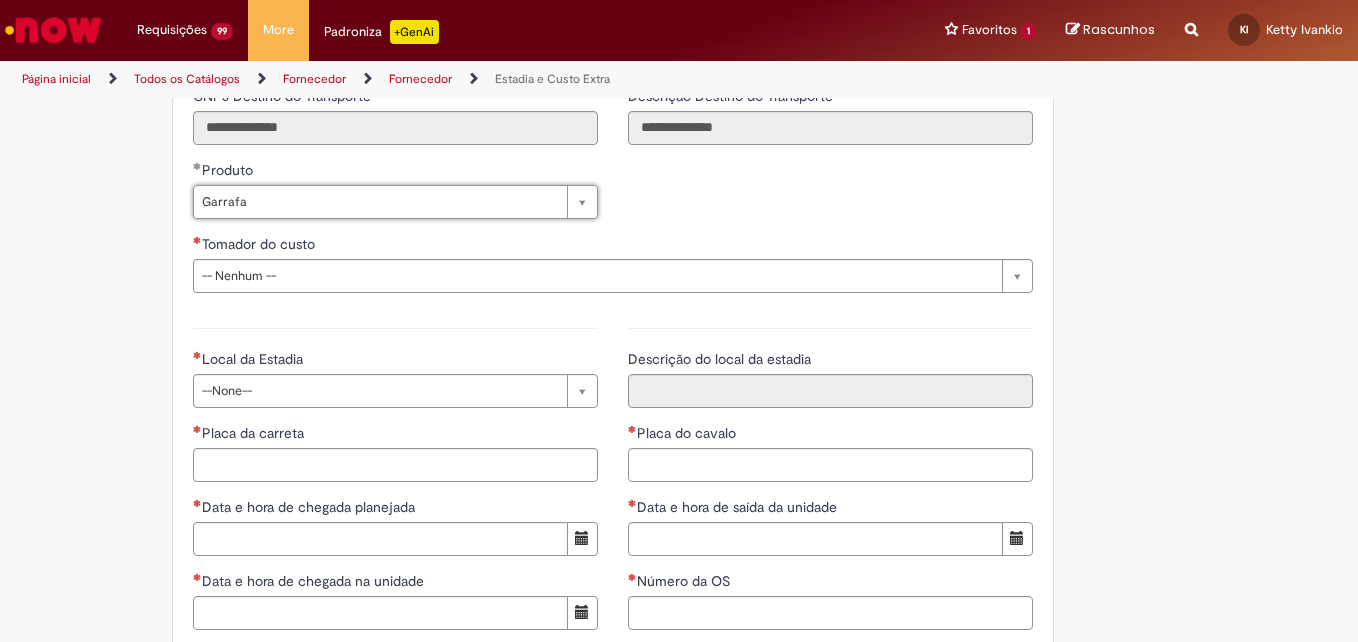 drag, startPoint x: 277, startPoint y: 281, endPoint x: 277, endPoint y: 305, distance: 24 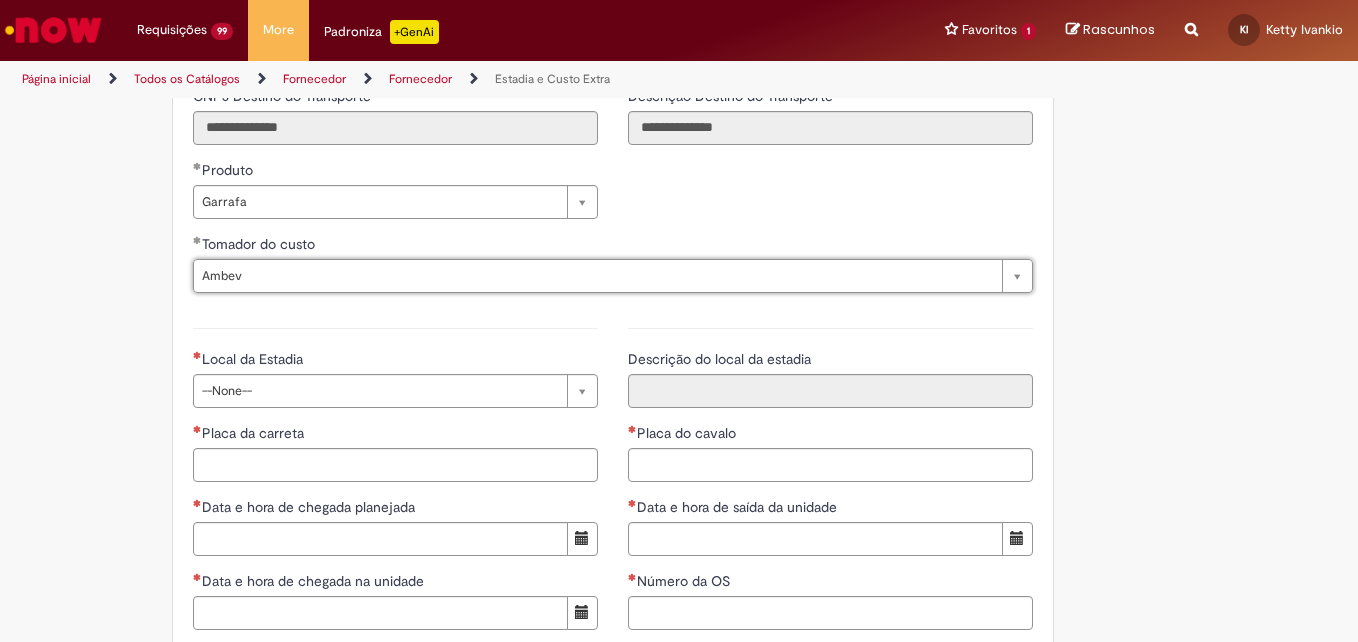 click on "**********" at bounding box center [395, 664] 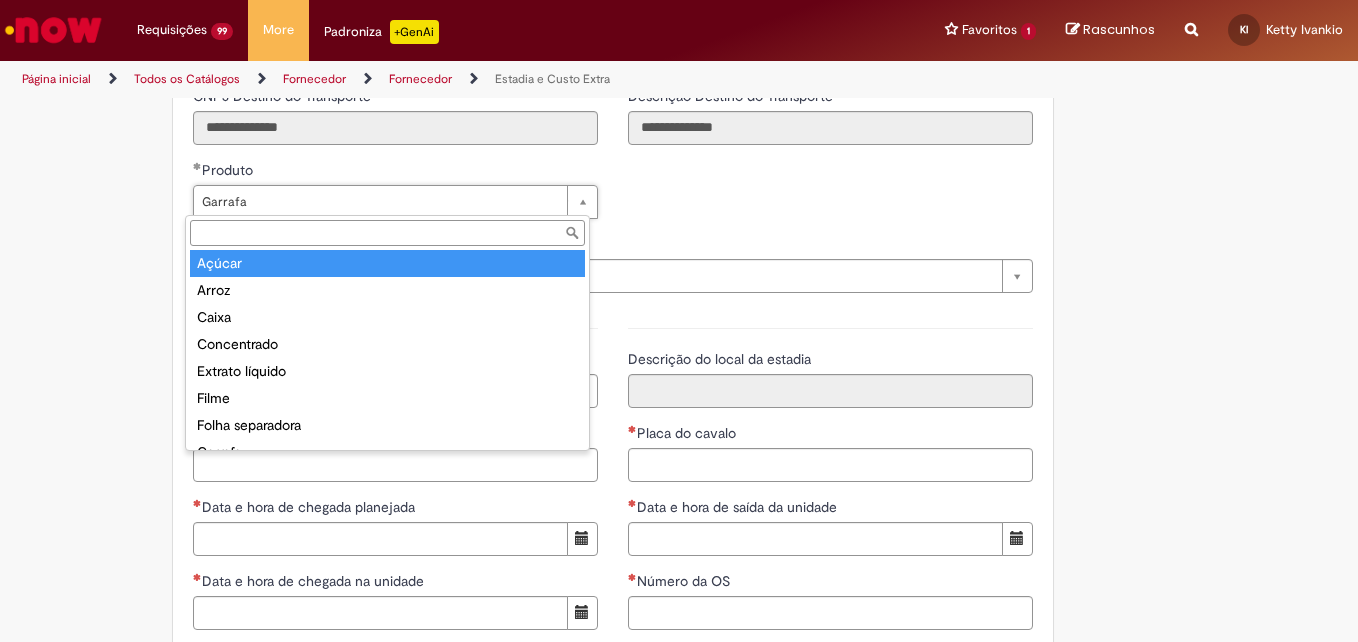 scroll, scrollTop: 0, scrollLeft: 0, axis: both 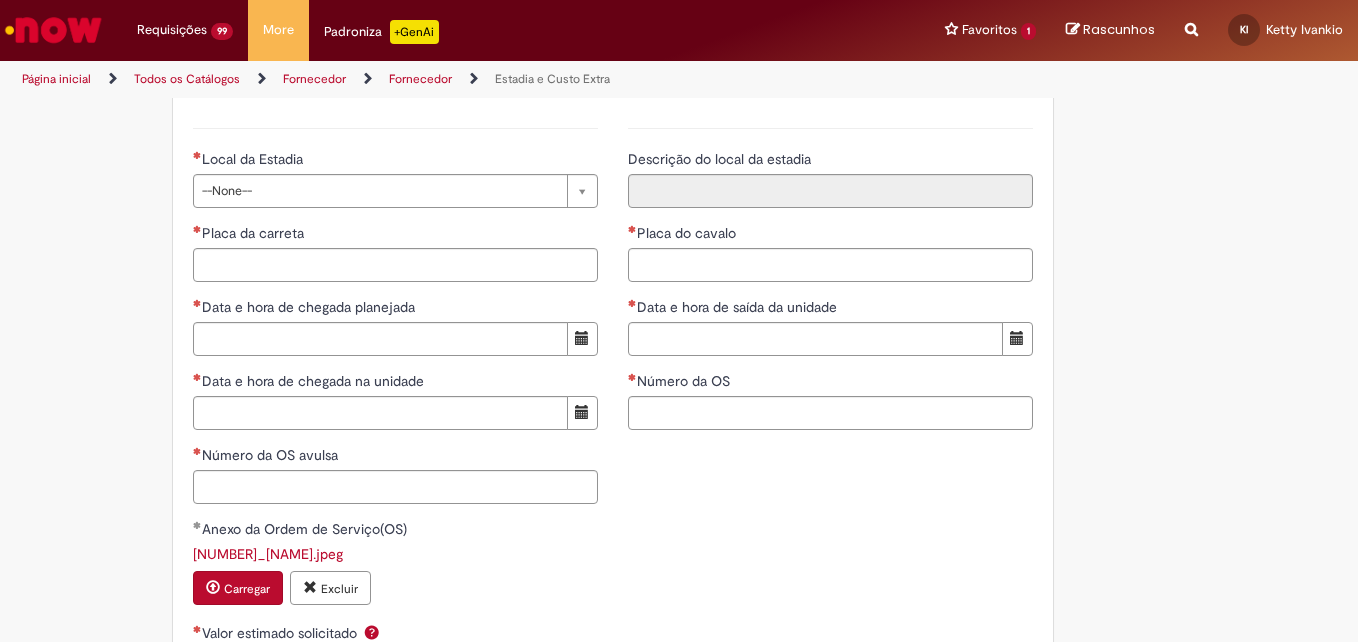 drag, startPoint x: 257, startPoint y: 199, endPoint x: 254, endPoint y: 223, distance: 24.186773 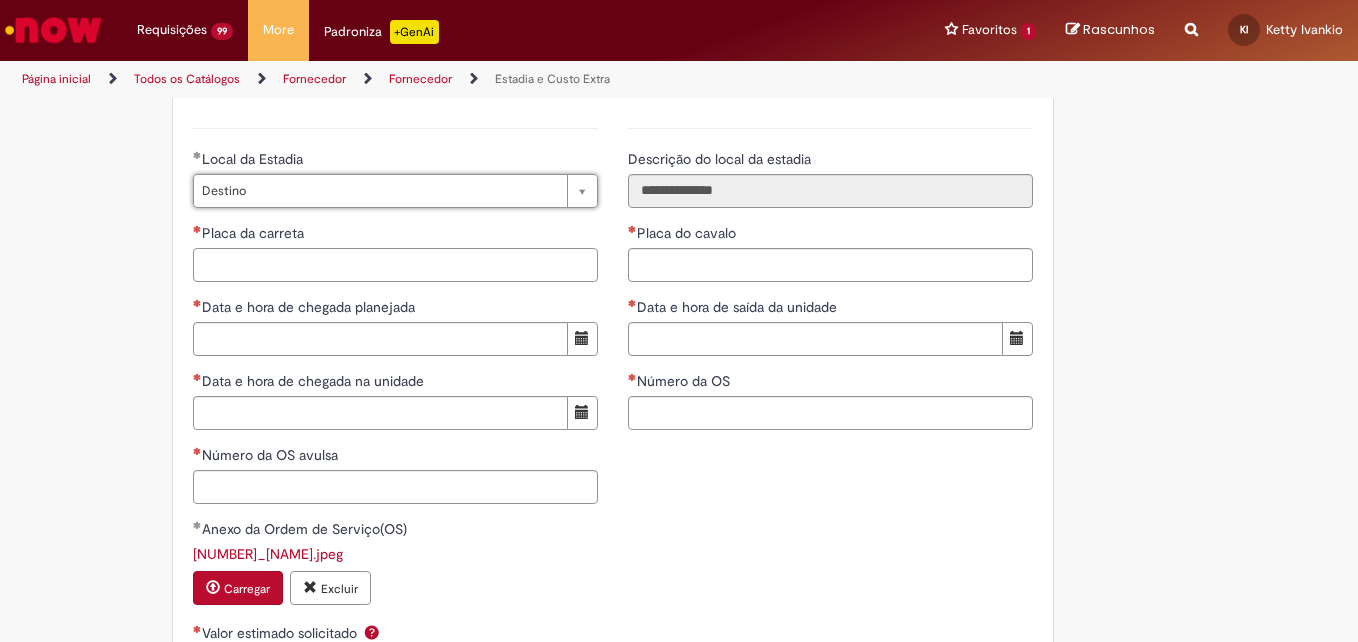 click on "Placa da carreta" at bounding box center (395, 265) 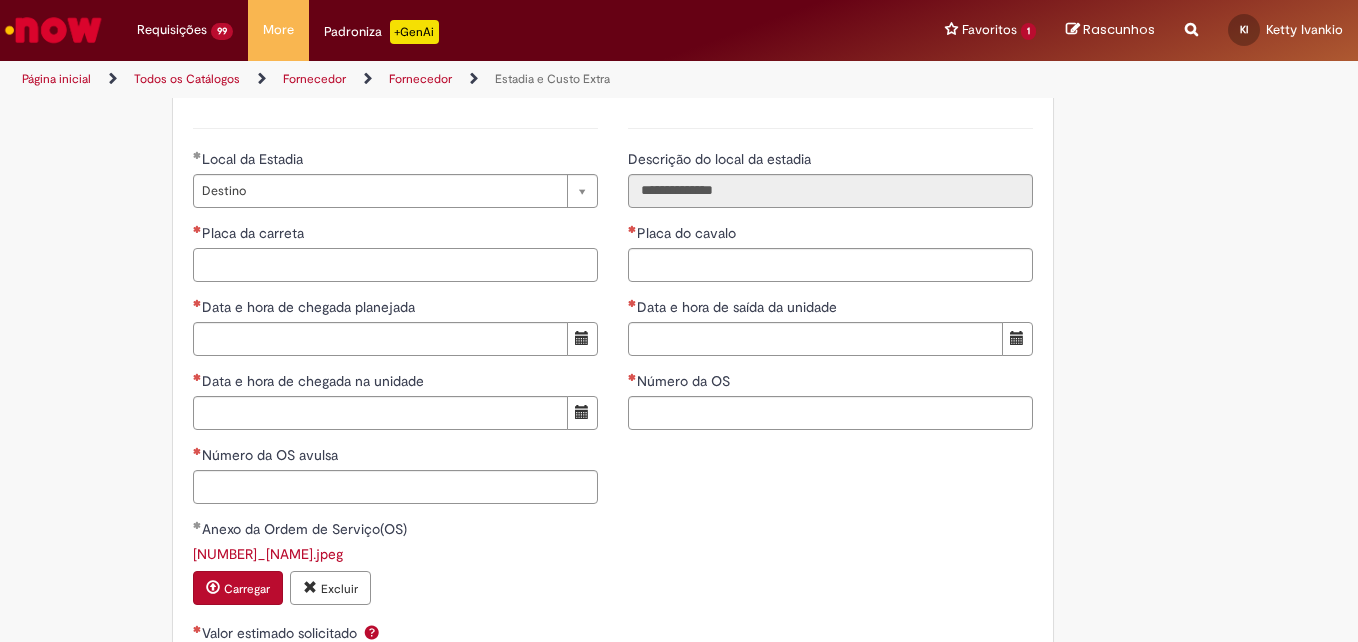 paste on "*******" 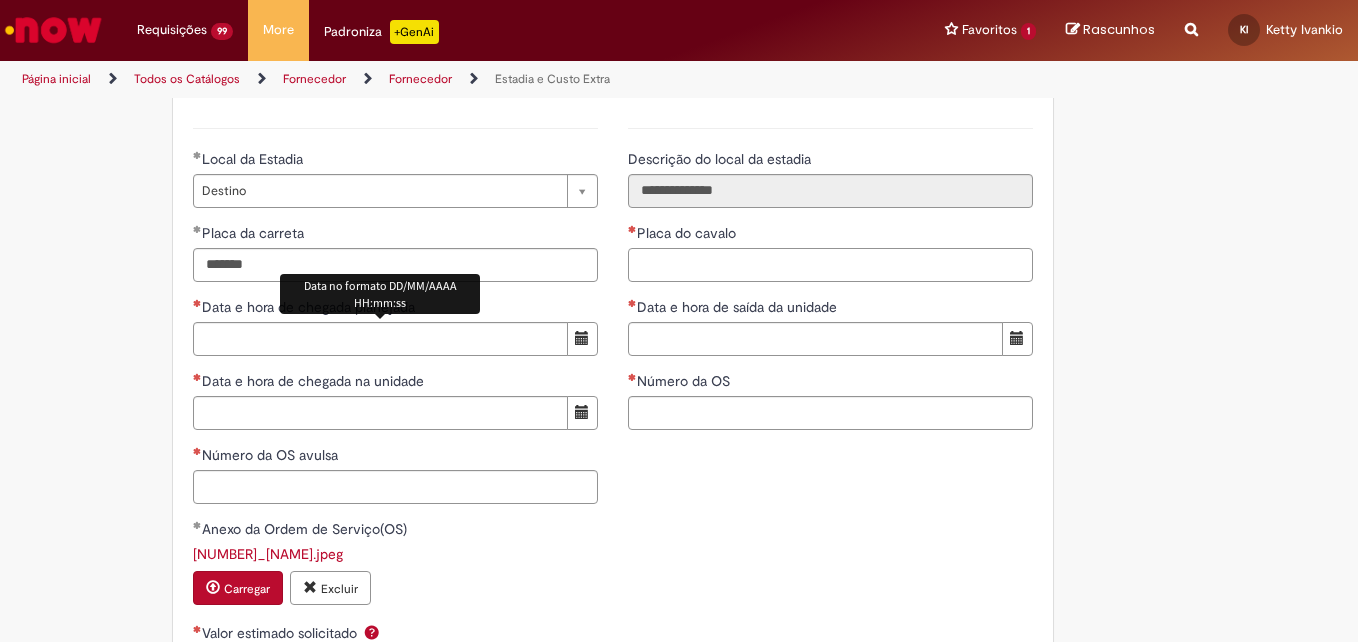 drag, startPoint x: 722, startPoint y: 260, endPoint x: 696, endPoint y: 276, distance: 30.528675 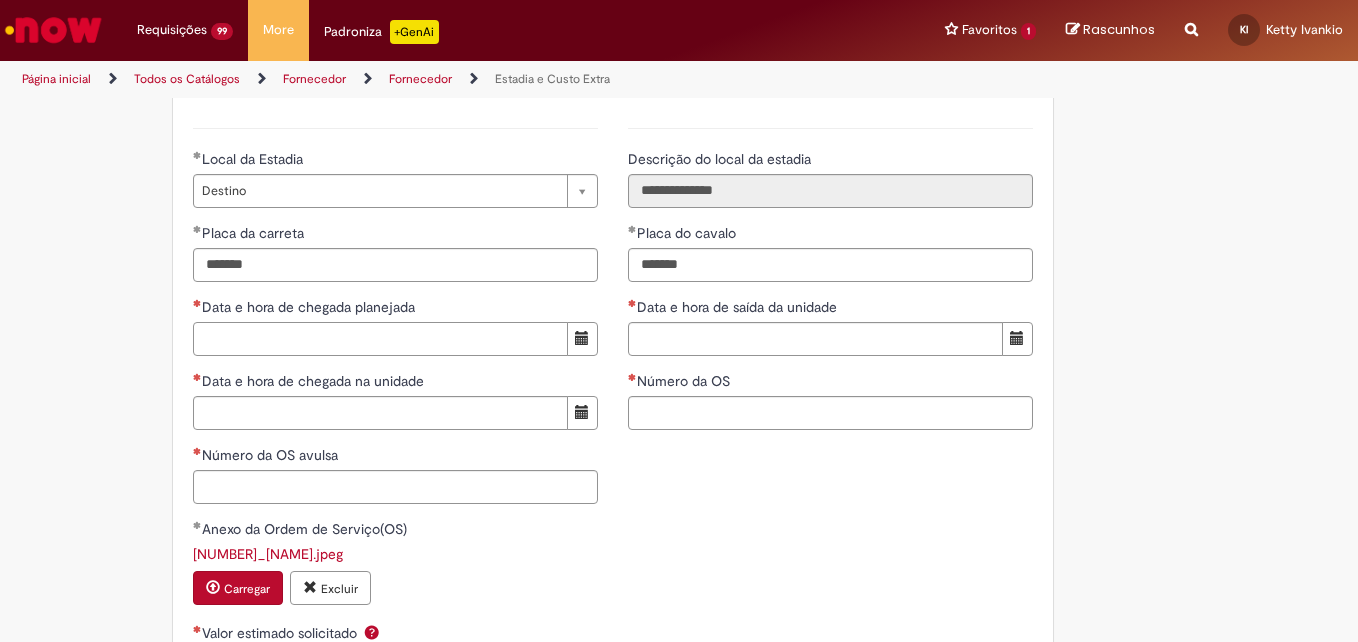 click on "Data e hora de chegada planejada" at bounding box center (380, 339) 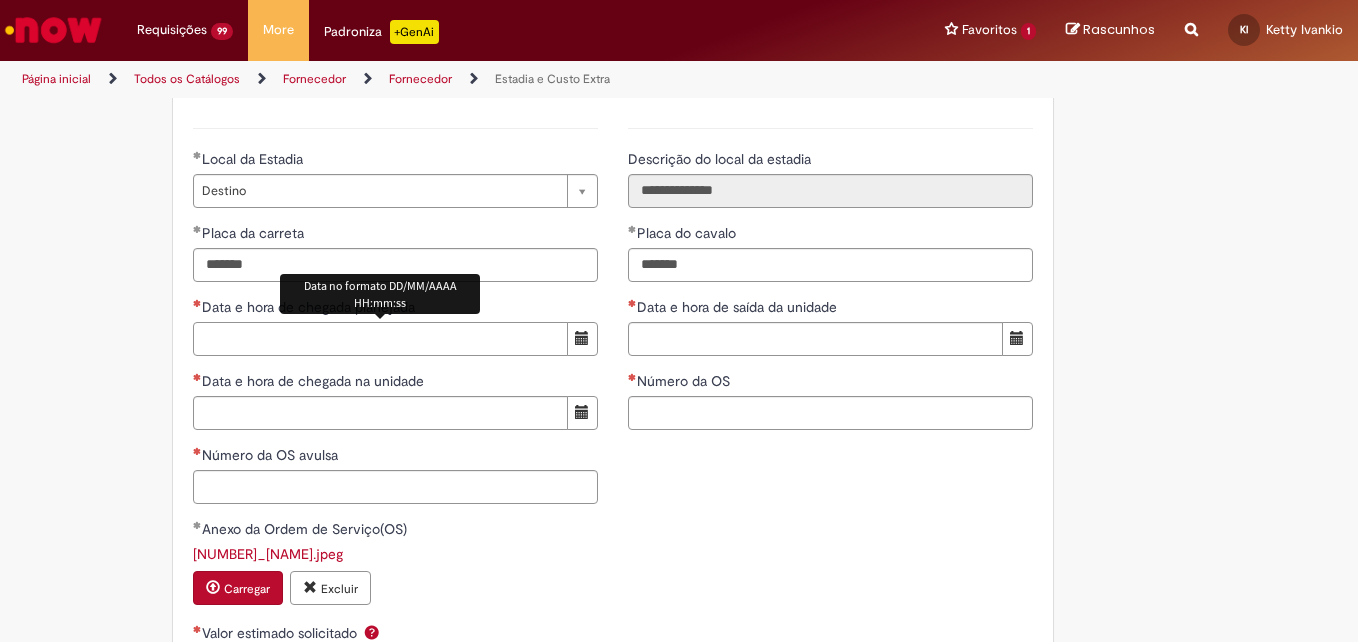paste on "**********" 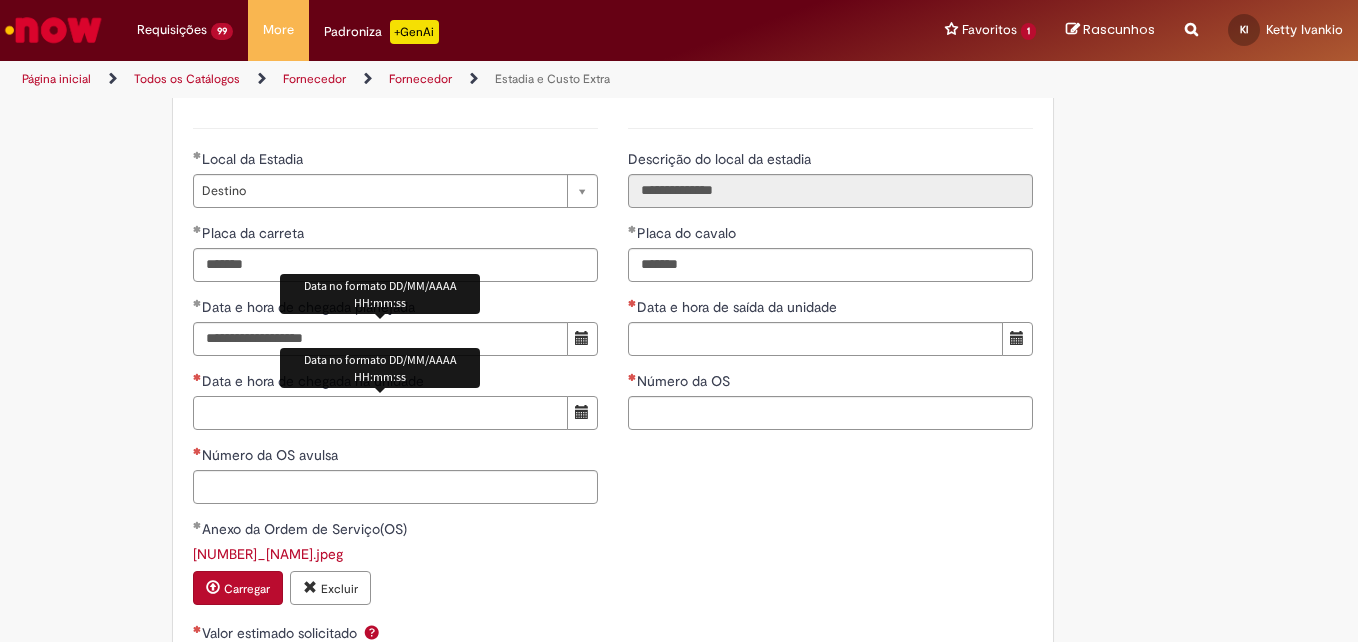 click on "Data e hora de chegada na unidade" at bounding box center (380, 413) 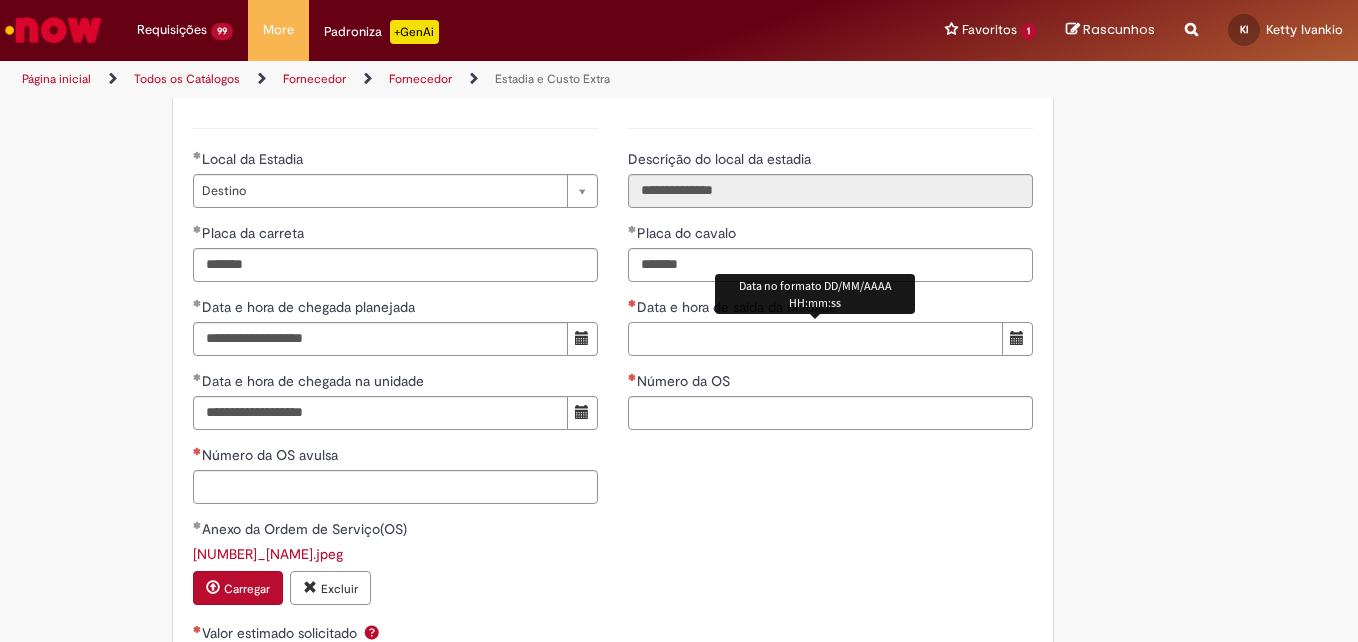 click on "Data e hora de saída da unidade" at bounding box center (815, 339) 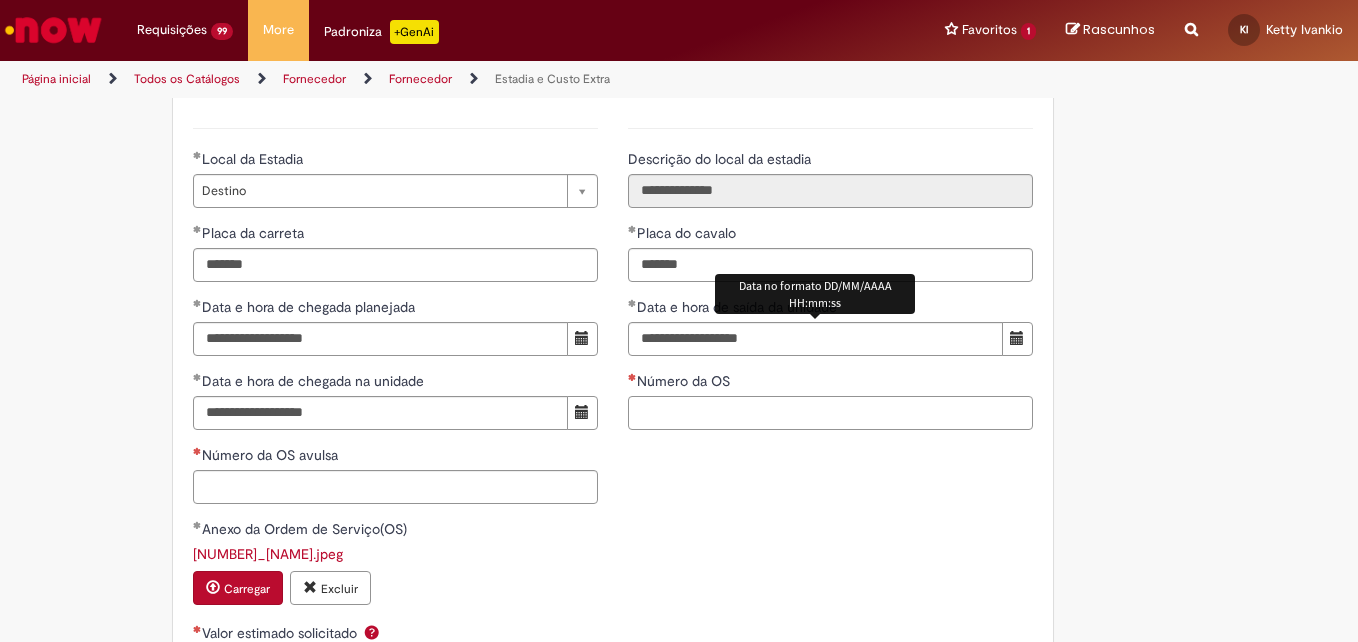 click on "Número da OS" at bounding box center (830, 413) 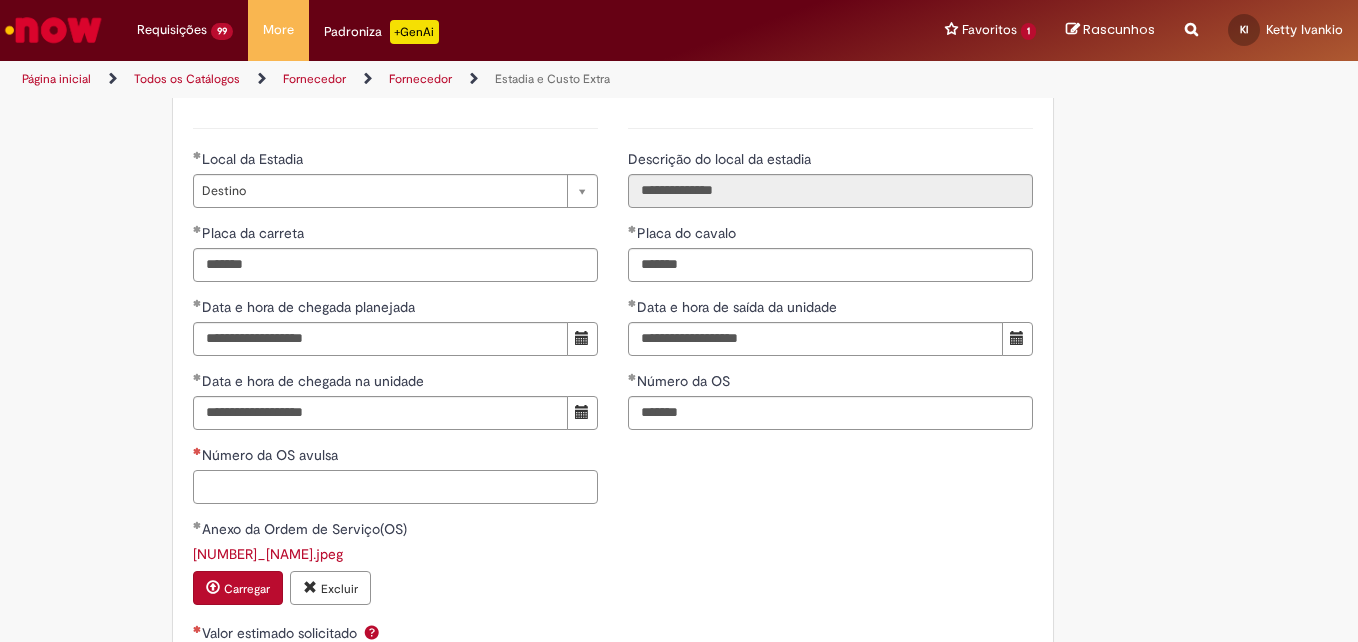 click on "Número da OS avulsa" at bounding box center (395, 487) 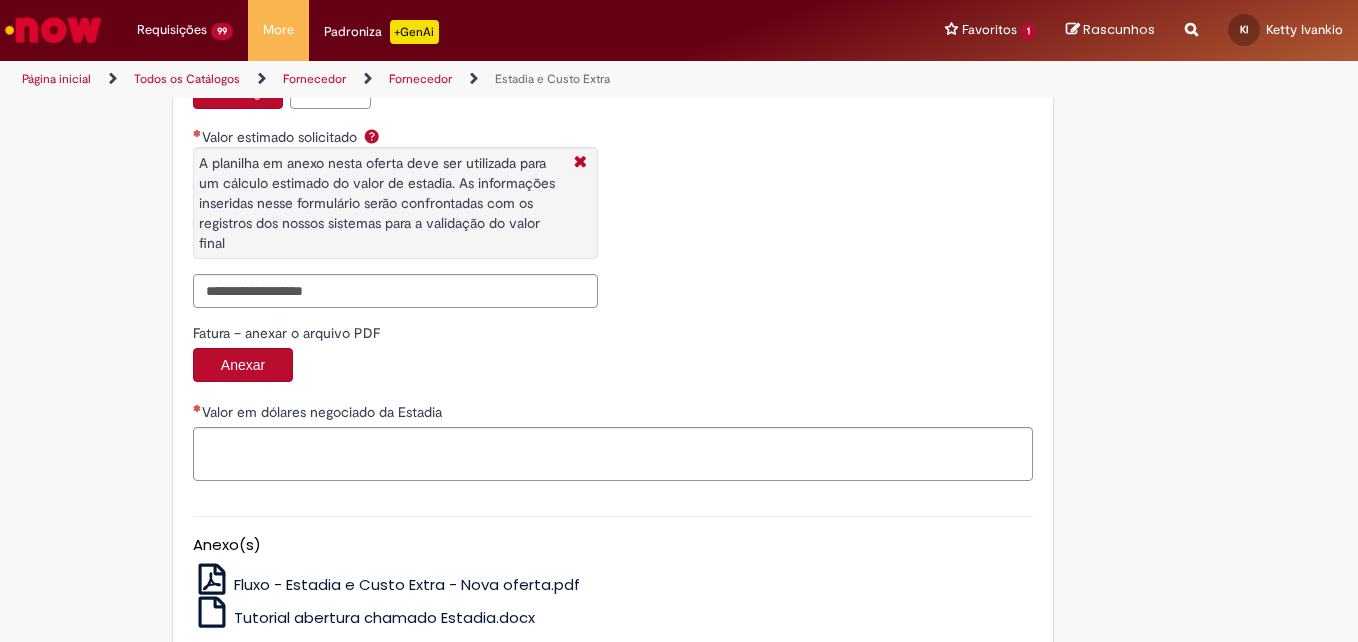 scroll, scrollTop: 3400, scrollLeft: 0, axis: vertical 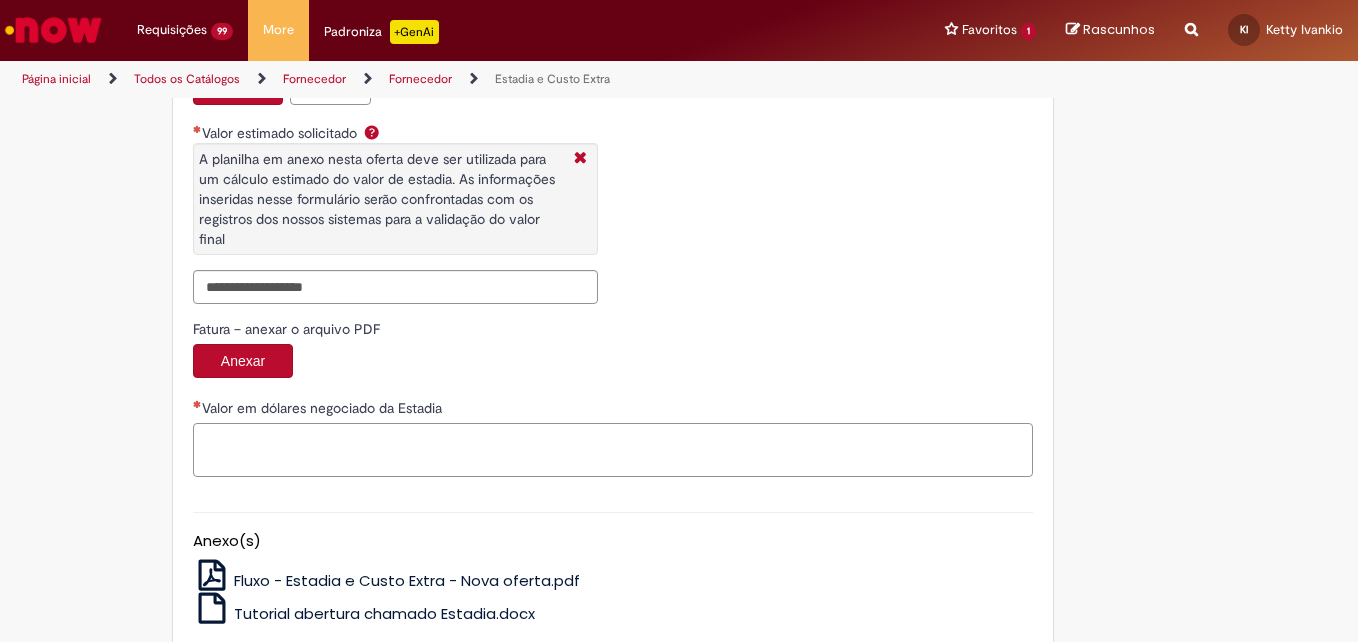click on "Valor em dólares negociado da Estadia" at bounding box center (613, 450) 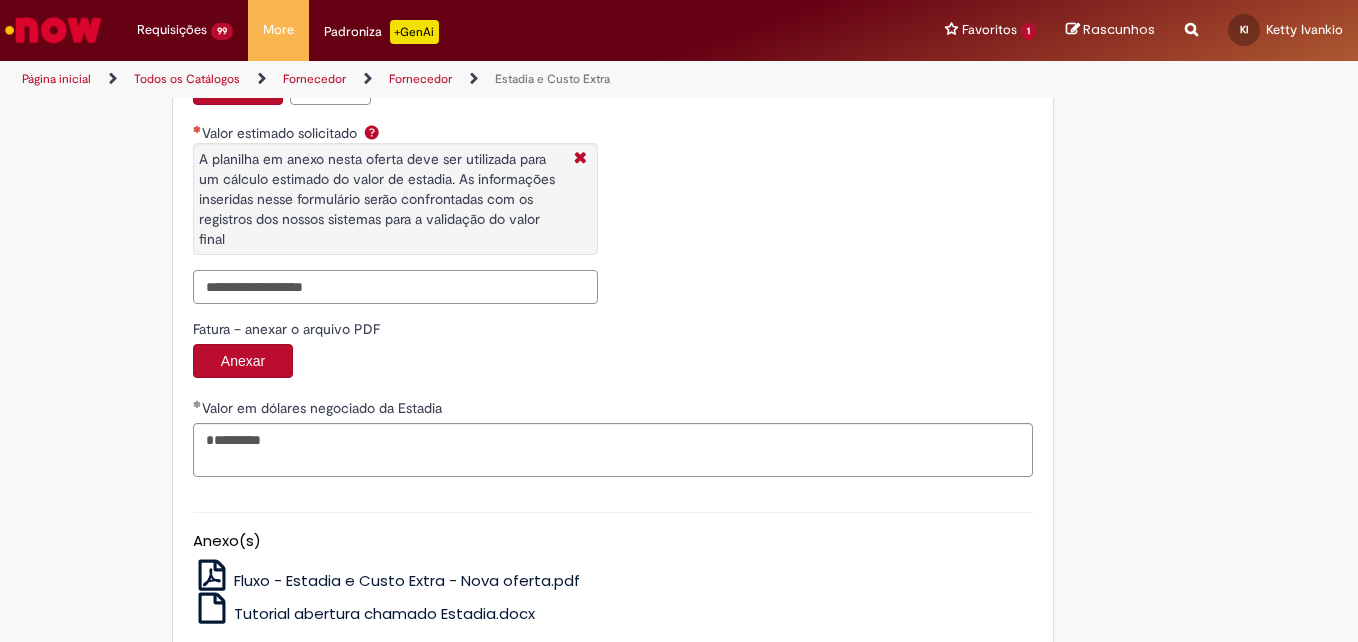 drag, startPoint x: 435, startPoint y: 299, endPoint x: 449, endPoint y: 299, distance: 14 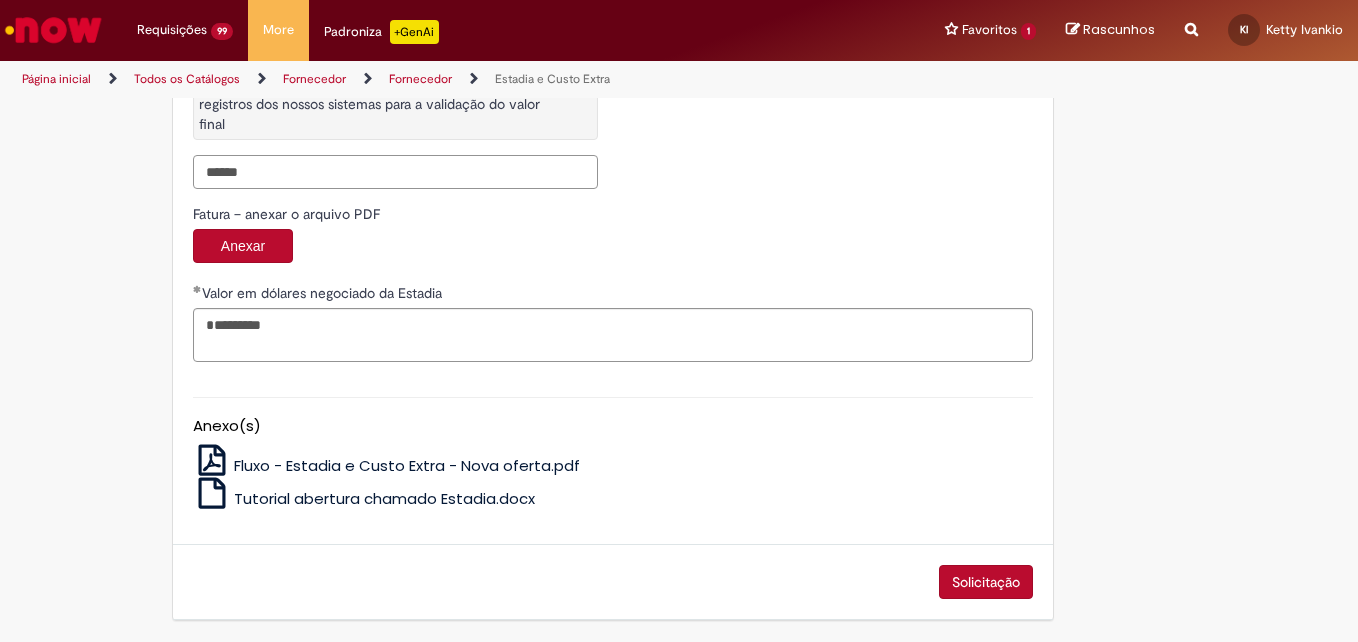 scroll, scrollTop: 3516, scrollLeft: 0, axis: vertical 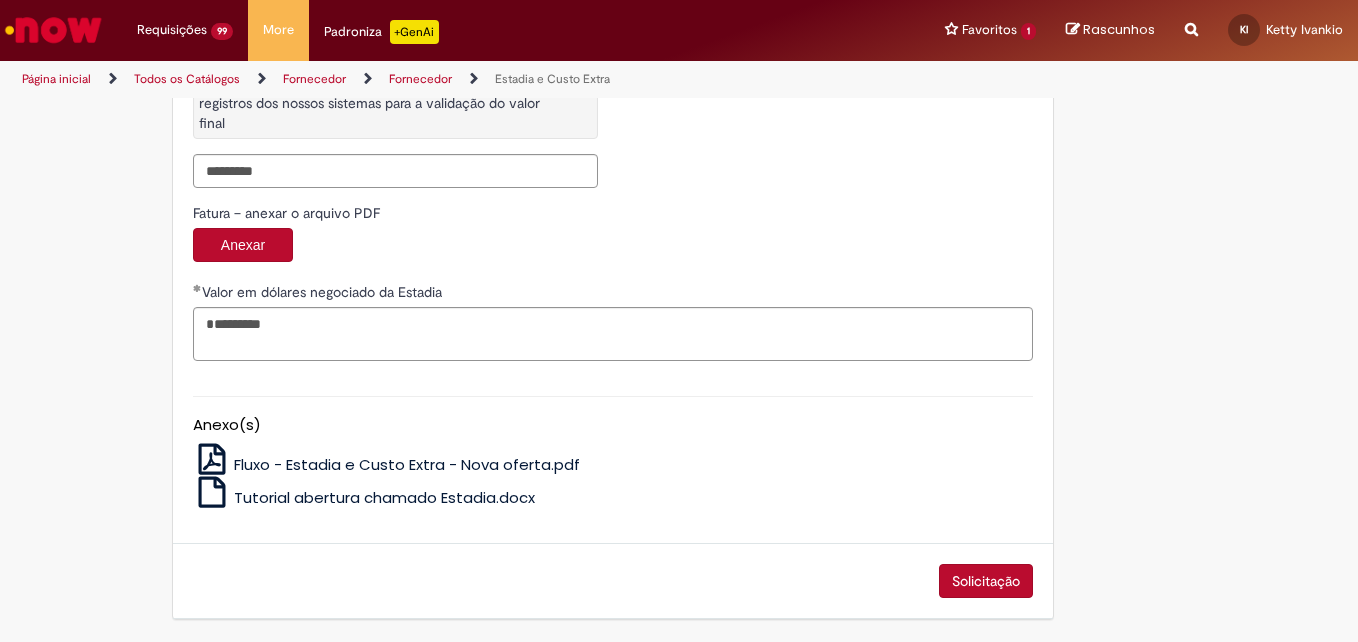click on "Solicitação" at bounding box center (986, 581) 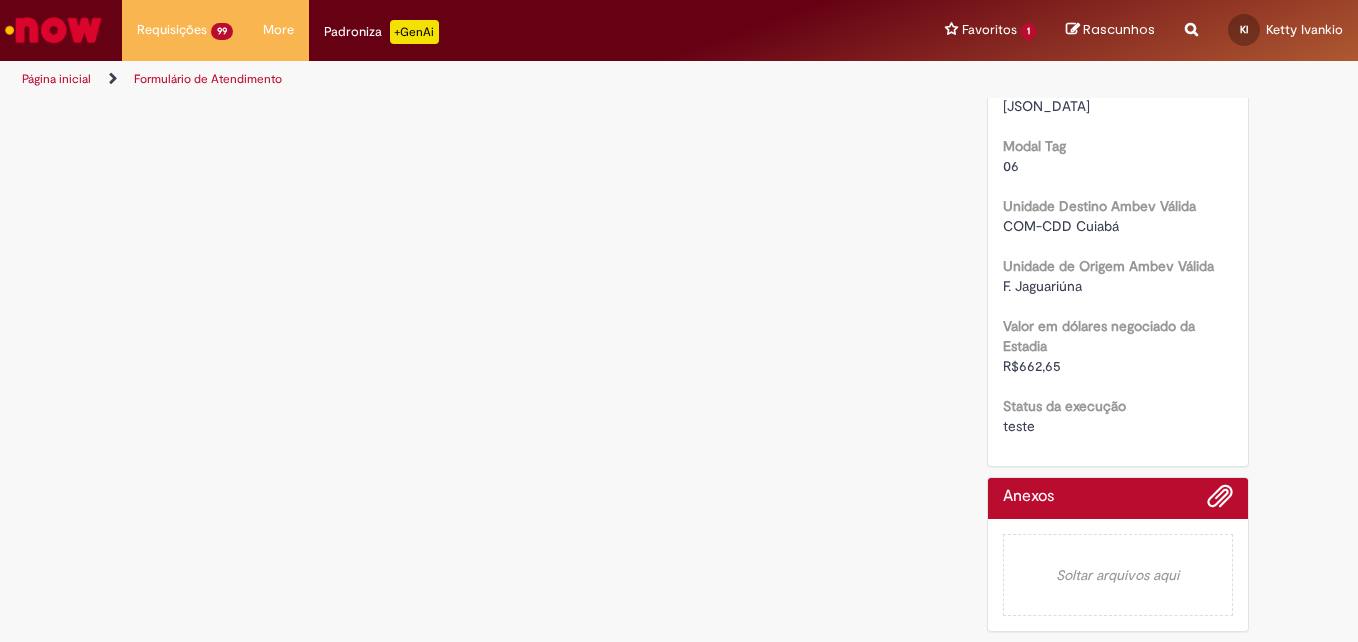 scroll, scrollTop: 0, scrollLeft: 0, axis: both 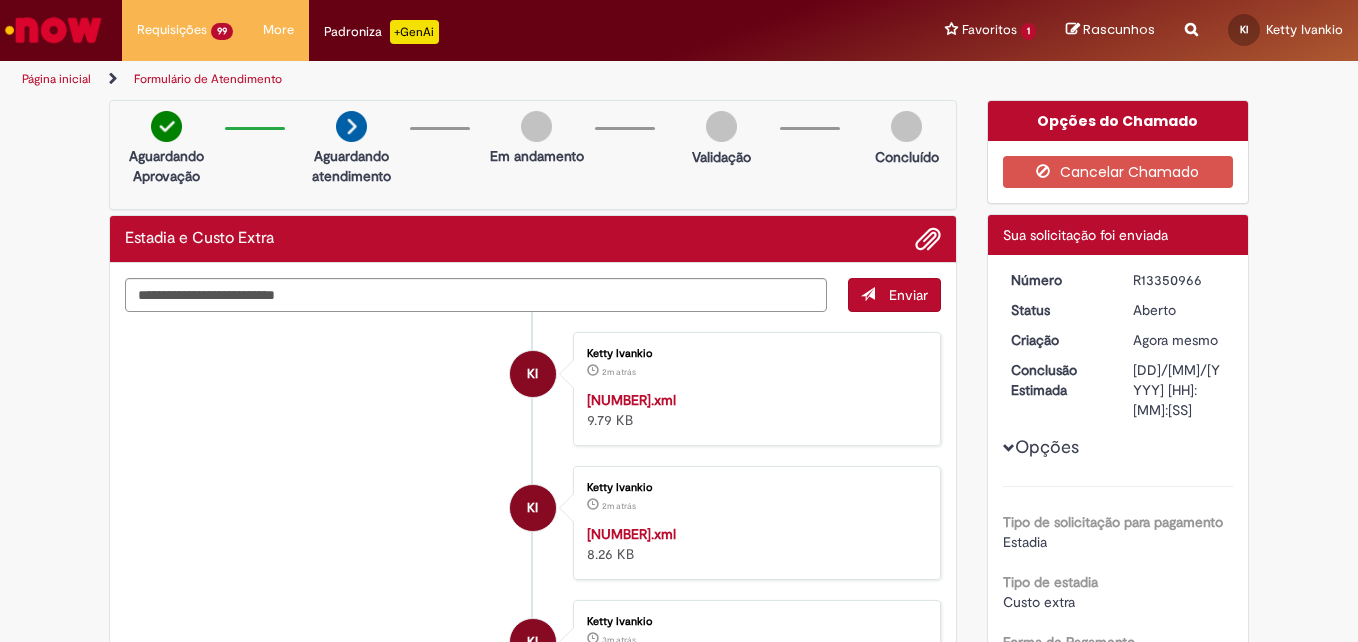 click on "R13350966" at bounding box center [1179, 280] 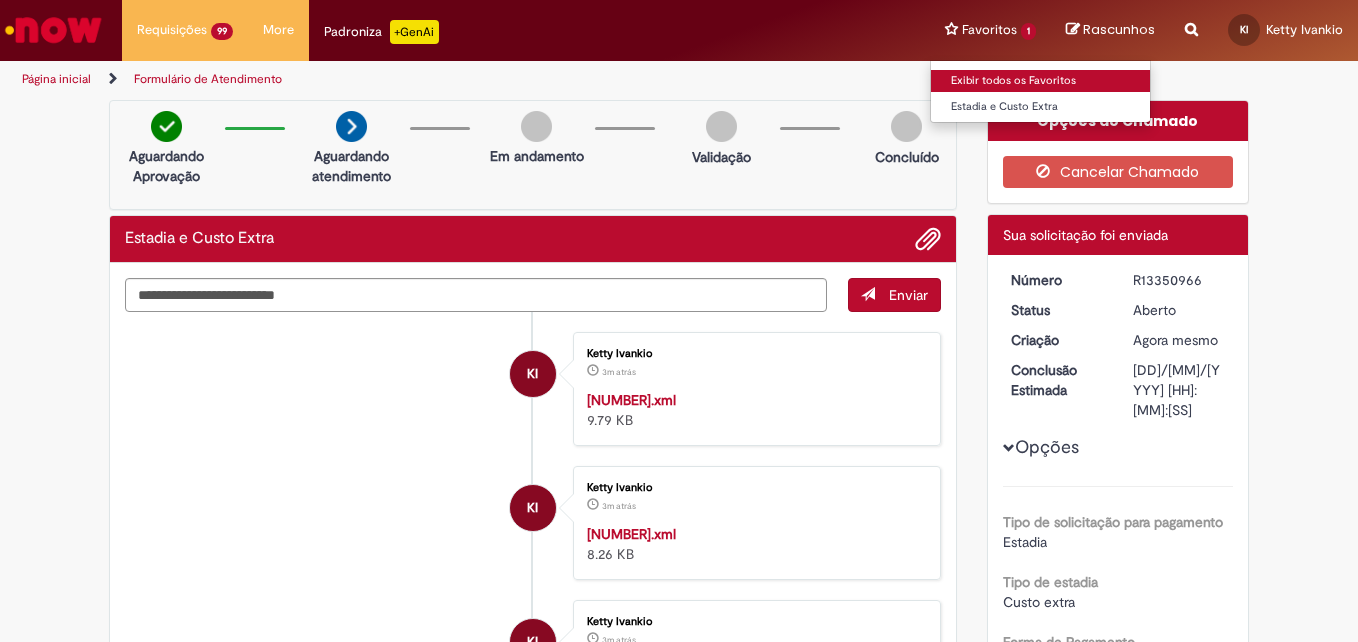 click on "Exibir todos os Favoritos" at bounding box center (1041, 81) 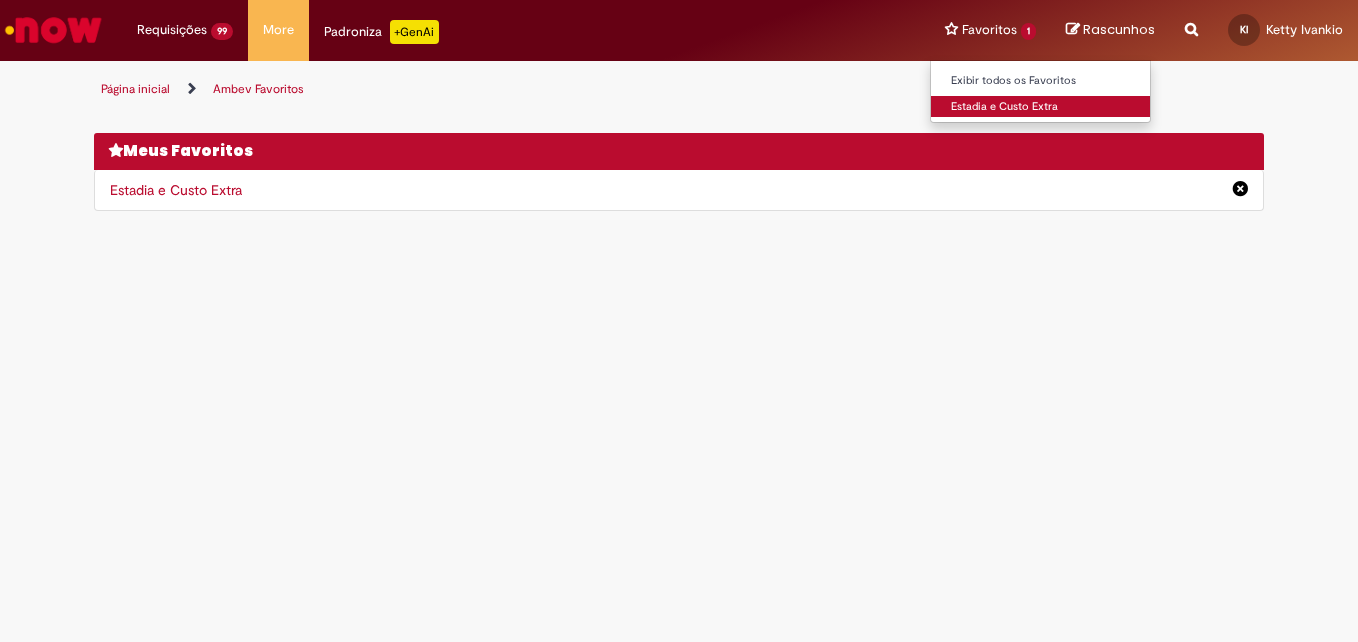 click on "Estadia e Custo Extra" at bounding box center [1041, 107] 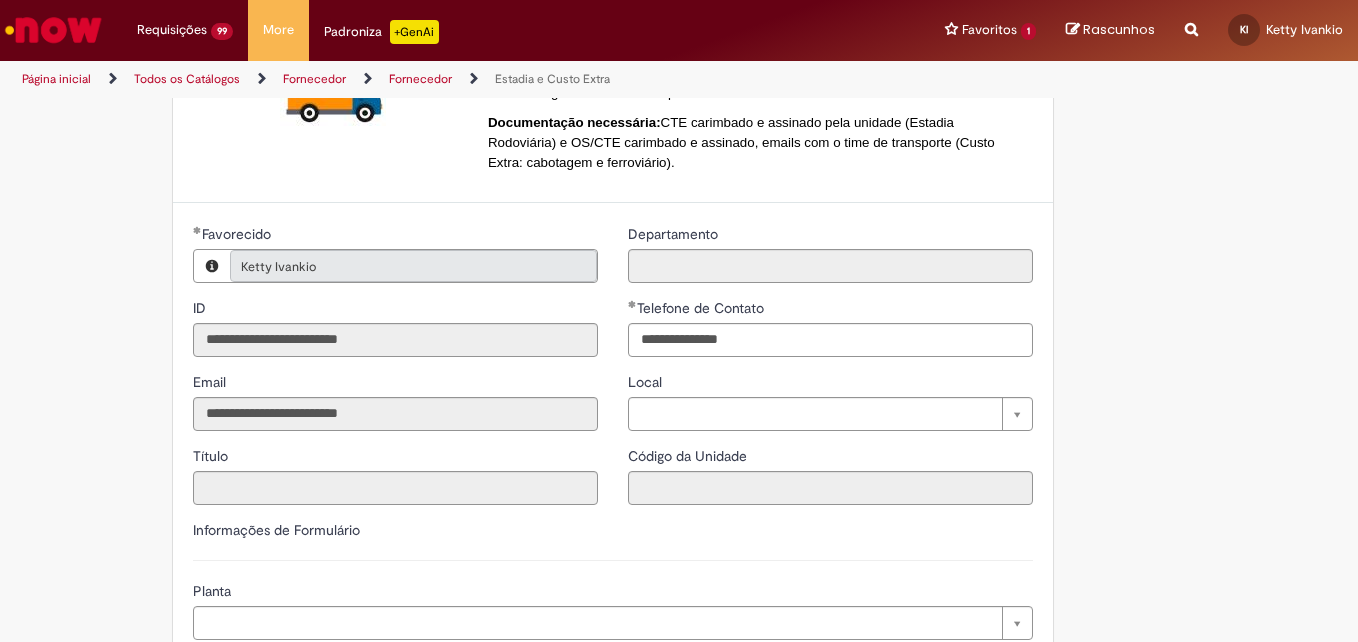 scroll, scrollTop: 500, scrollLeft: 0, axis: vertical 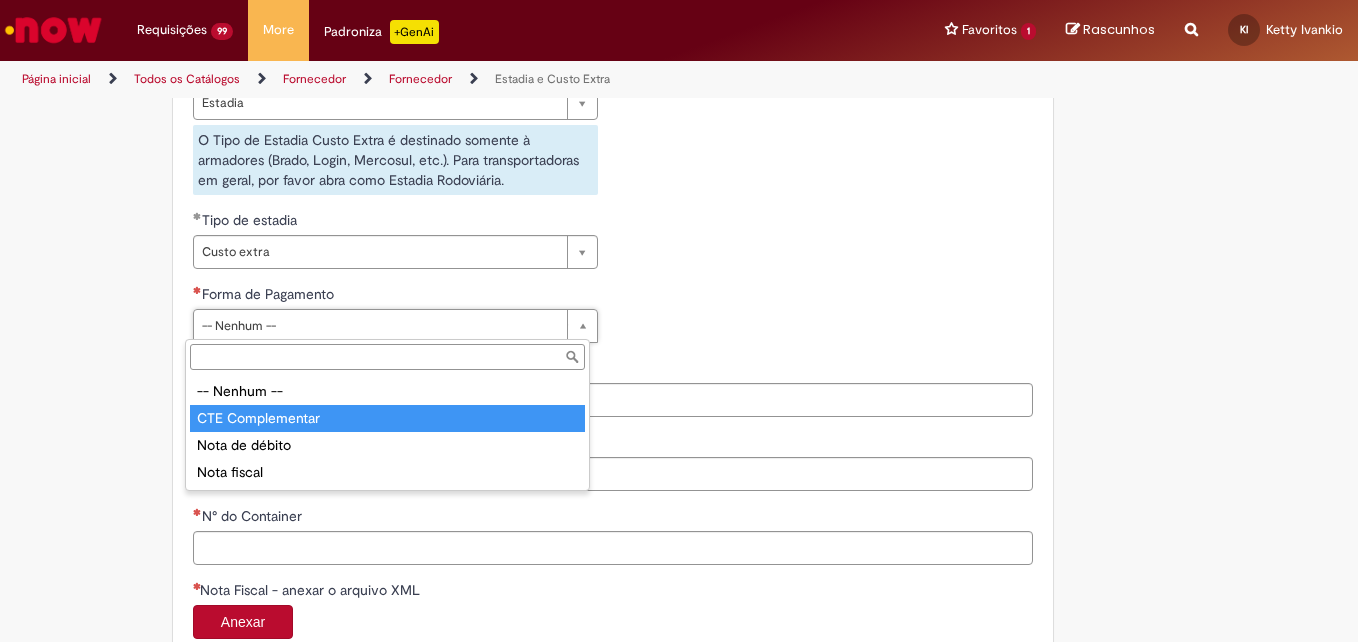 drag, startPoint x: 229, startPoint y: 418, endPoint x: 242, endPoint y: 406, distance: 17.691807 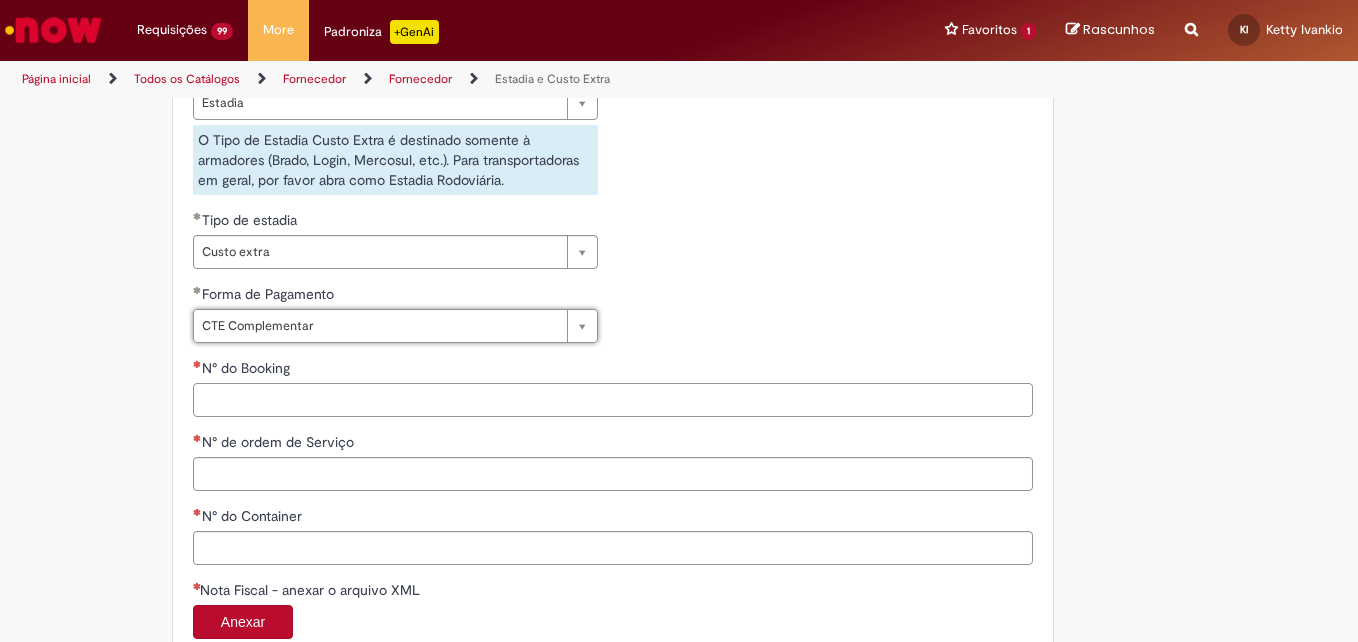 click on "N° do Booking" at bounding box center [613, 400] 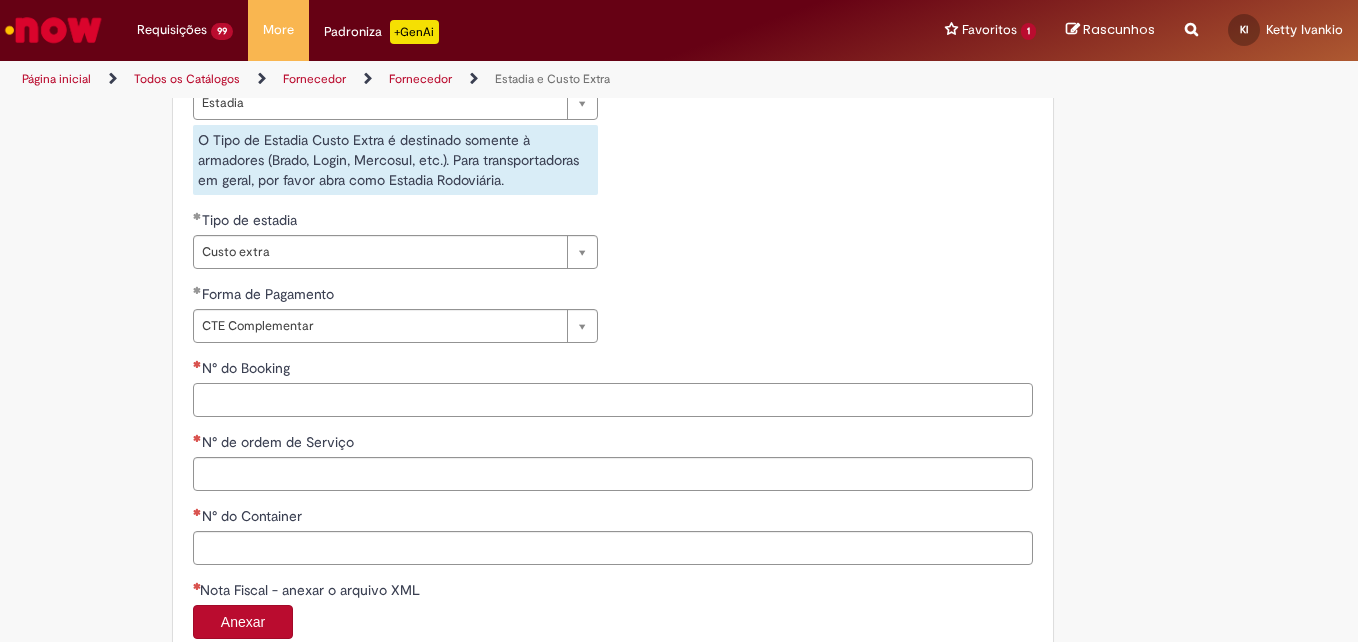 paste on "**********" 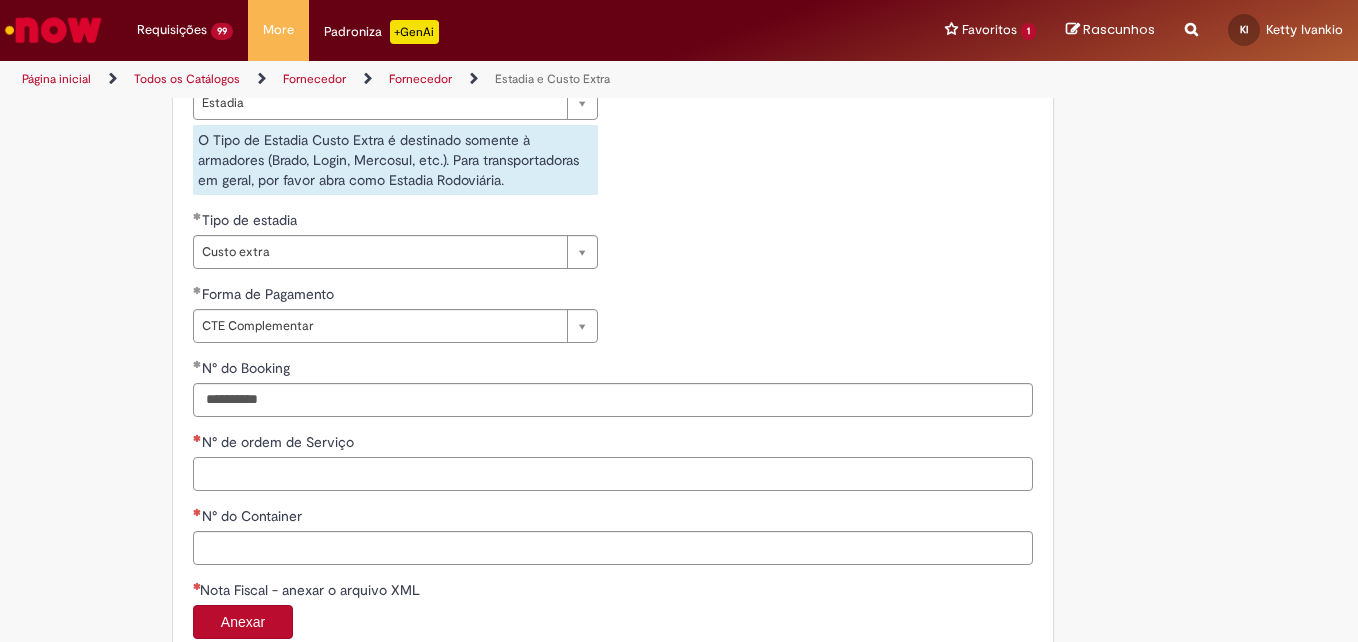 click on "N° de ordem de Serviço" at bounding box center [613, 474] 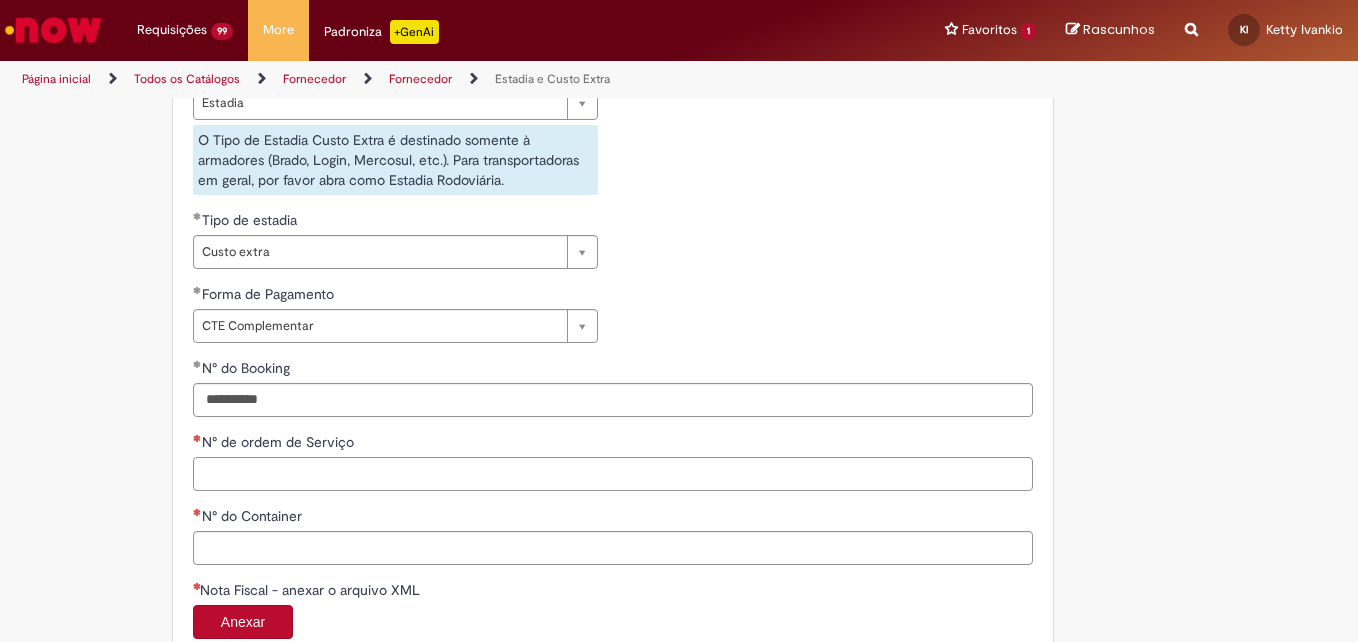 paste on "*******" 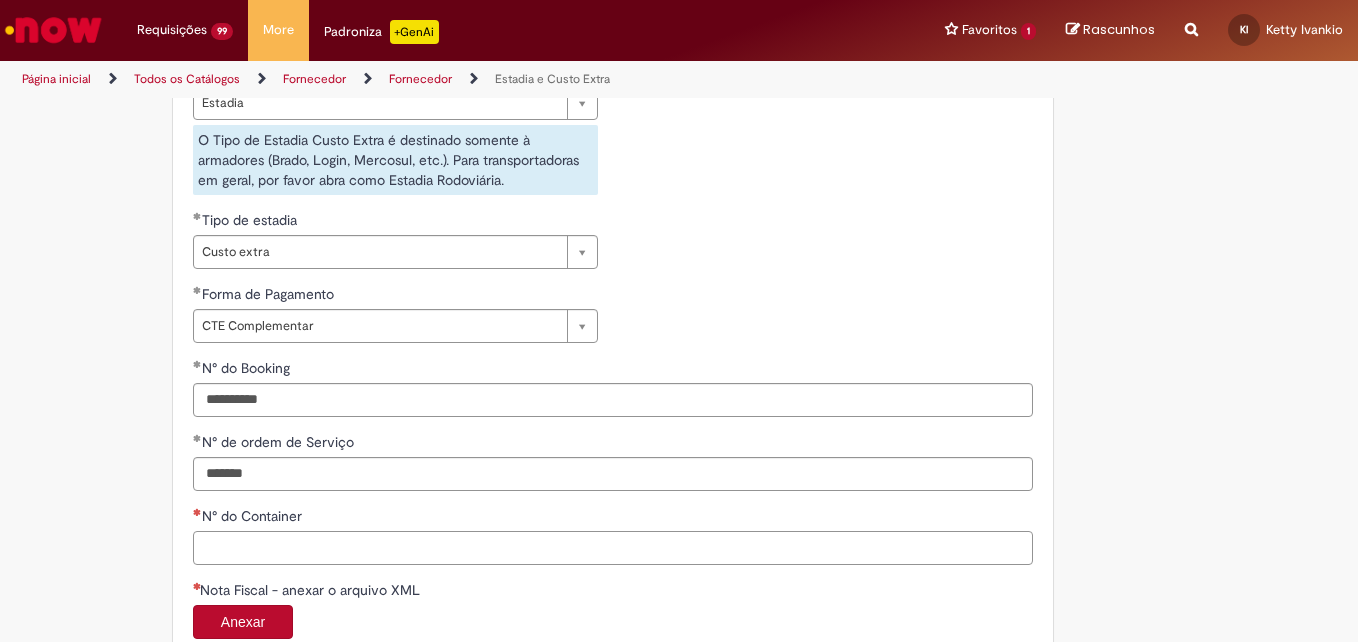 paste on "**********" 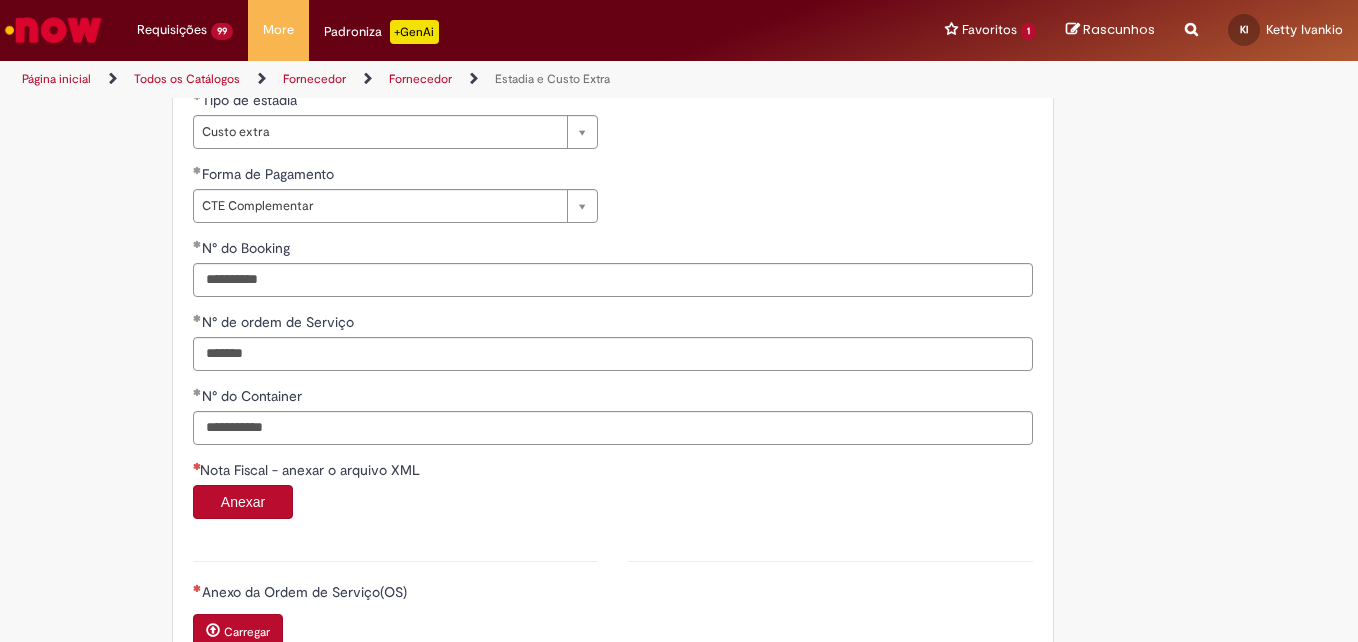 scroll, scrollTop: 1300, scrollLeft: 0, axis: vertical 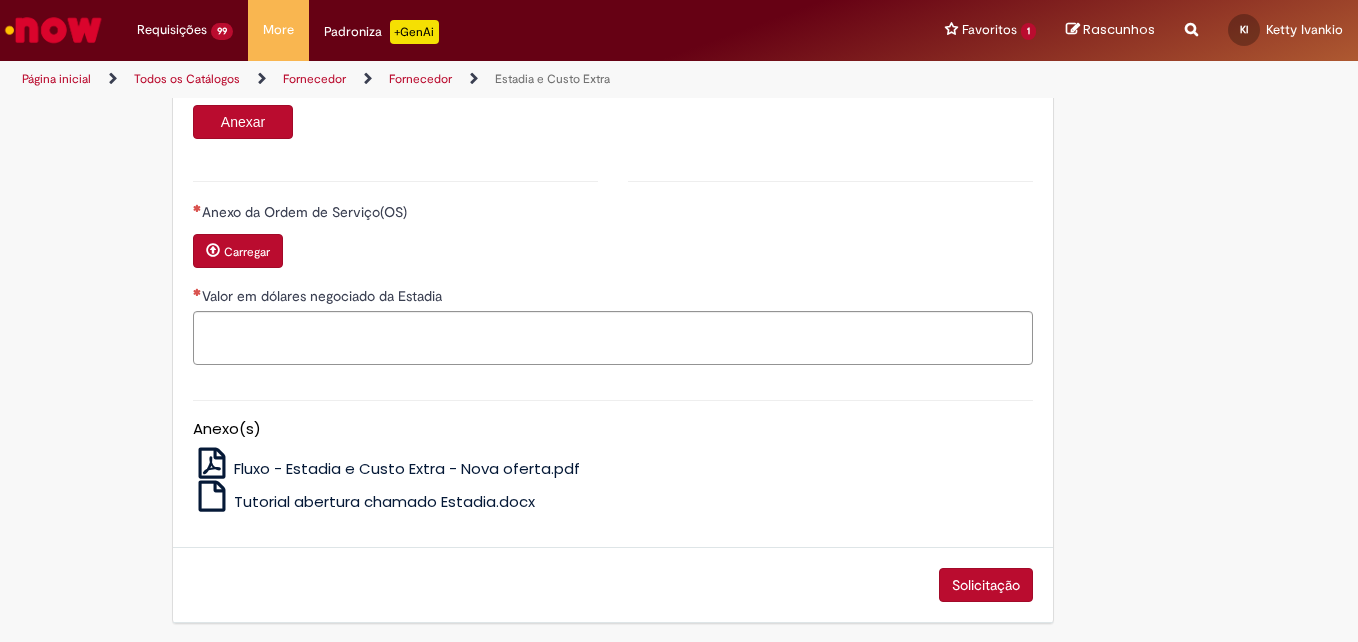 click on "Carregar" at bounding box center [238, 251] 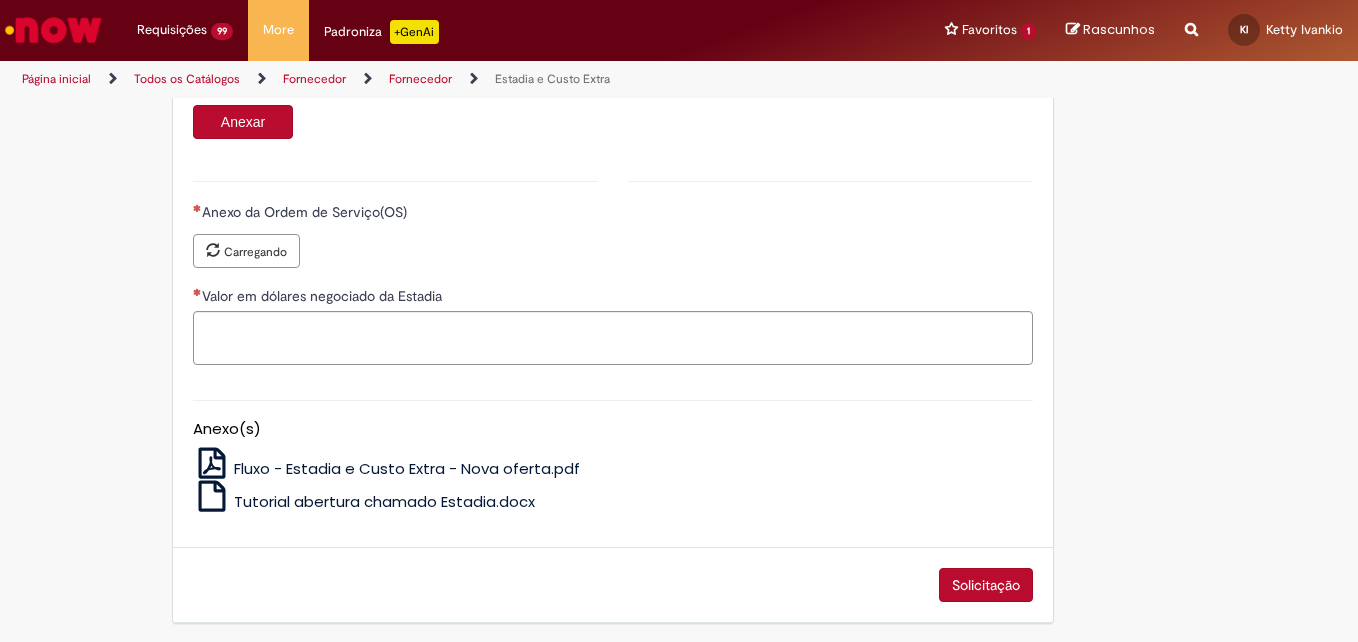 click on "Anexar" at bounding box center (243, 122) 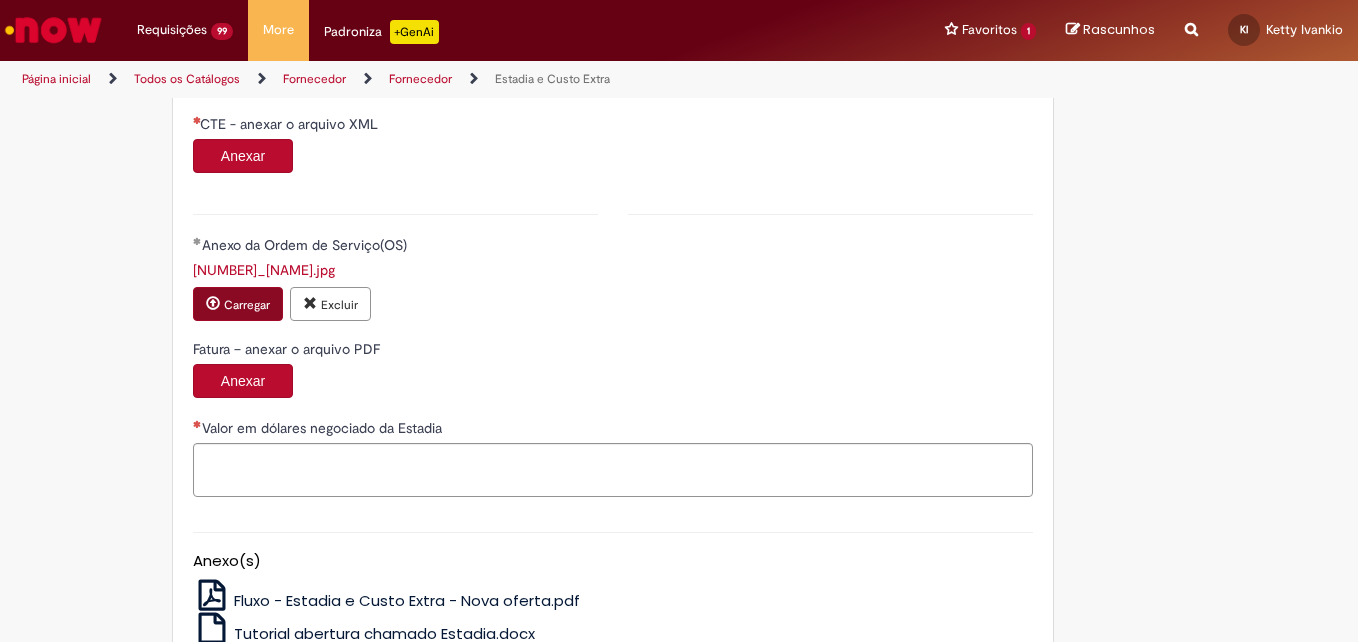 scroll, scrollTop: 2000, scrollLeft: 0, axis: vertical 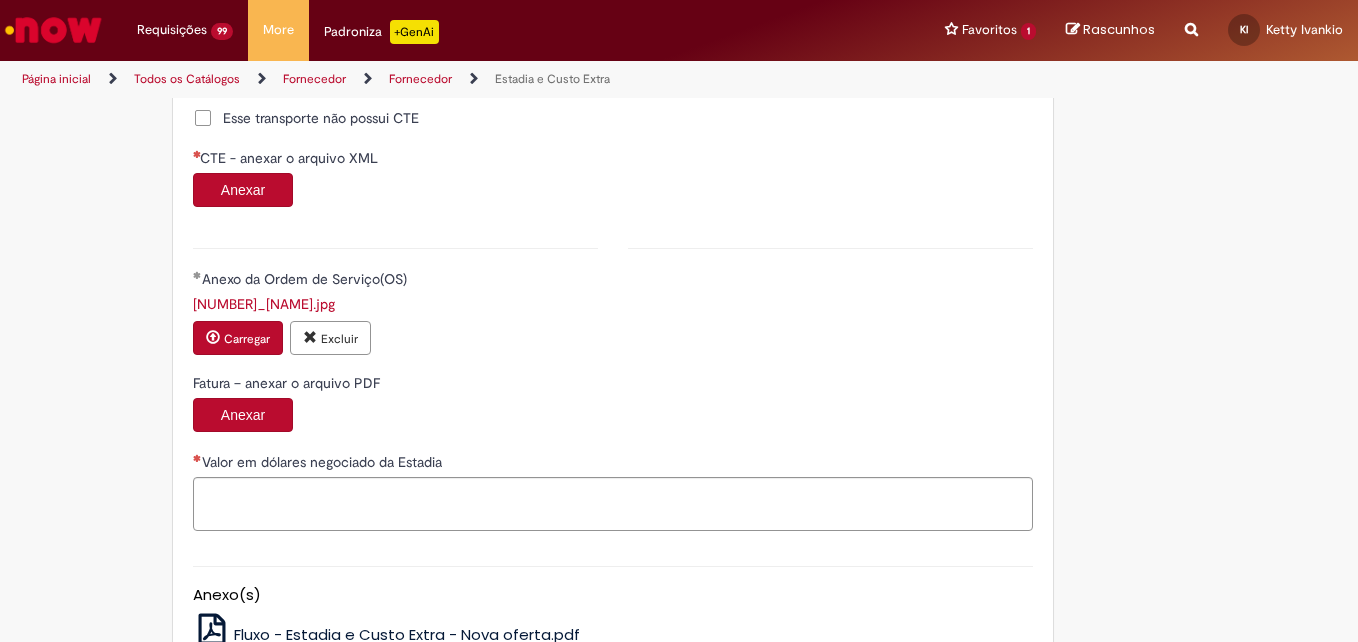 click on "Anexar" at bounding box center (243, 190) 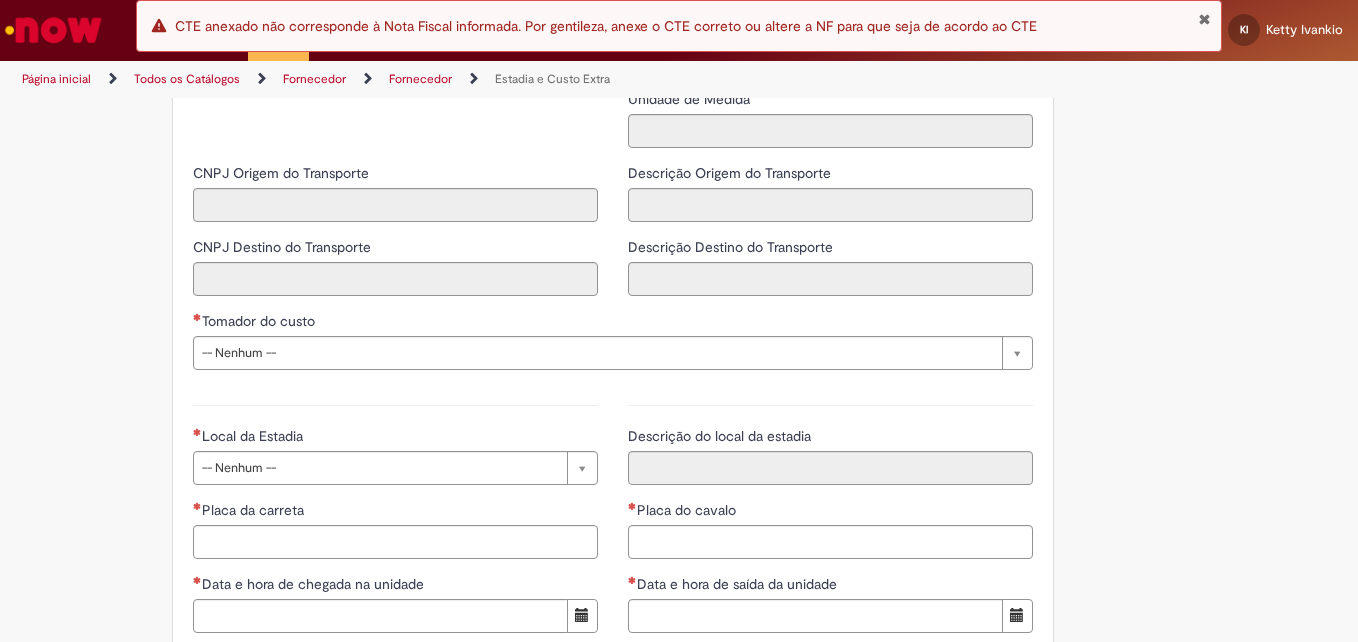 scroll, scrollTop: 2800, scrollLeft: 0, axis: vertical 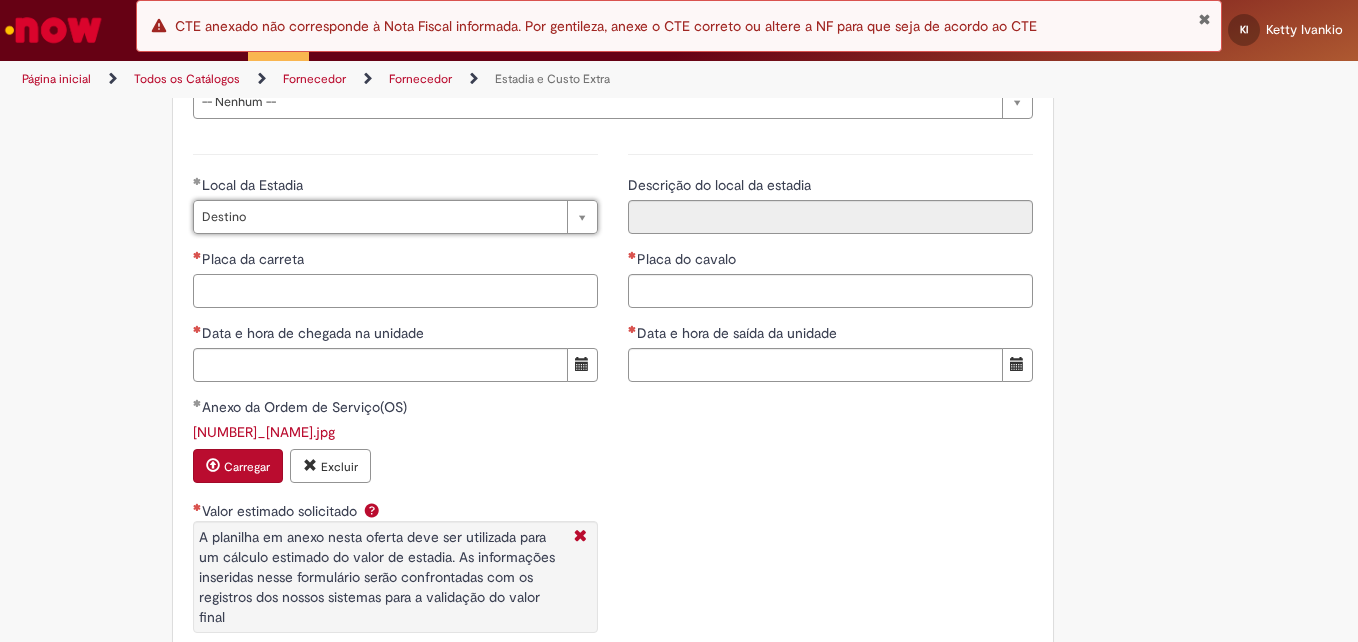 click on "Placa da carreta" at bounding box center (395, 291) 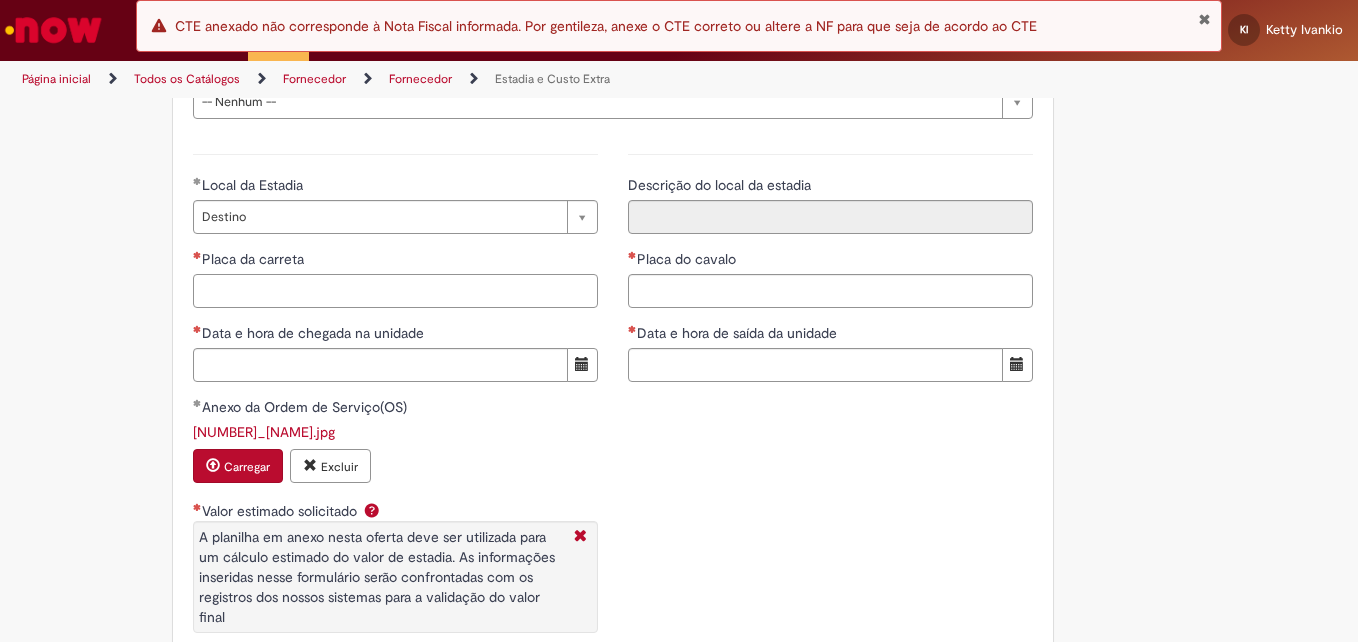 paste on "*******" 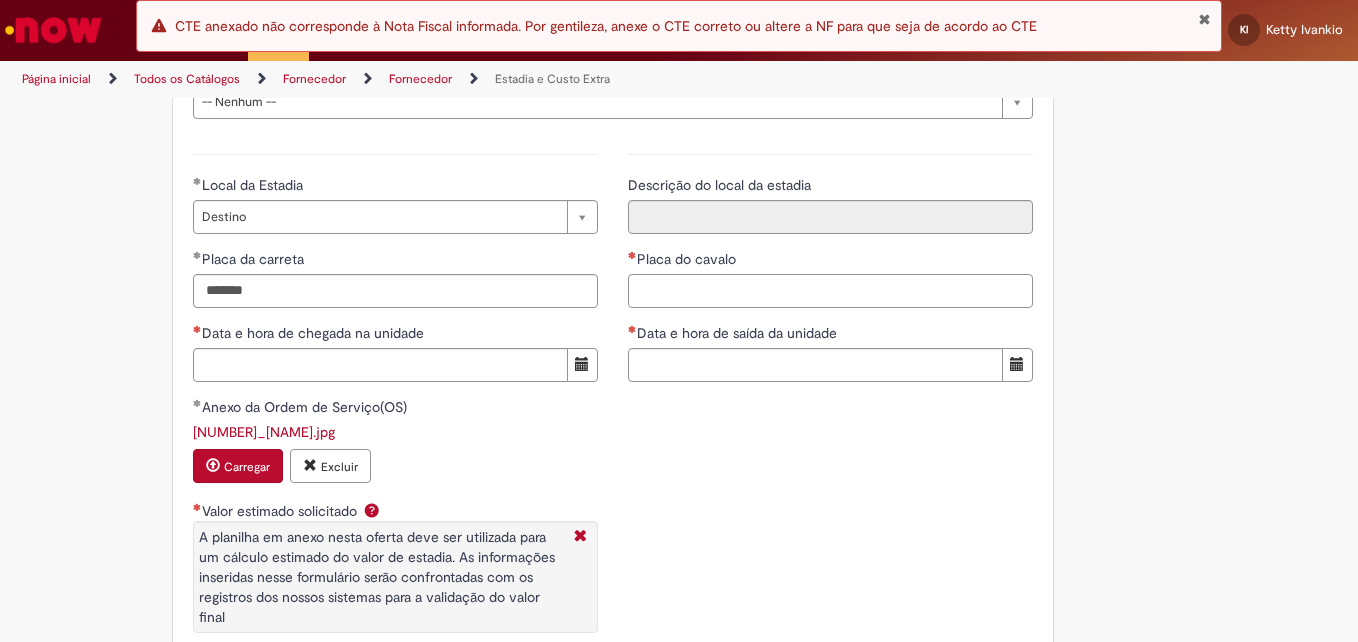 click on "Placa do cavalo" at bounding box center (830, 291) 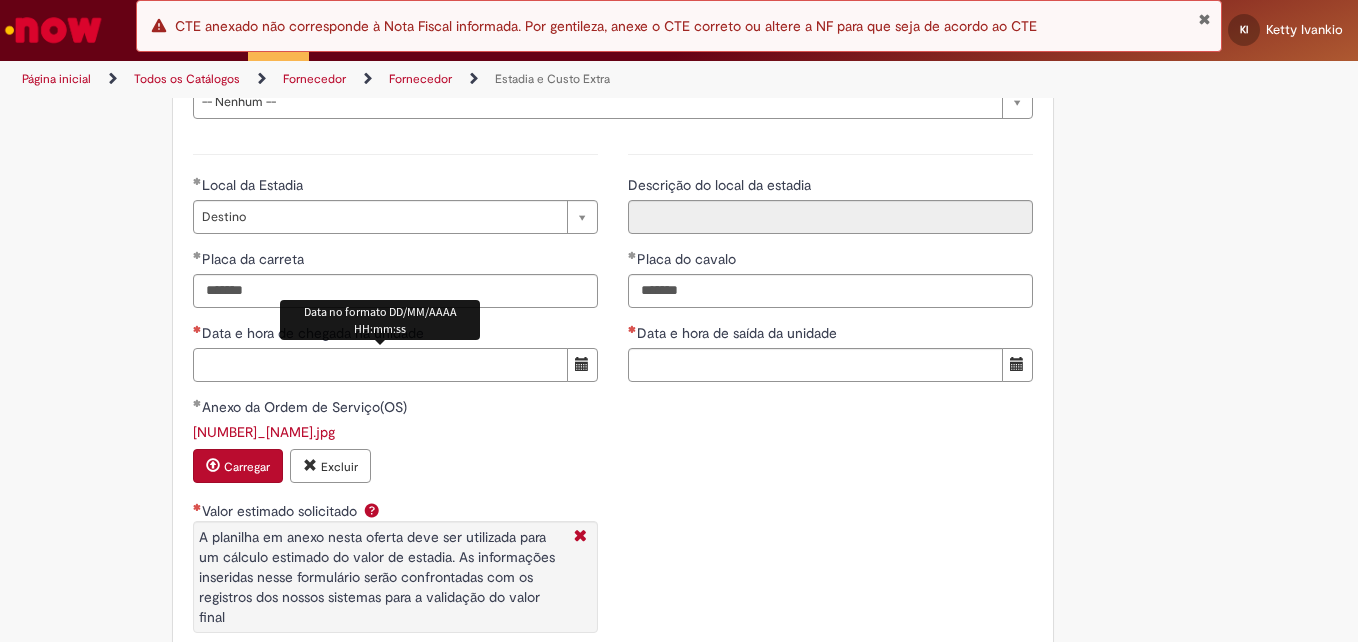 click on "Data e hora de chegada na unidade" at bounding box center [380, 365] 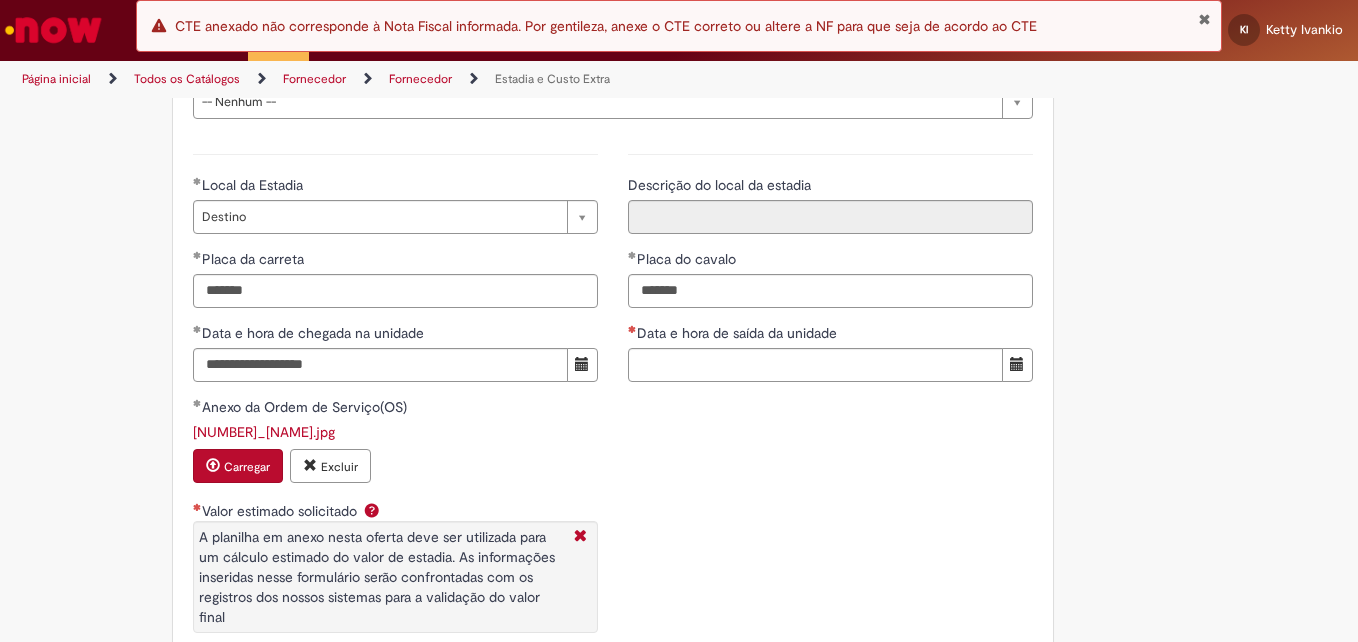 click on "**********" at bounding box center [830, 265] 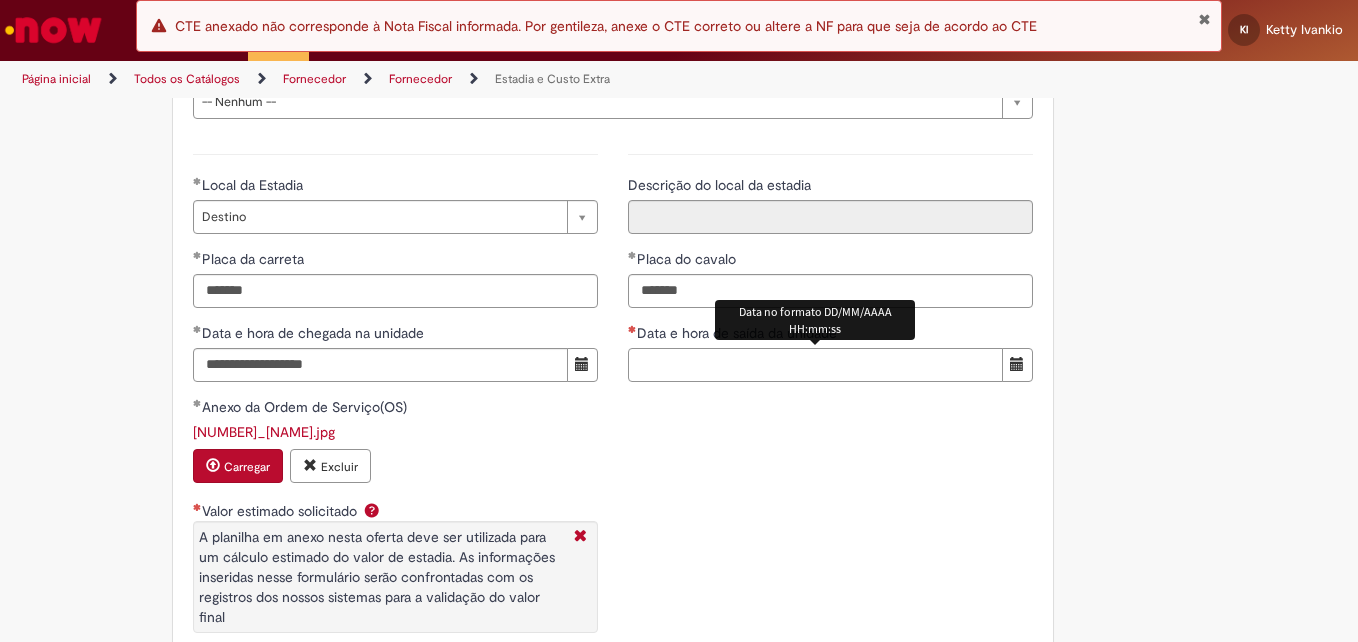 click on "Data e hora de saída da unidade" at bounding box center [815, 365] 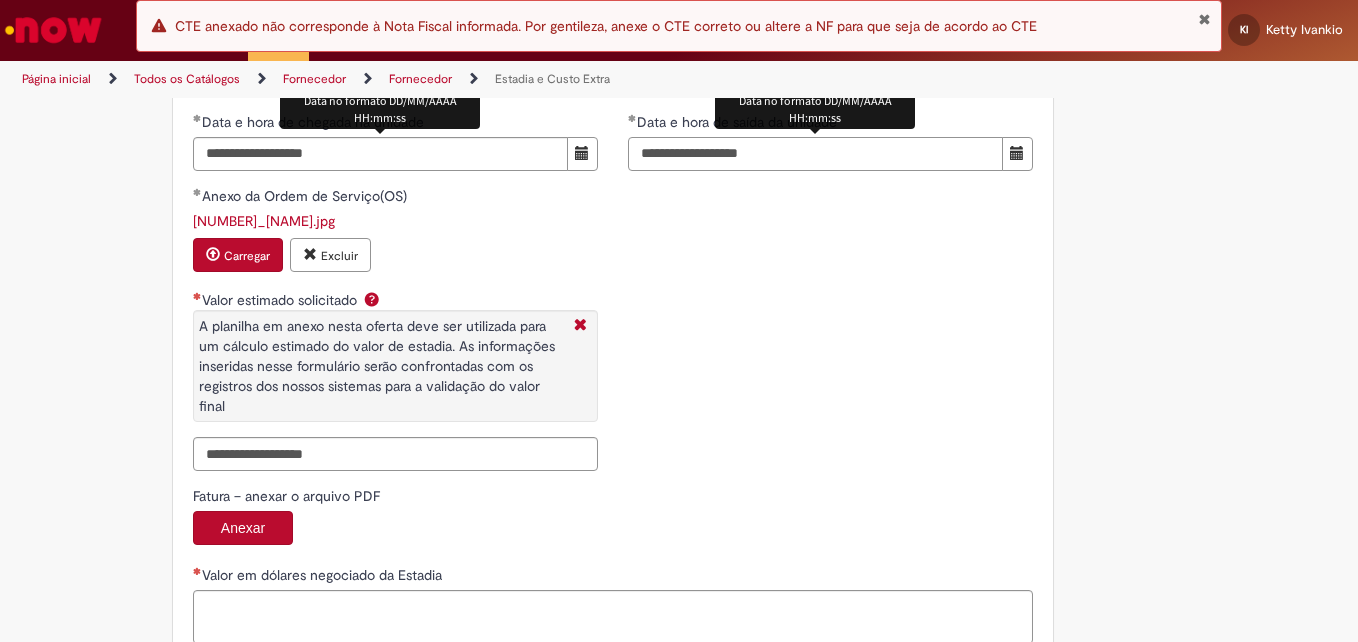scroll, scrollTop: 3200, scrollLeft: 0, axis: vertical 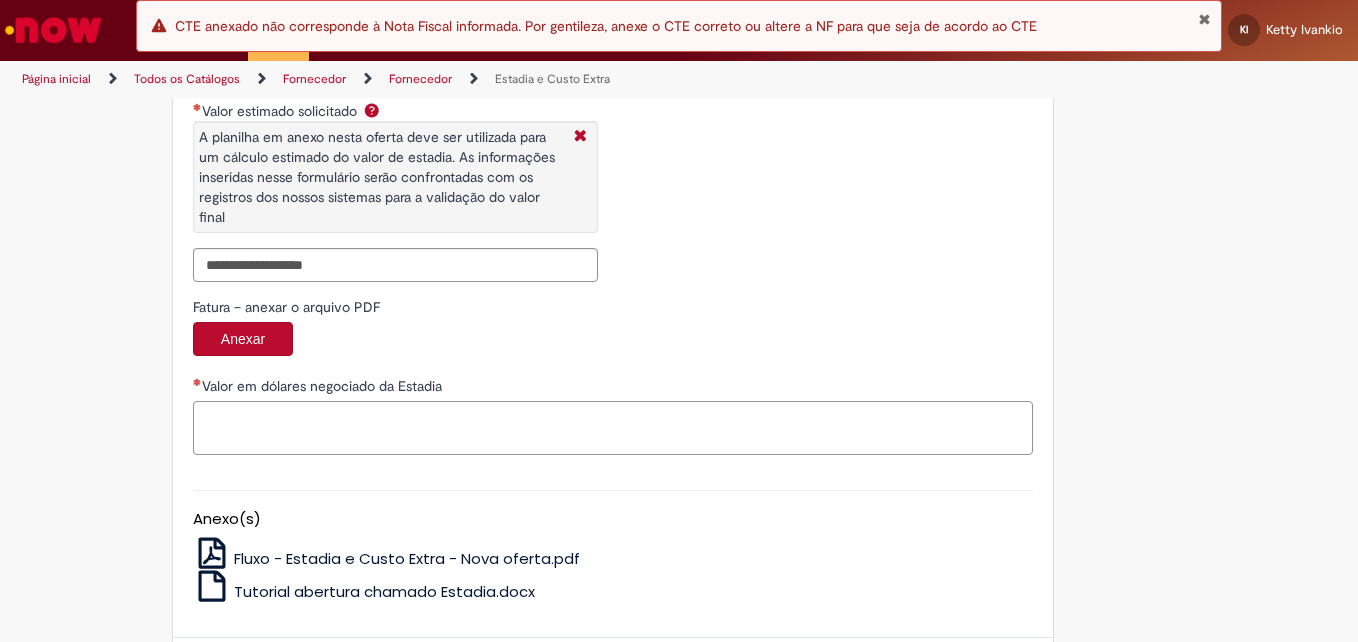 click on "Valor em dólares negociado da Estadia" at bounding box center [613, 428] 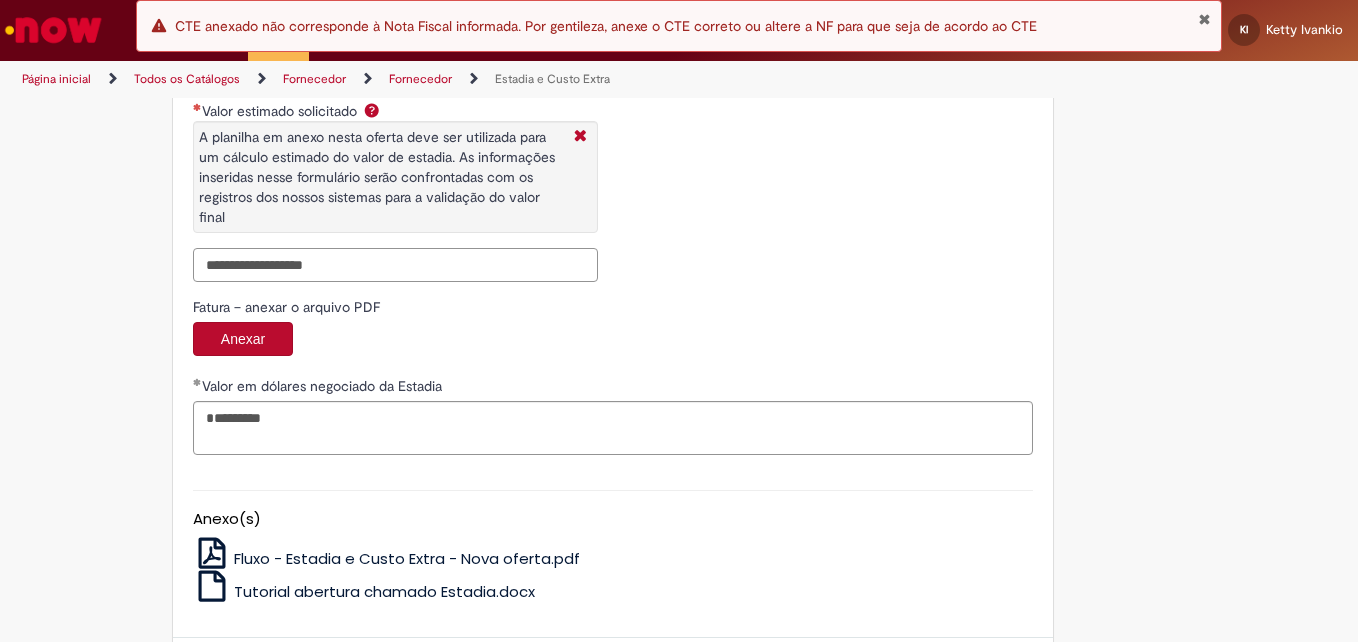 click on "Valor estimado solicitado A planilha em anexo nesta oferta deve ser utilizada para um cálculo estimado do valor de estadia. As informações inseridas nesse formulário serão confrontadas com os registros dos nossos sistemas para a validação do valor final" at bounding box center (395, 265) 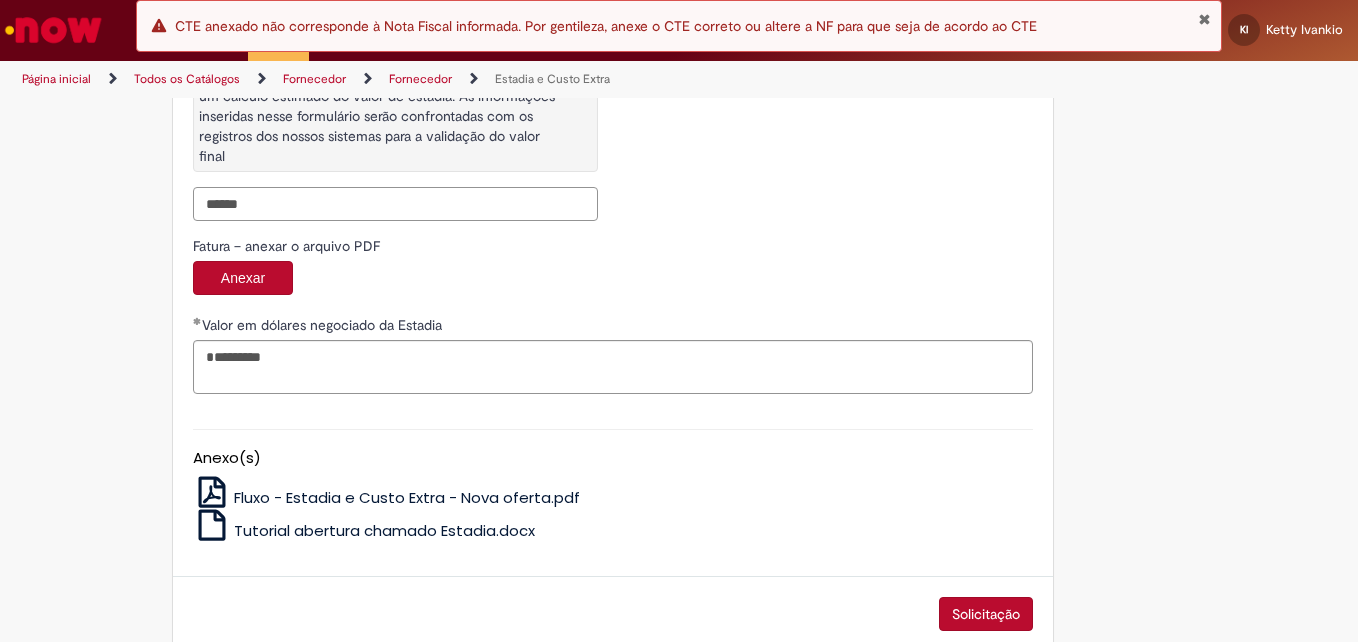 scroll, scrollTop: 3294, scrollLeft: 0, axis: vertical 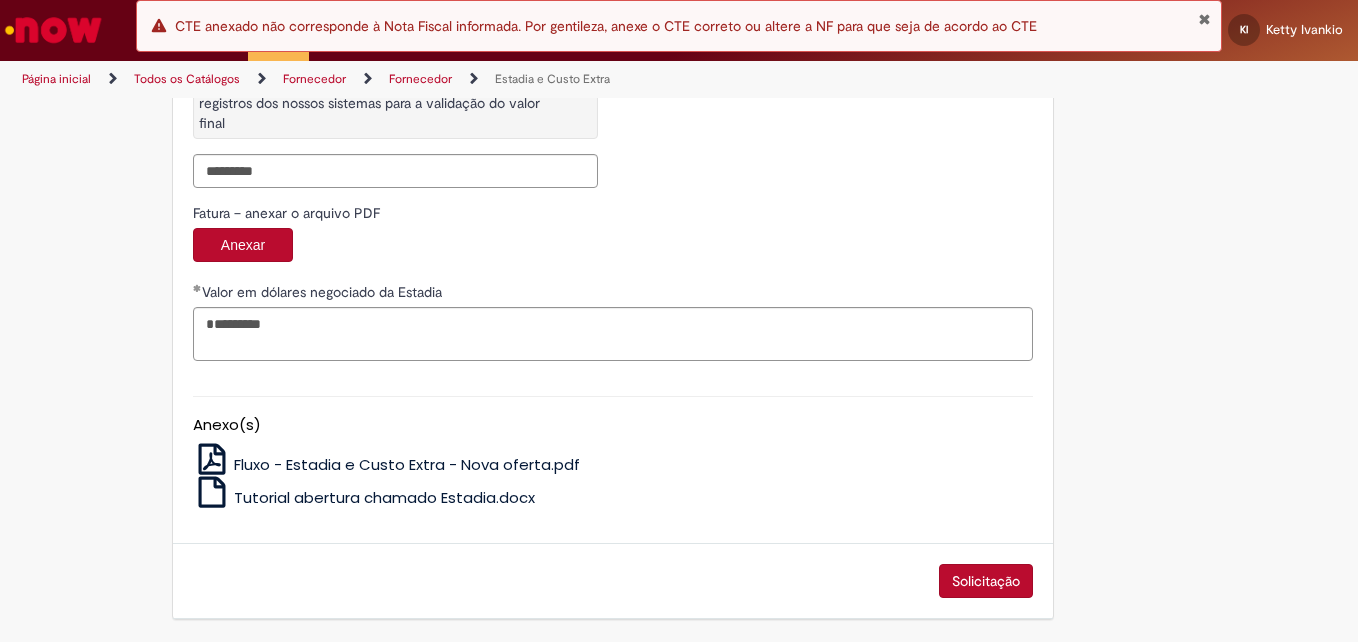 click on "Solicitação" at bounding box center (986, 581) 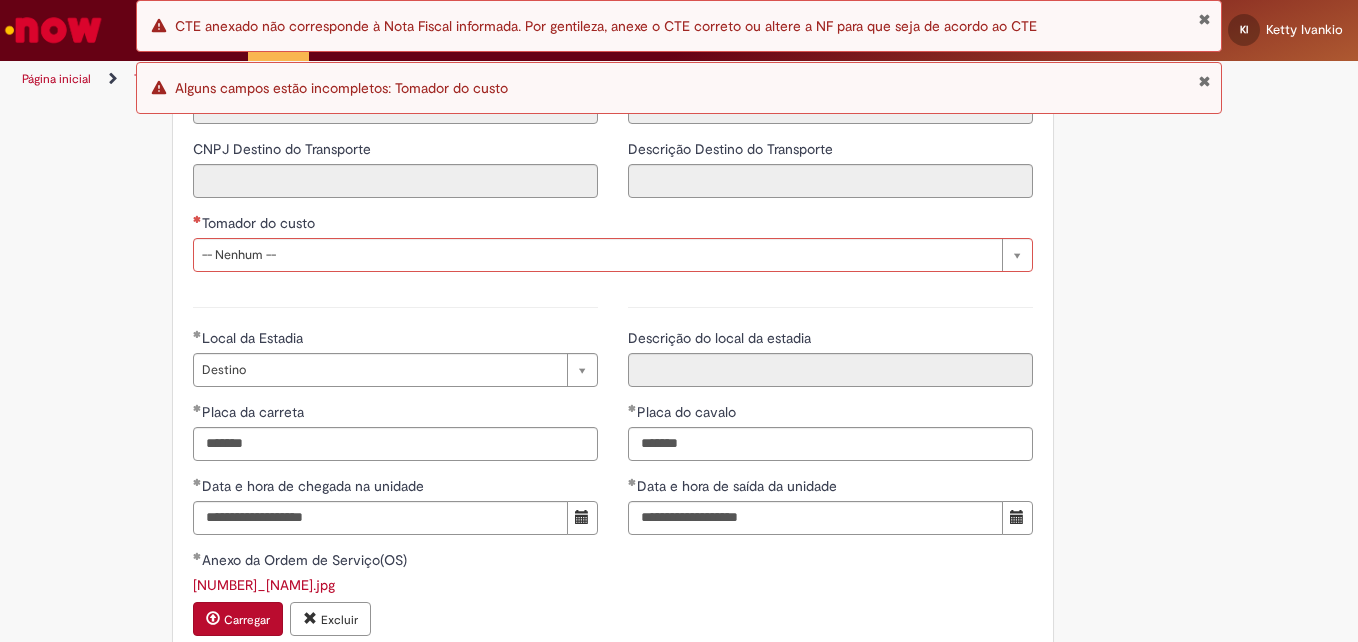 scroll, scrollTop: 2494, scrollLeft: 0, axis: vertical 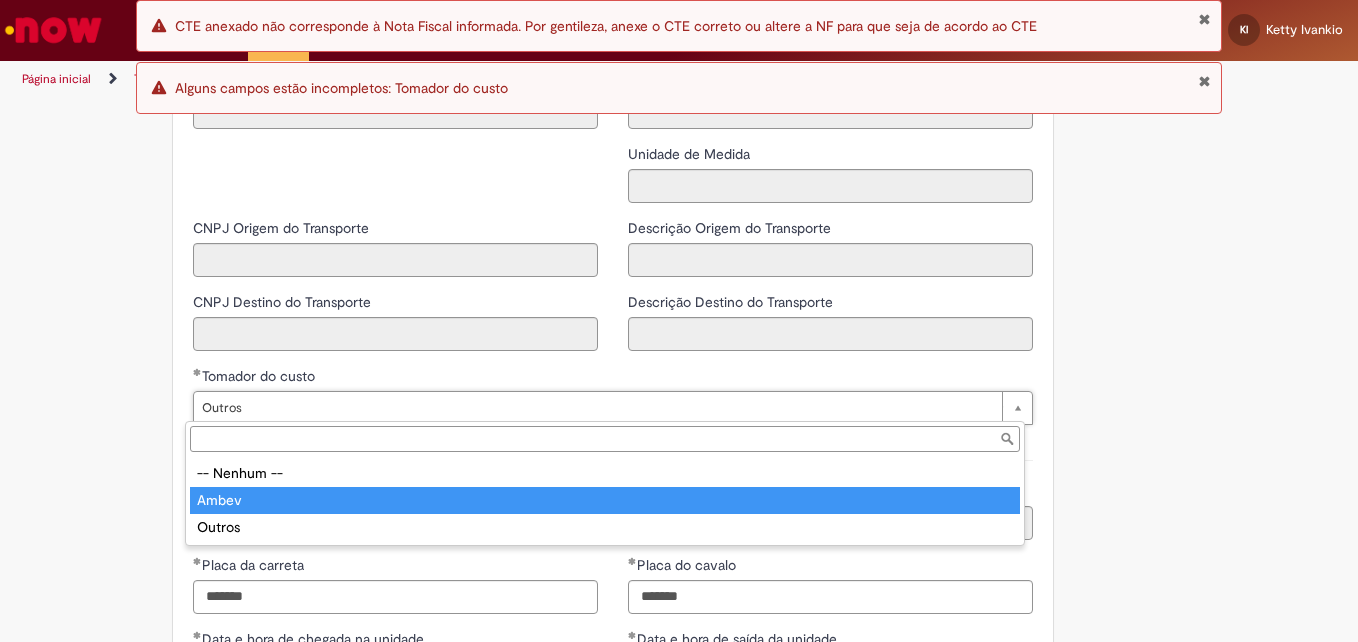 drag, startPoint x: 205, startPoint y: 505, endPoint x: 273, endPoint y: 466, distance: 78.39005 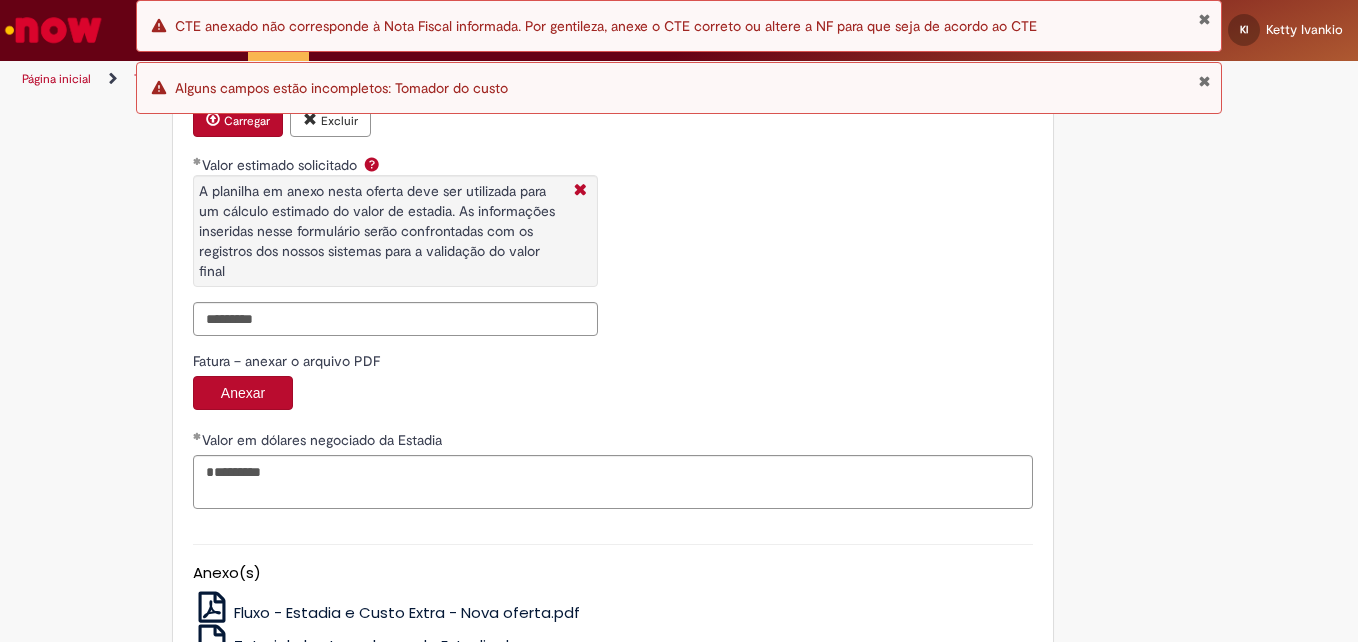 scroll, scrollTop: 3294, scrollLeft: 0, axis: vertical 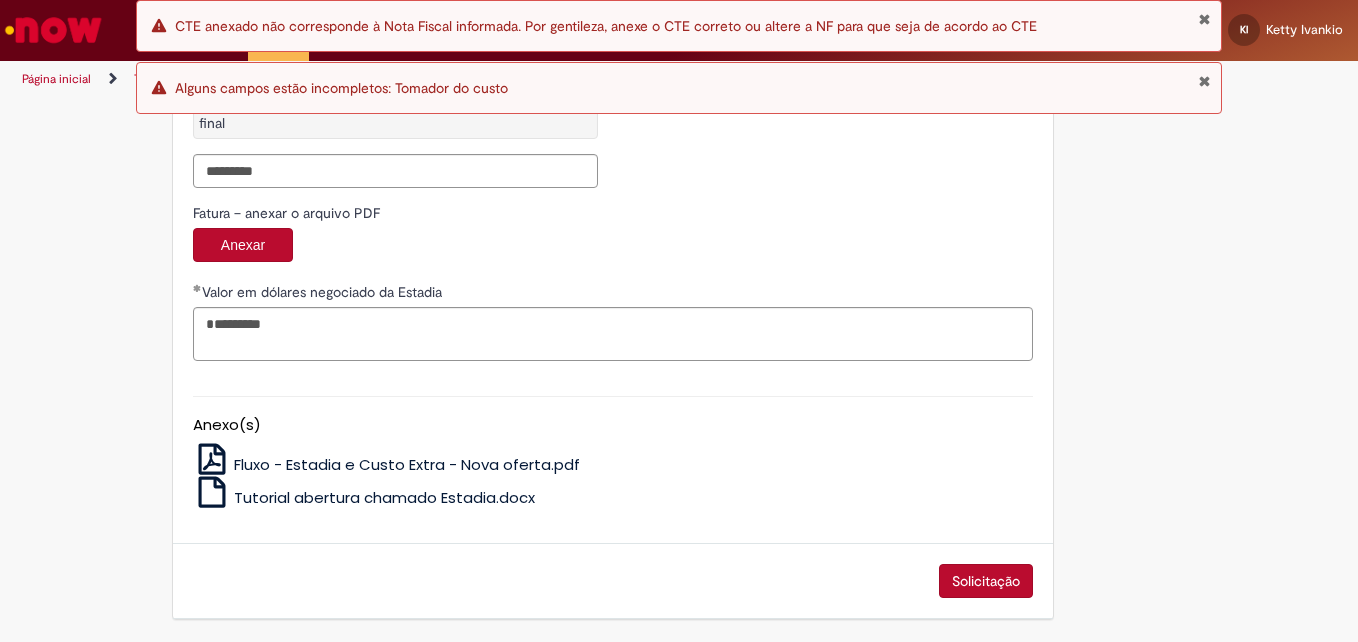 click on "Solicitação" at bounding box center [986, 581] 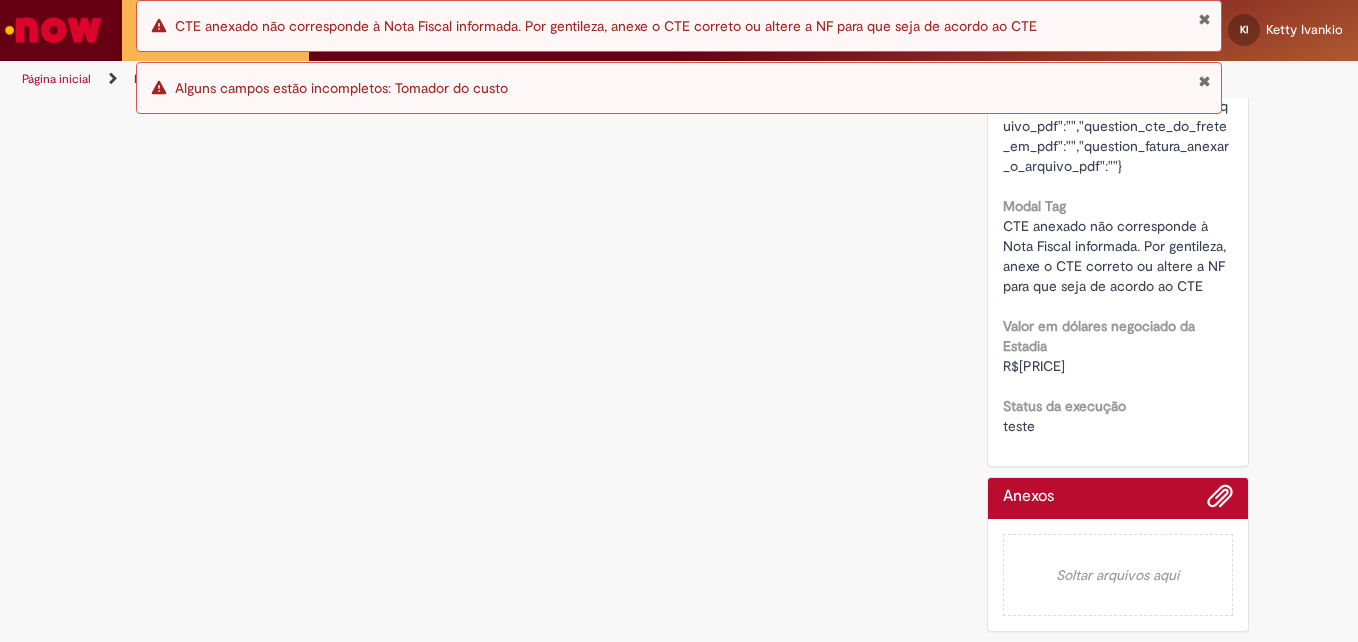 scroll, scrollTop: 0, scrollLeft: 0, axis: both 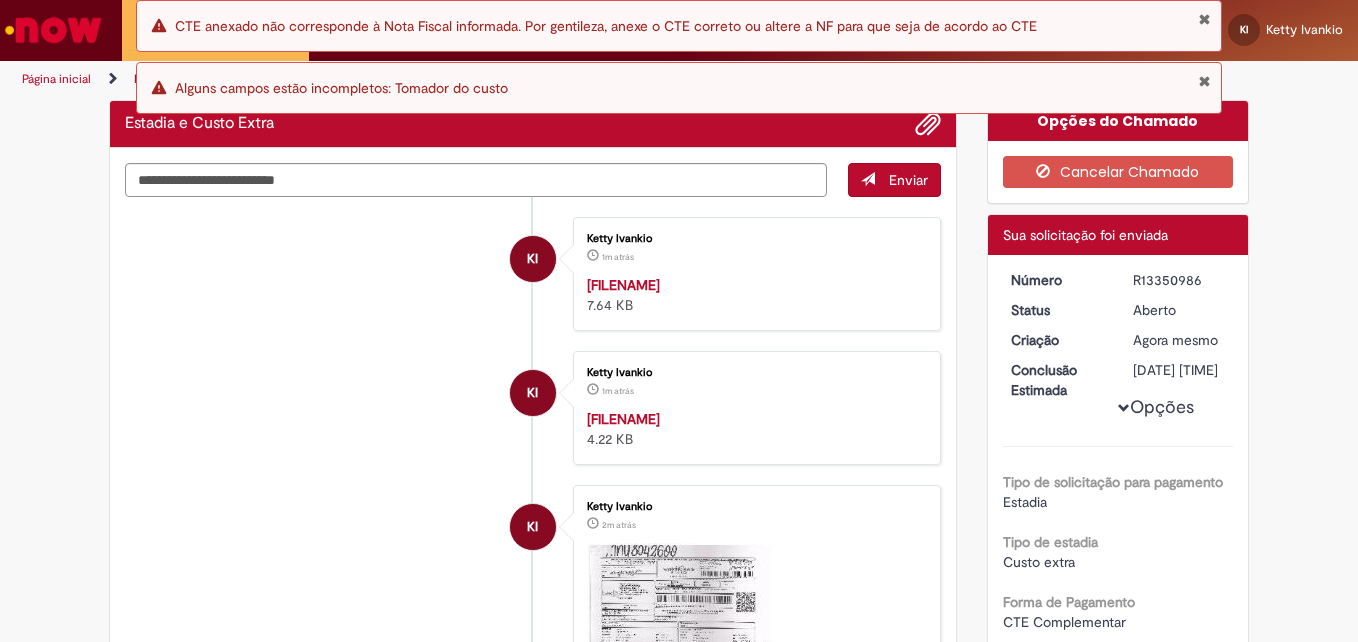 click on "R13350986" at bounding box center (1179, 280) 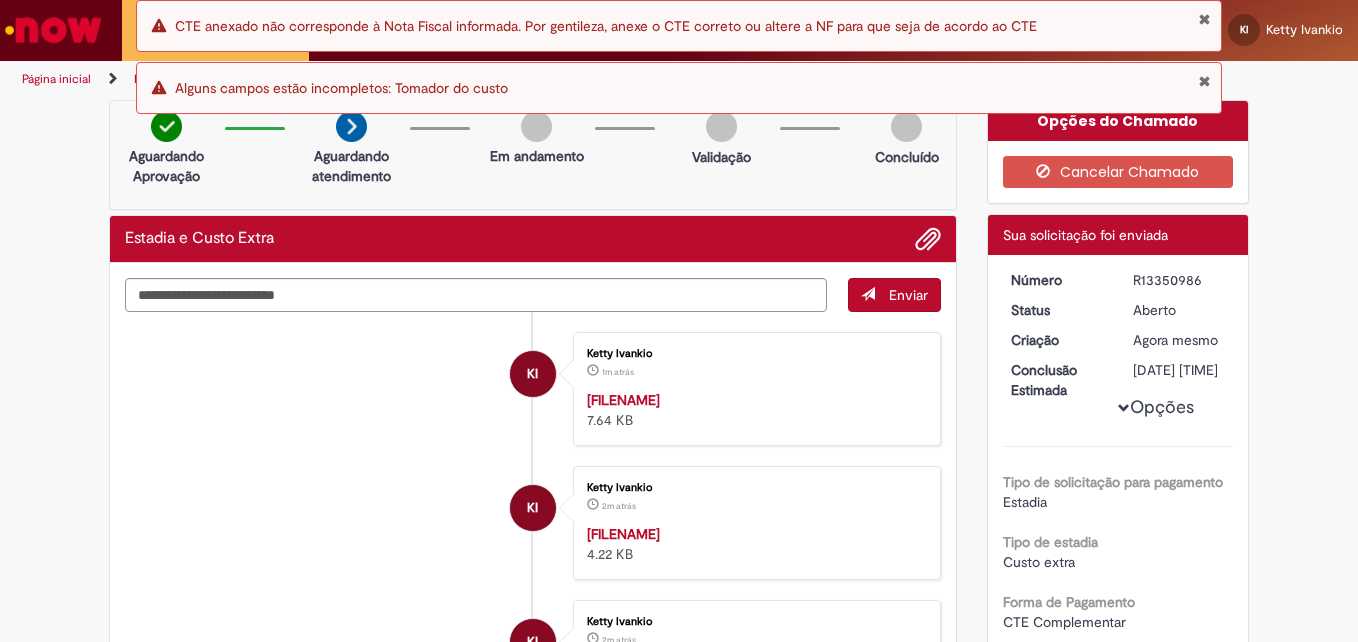 click at bounding box center (1204, 81) 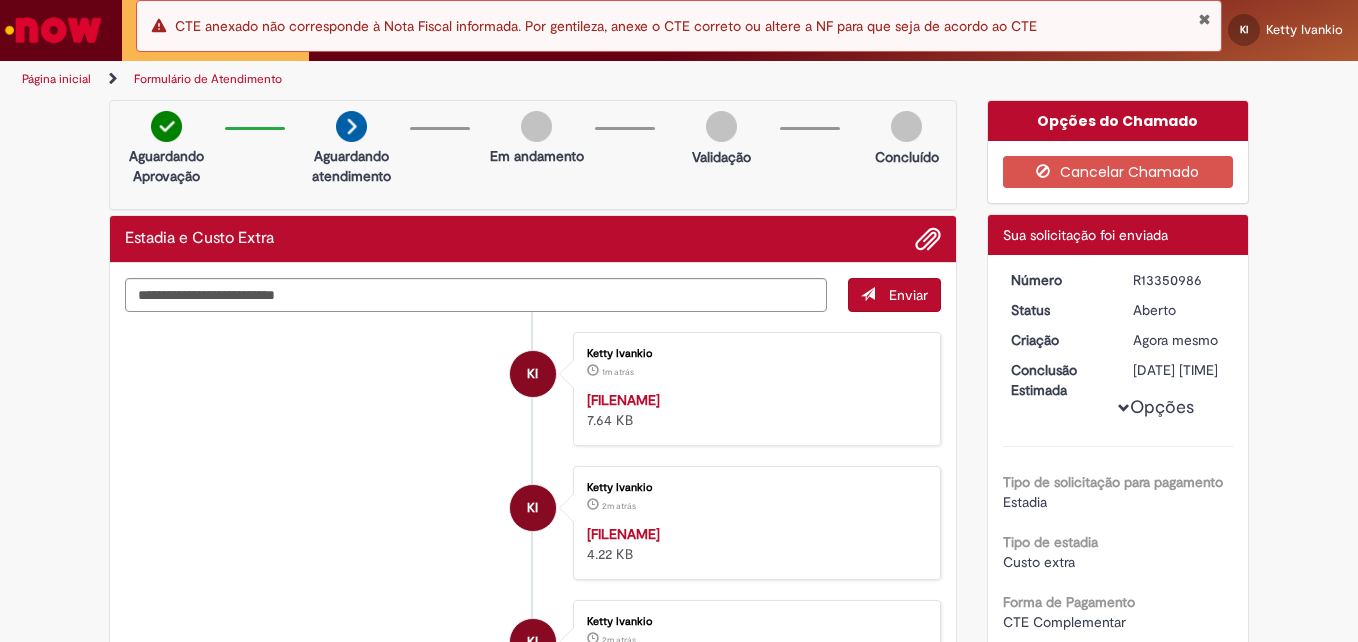 click at bounding box center [1204, 19] 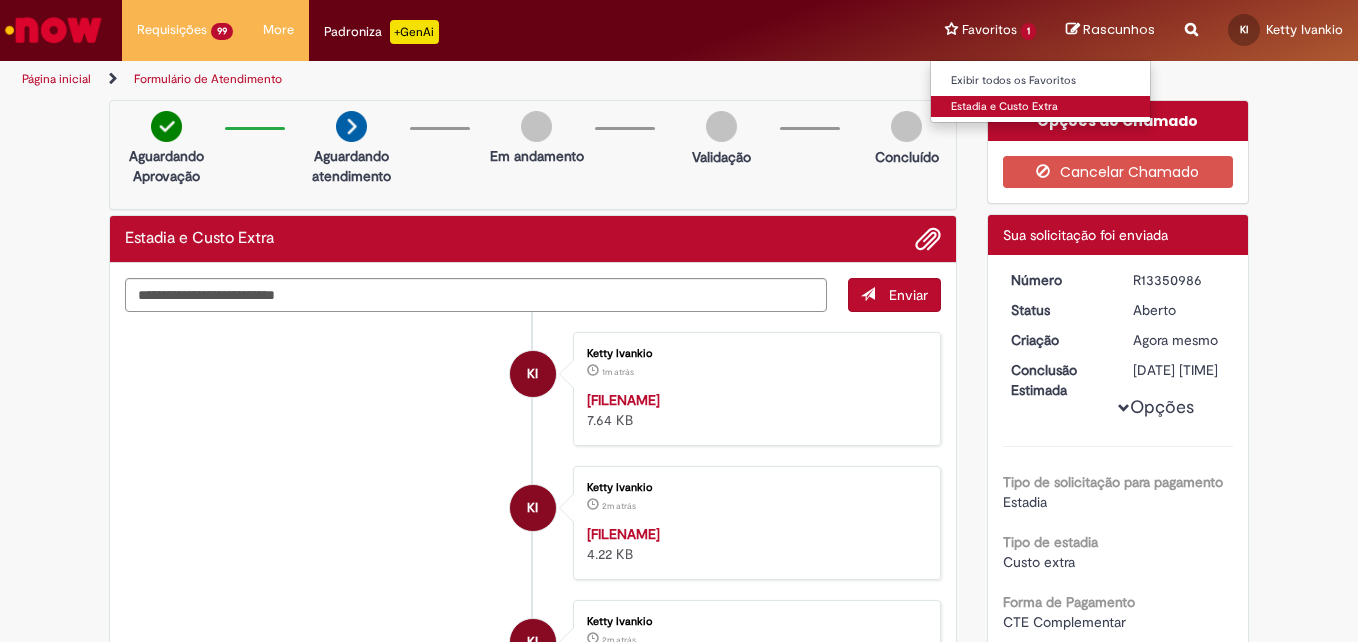click on "Estadia e Custo Extra" at bounding box center (1041, 107) 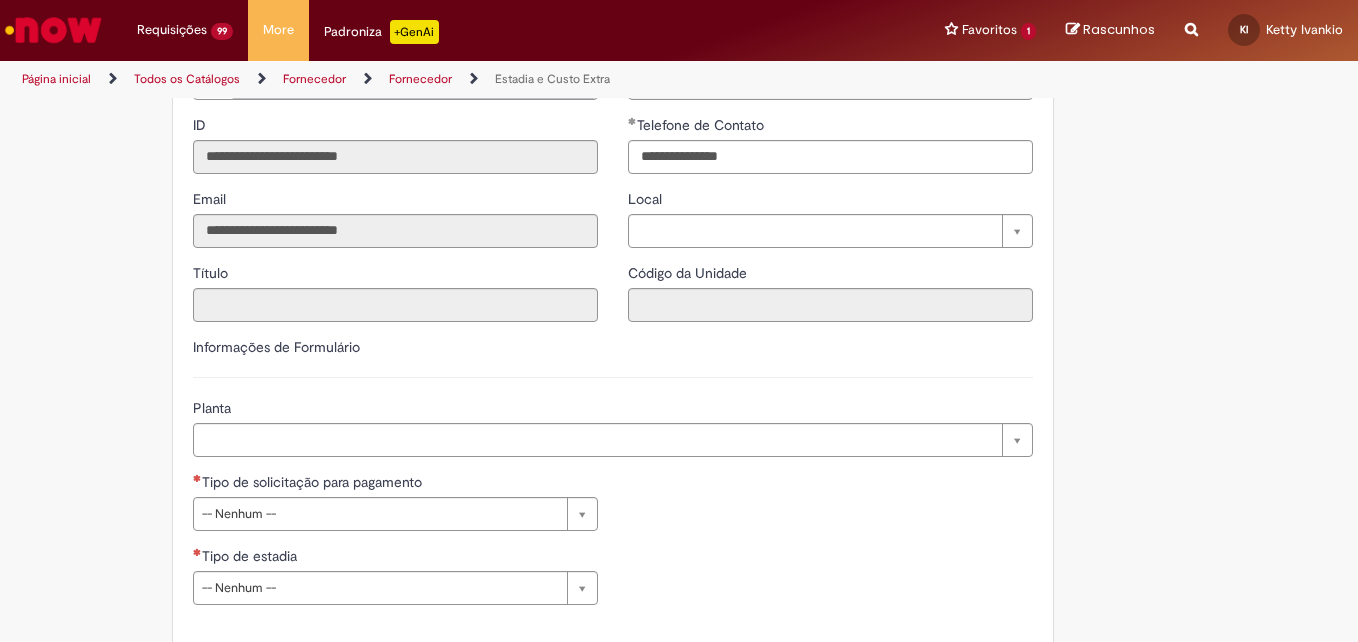 scroll, scrollTop: 500, scrollLeft: 0, axis: vertical 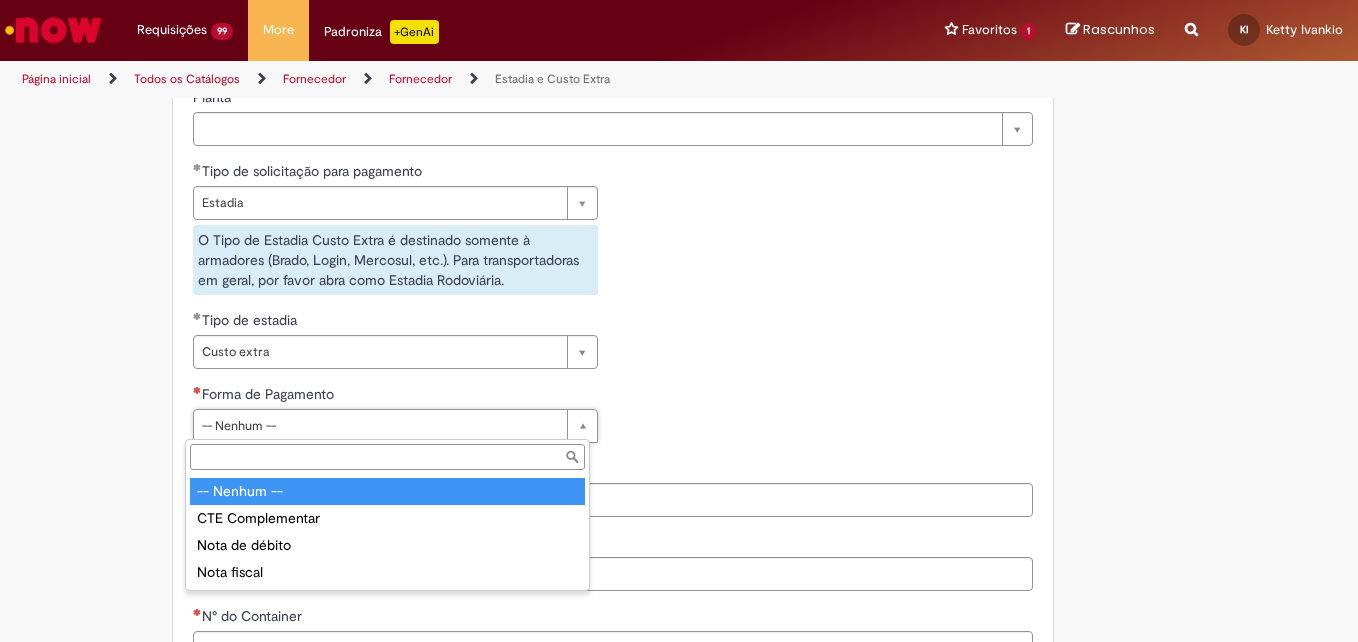 drag, startPoint x: 222, startPoint y: 431, endPoint x: 226, endPoint y: 442, distance: 11.7046995 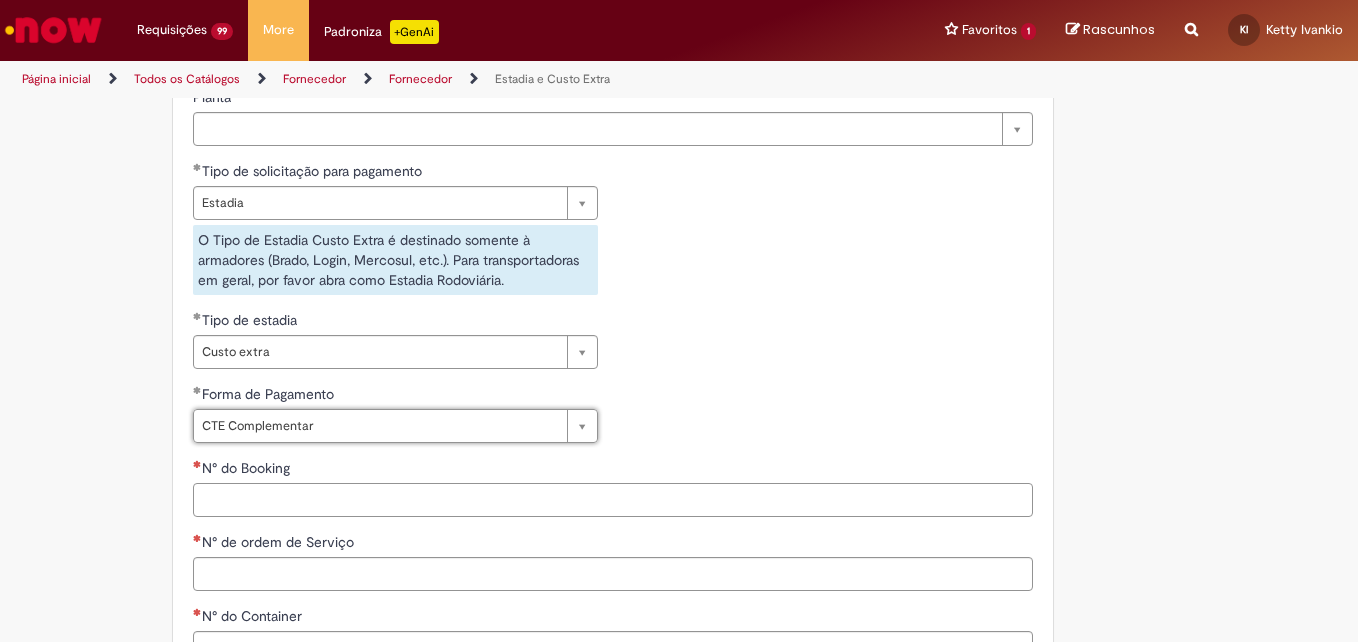 click on "N° do Booking" at bounding box center (613, 500) 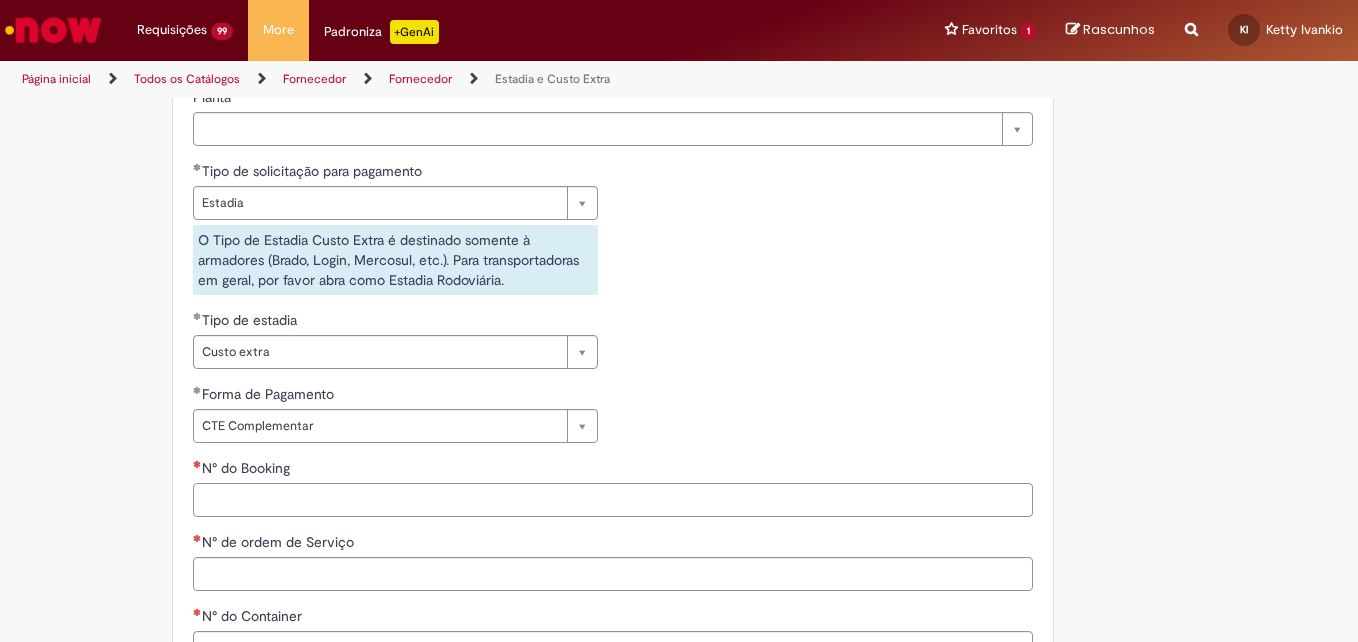 paste on "**********" 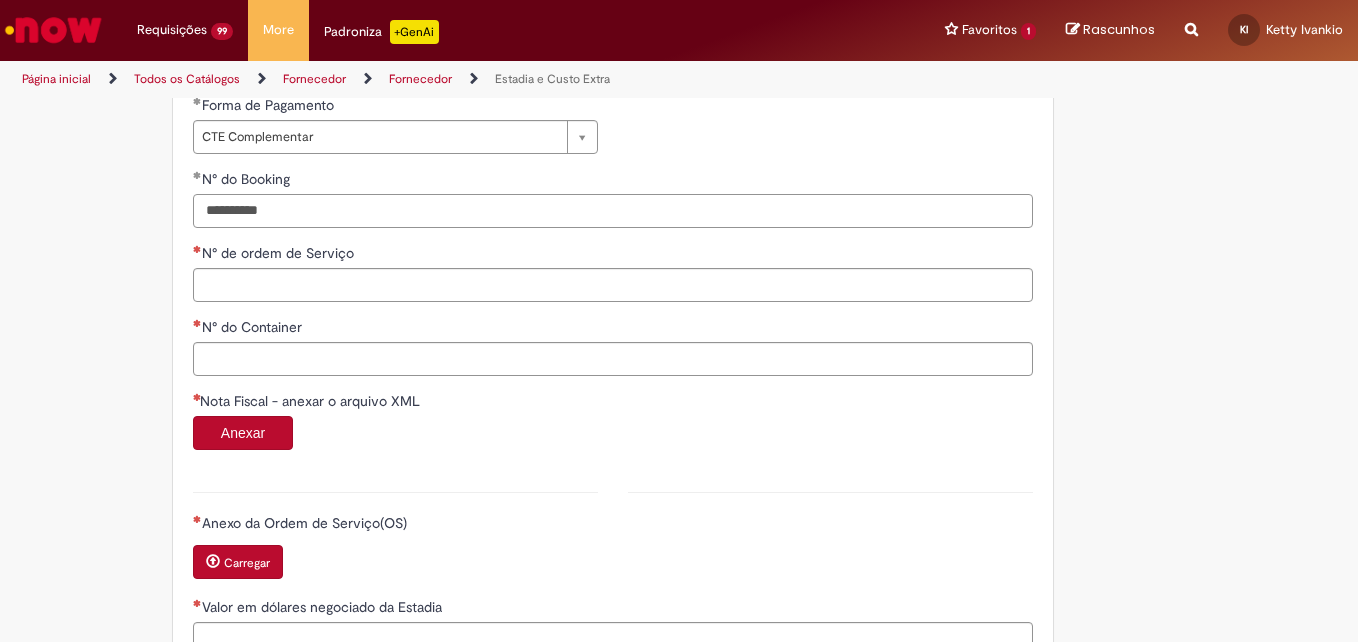 scroll, scrollTop: 1000, scrollLeft: 0, axis: vertical 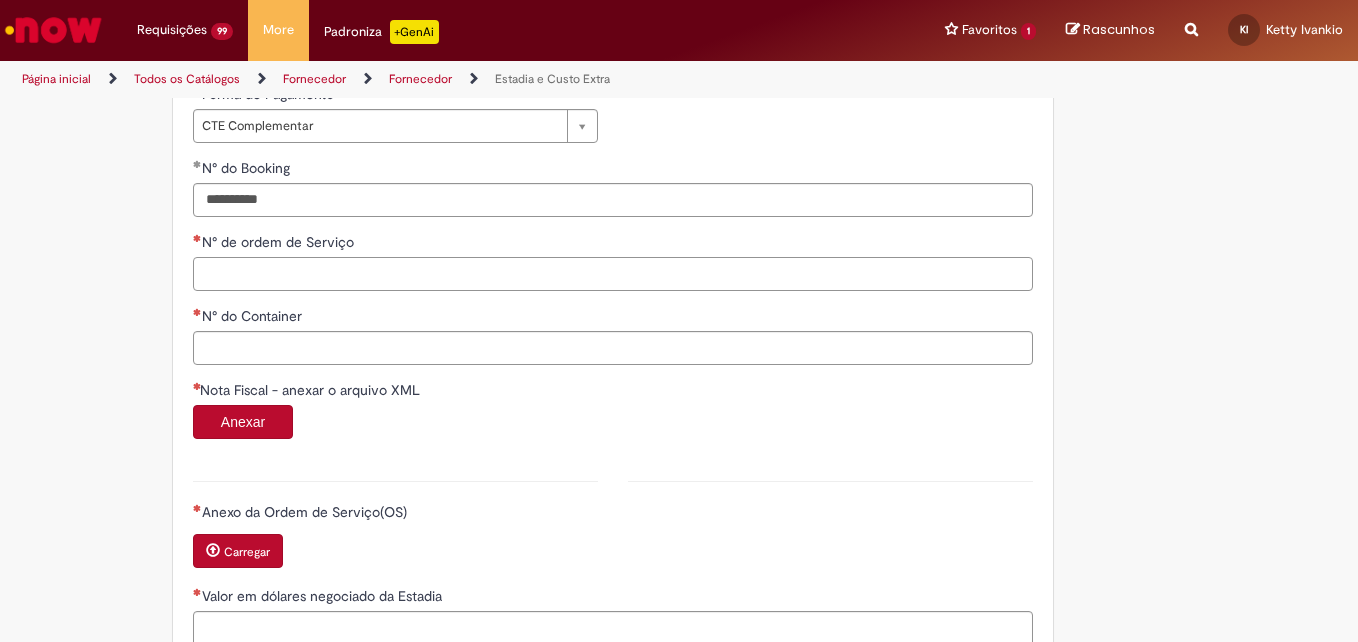 click on "N° de ordem de Serviço" at bounding box center [613, 274] 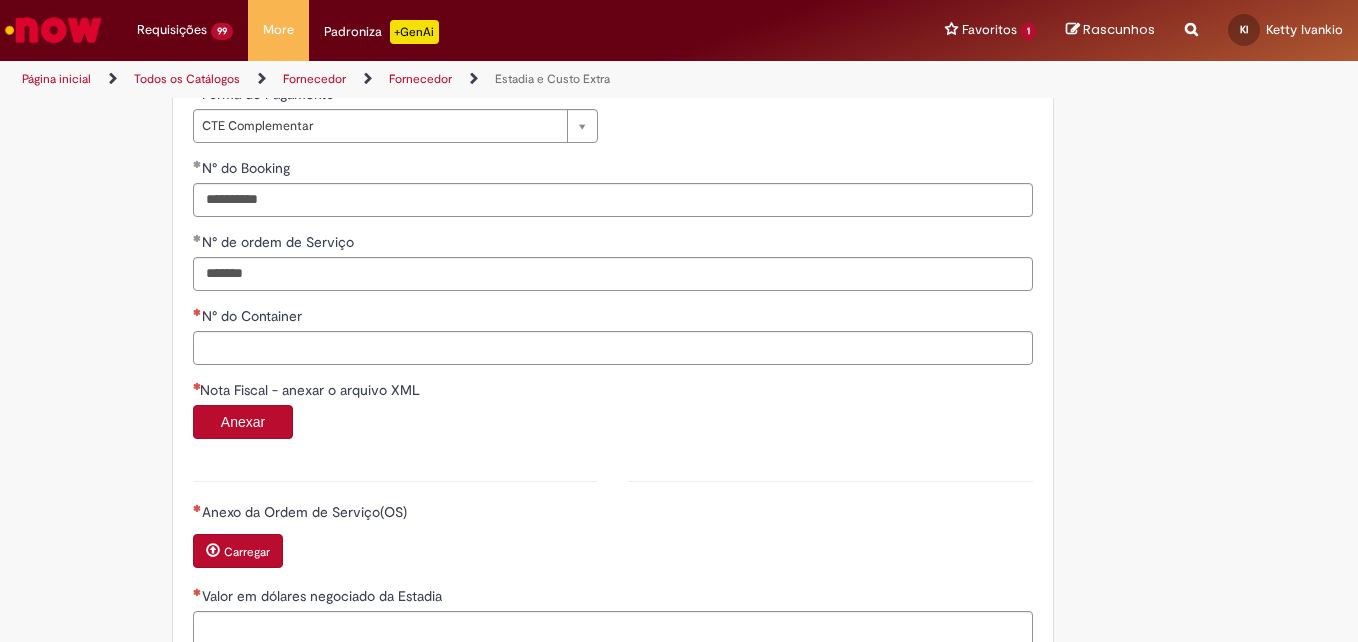 click on "**********" at bounding box center (613, 308) 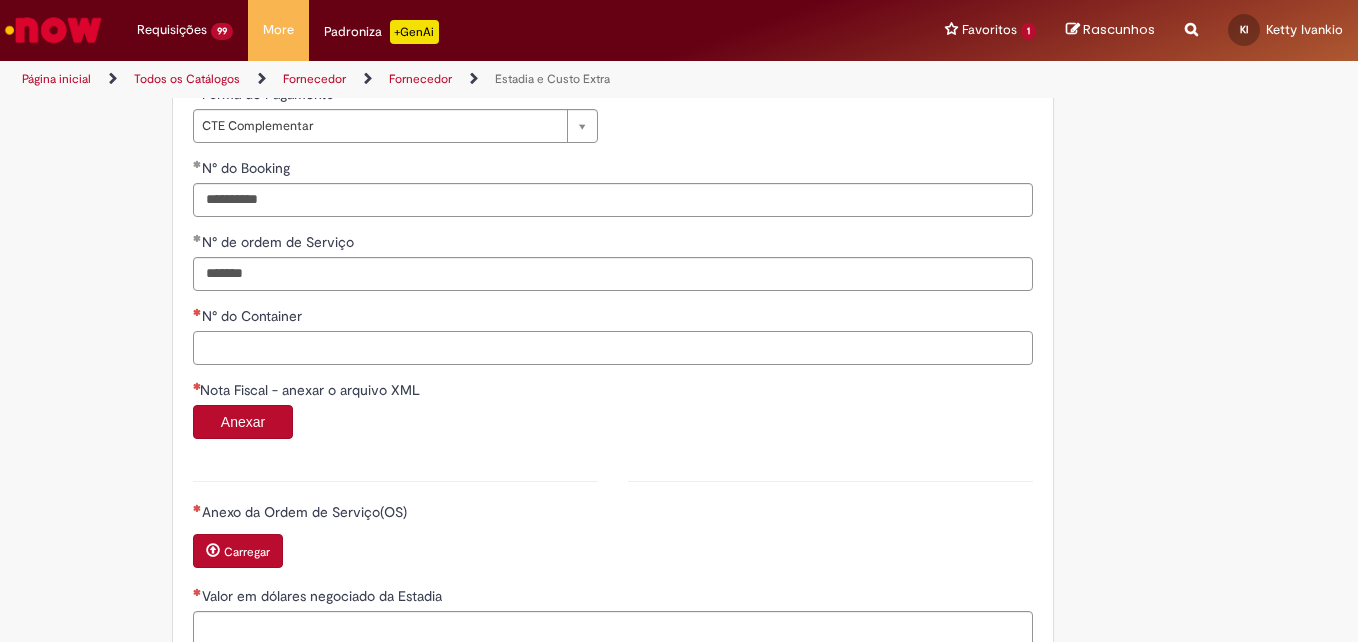 drag, startPoint x: 235, startPoint y: 350, endPoint x: 224, endPoint y: 354, distance: 11.7046995 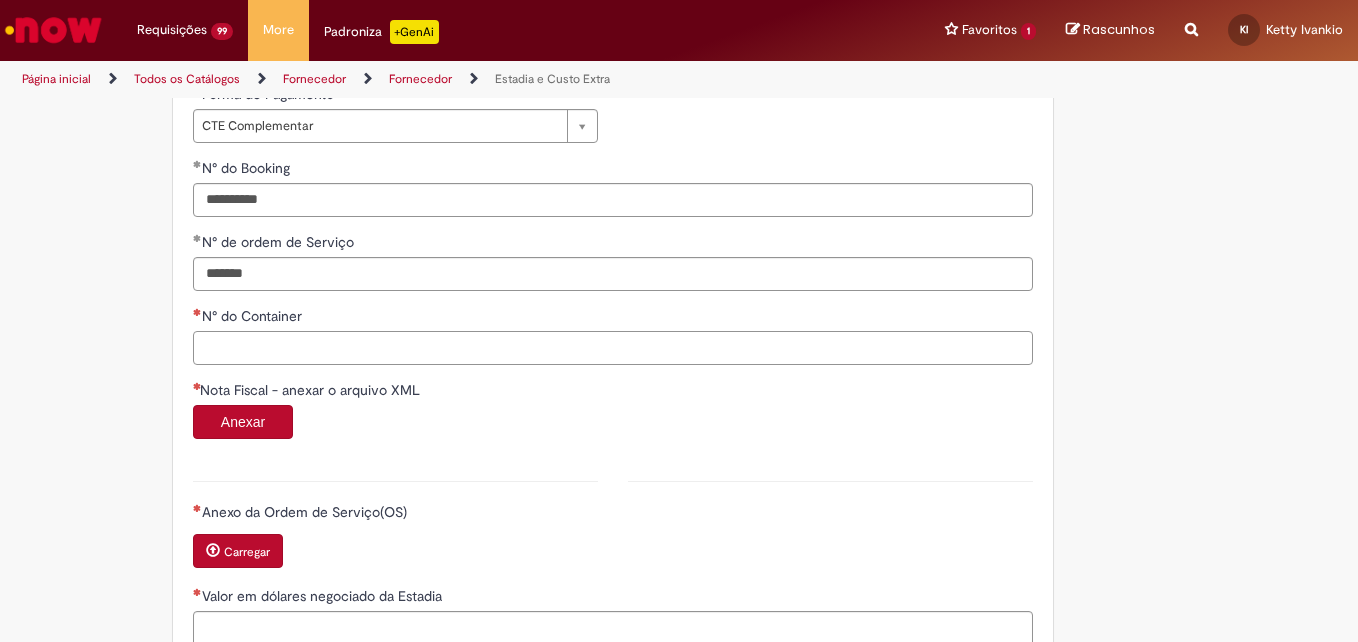 paste on "**********" 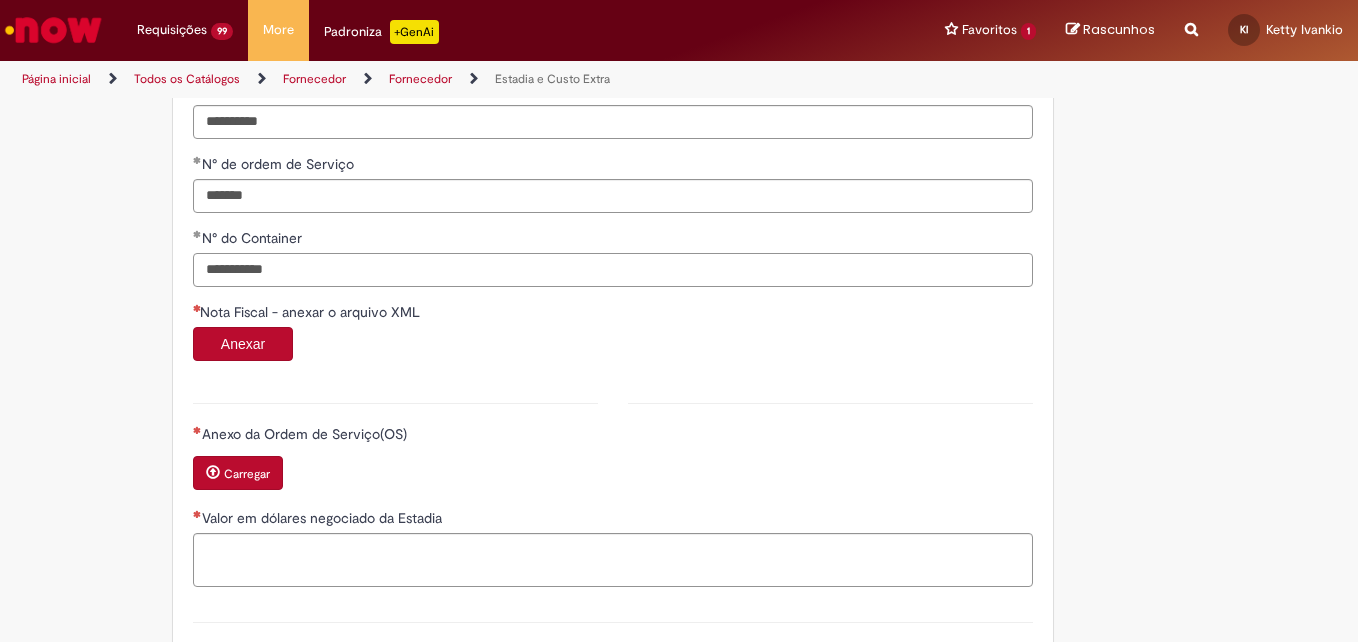 scroll, scrollTop: 1200, scrollLeft: 0, axis: vertical 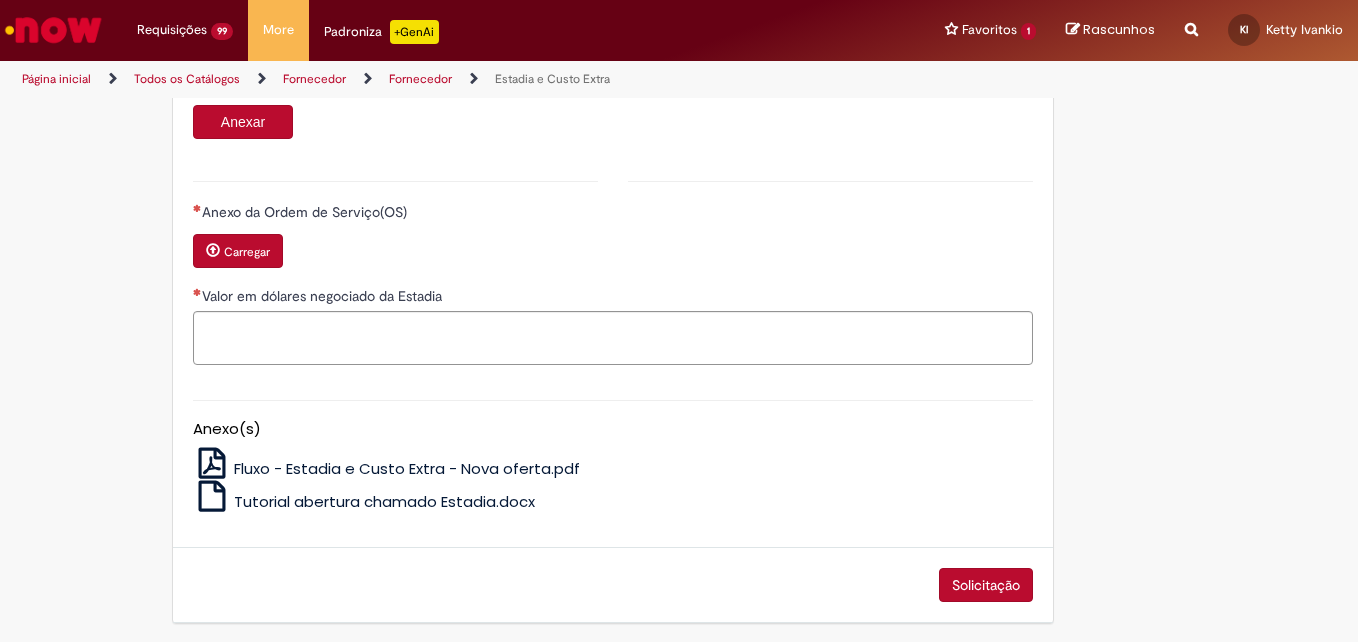 click on "Carregar" at bounding box center [238, 251] 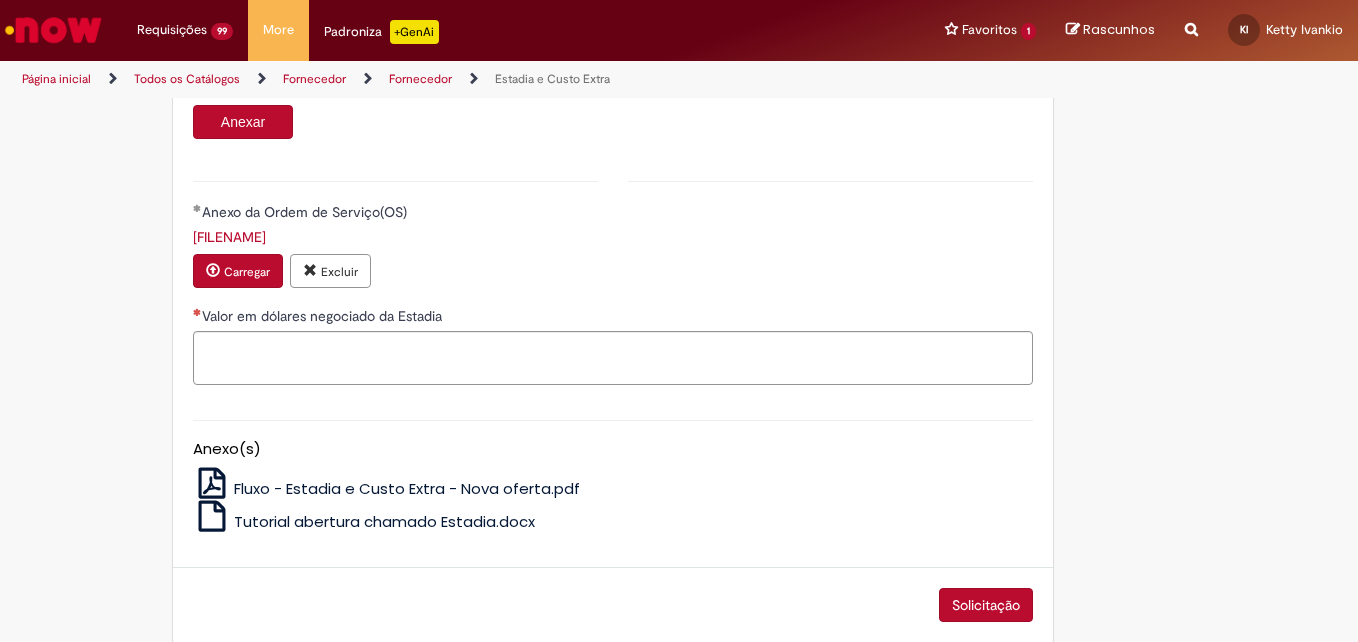 click on "Anexar" at bounding box center (243, 122) 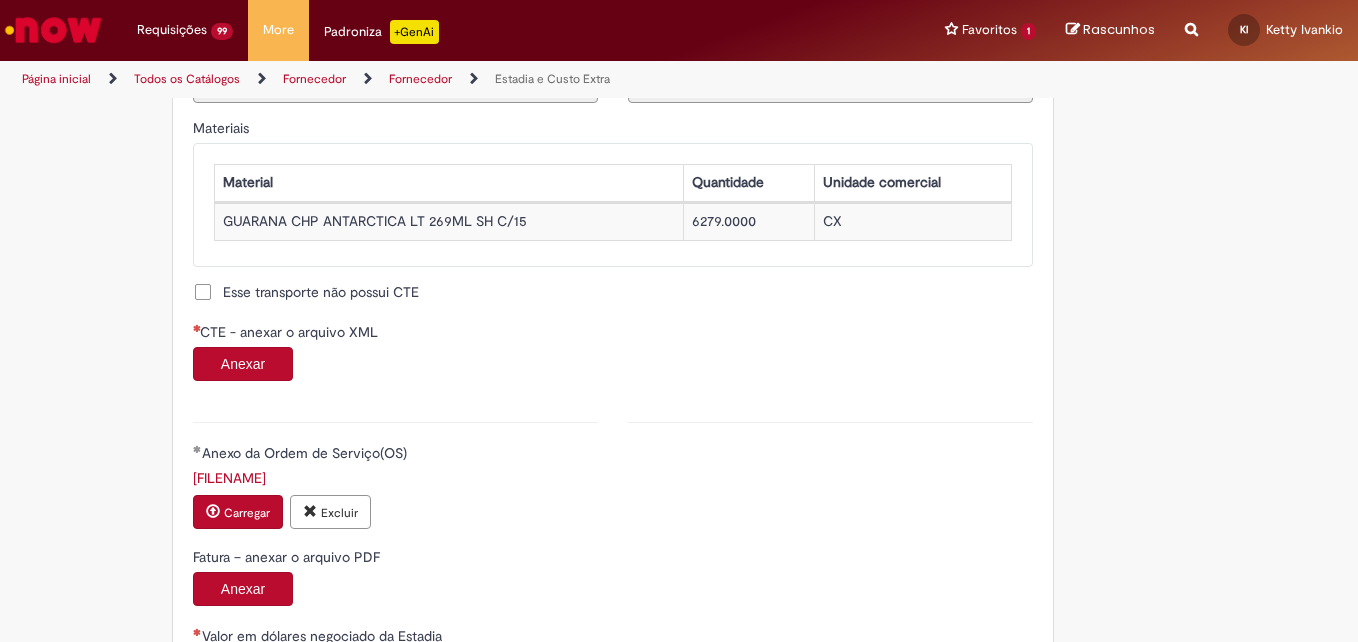 scroll, scrollTop: 2000, scrollLeft: 0, axis: vertical 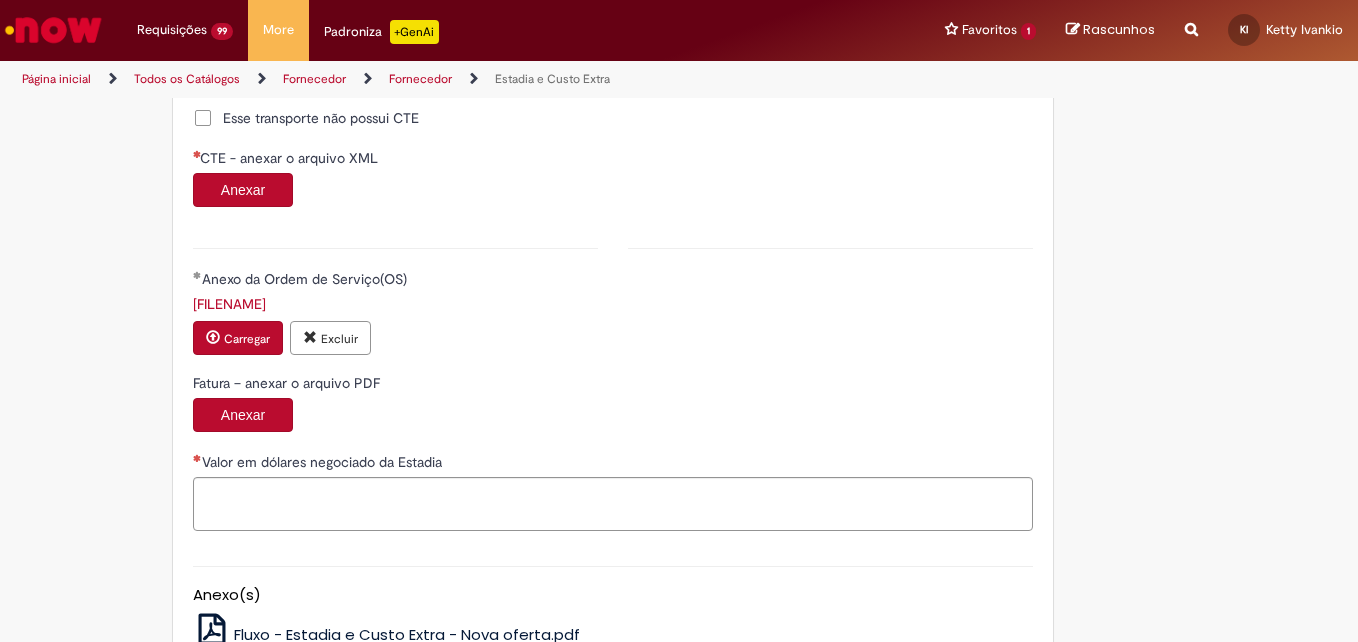 click on "Anexar" at bounding box center (243, 190) 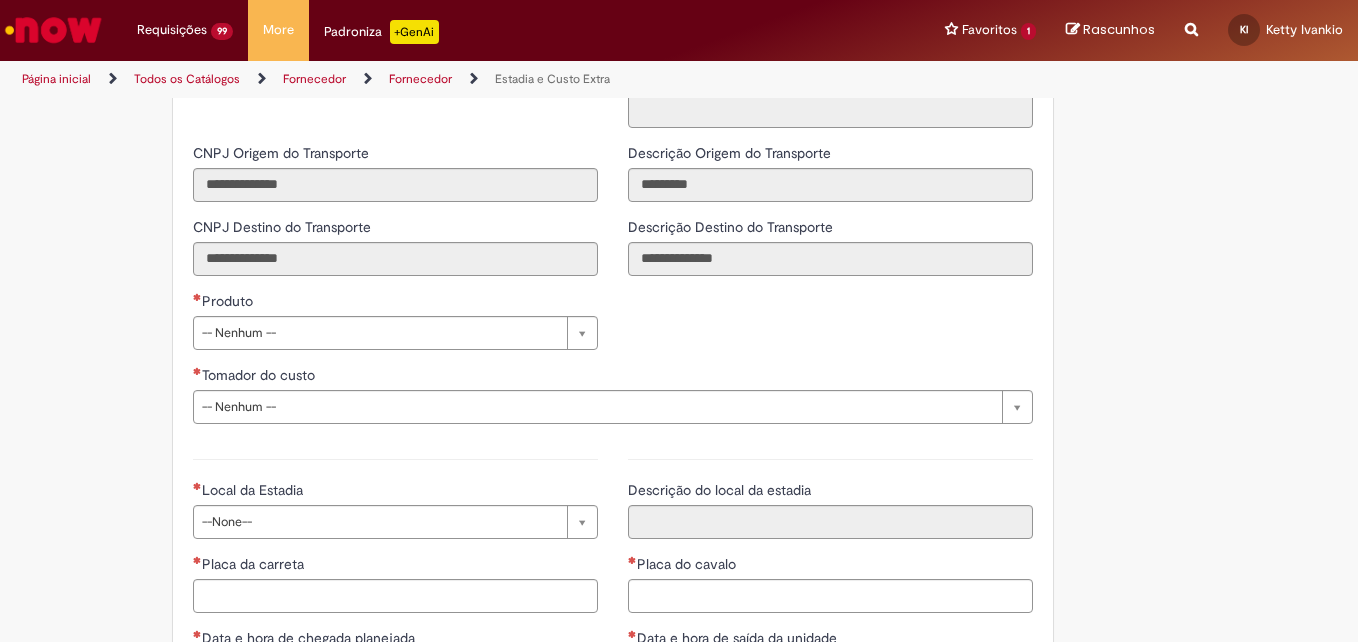 scroll, scrollTop: 2600, scrollLeft: 0, axis: vertical 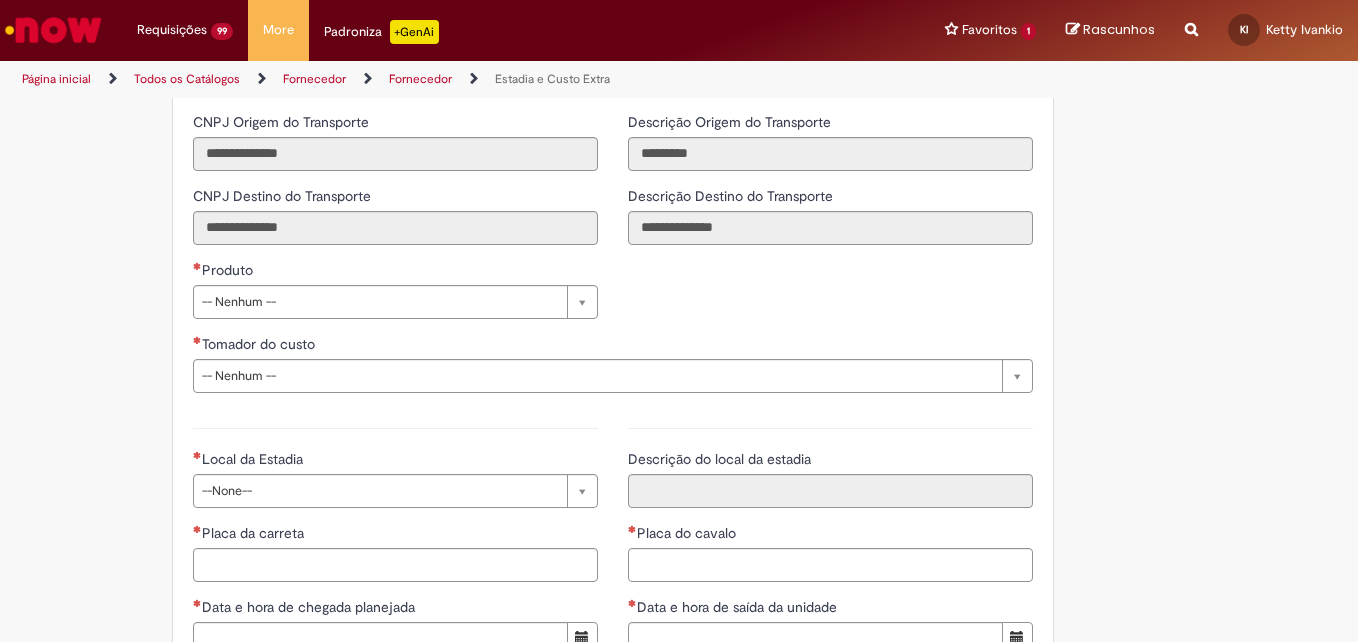 drag, startPoint x: 282, startPoint y: 298, endPoint x: 276, endPoint y: 307, distance: 10.816654 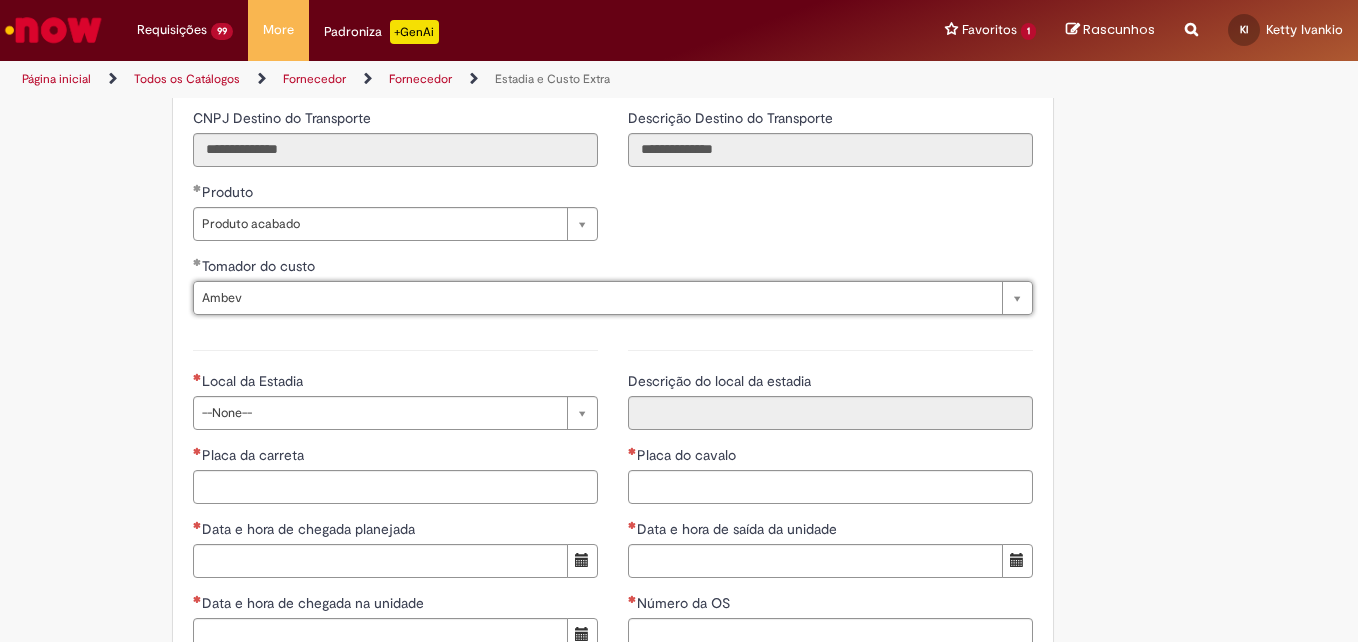 scroll, scrollTop: 2700, scrollLeft: 0, axis: vertical 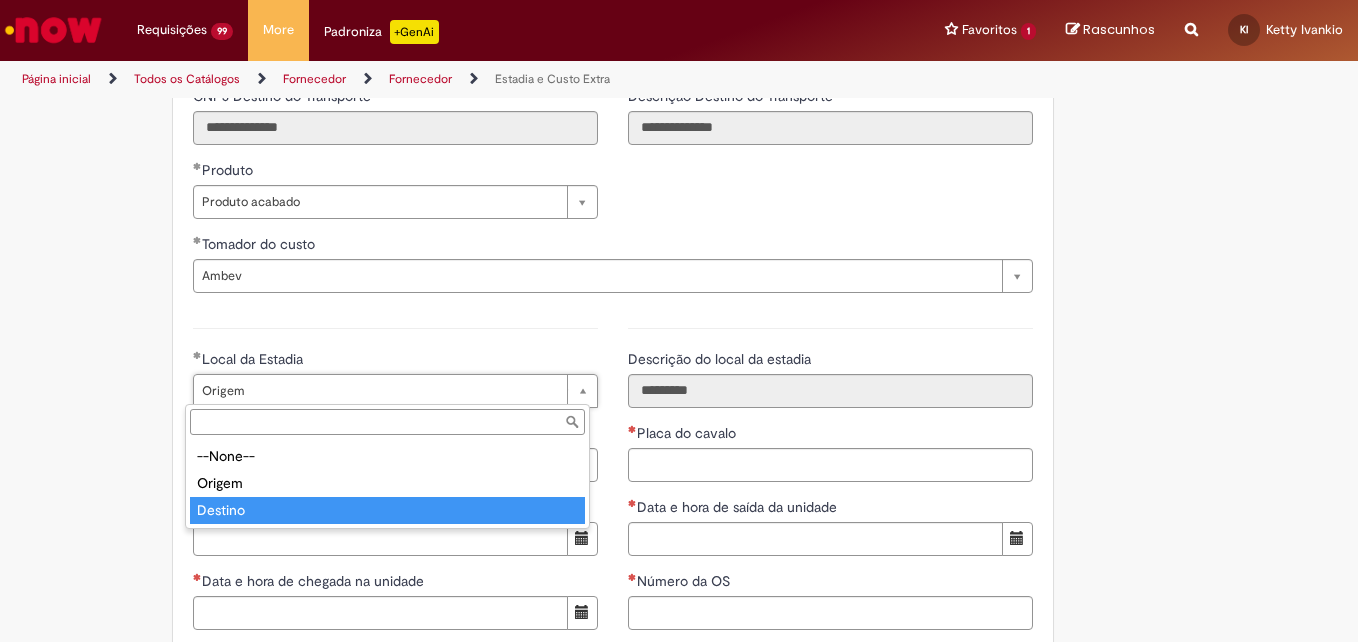 drag, startPoint x: 204, startPoint y: 509, endPoint x: 223, endPoint y: 479, distance: 35.510563 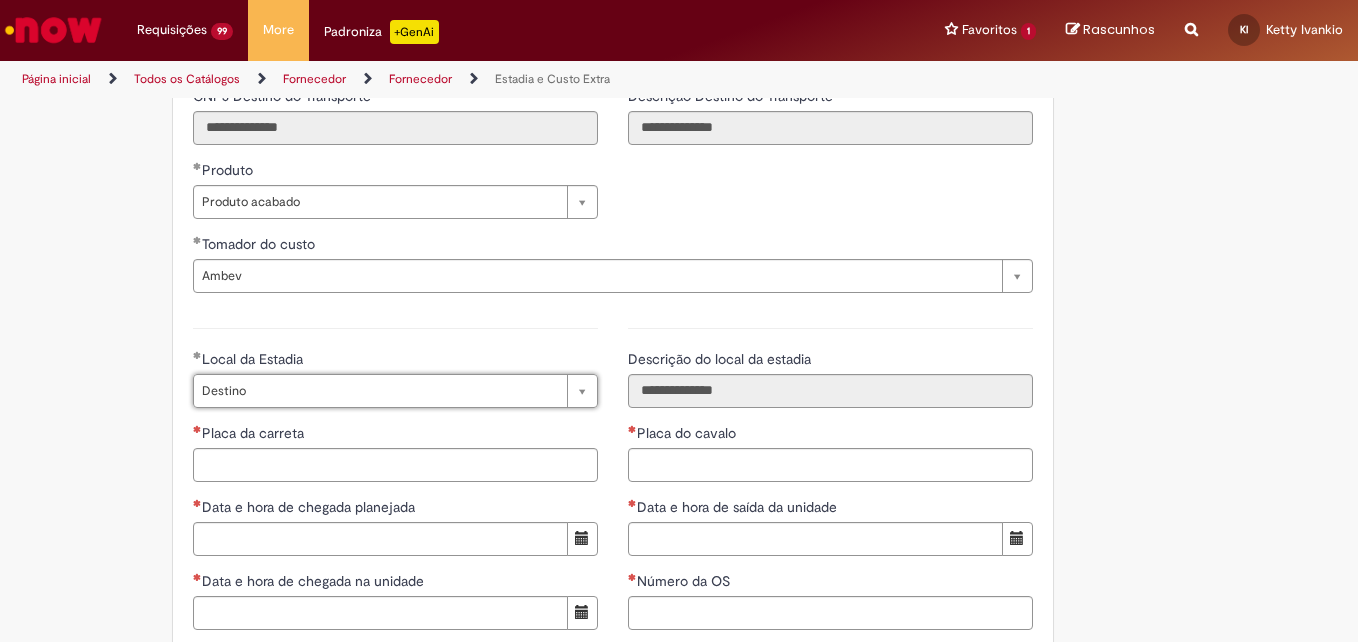 scroll, scrollTop: 0, scrollLeft: 45, axis: horizontal 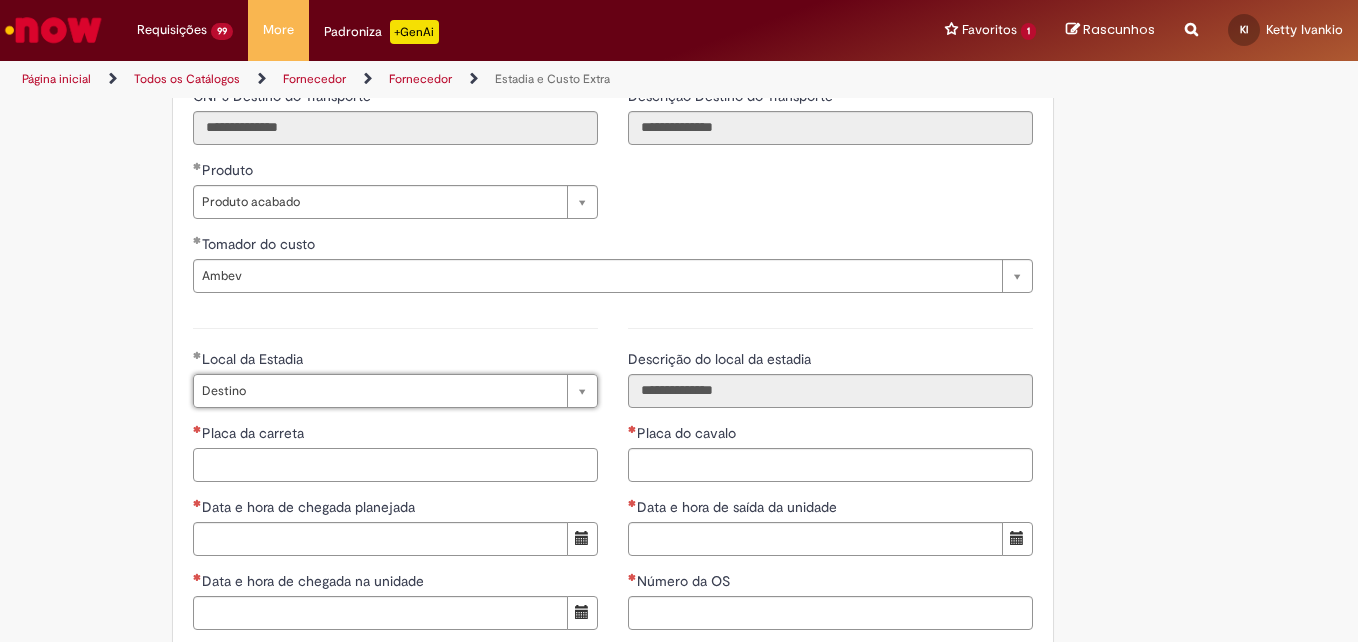 click on "Placa da carreta" at bounding box center [395, 465] 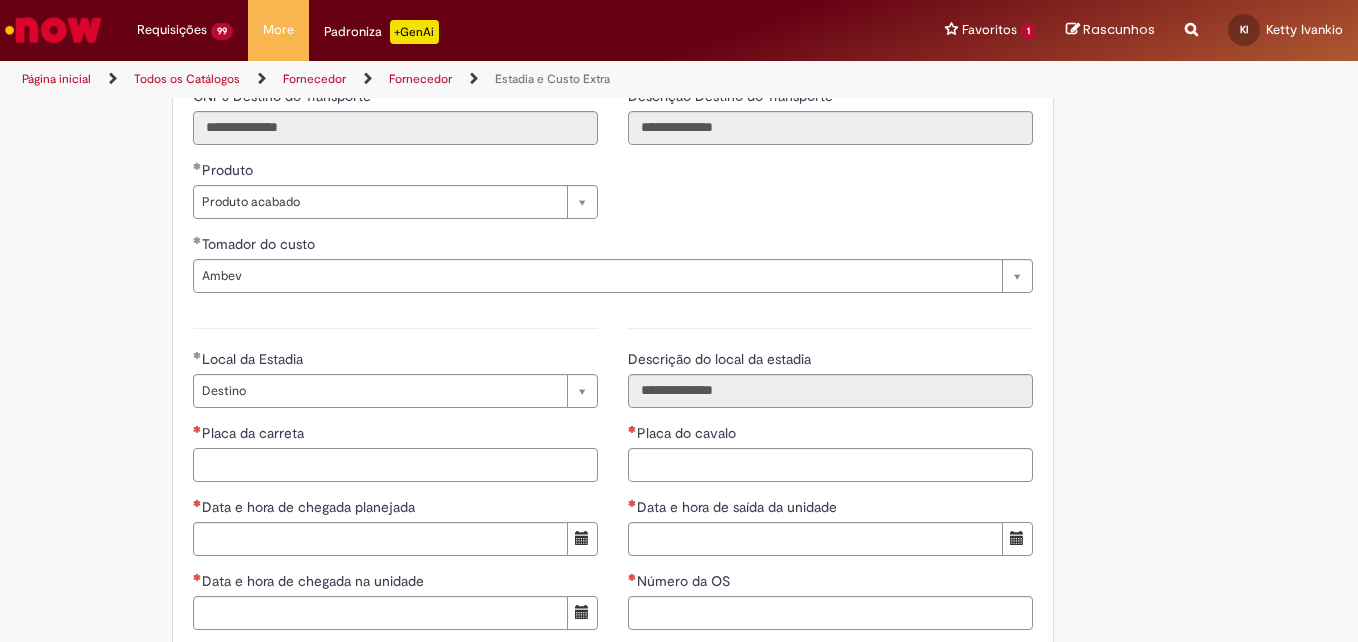 paste on "*******" 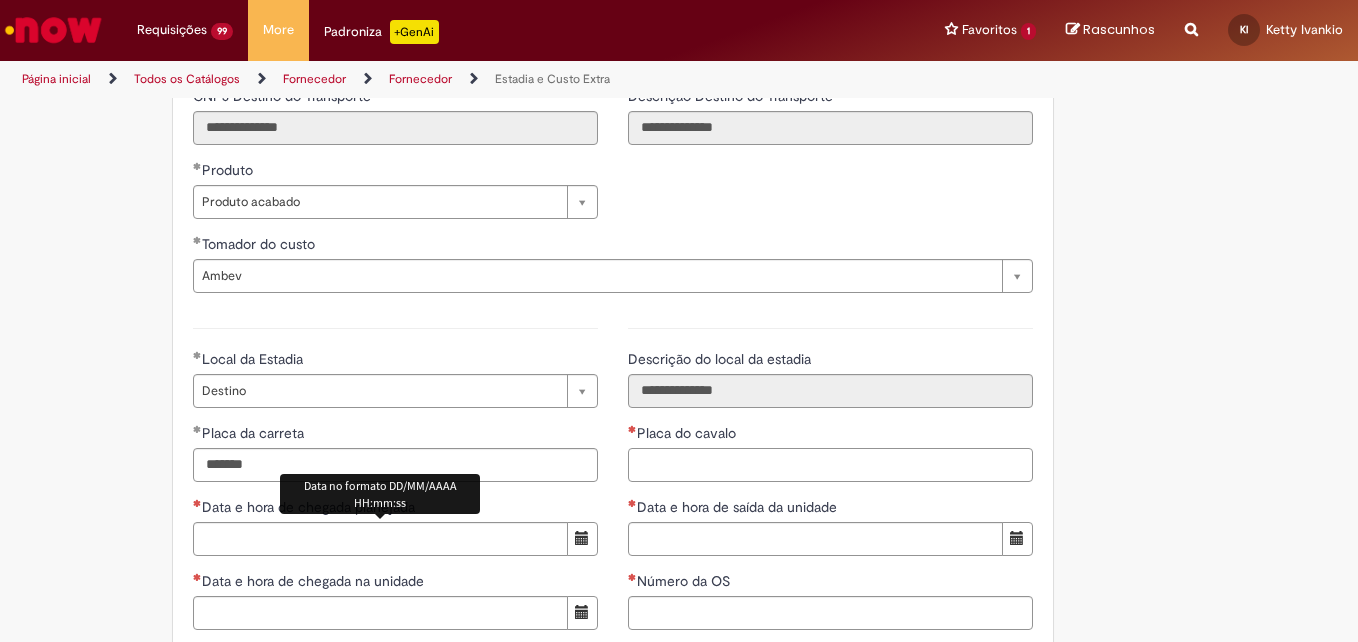 click on "Placa do cavalo" at bounding box center [830, 465] 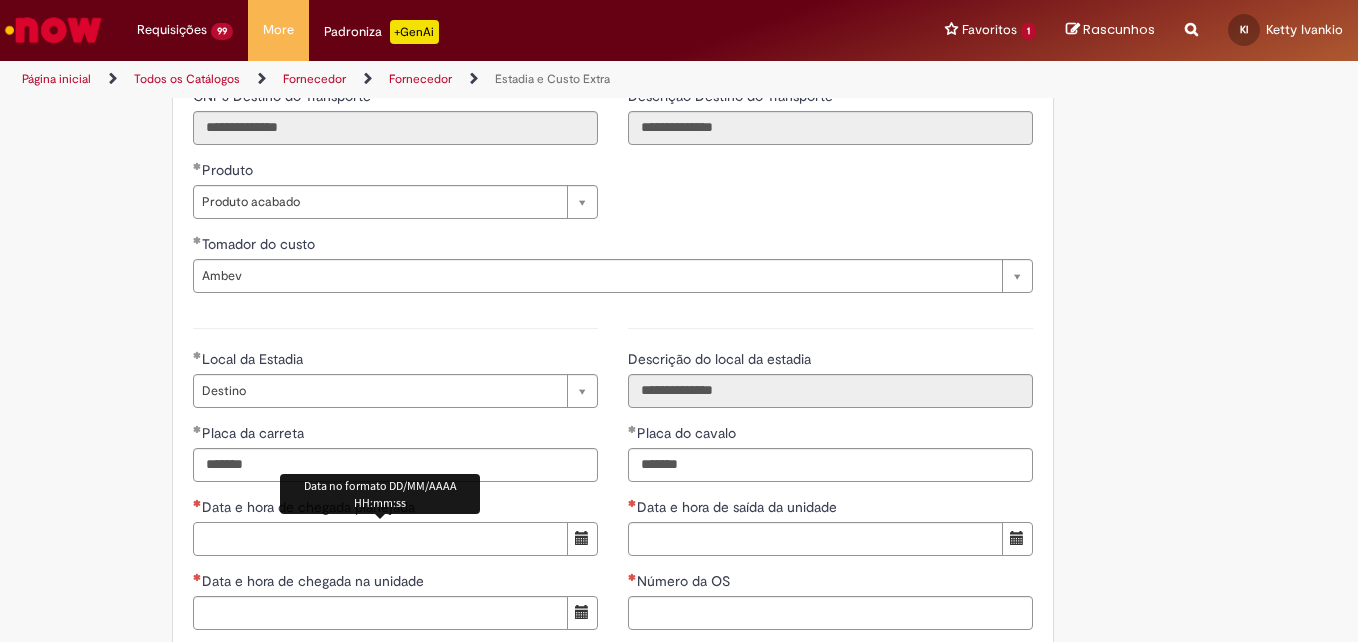 click on "Data e hora de chegada planejada" at bounding box center (380, 539) 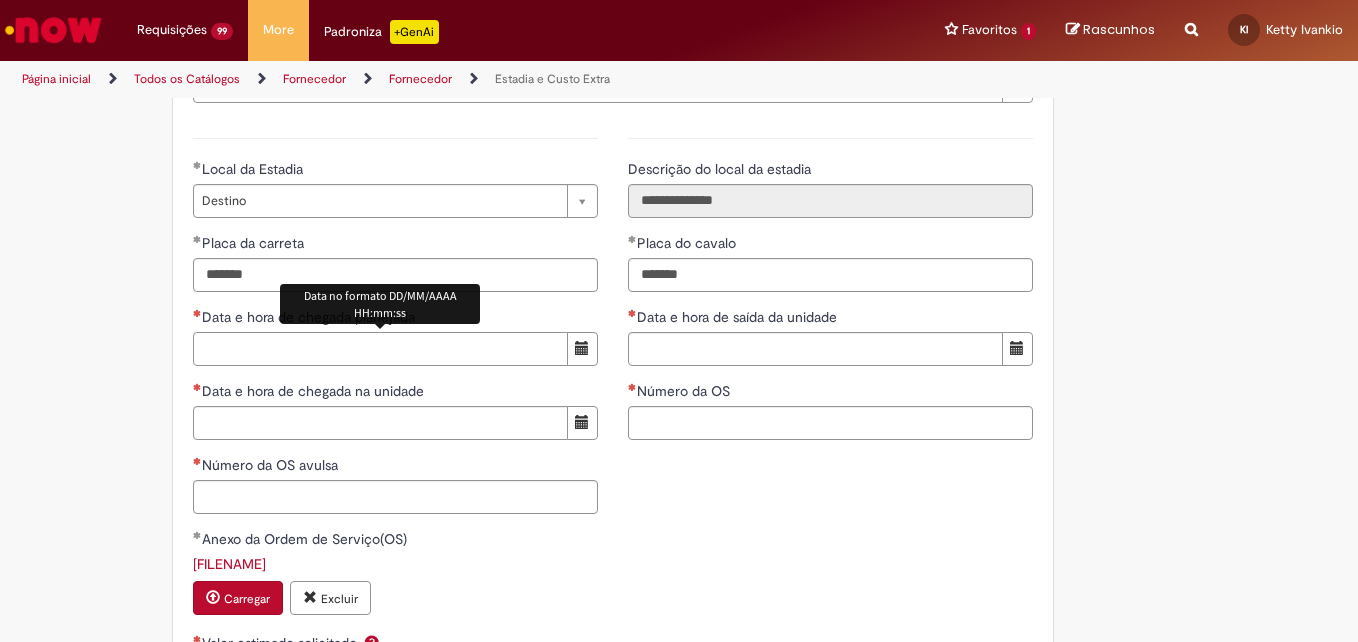 scroll, scrollTop: 2900, scrollLeft: 0, axis: vertical 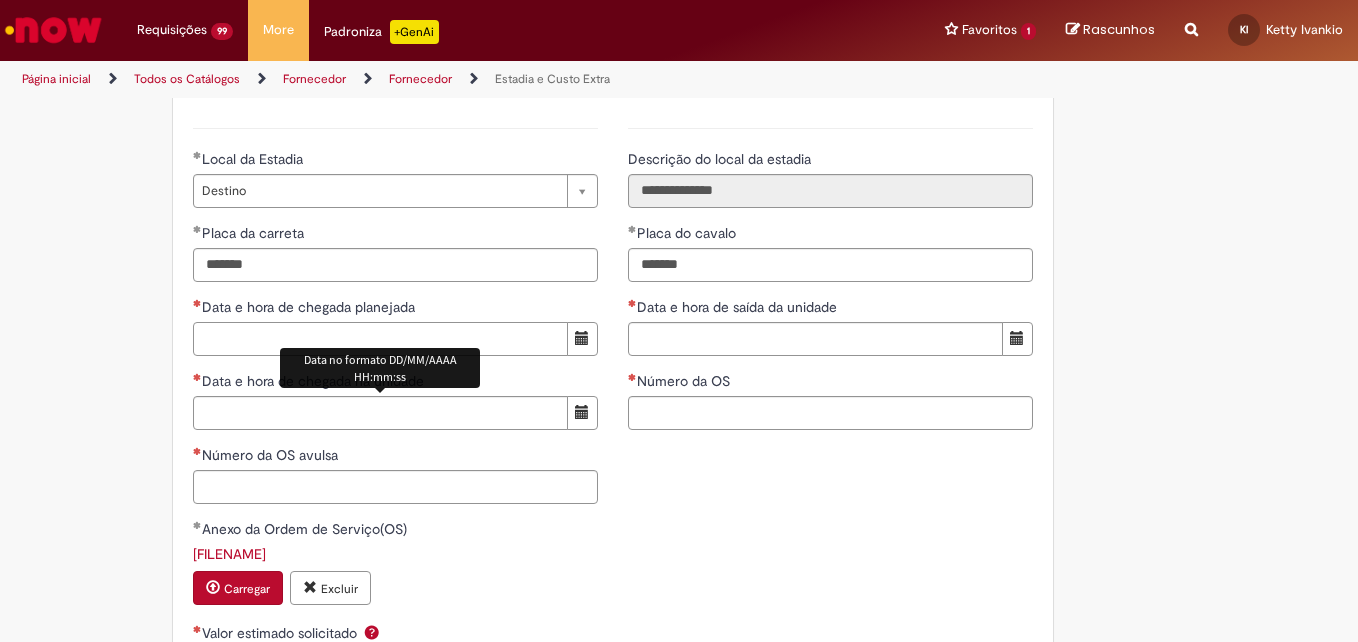 paste on "**********" 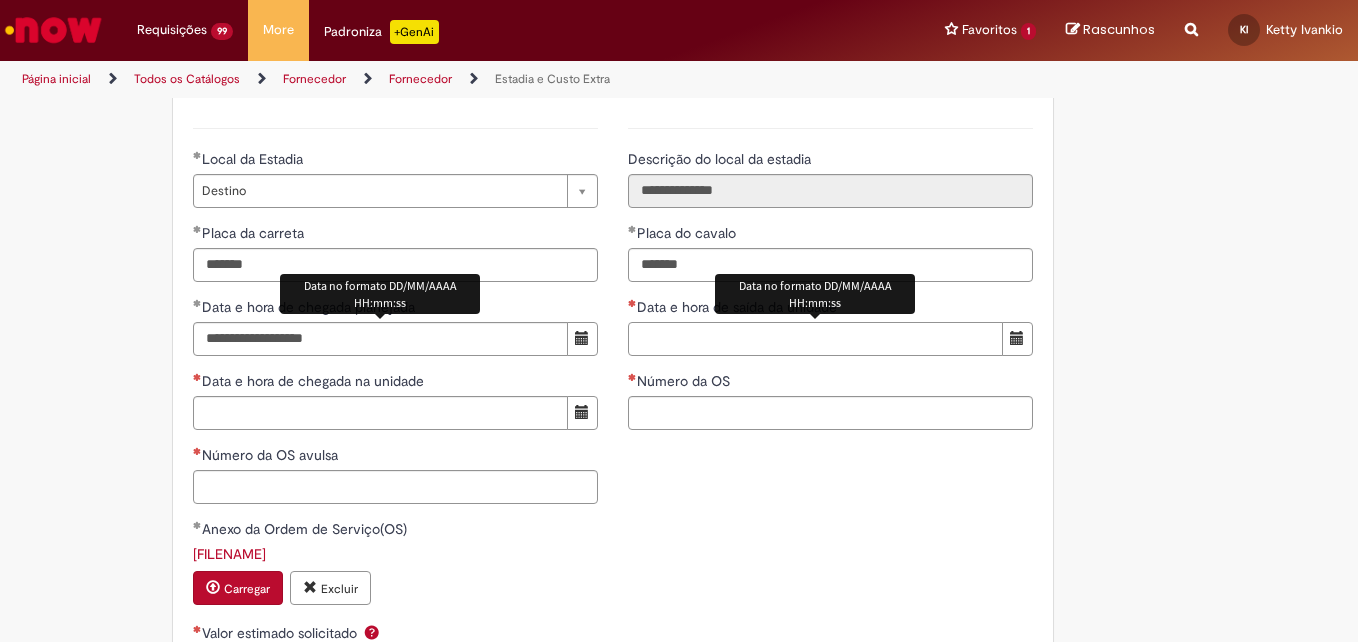 click on "Data e hora de saída da unidade" at bounding box center [815, 339] 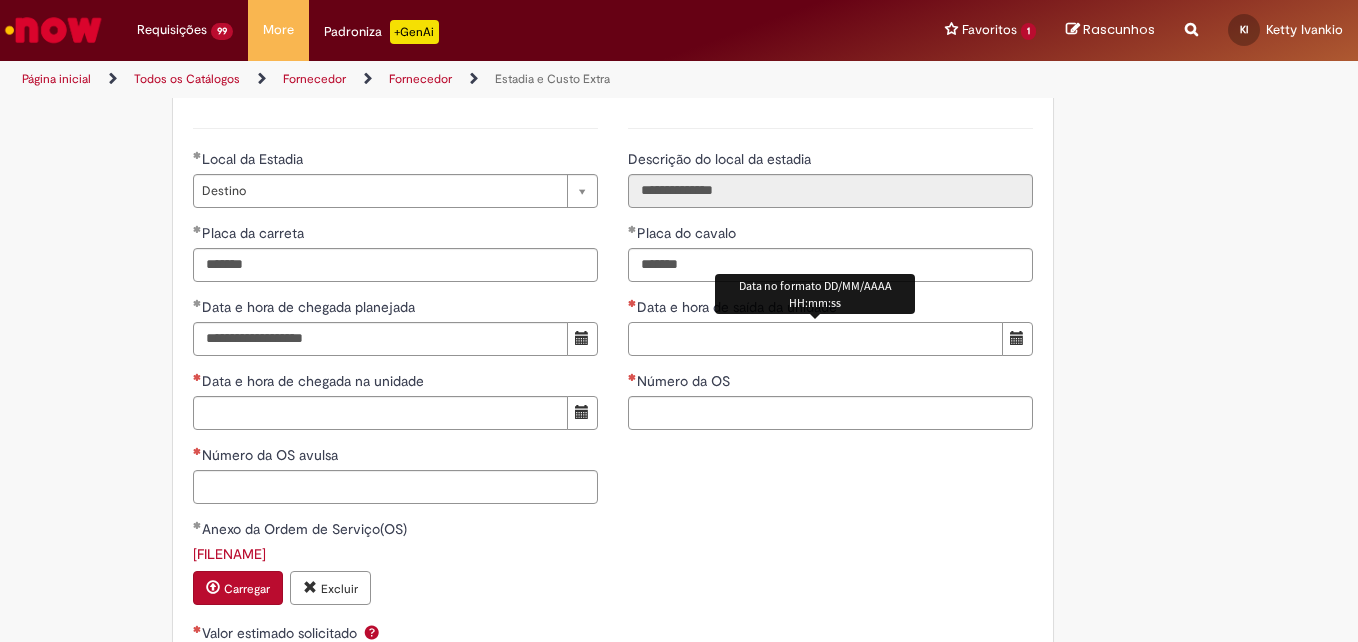 paste on "**********" 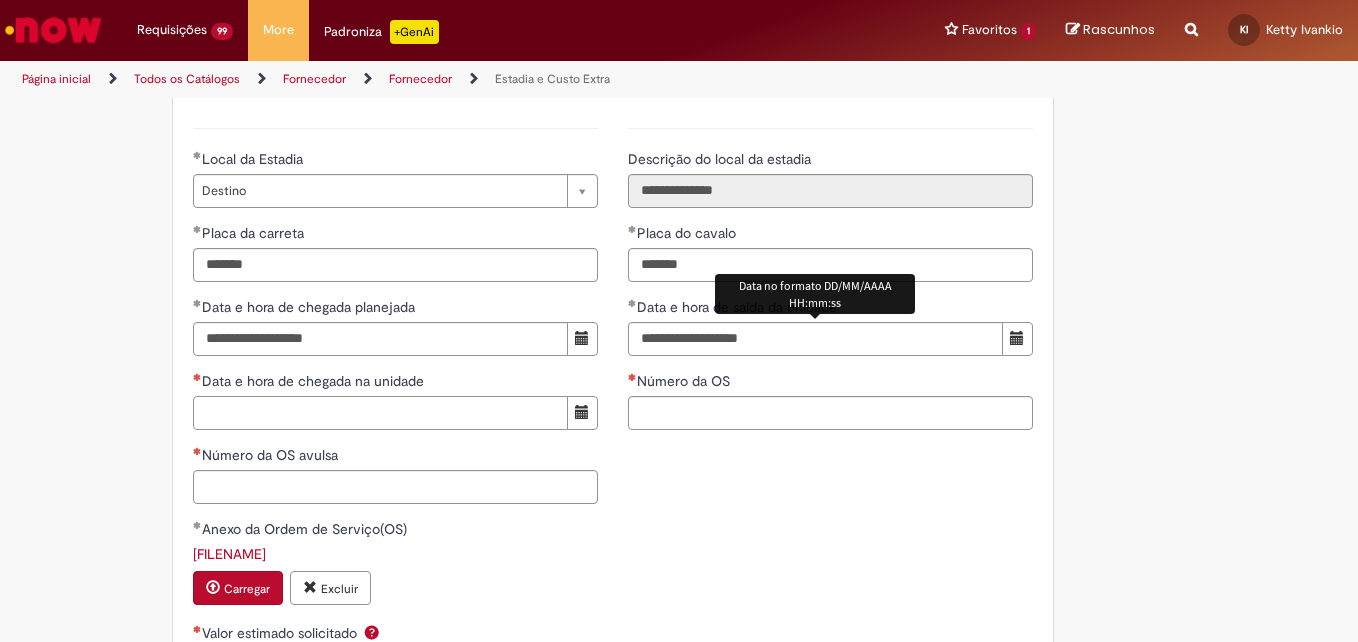 click on "Data e hora de chegada na unidade" at bounding box center [380, 413] 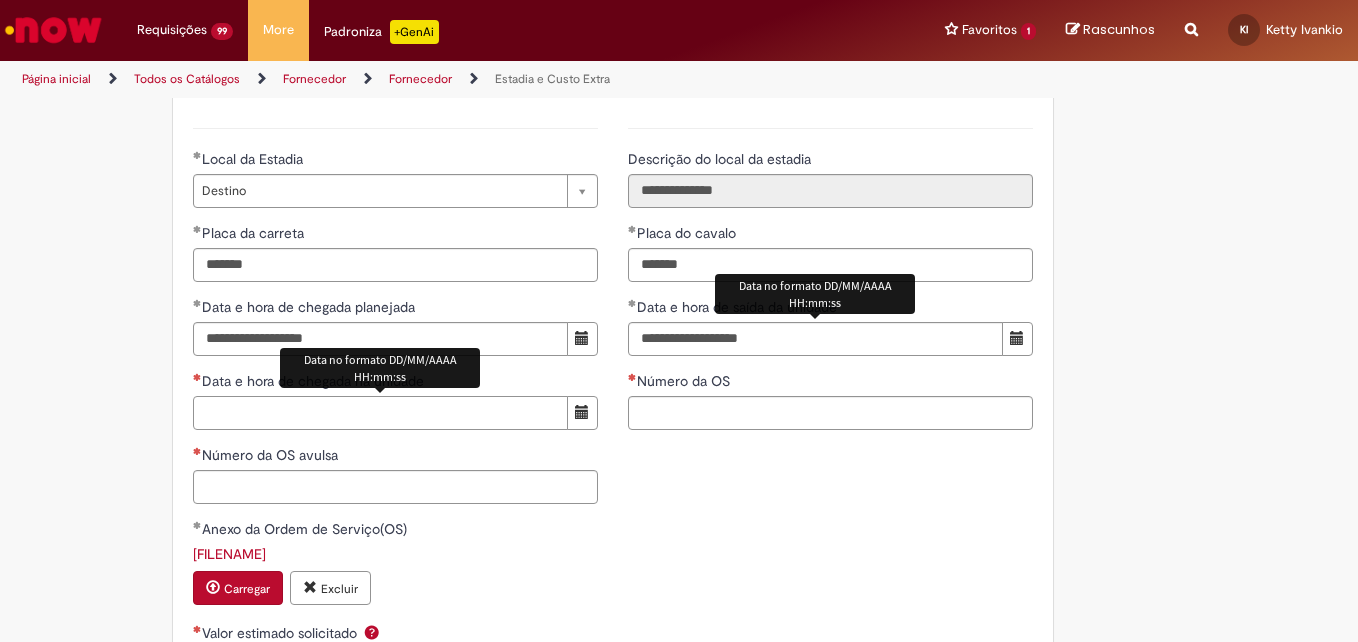 paste on "**********" 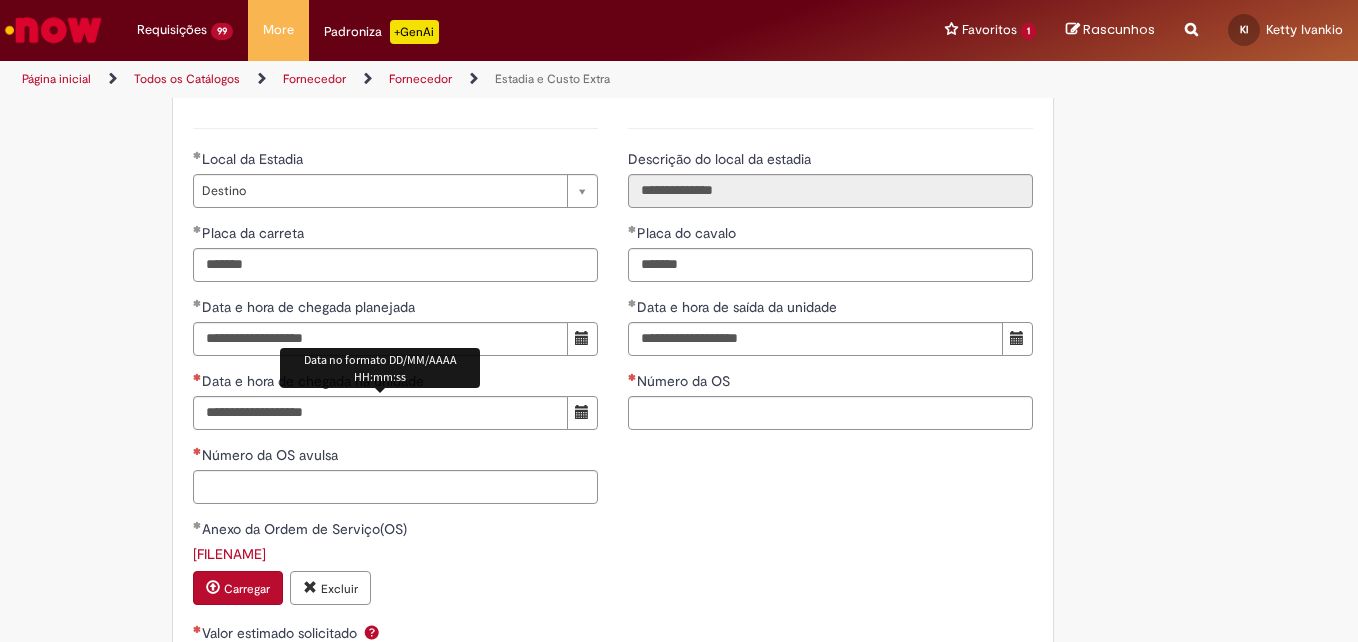 click on "**********" at bounding box center (613, 464) 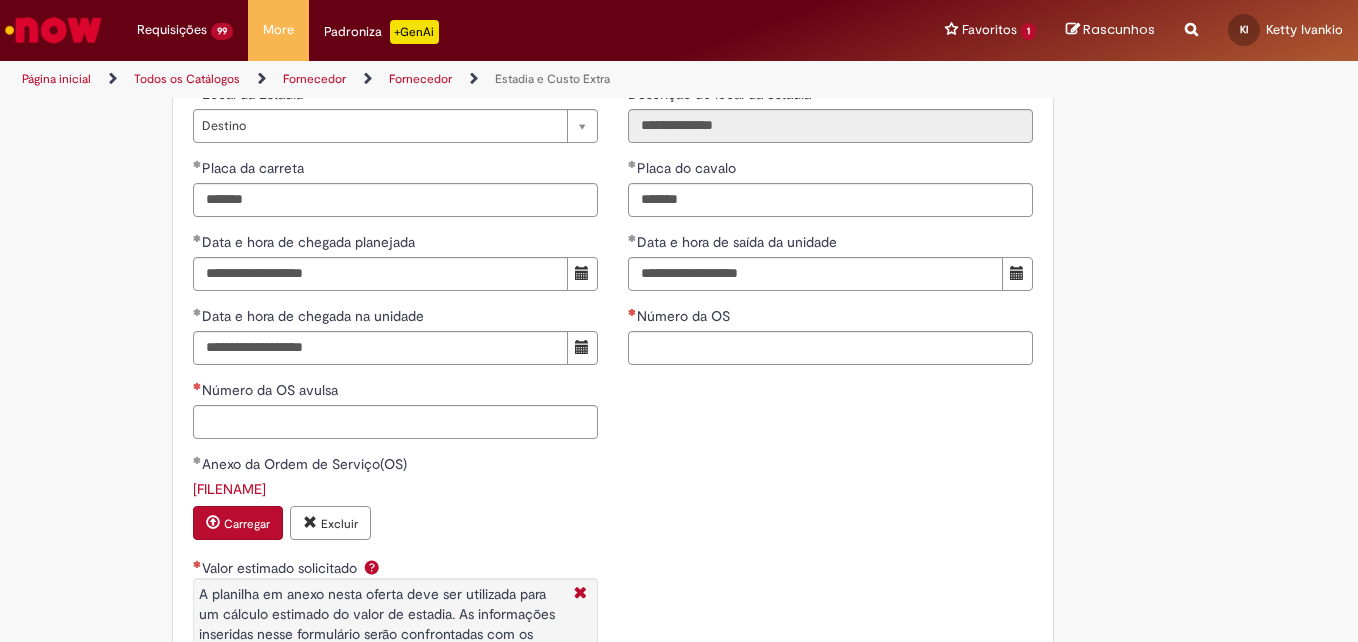 scroll, scrollTop: 3000, scrollLeft: 0, axis: vertical 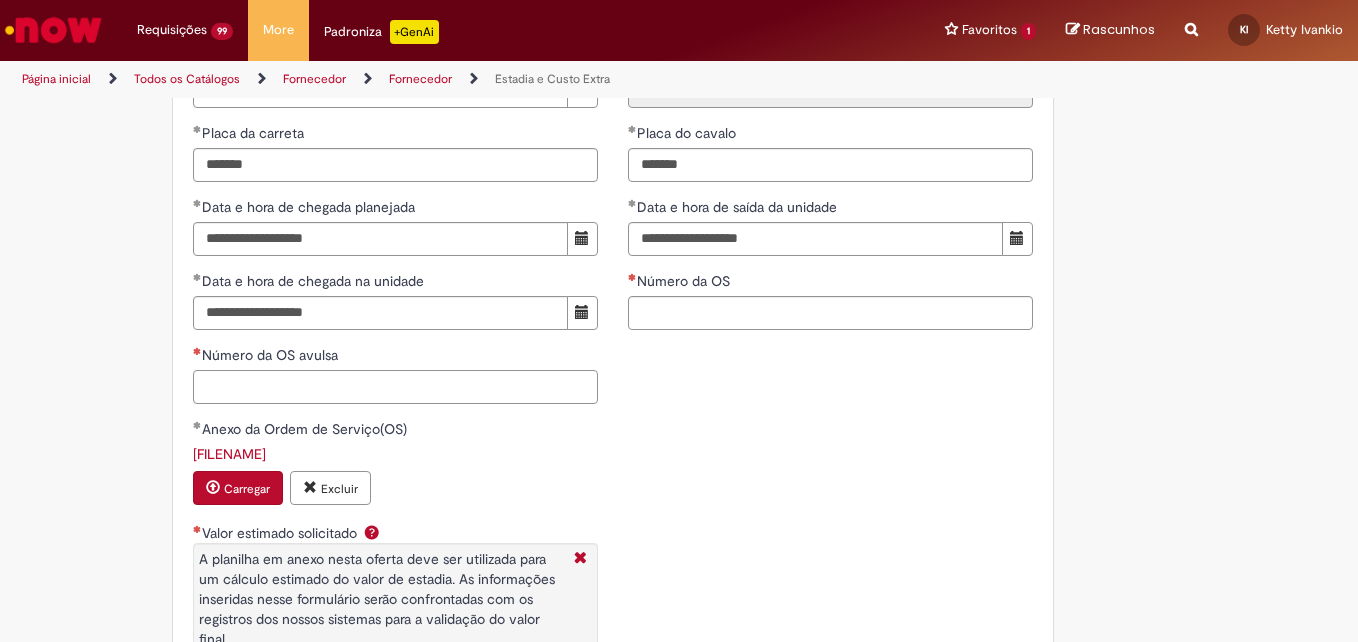 click on "Número da OS avulsa" at bounding box center (395, 387) 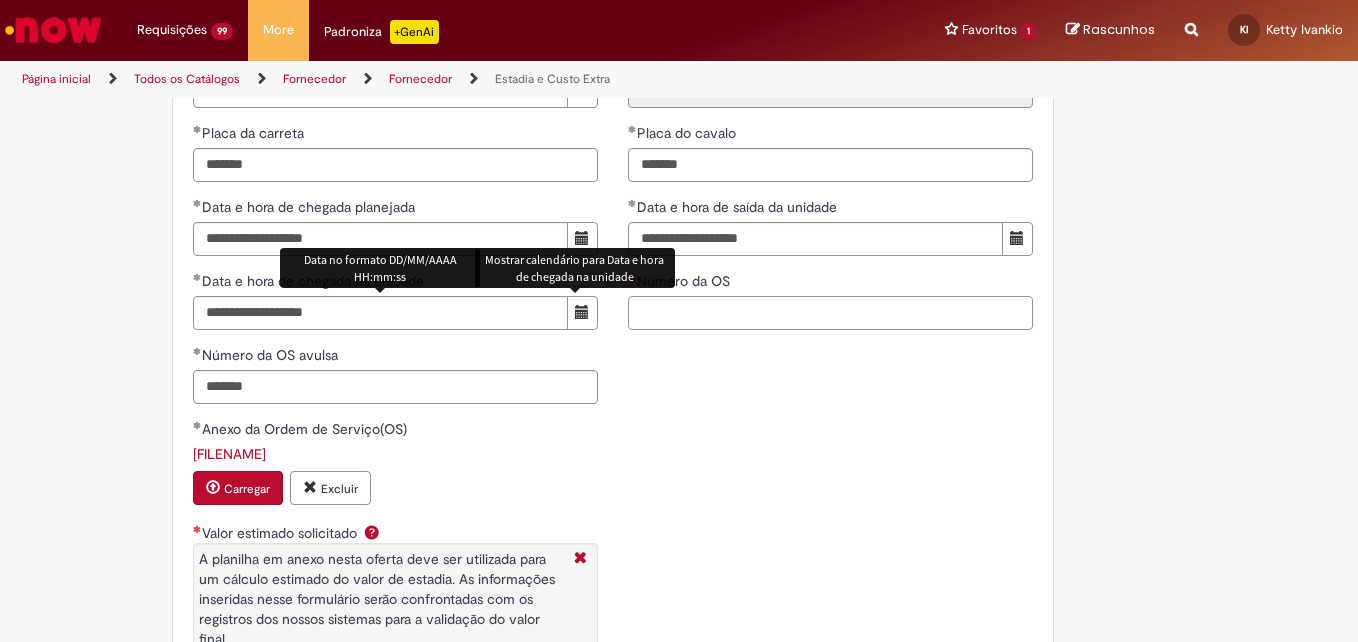 click on "Número da OS" at bounding box center [830, 313] 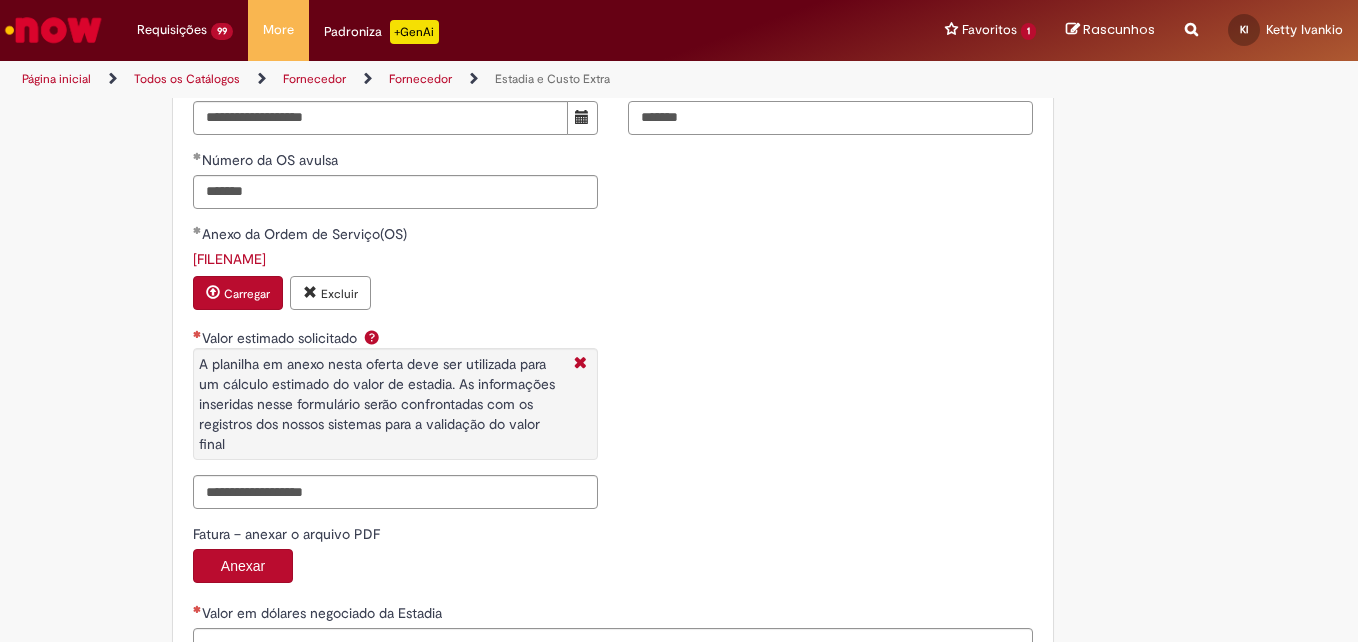 scroll, scrollTop: 3500, scrollLeft: 0, axis: vertical 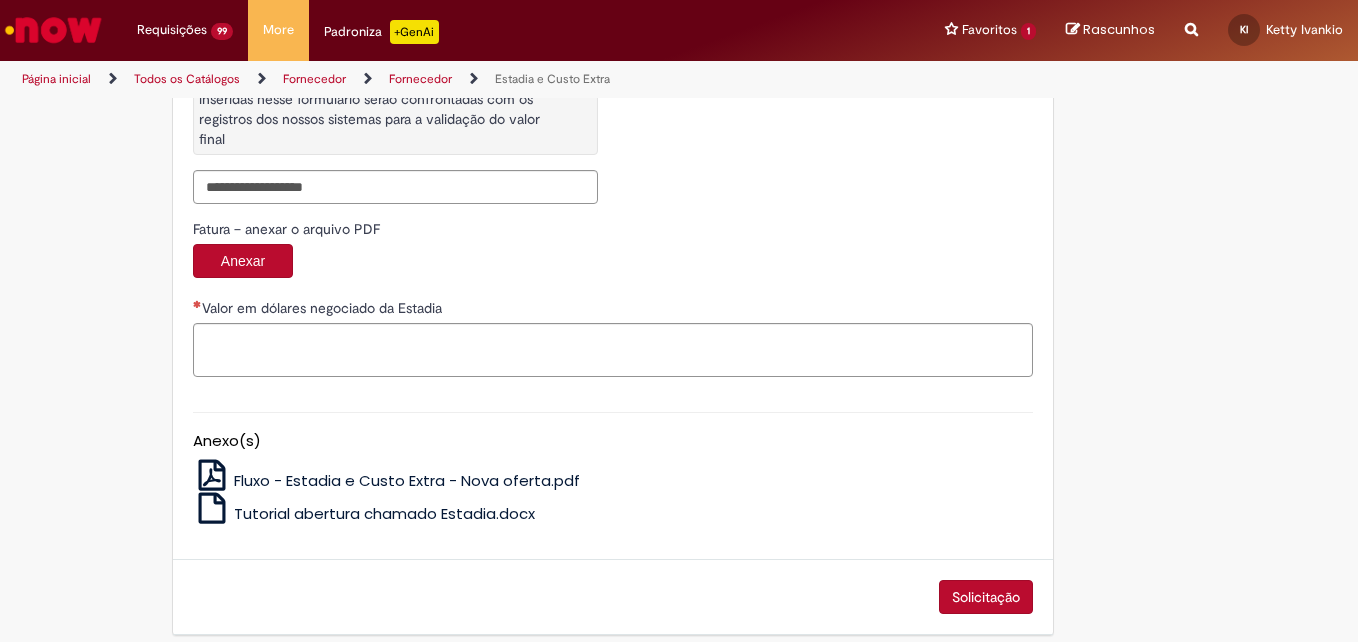 click on "**********" at bounding box center (613, 305) 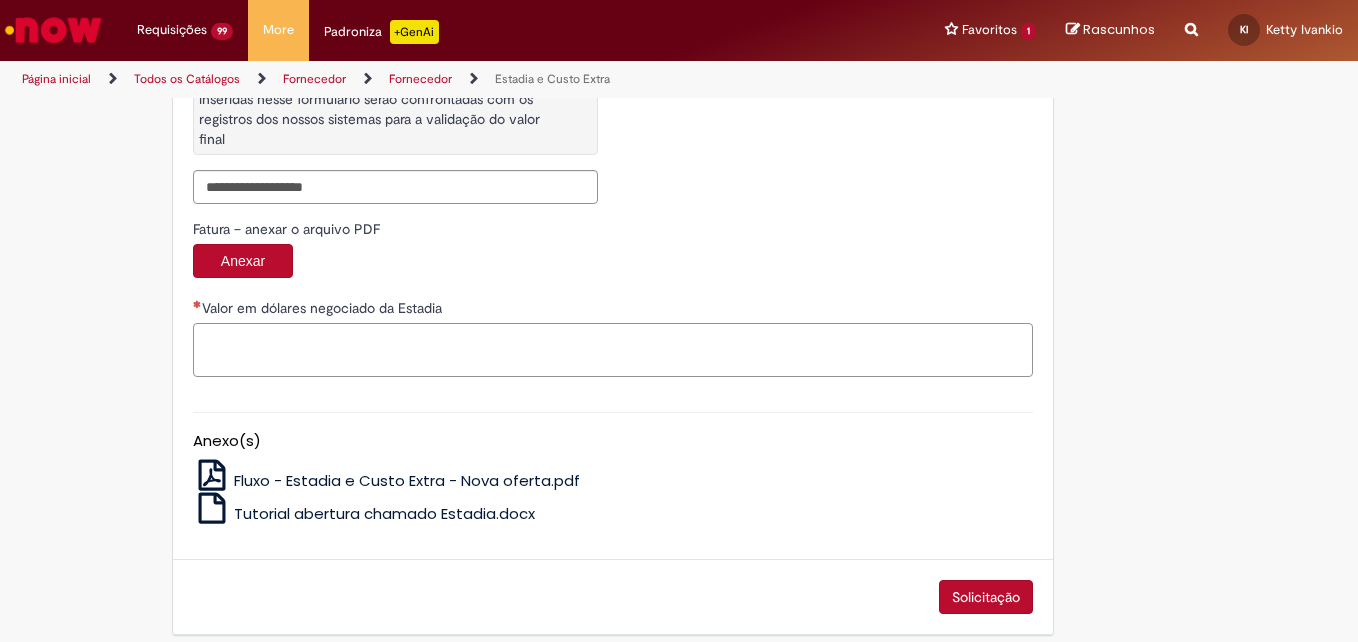 click on "Valor em dólares negociado da Estadia" at bounding box center (613, 350) 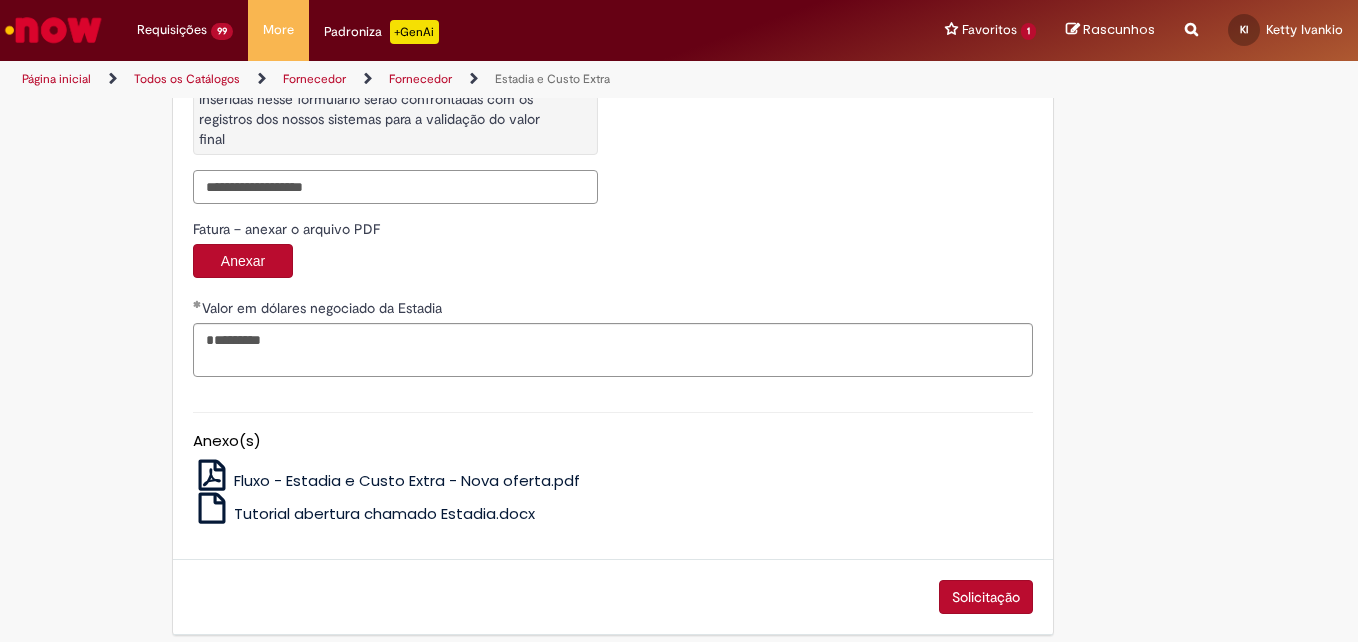 click on "Valor estimado solicitado A planilha em anexo nesta oferta deve ser utilizada para um cálculo estimado do valor de estadia. As informações inseridas nesse formulário serão confrontadas com os registros dos nossos sistemas para a validação do valor final" at bounding box center [395, 187] 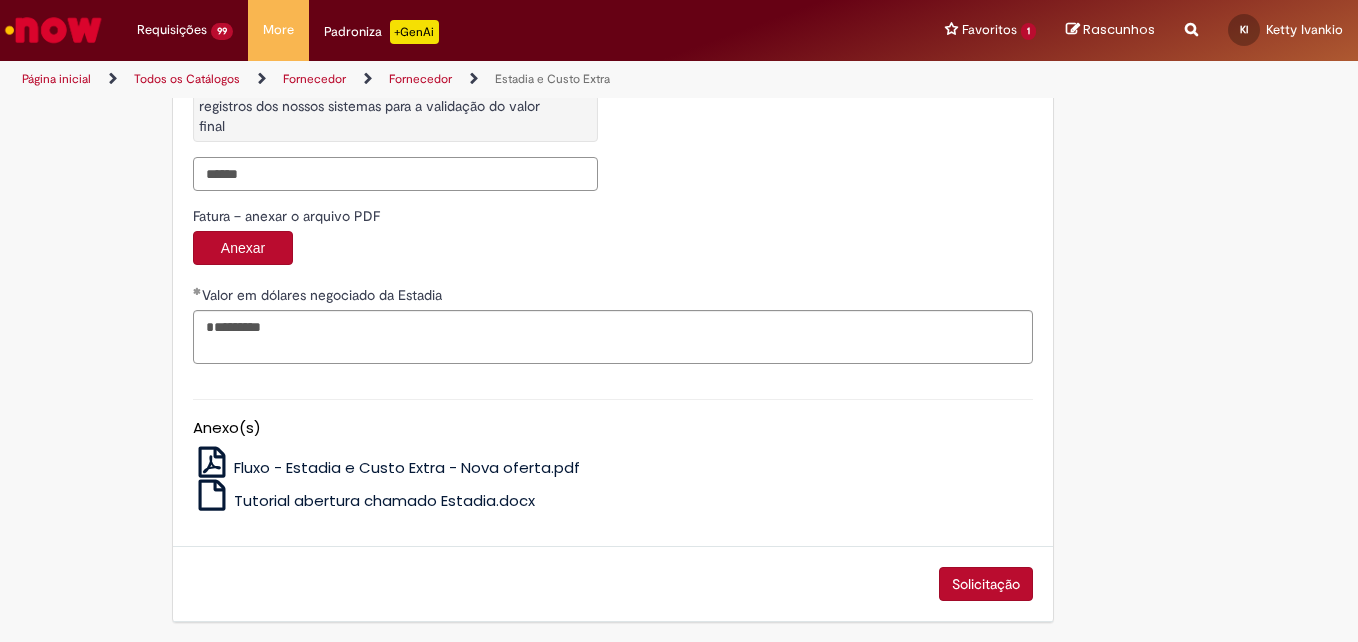 scroll, scrollTop: 3516, scrollLeft: 0, axis: vertical 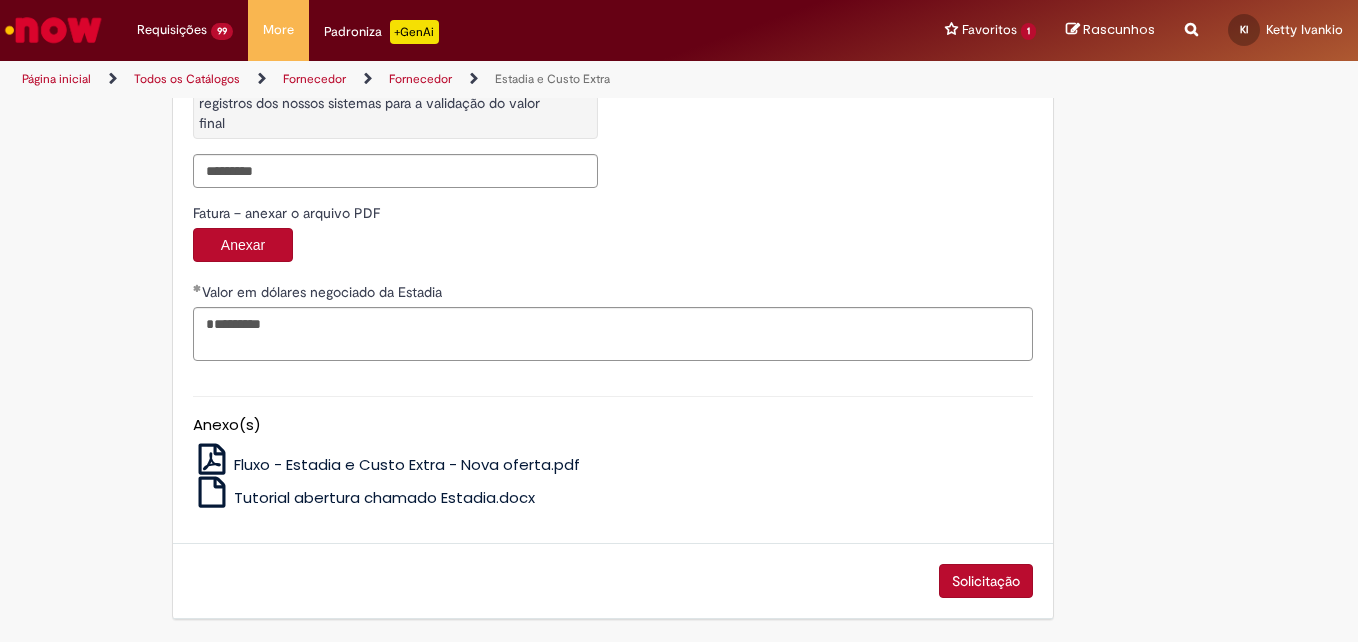 click on "Solicitação" at bounding box center [986, 581] 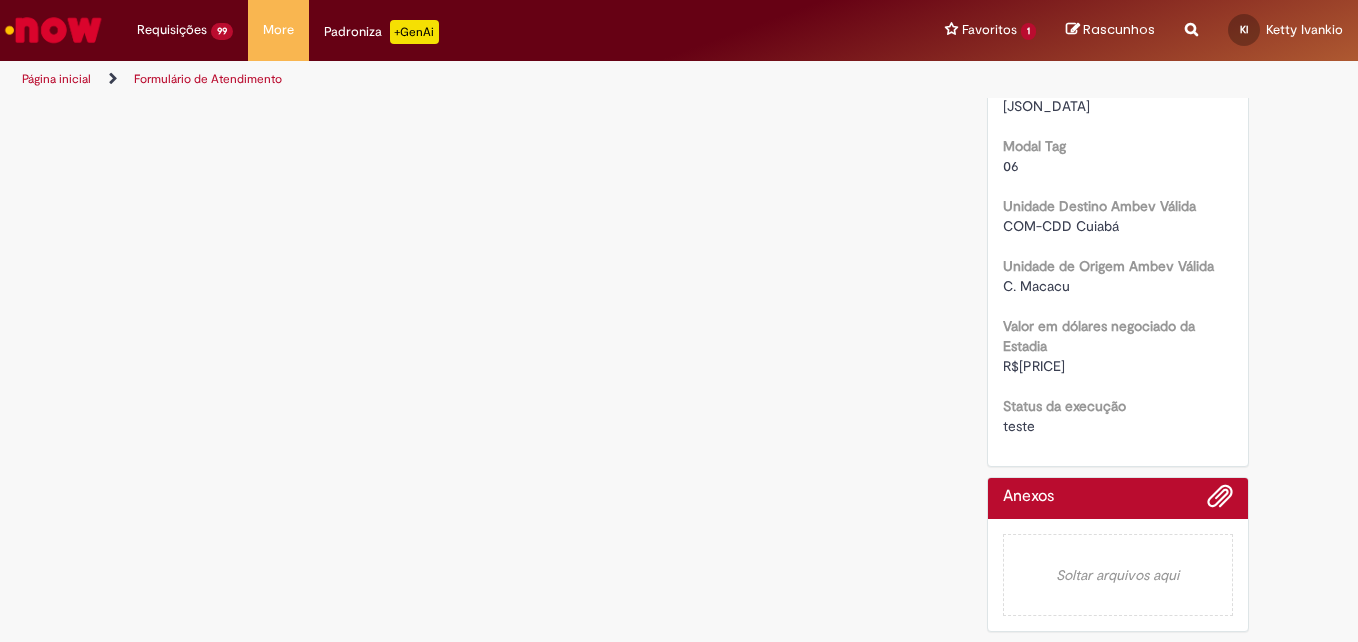 scroll, scrollTop: 0, scrollLeft: 0, axis: both 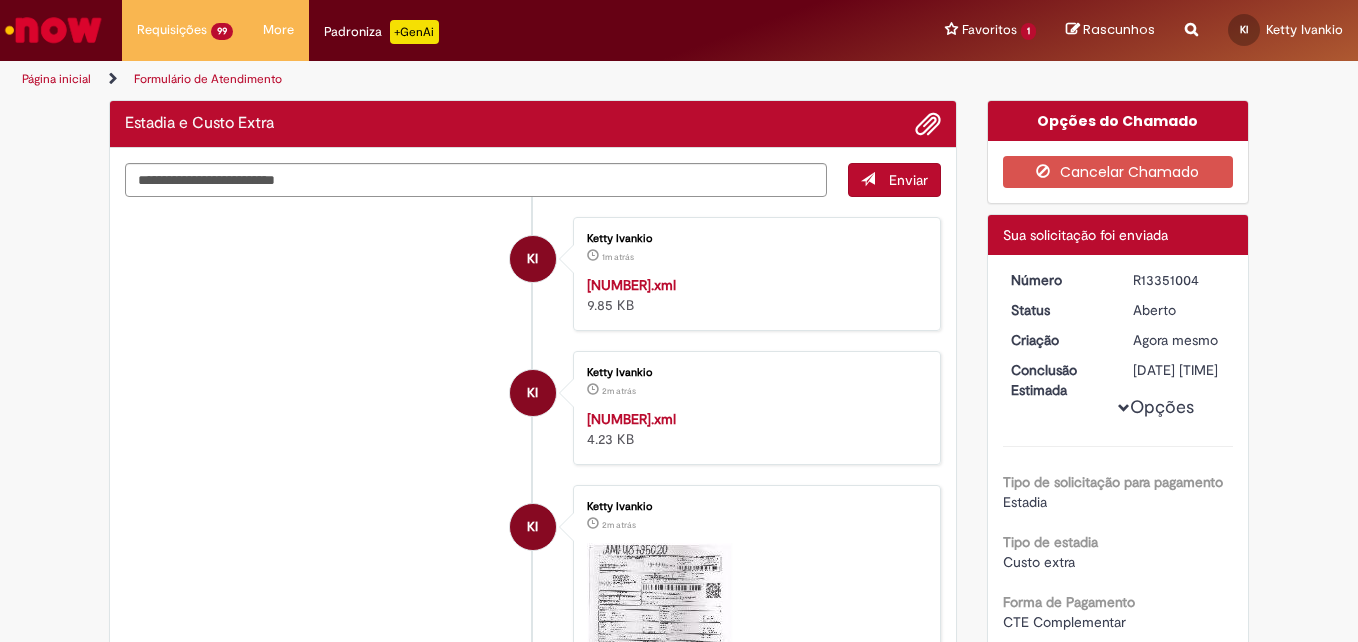 click on "R13351004" at bounding box center (1179, 280) 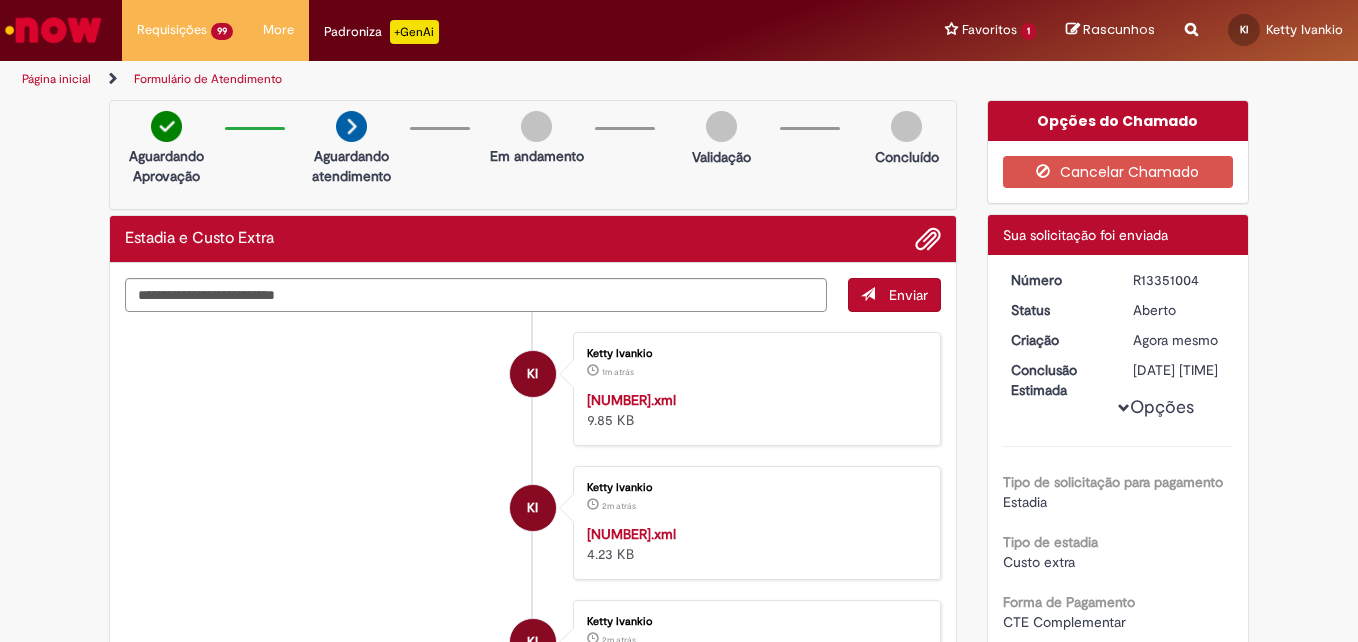 click on "R13351004" at bounding box center (1179, 280) 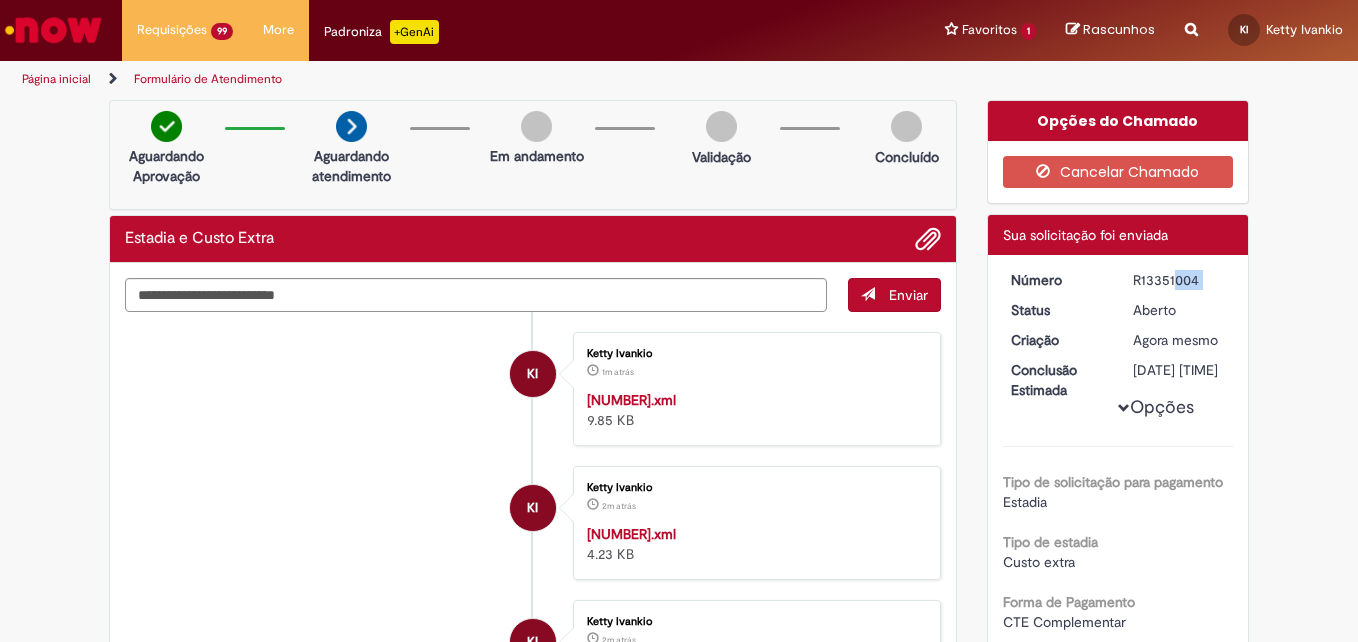 click on "R13351004" at bounding box center (1179, 280) 